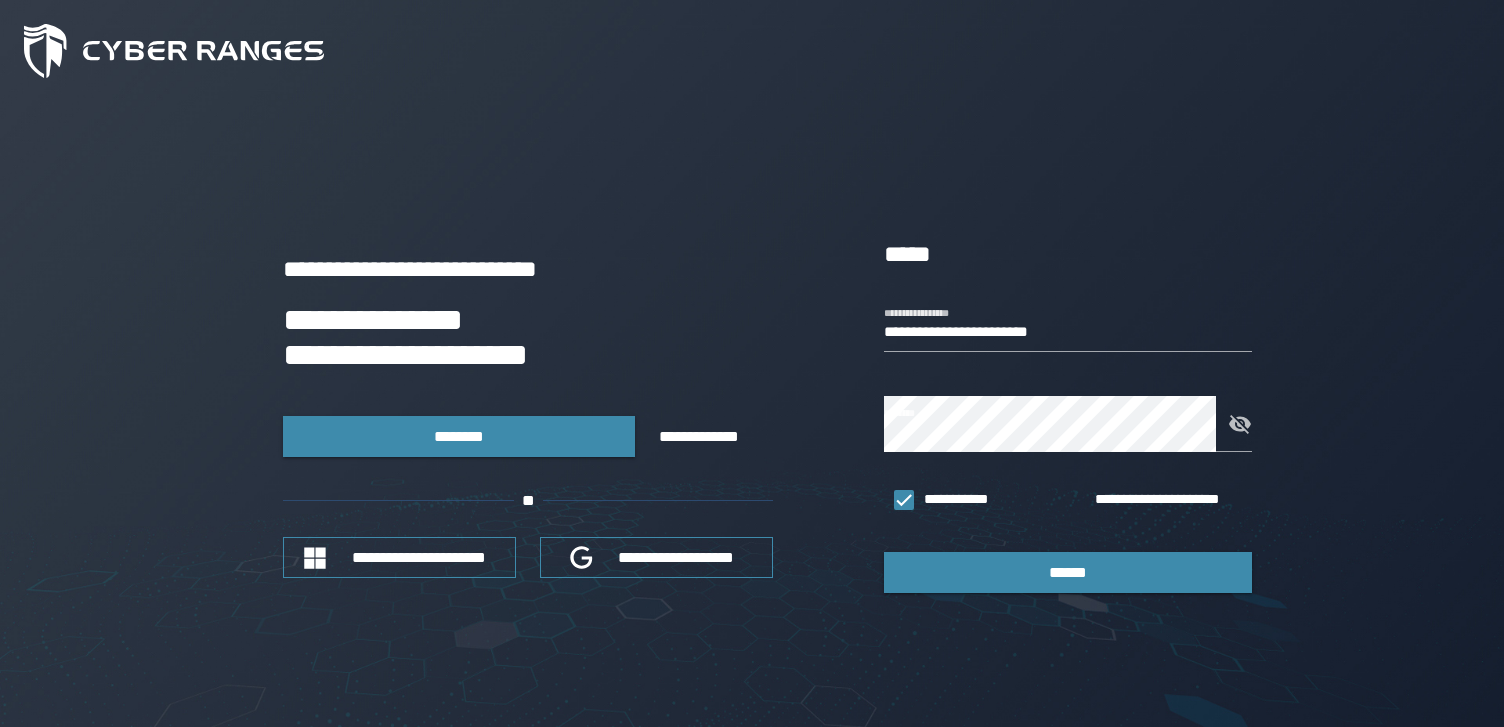 scroll, scrollTop: 0, scrollLeft: 0, axis: both 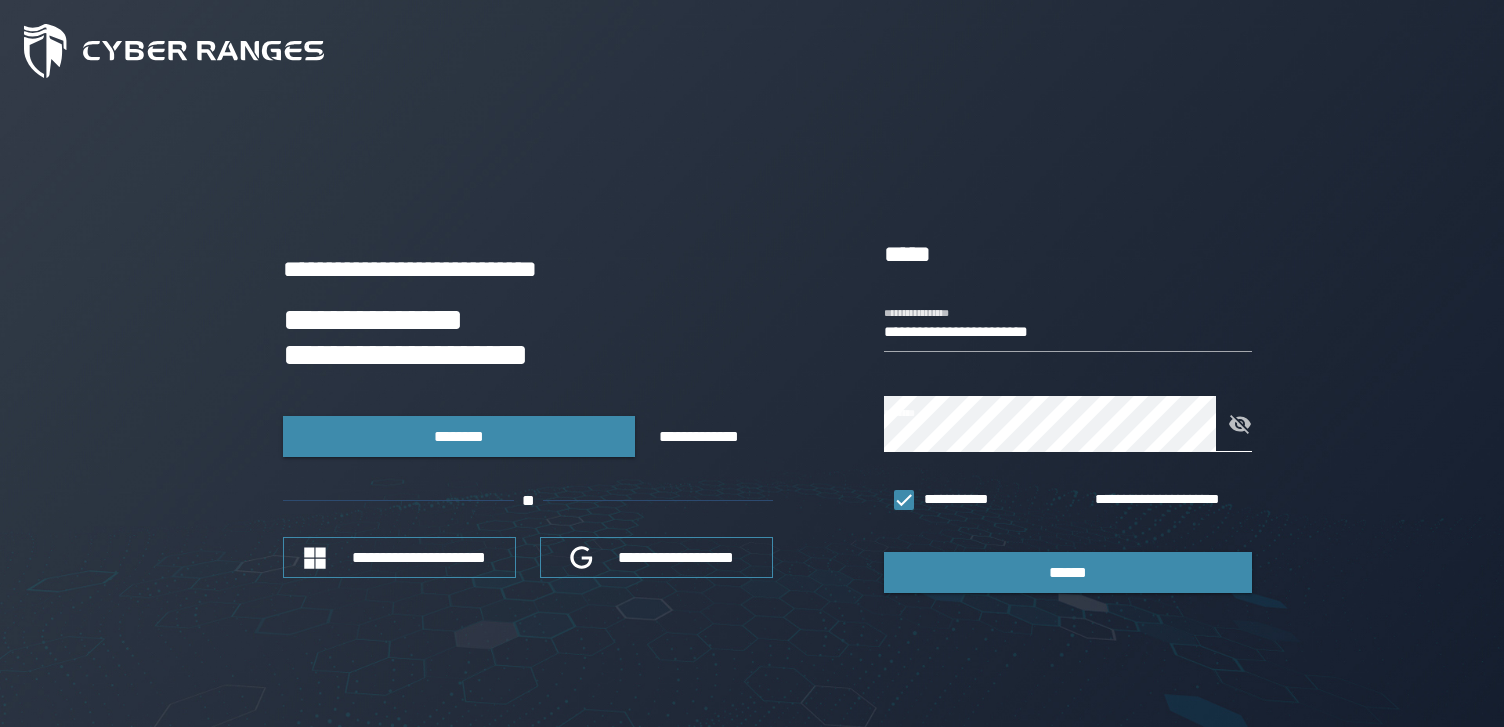 click 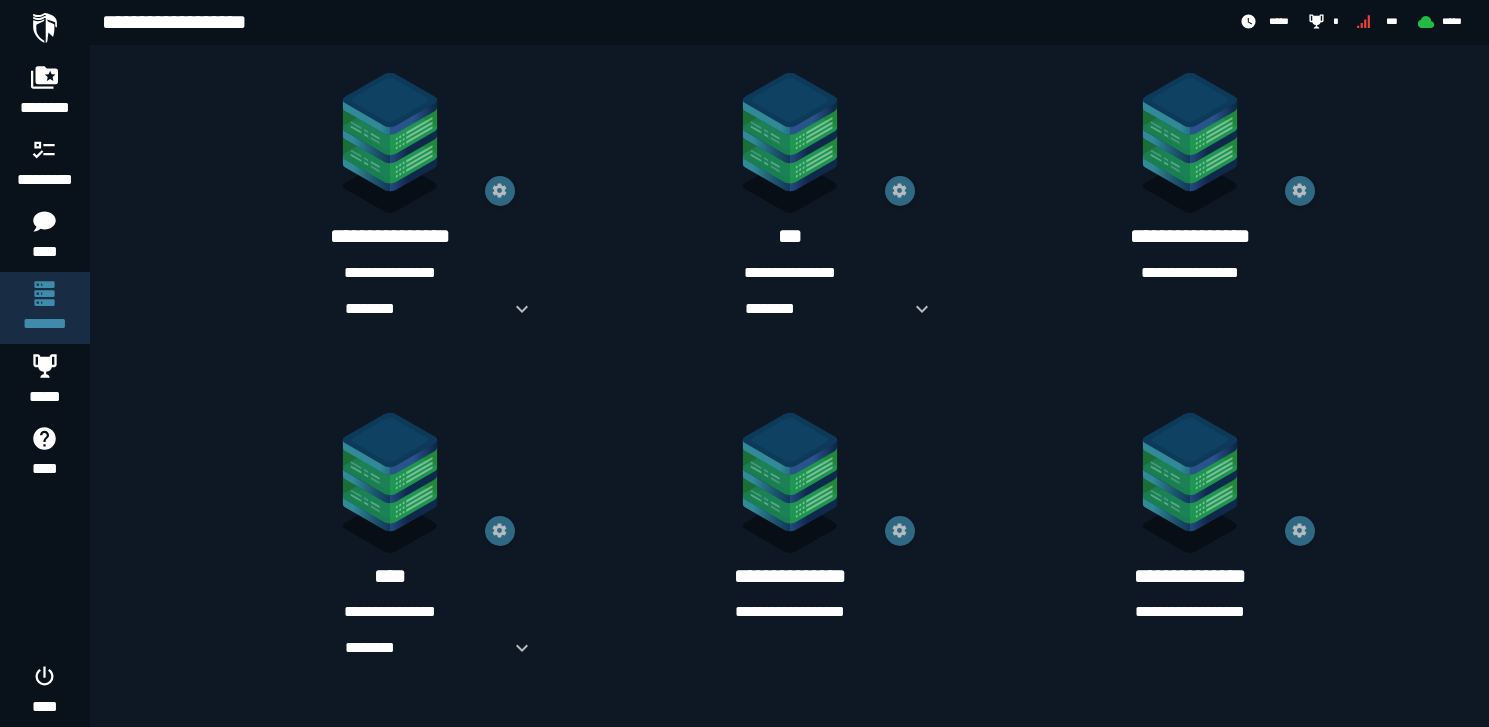 scroll, scrollTop: 451, scrollLeft: 0, axis: vertical 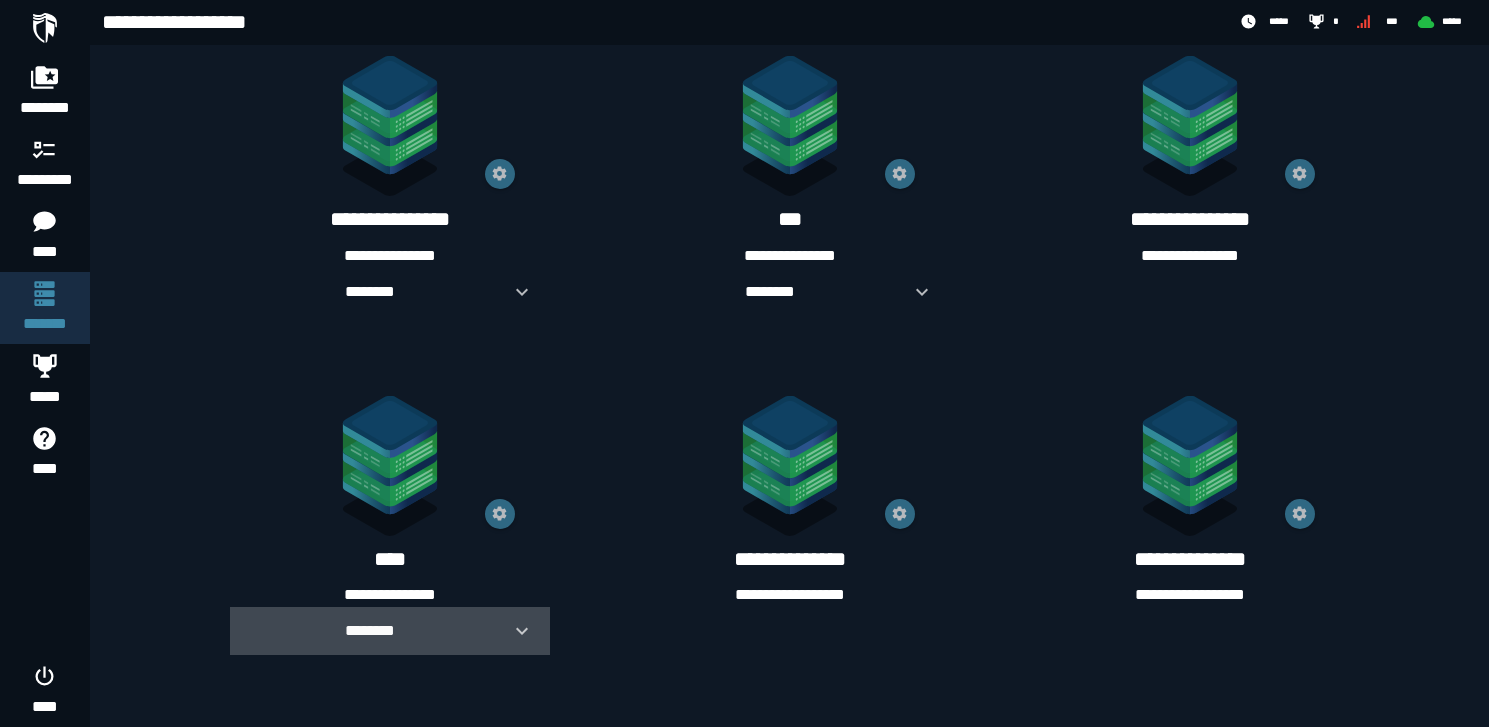 click 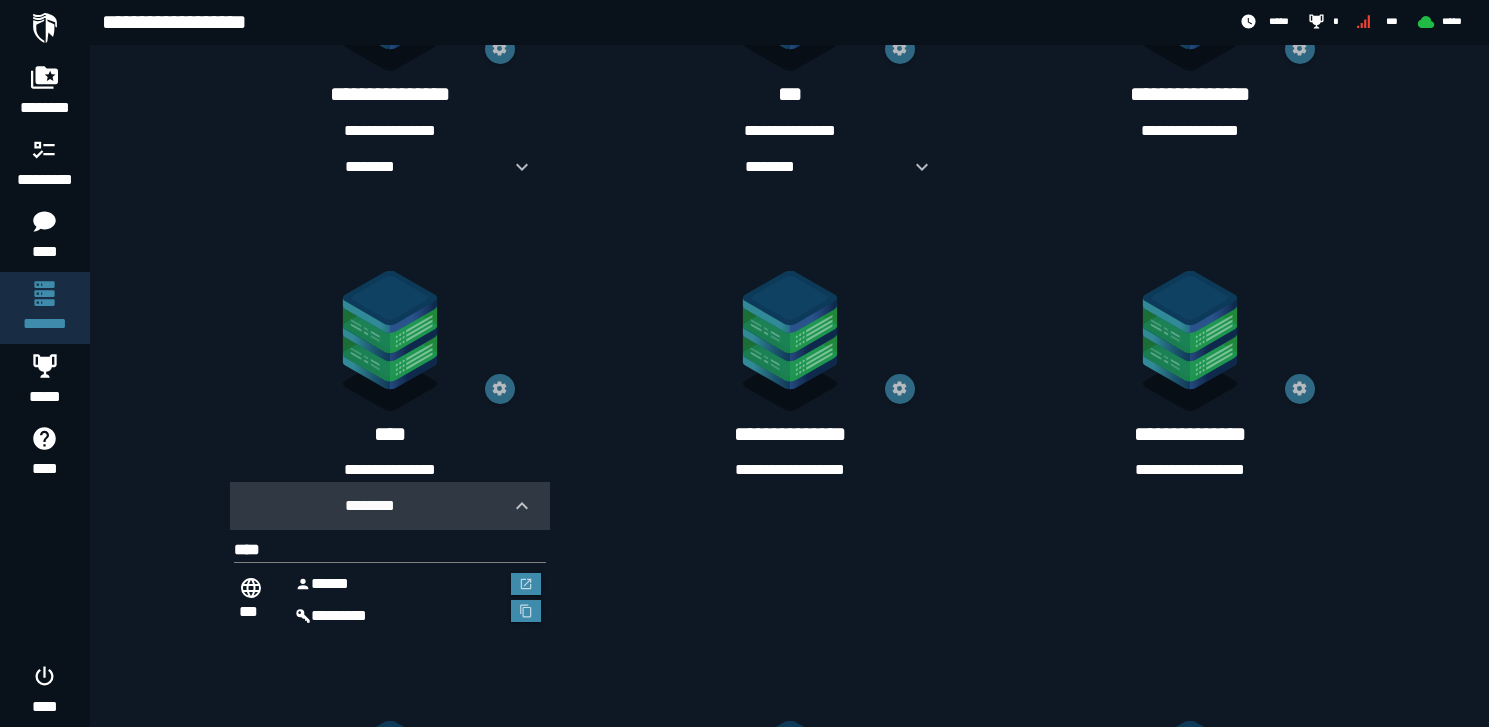 scroll, scrollTop: 600, scrollLeft: 0, axis: vertical 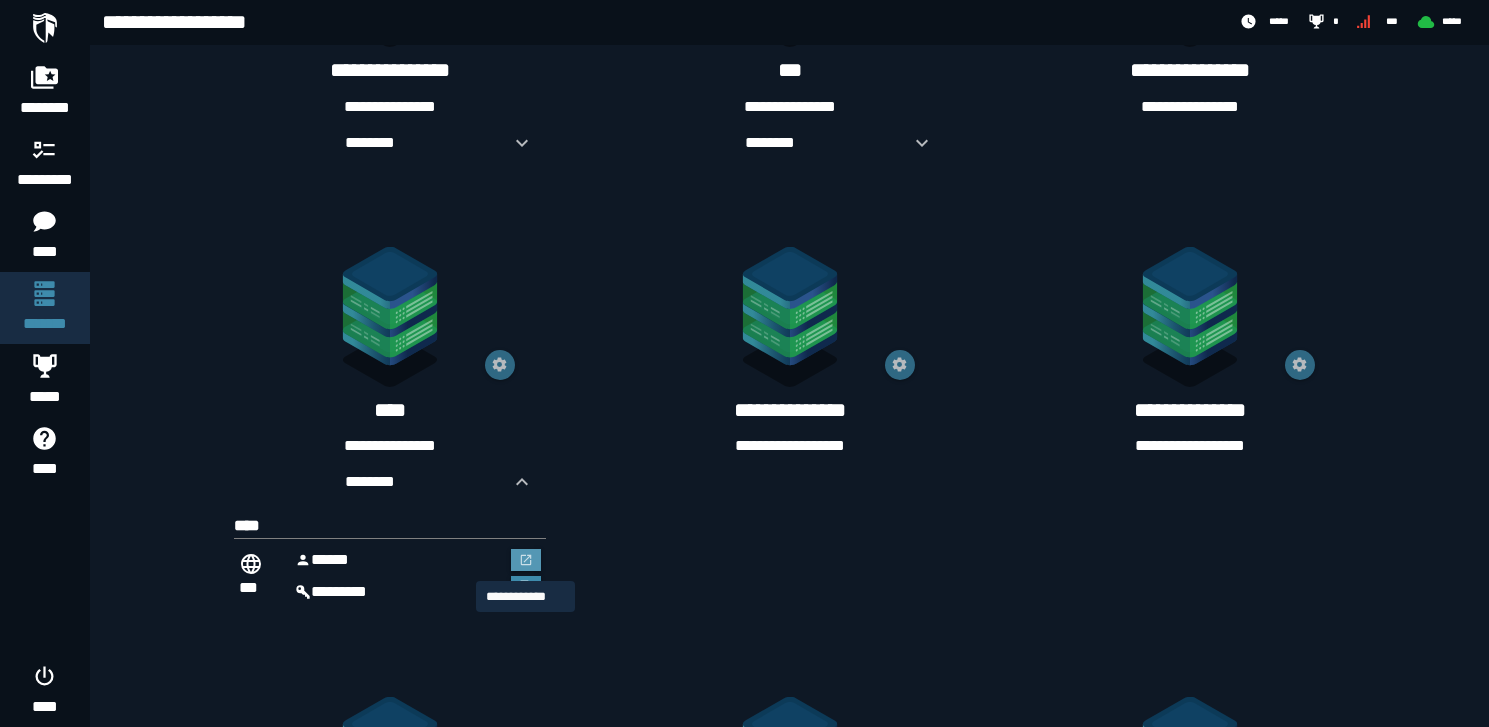 click 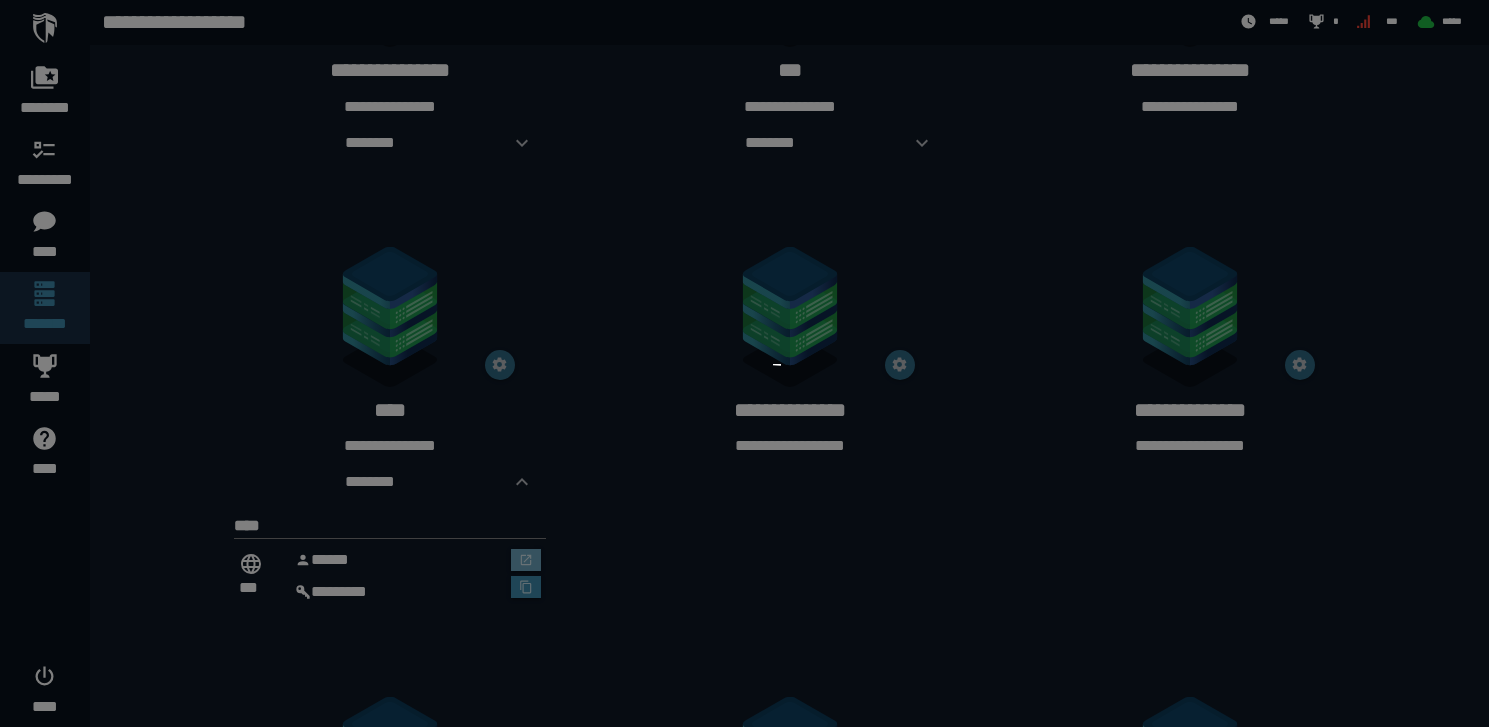 scroll, scrollTop: 0, scrollLeft: 0, axis: both 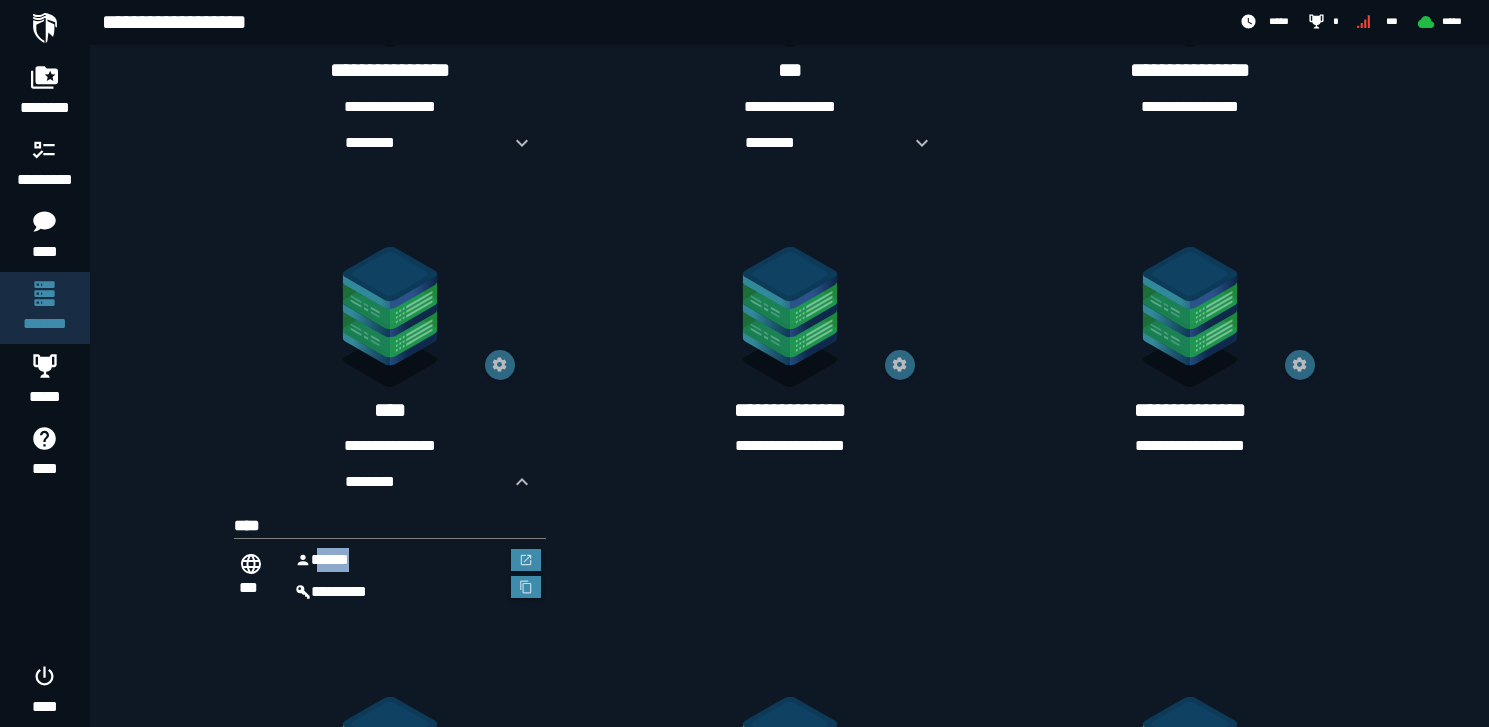 drag, startPoint x: 315, startPoint y: 557, endPoint x: 371, endPoint y: 557, distance: 56 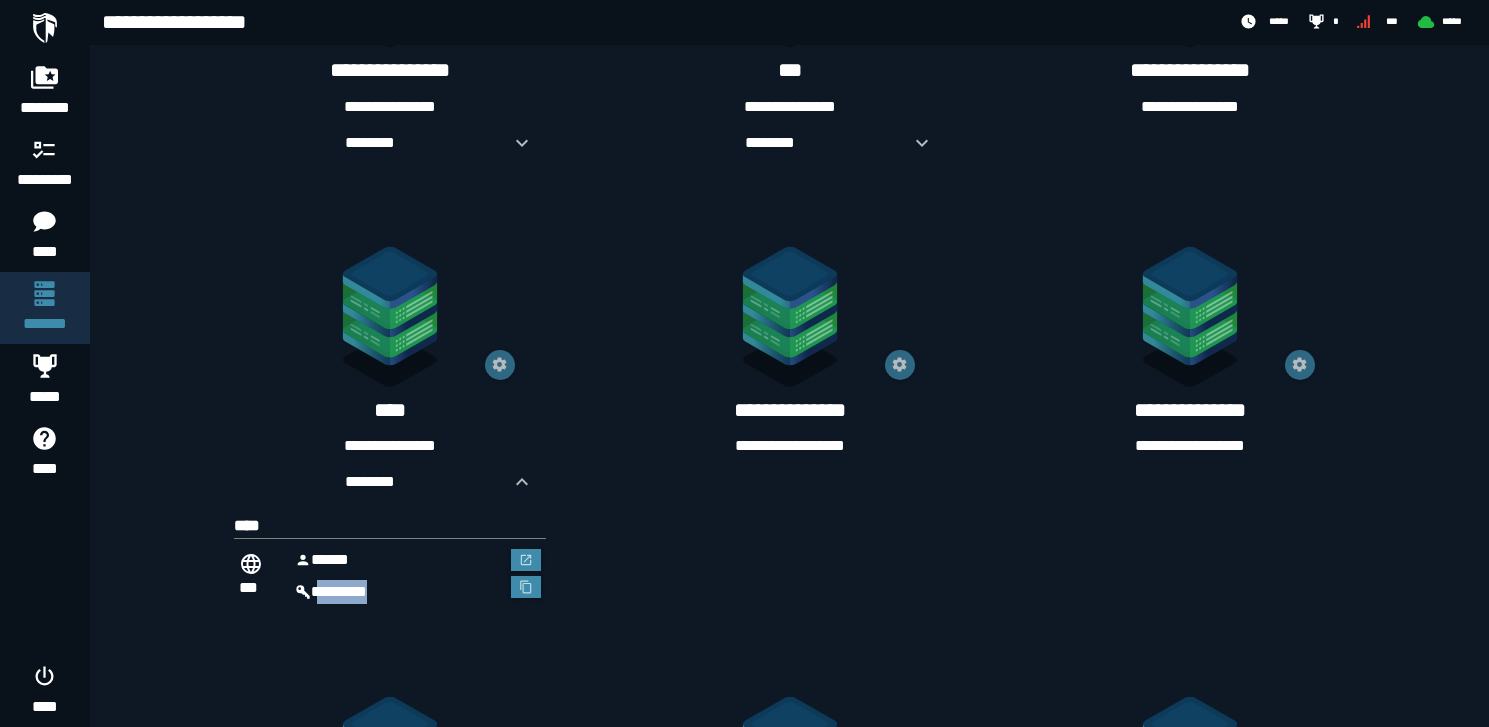 drag, startPoint x: 313, startPoint y: 590, endPoint x: 398, endPoint y: 590, distance: 85 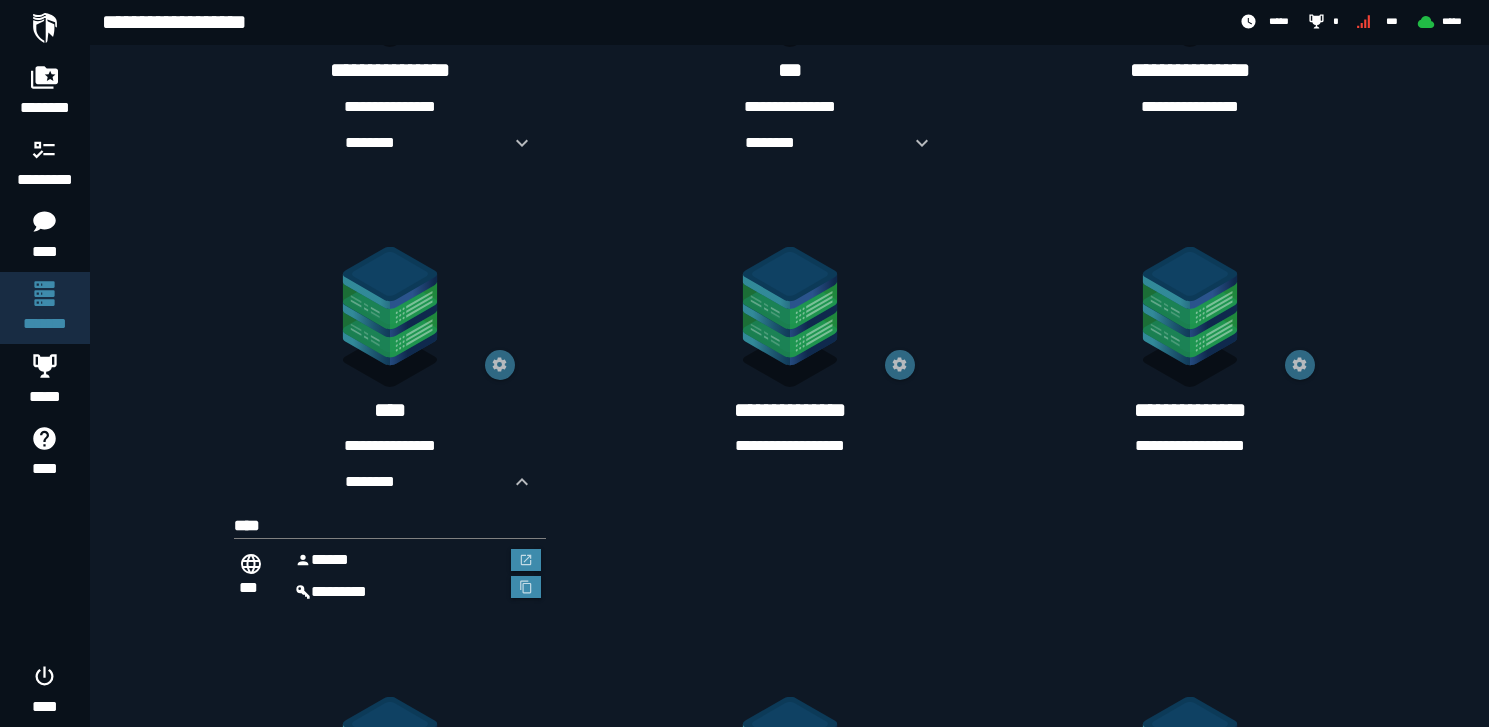 click on "**********" at bounding box center [790, 37] 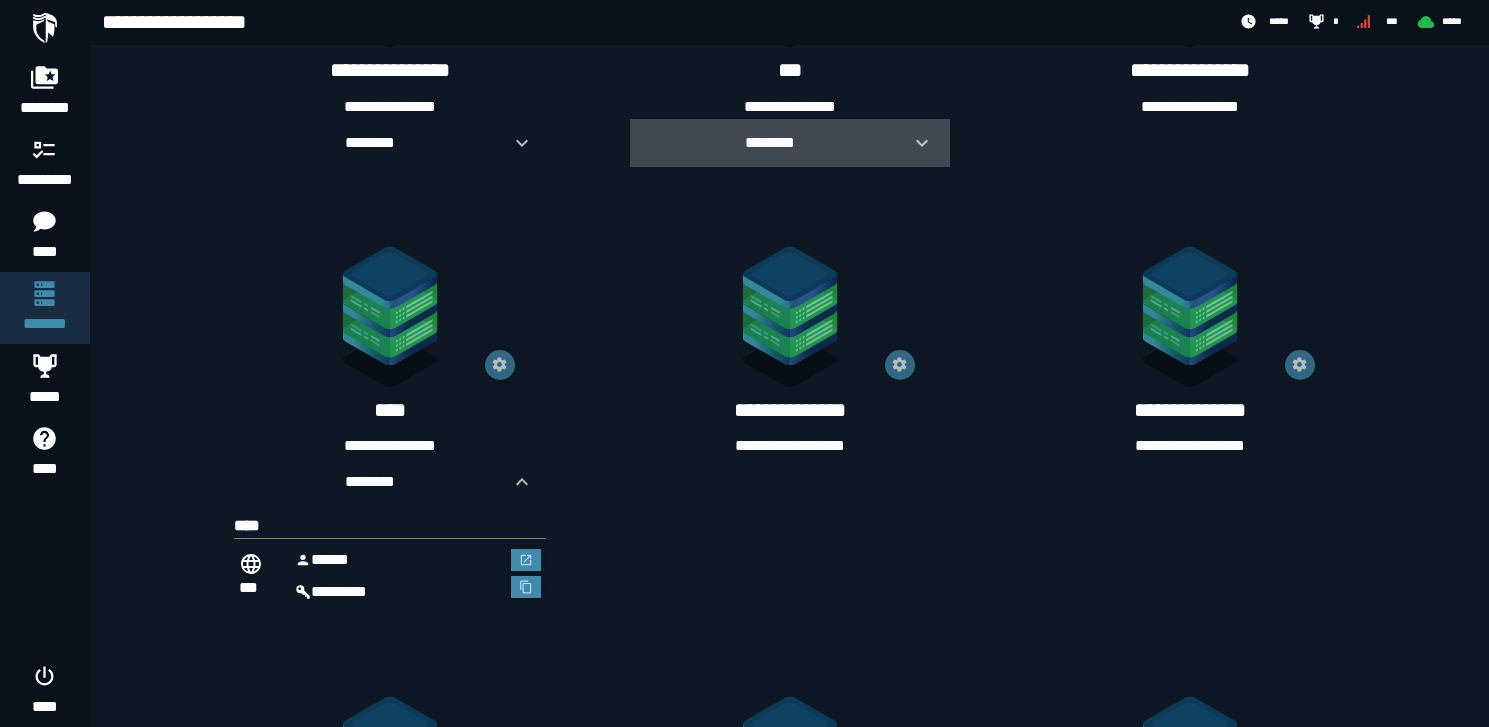 click 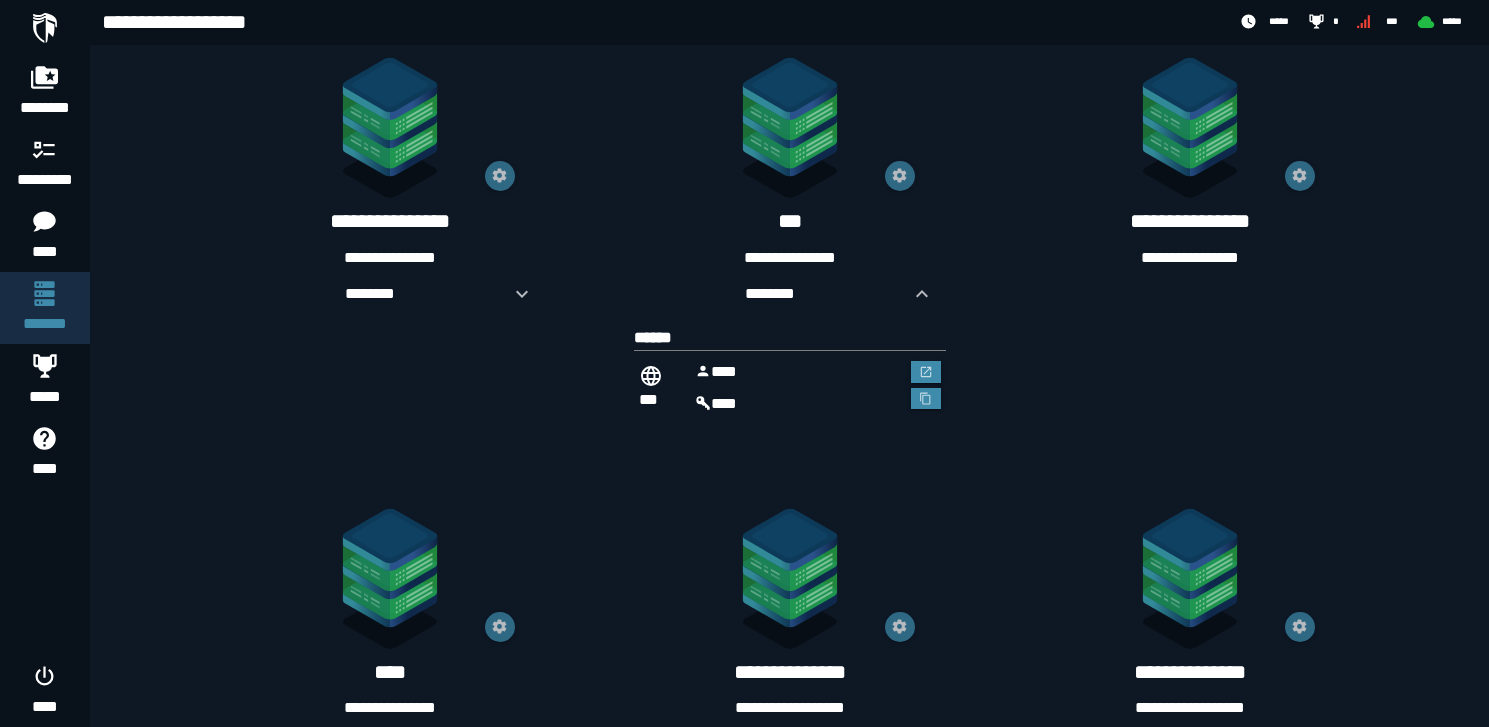 scroll, scrollTop: 442, scrollLeft: 0, axis: vertical 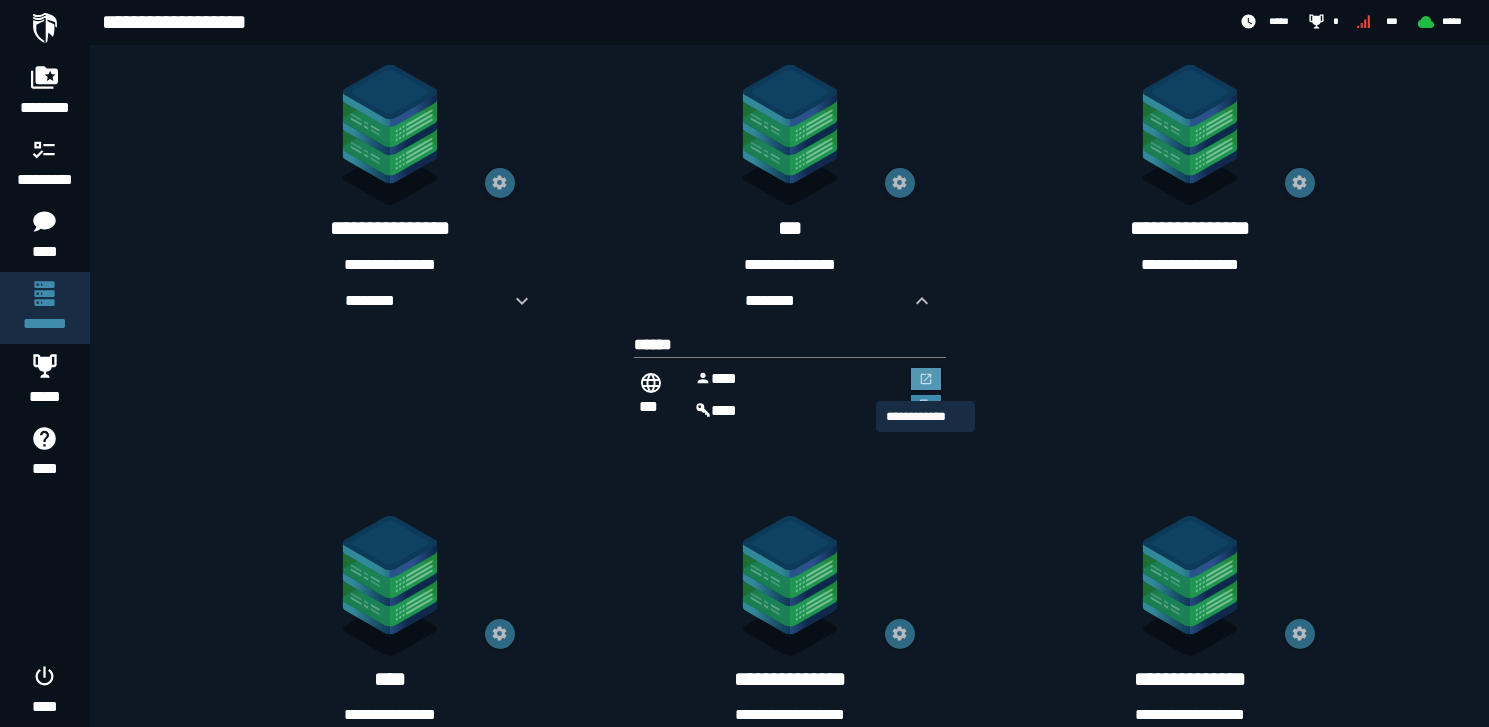 click 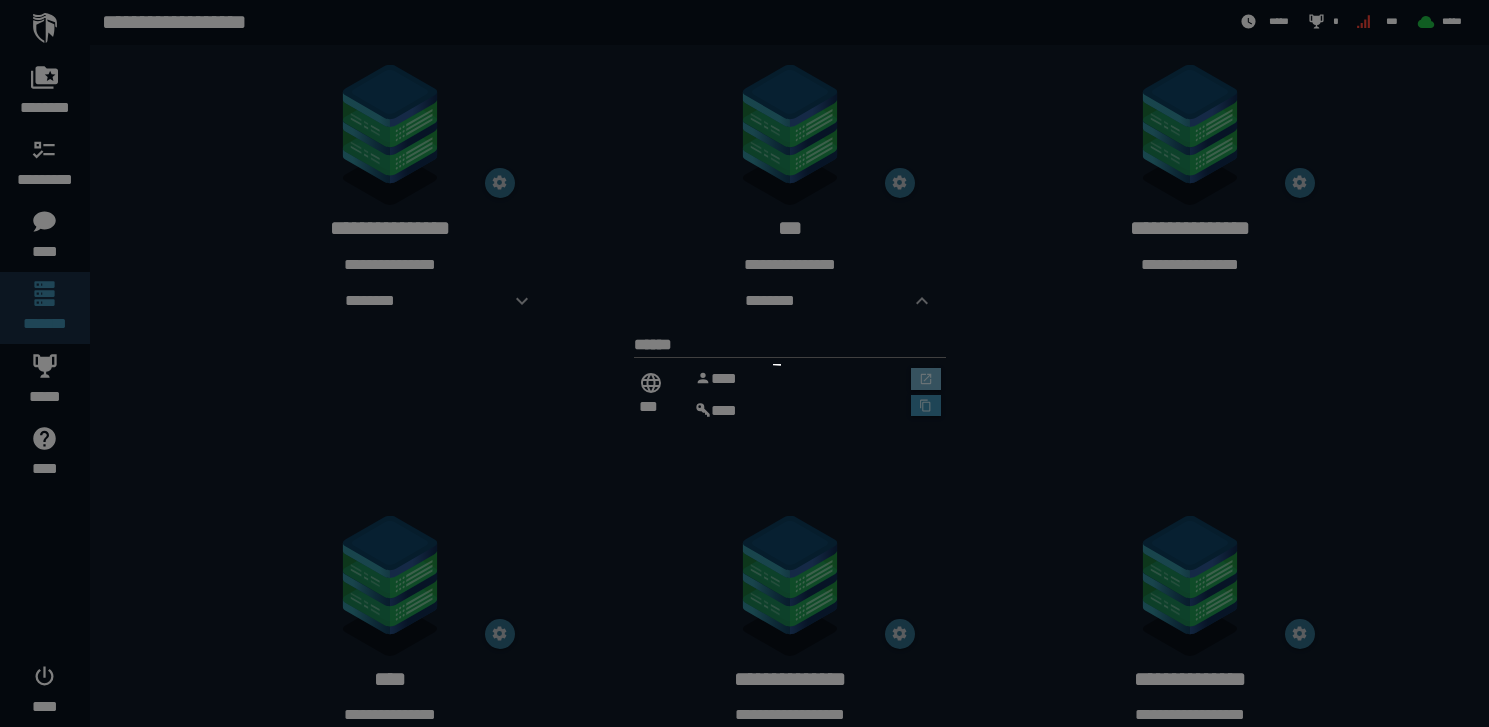 scroll, scrollTop: 0, scrollLeft: 0, axis: both 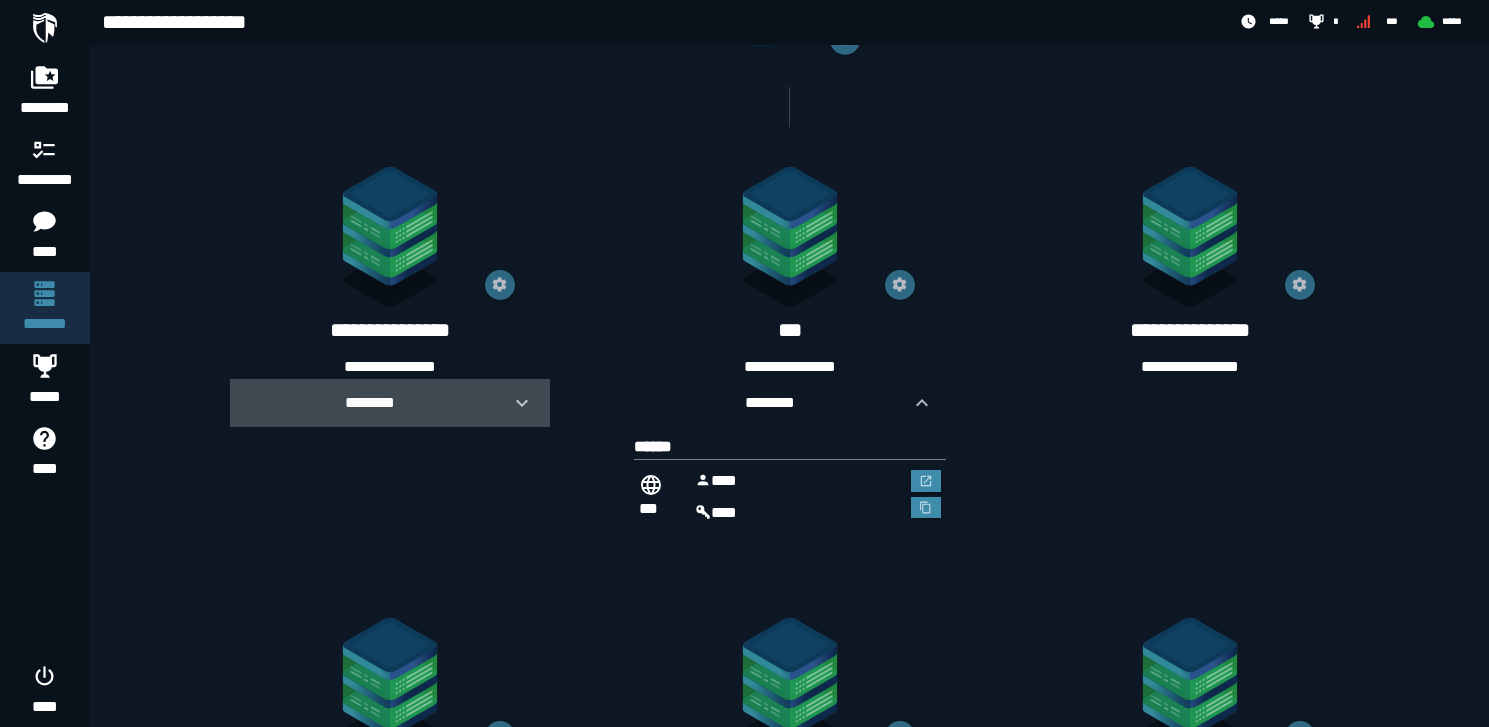 click 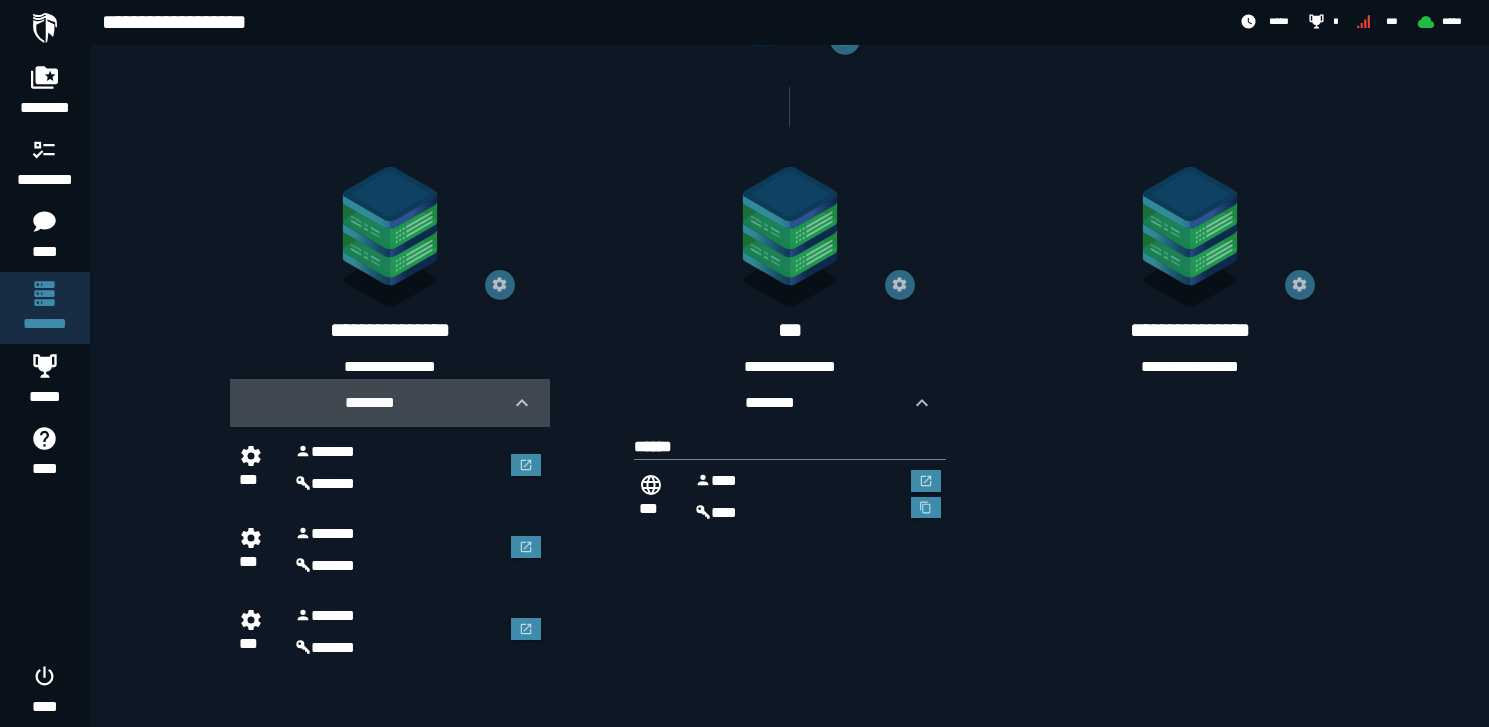 click 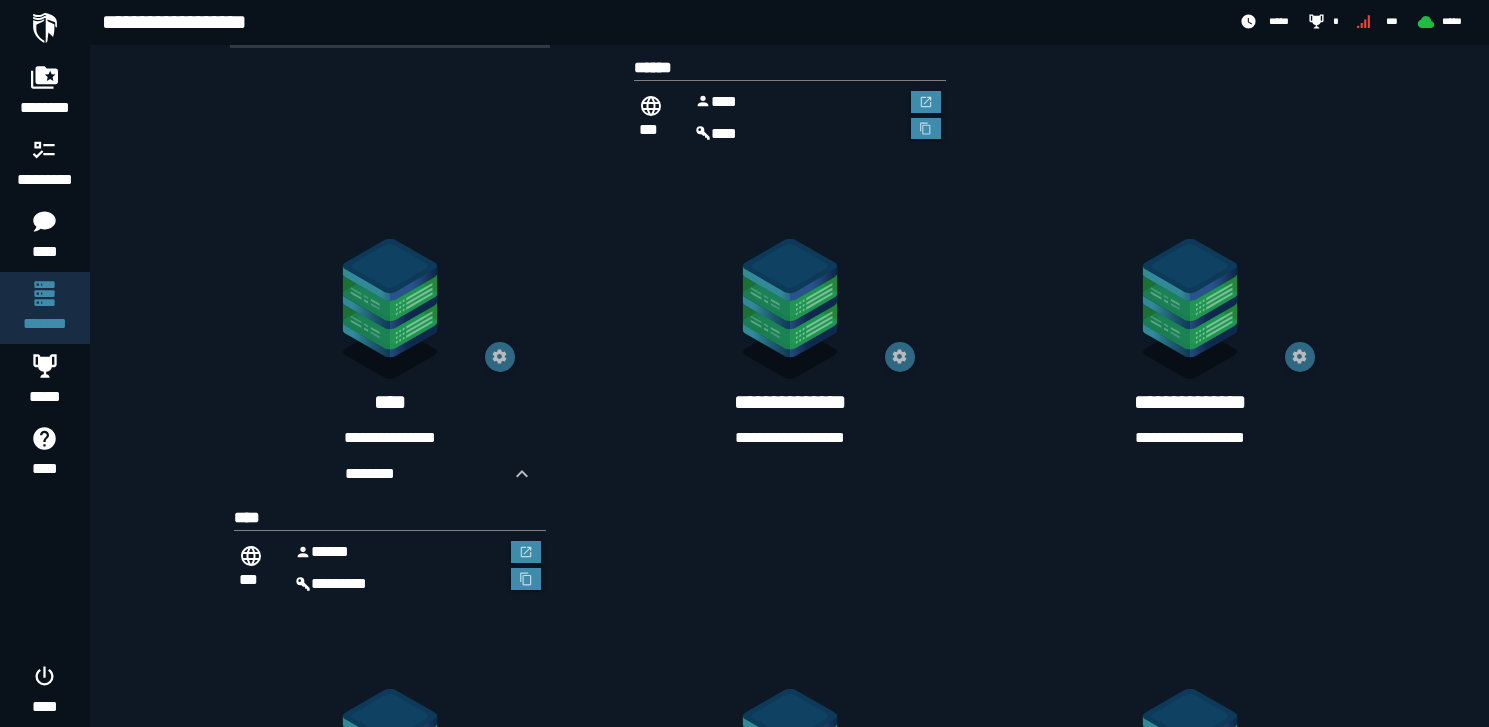 scroll, scrollTop: 721, scrollLeft: 0, axis: vertical 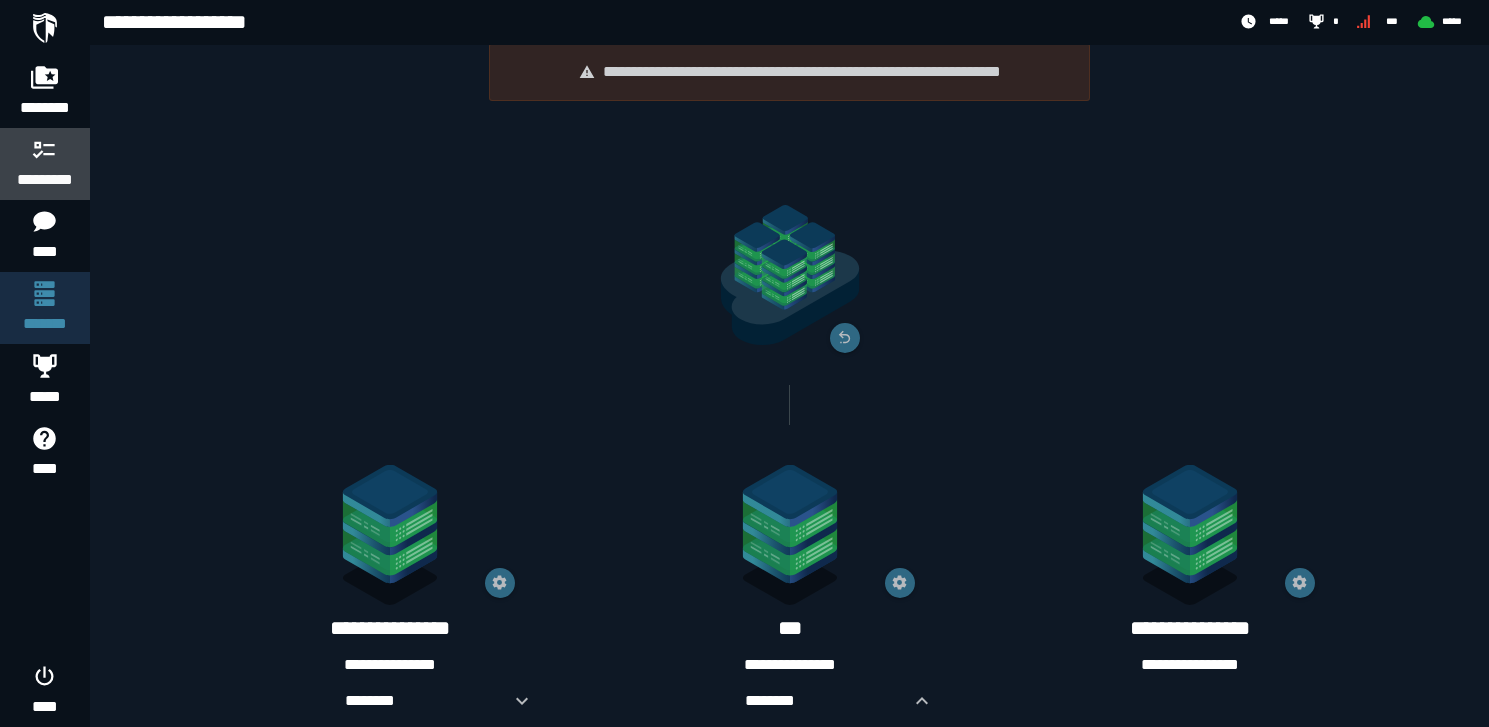 click 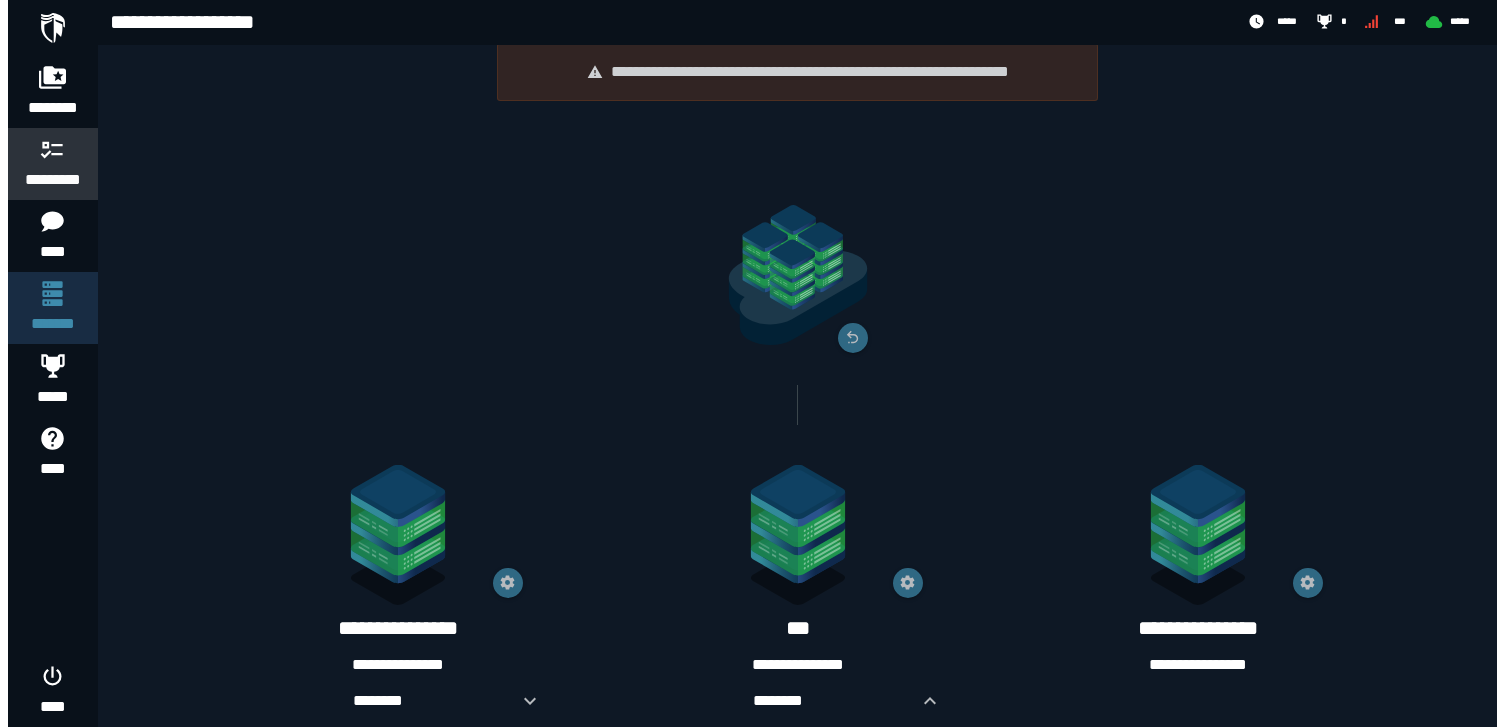 scroll, scrollTop: 0, scrollLeft: 0, axis: both 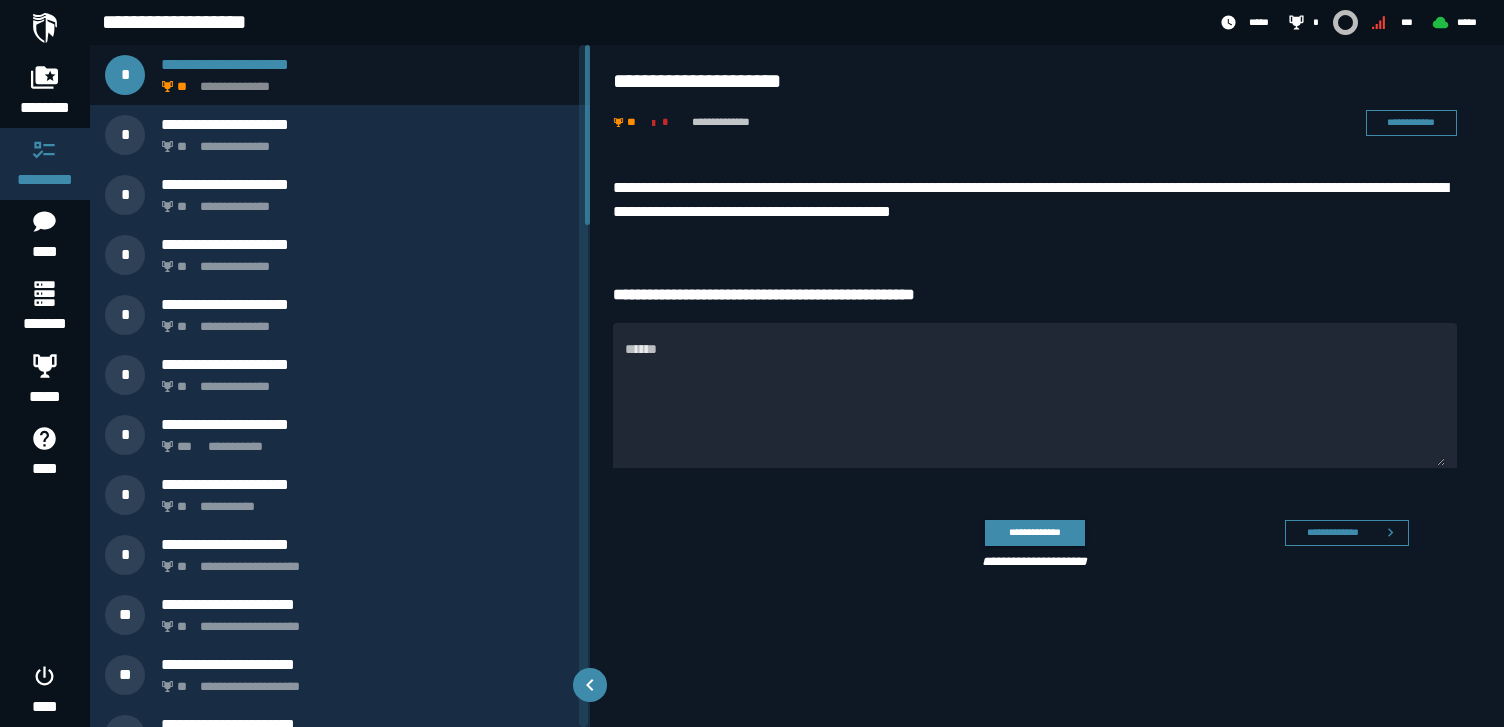 click on "**********" at bounding box center (1035, 200) 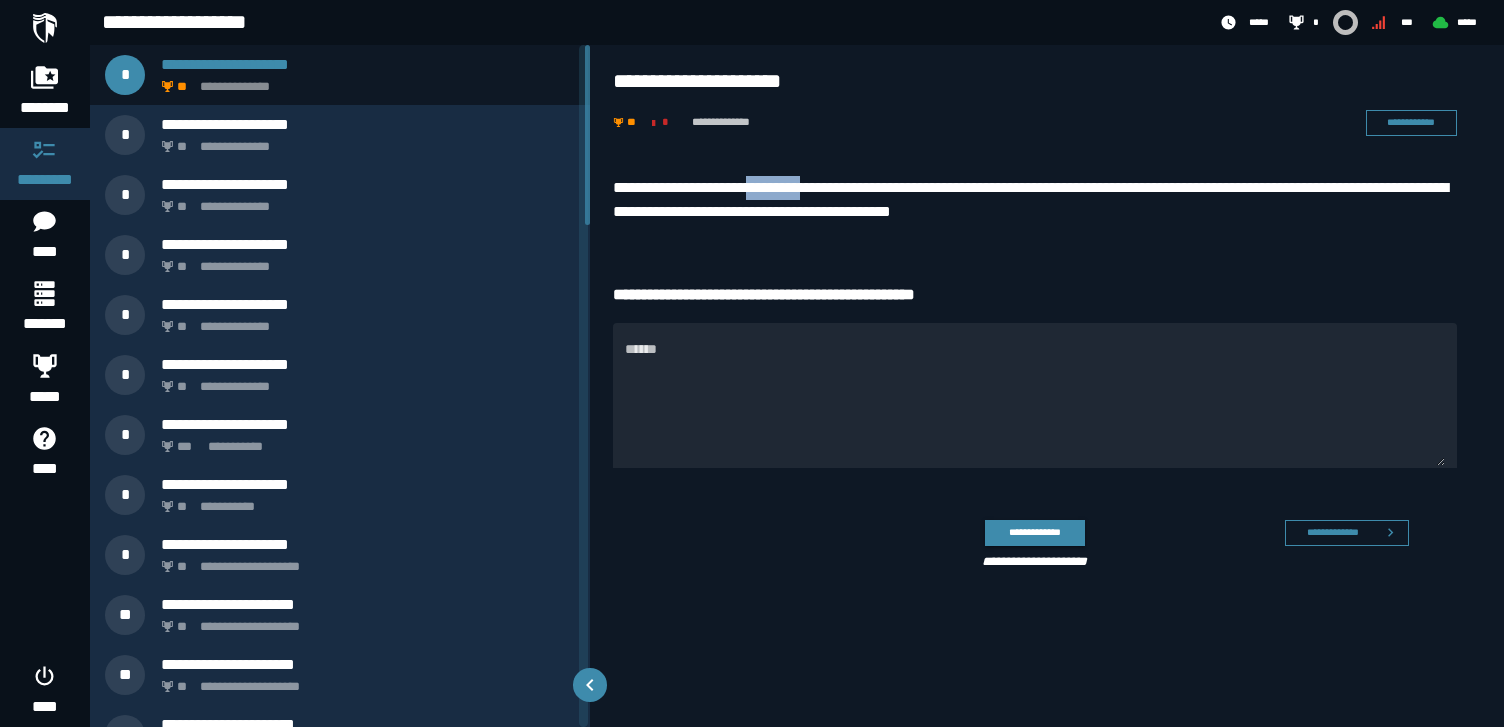 click on "**********" at bounding box center (1035, 200) 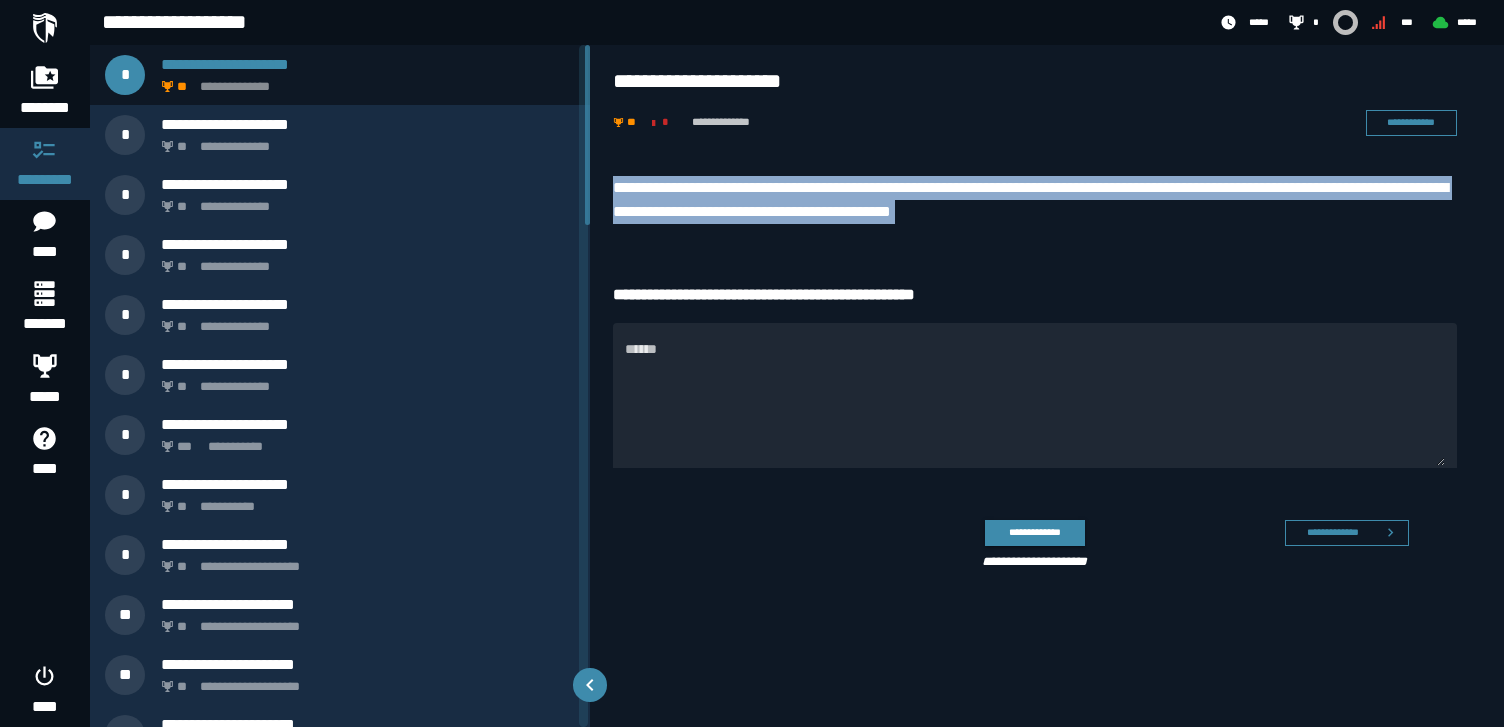 click on "**********" at bounding box center (1035, 200) 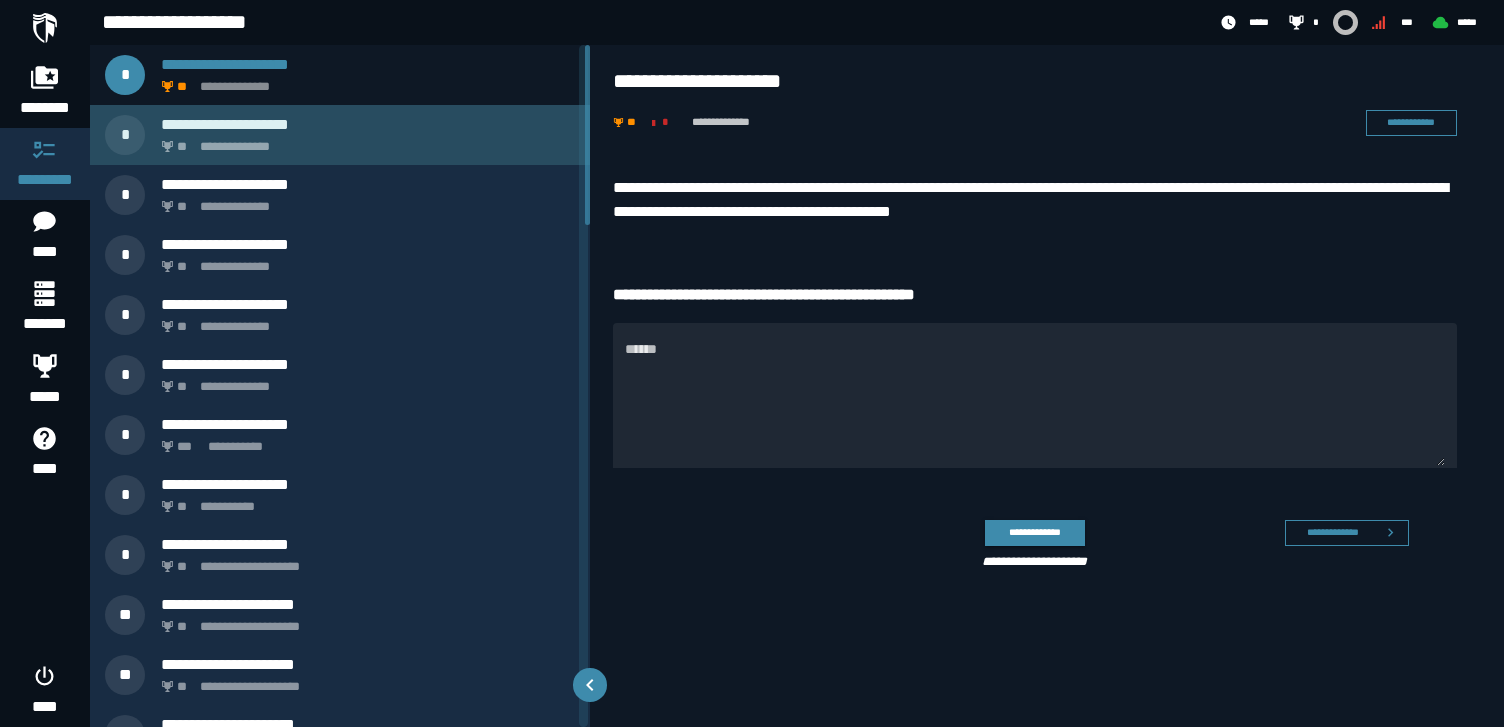 click on "**********" at bounding box center [364, 141] 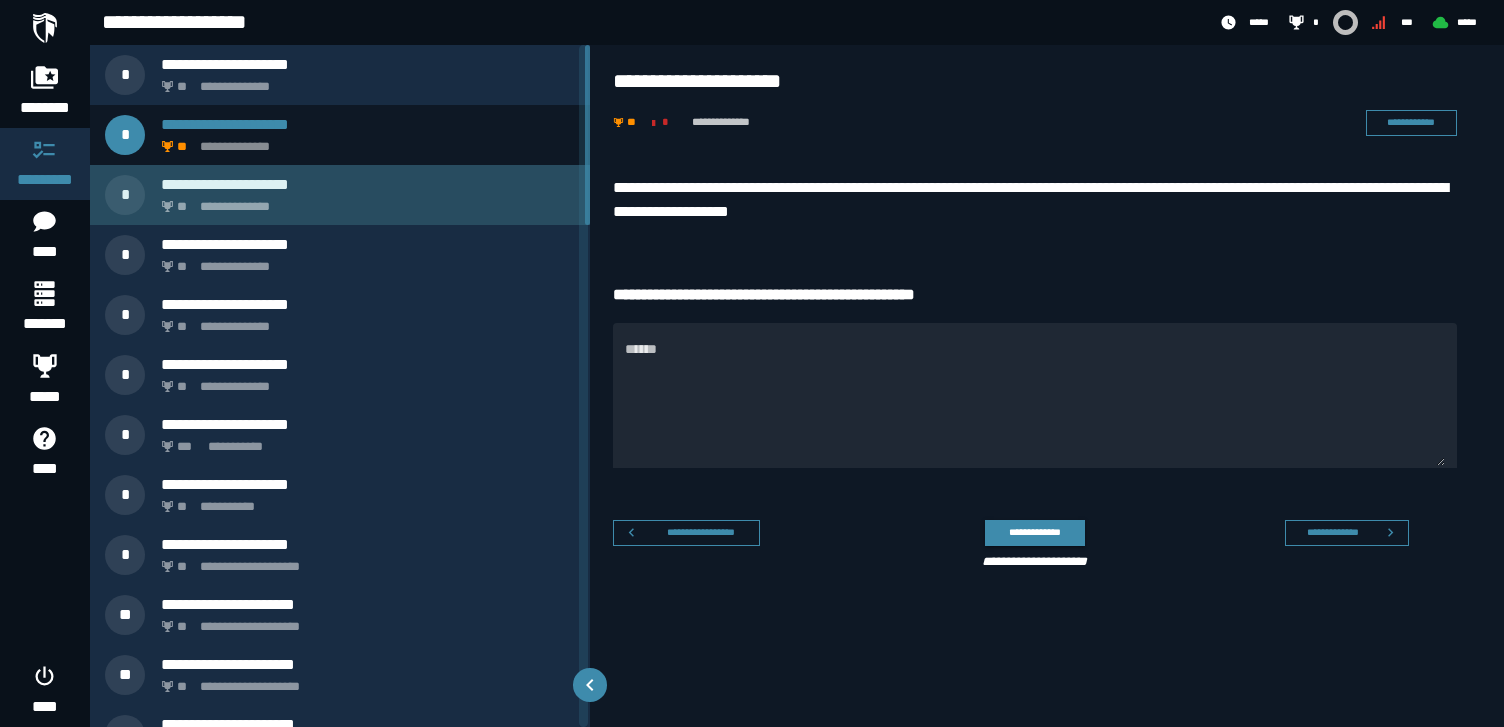 click on "**********" at bounding box center (368, 184) 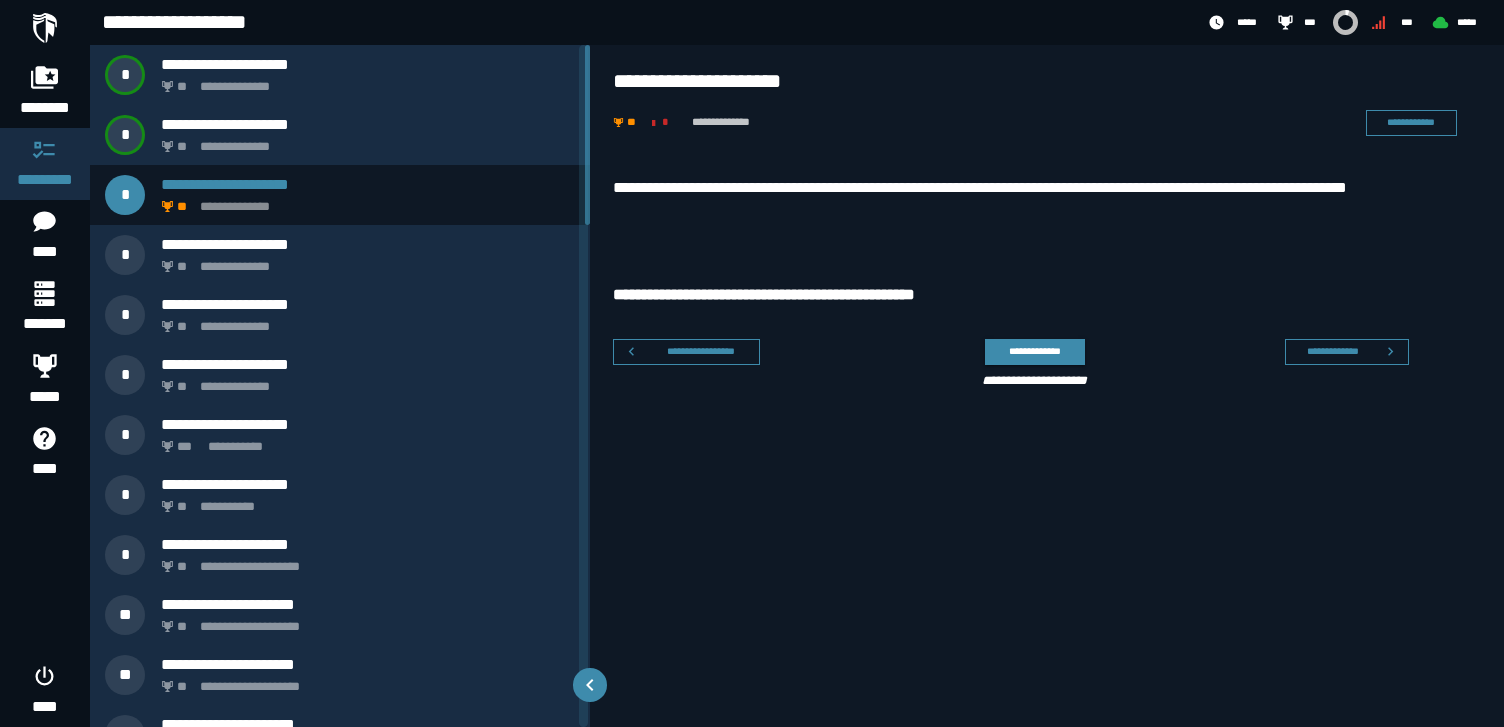 scroll, scrollTop: 0, scrollLeft: 0, axis: both 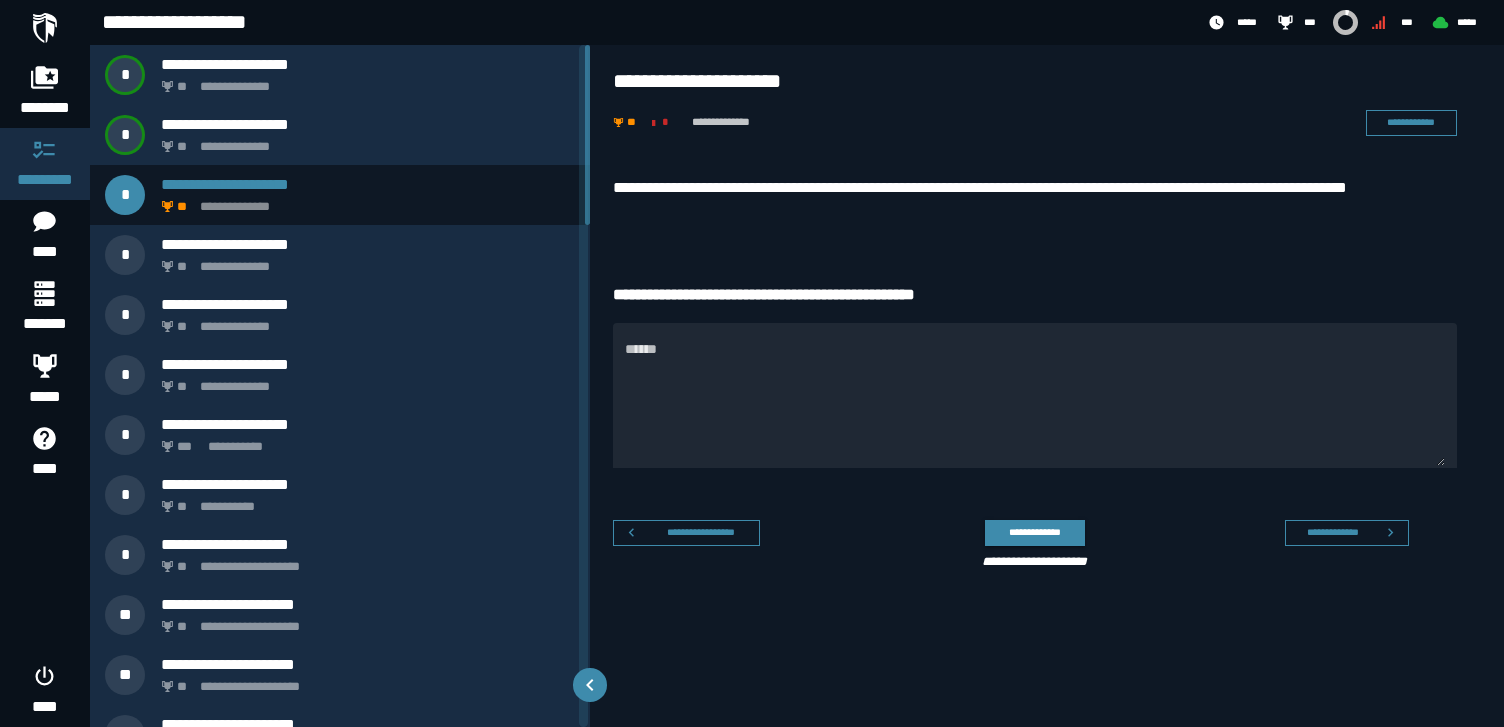 type on "**********" 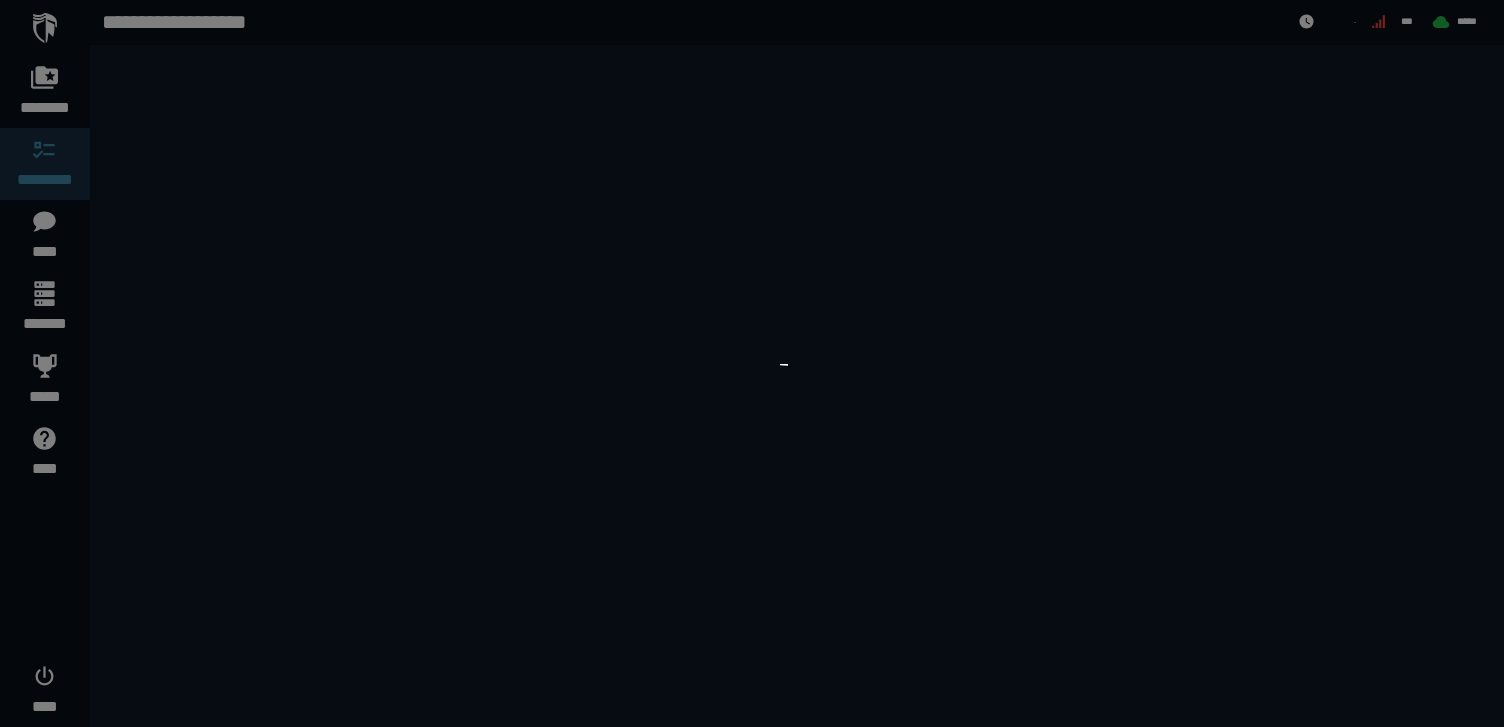 scroll, scrollTop: 0, scrollLeft: 0, axis: both 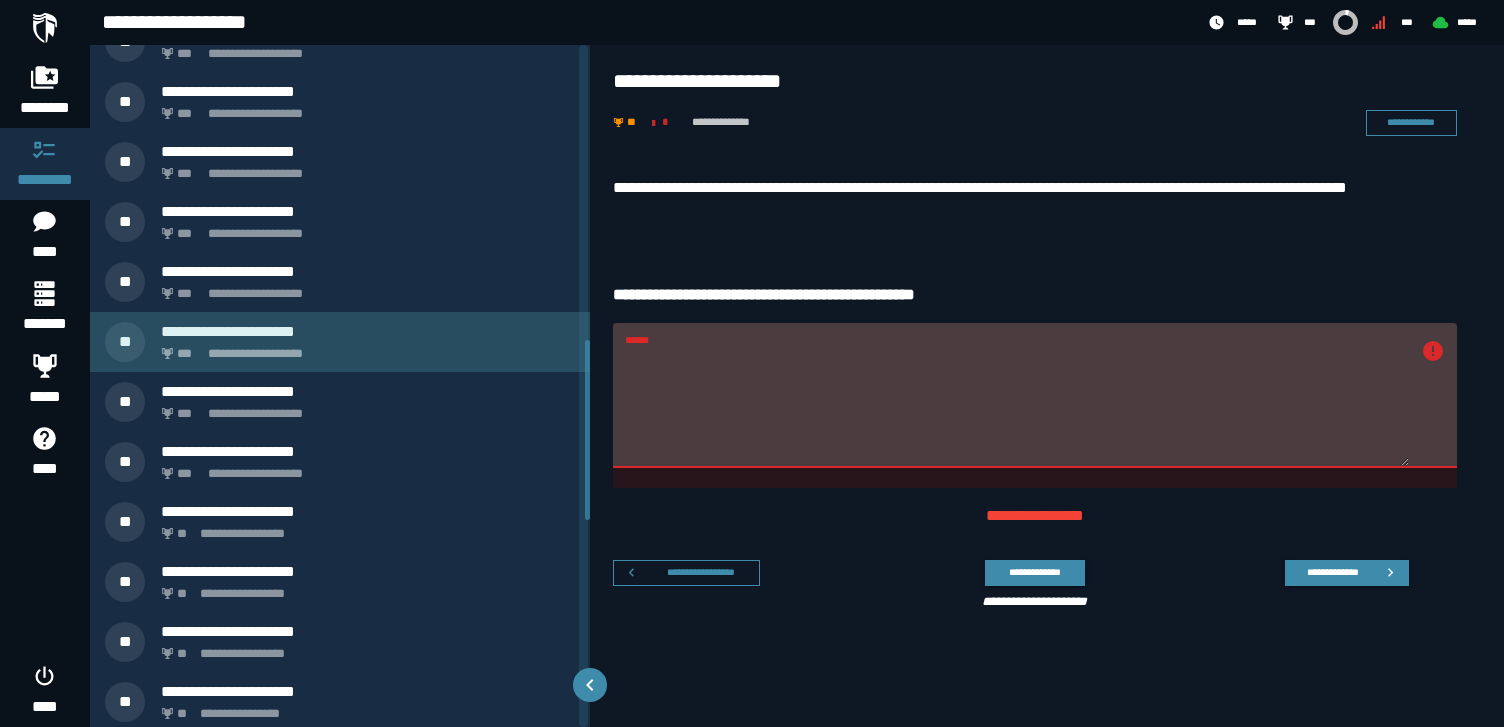 click on "**********" at bounding box center (340, 342) 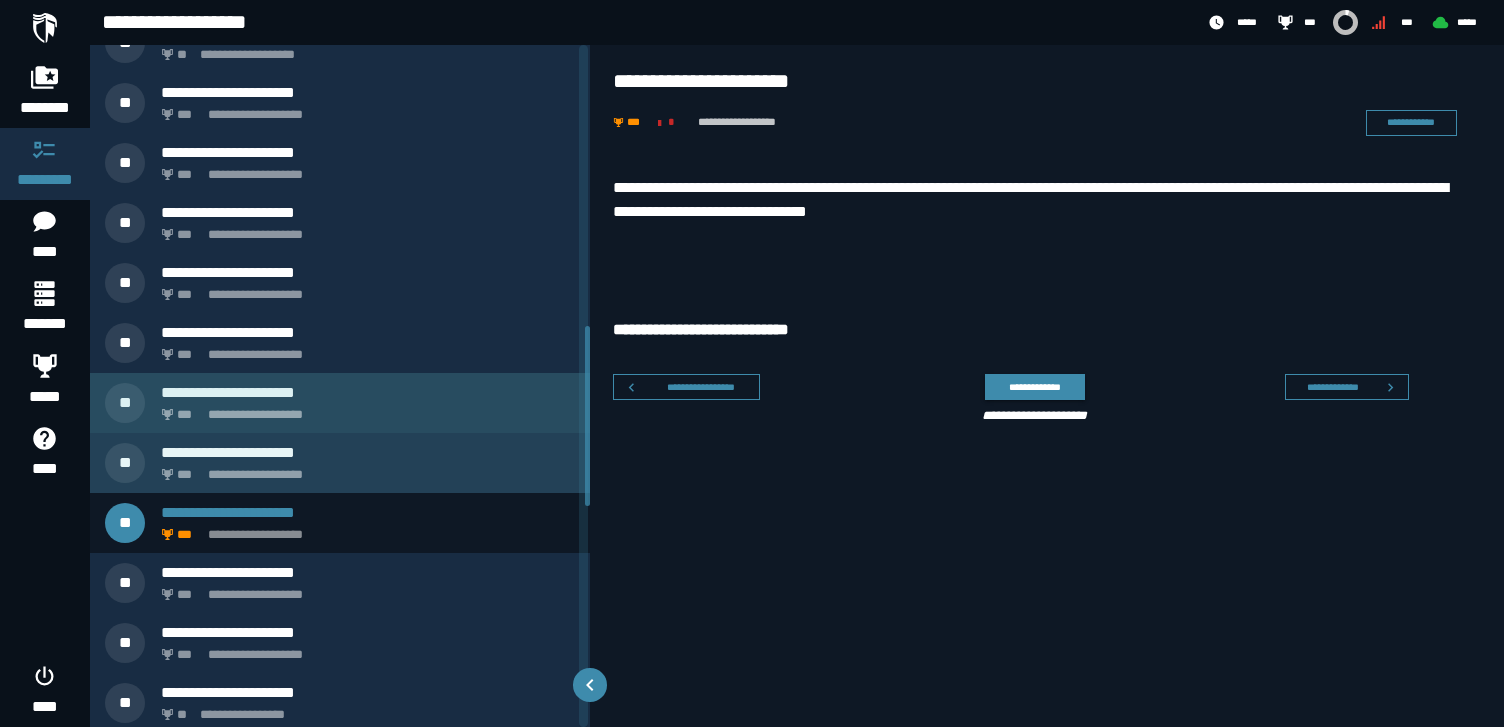 click on "**********" at bounding box center [340, 403] 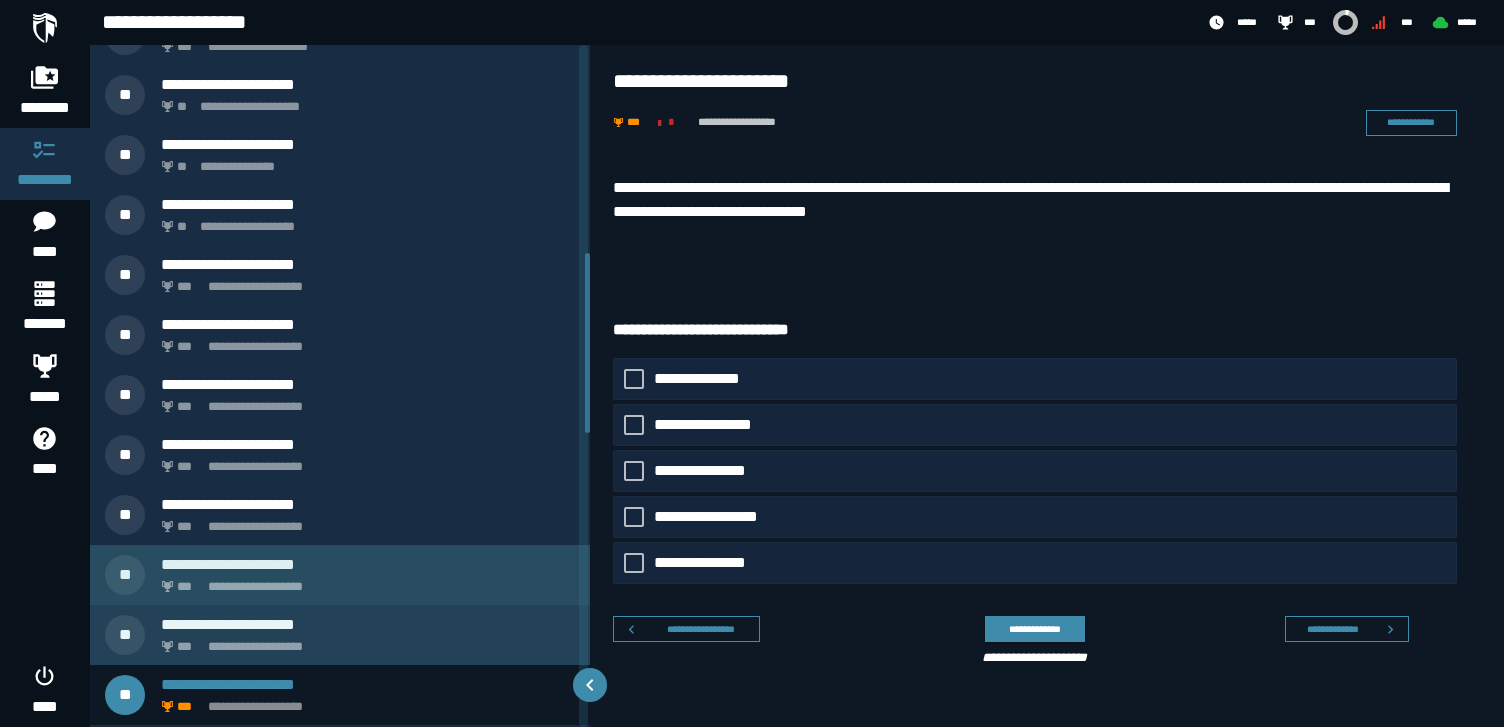 scroll, scrollTop: 758, scrollLeft: 0, axis: vertical 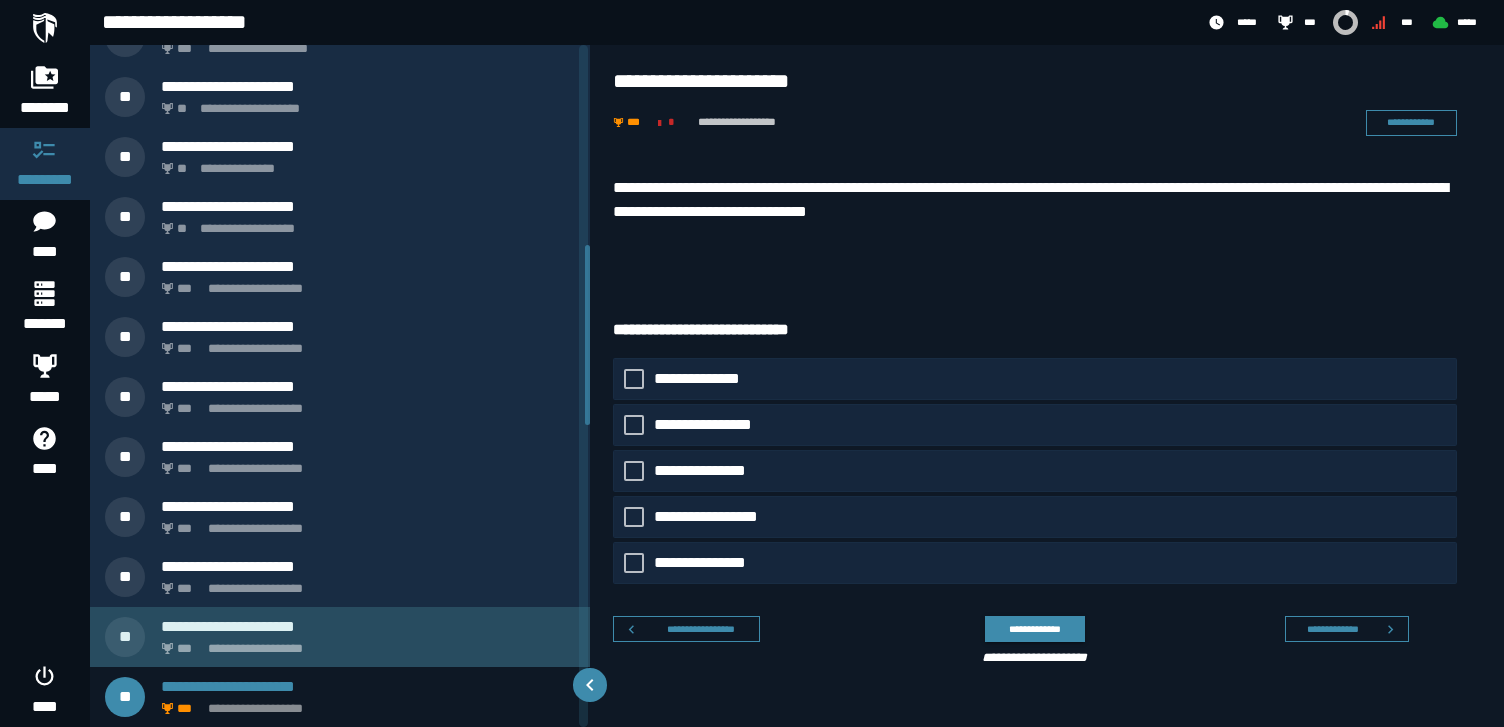 click on "**********" at bounding box center (368, 626) 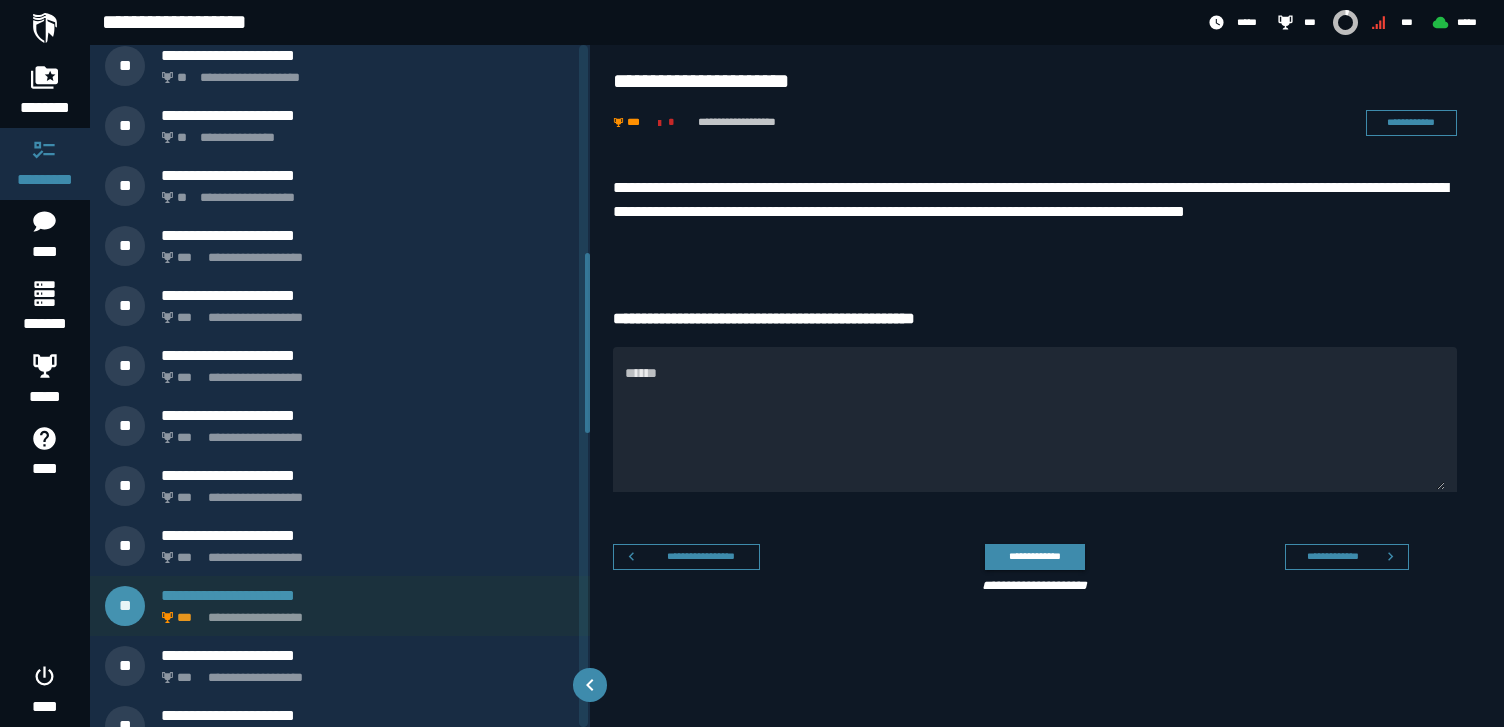 scroll, scrollTop: 790, scrollLeft: 0, axis: vertical 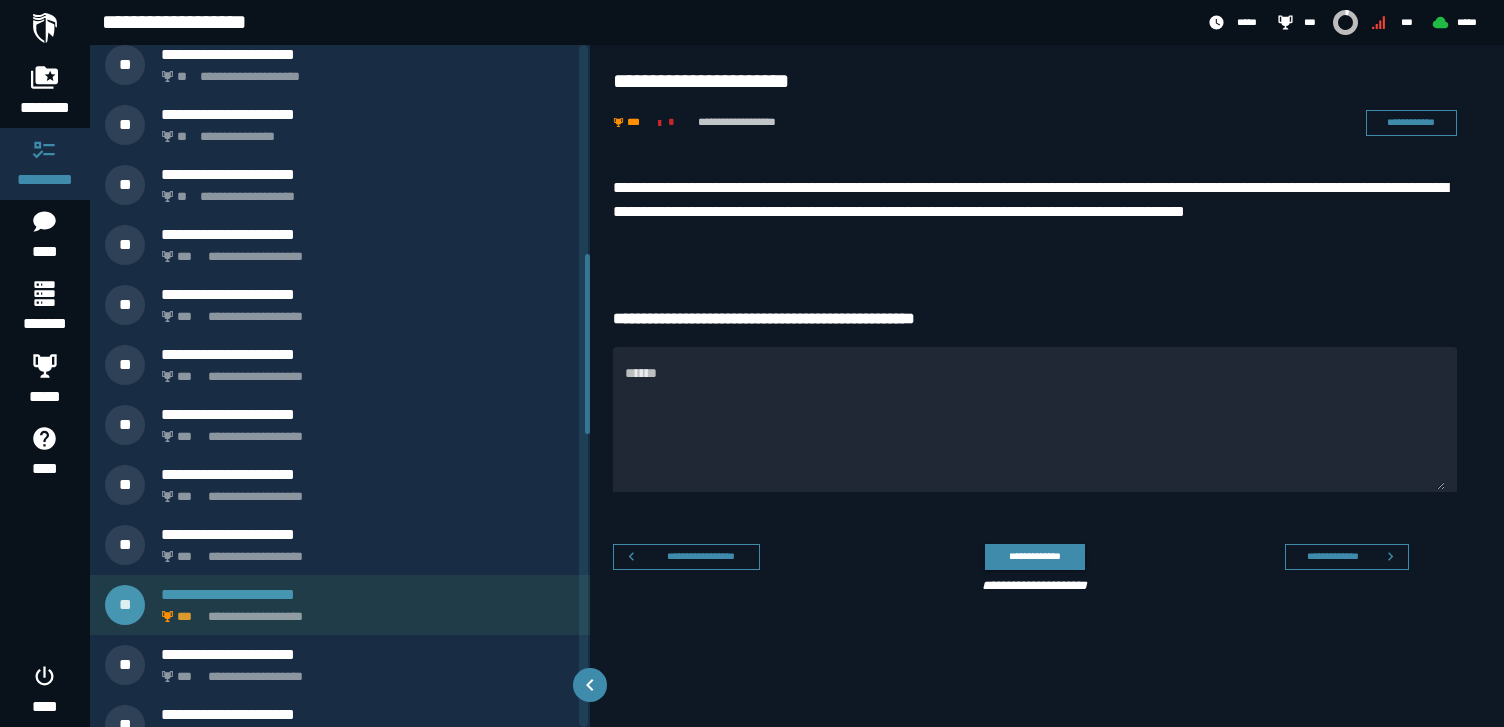 click on "**********" at bounding box center (364, 611) 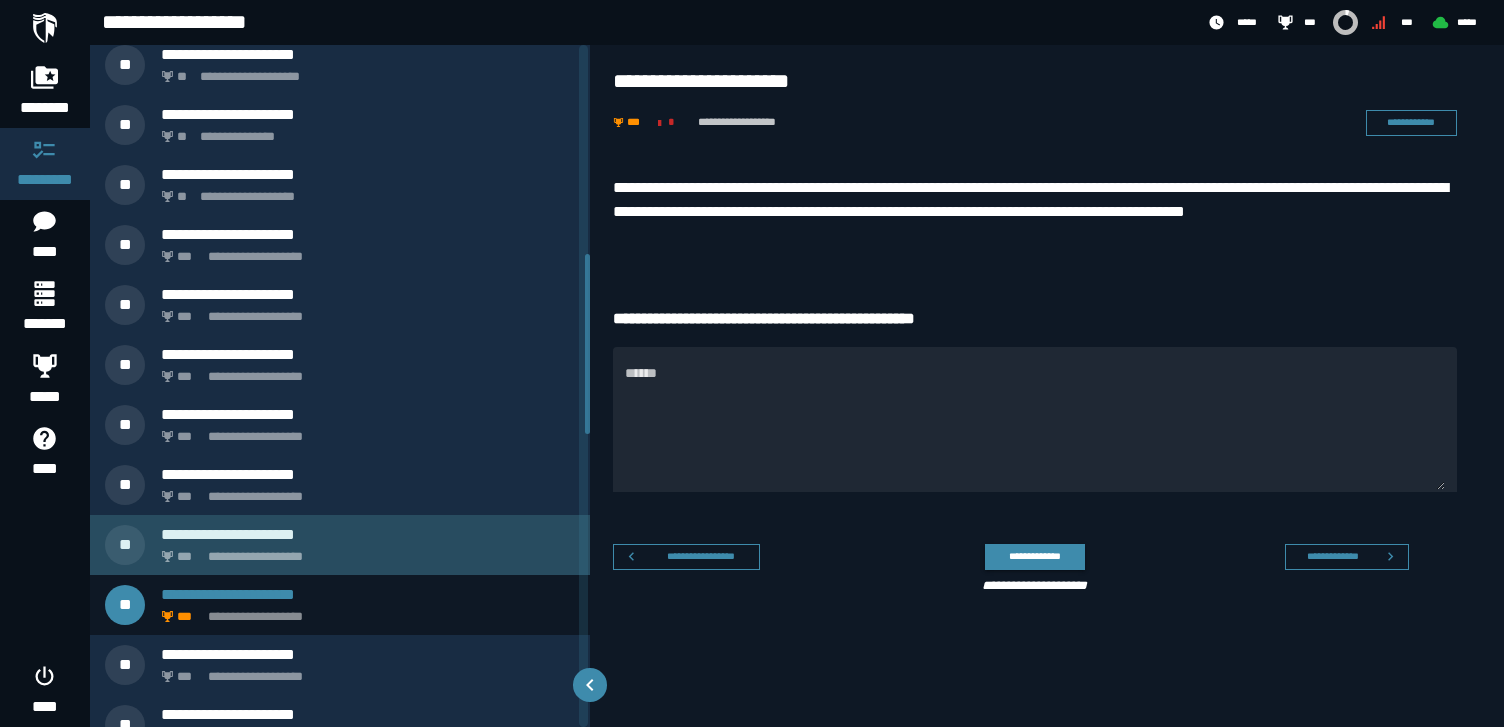 click on "**********" at bounding box center (364, 551) 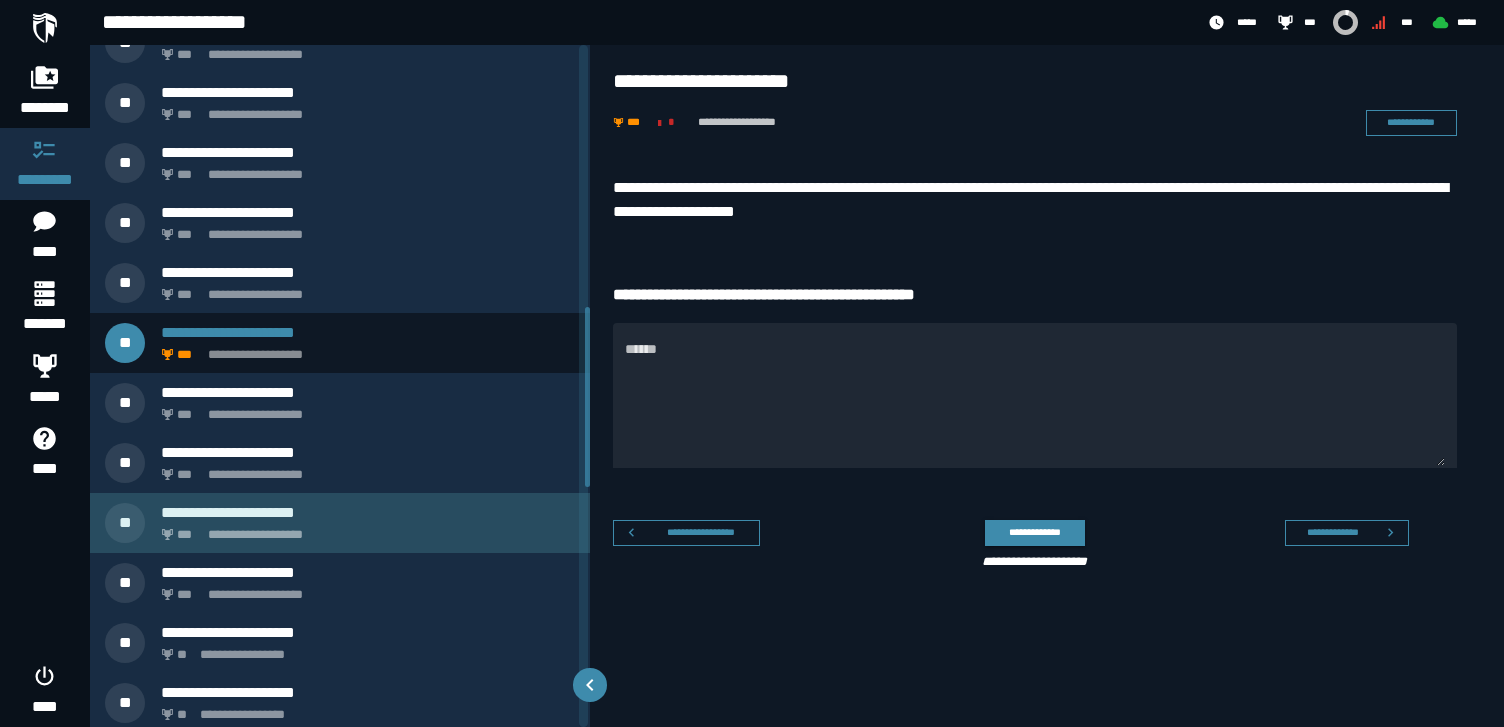 click on "**********" at bounding box center [364, 529] 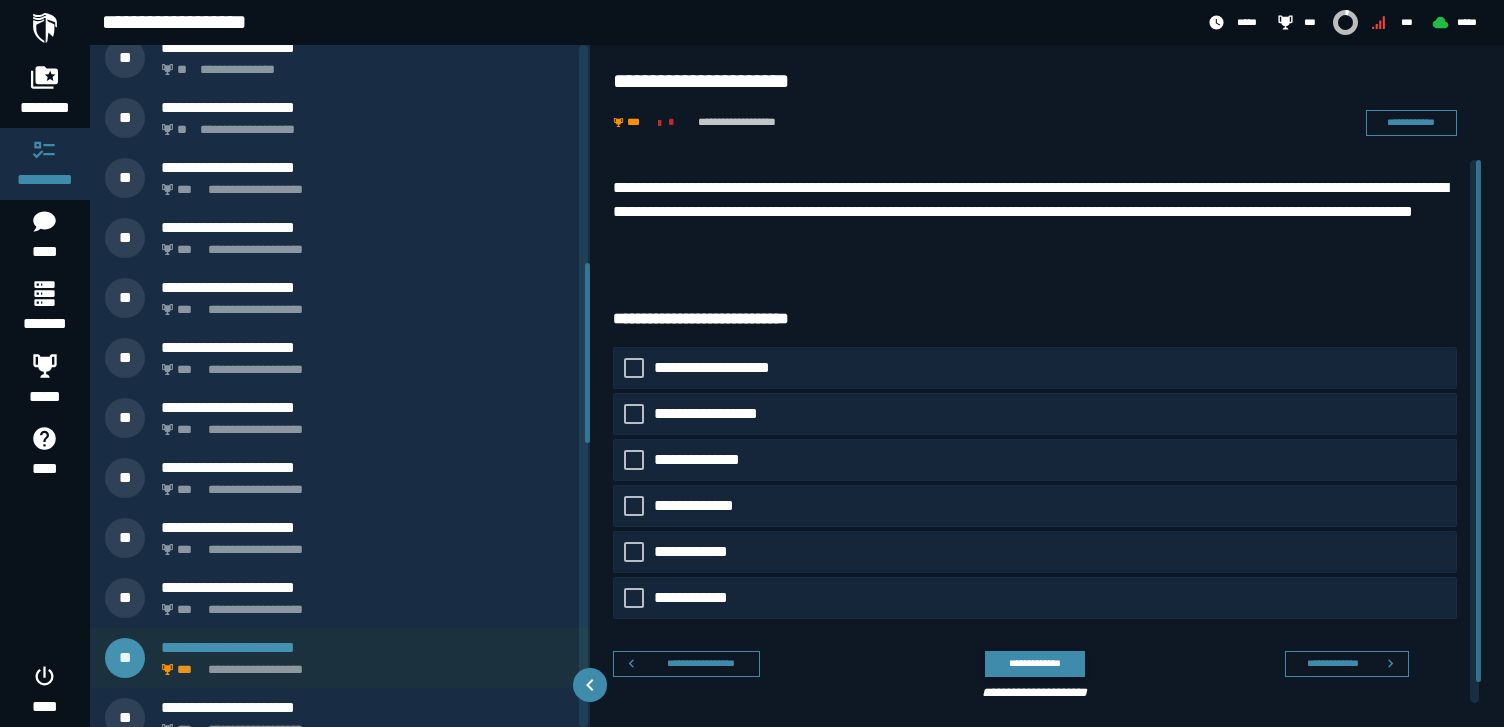 scroll, scrollTop: 818, scrollLeft: 0, axis: vertical 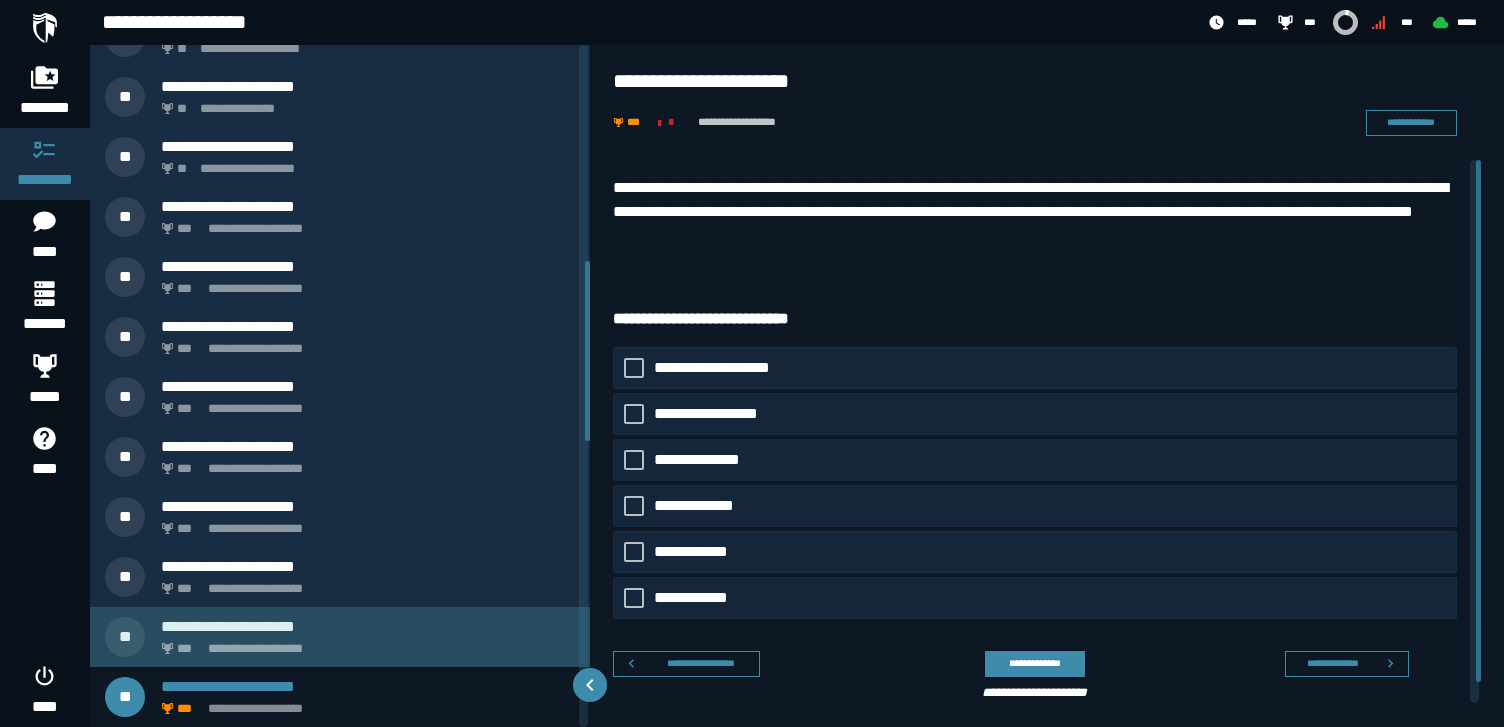 click on "**********" at bounding box center (340, 637) 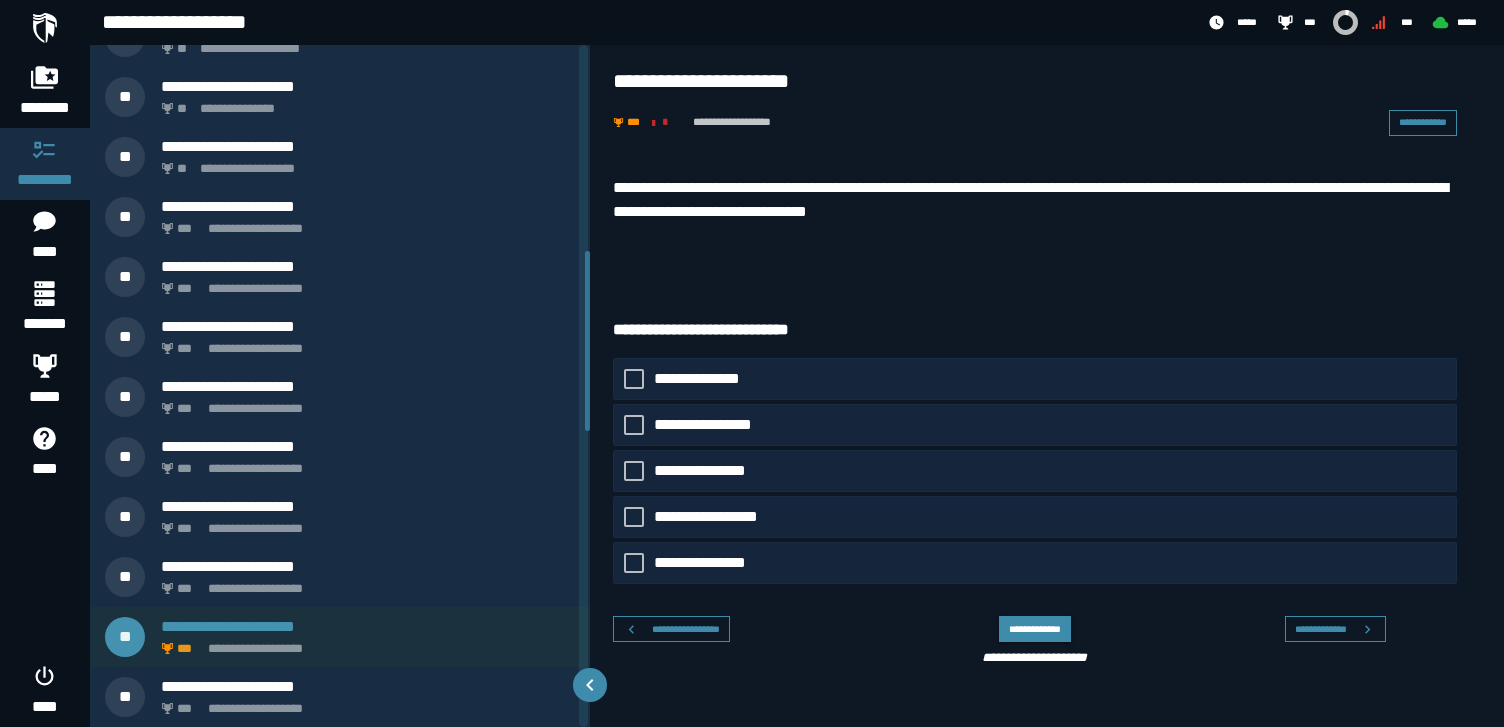 scroll, scrollTop: 758, scrollLeft: 0, axis: vertical 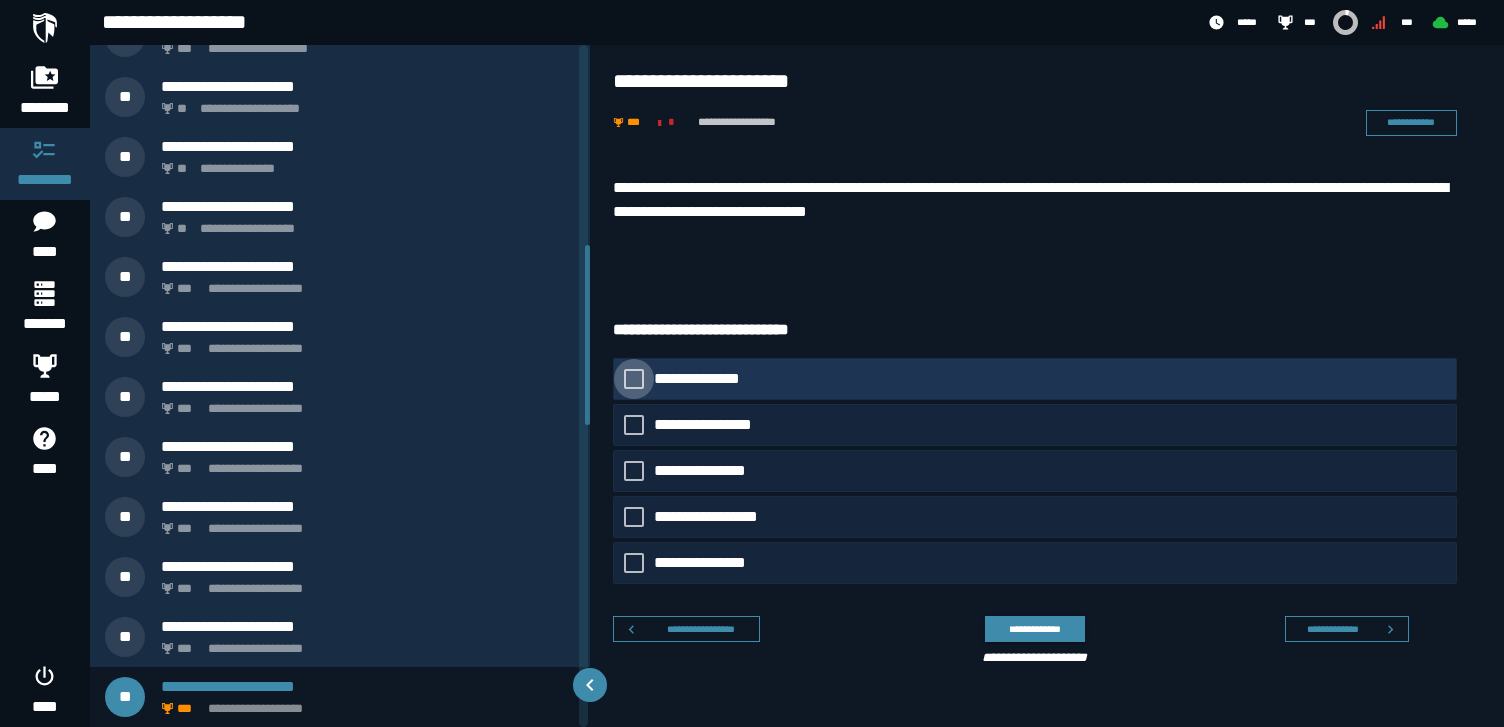 click 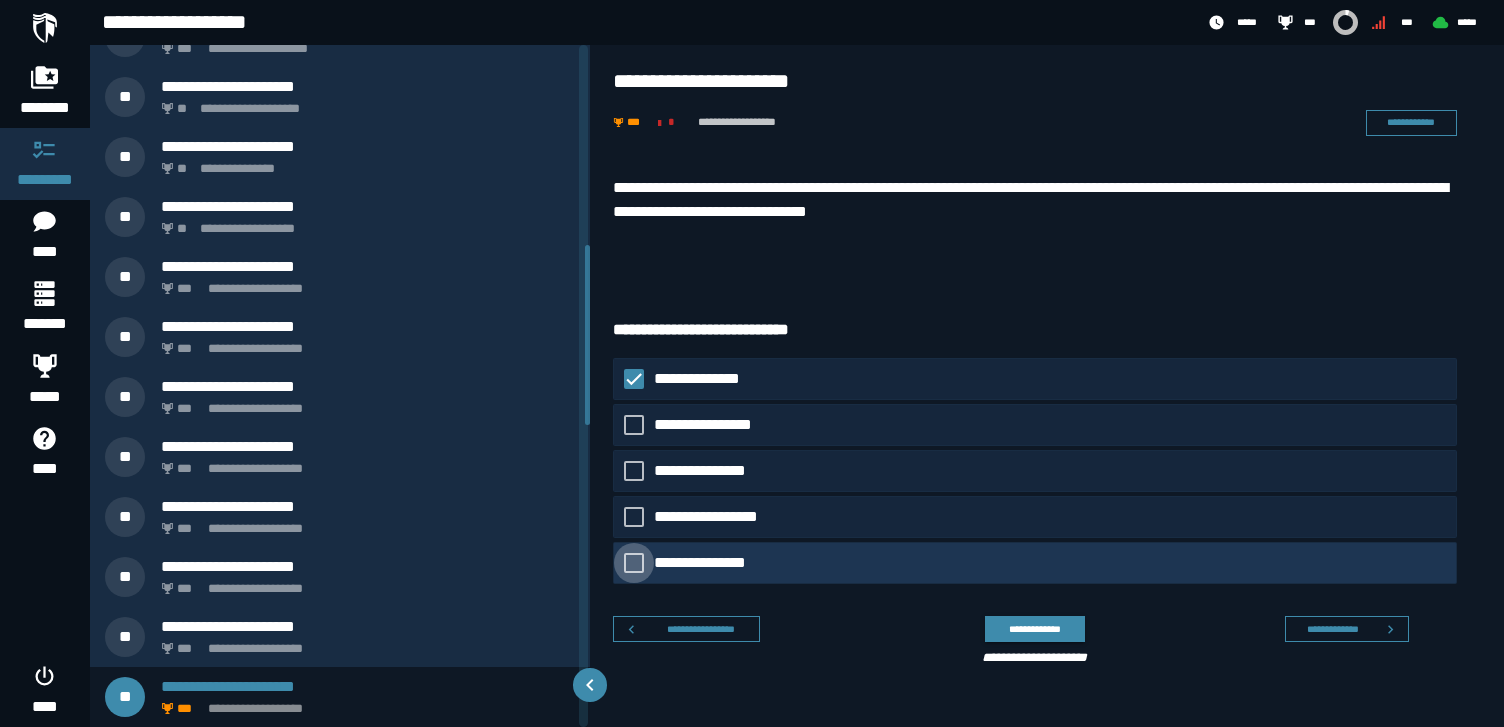 click 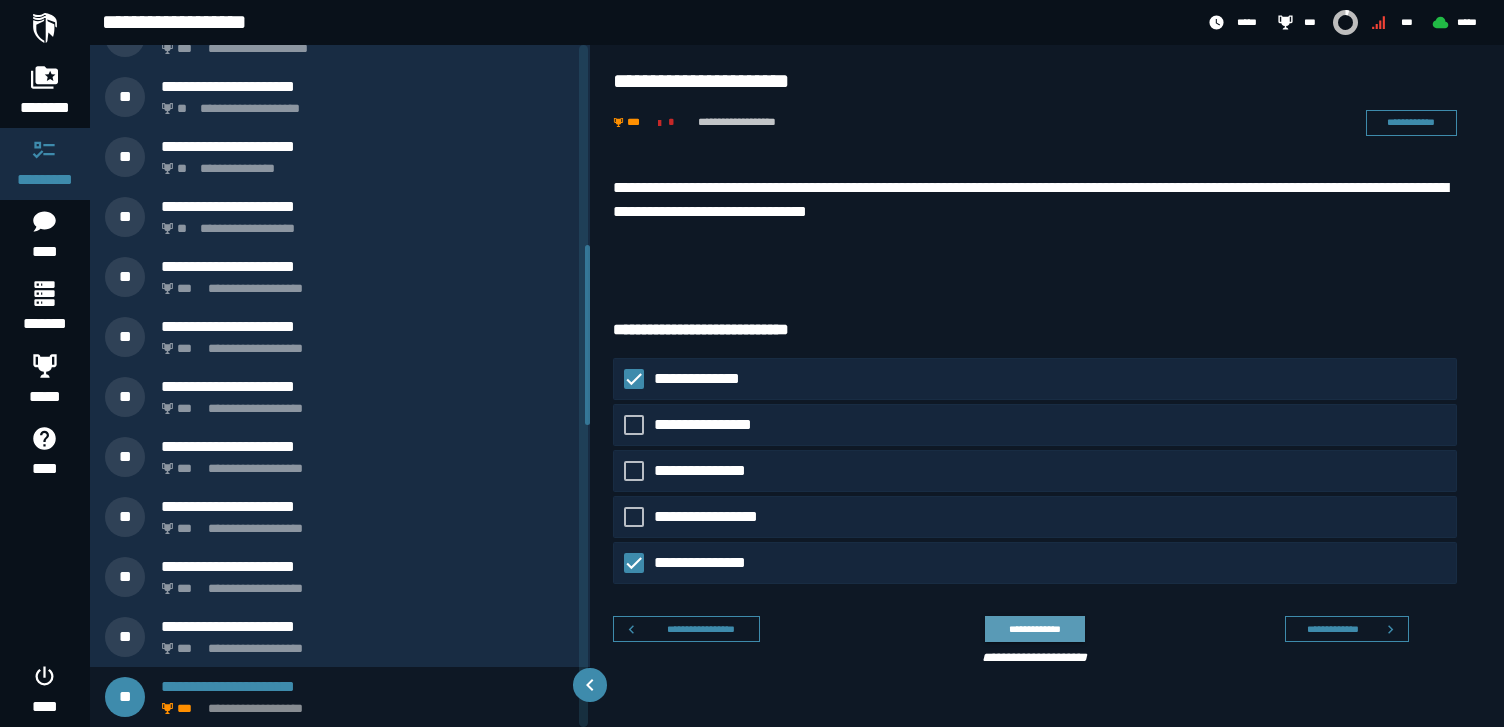 click on "**********" at bounding box center (1034, 628) 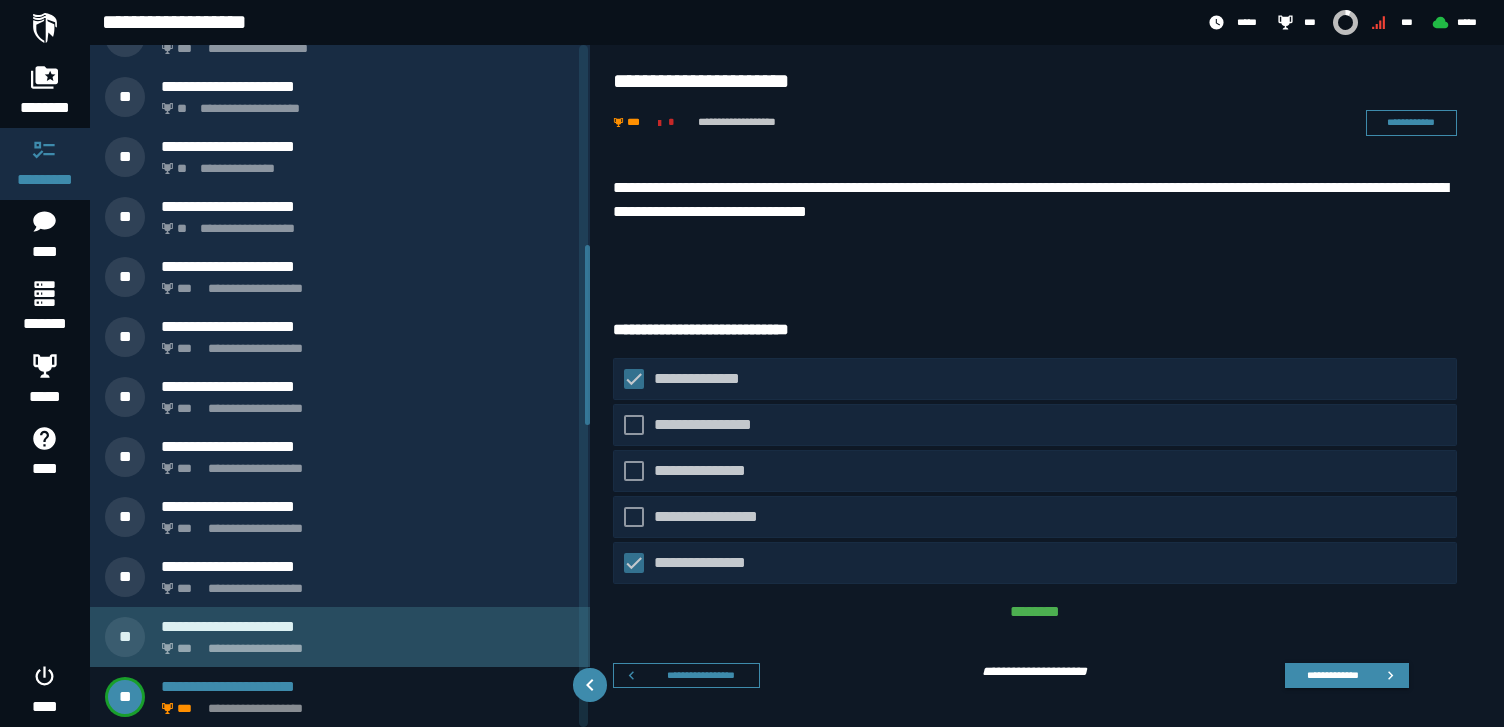 click on "**********" at bounding box center [364, 643] 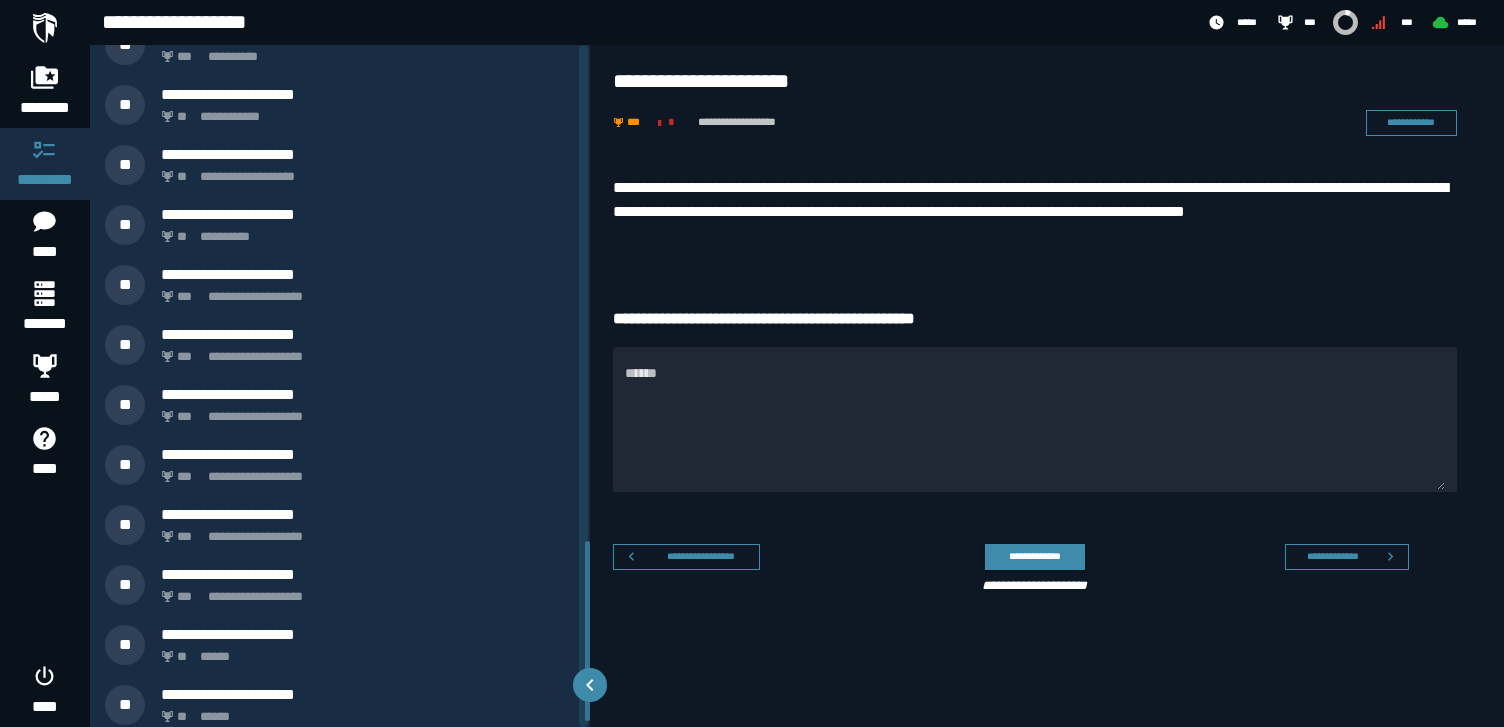 scroll, scrollTop: 1898, scrollLeft: 0, axis: vertical 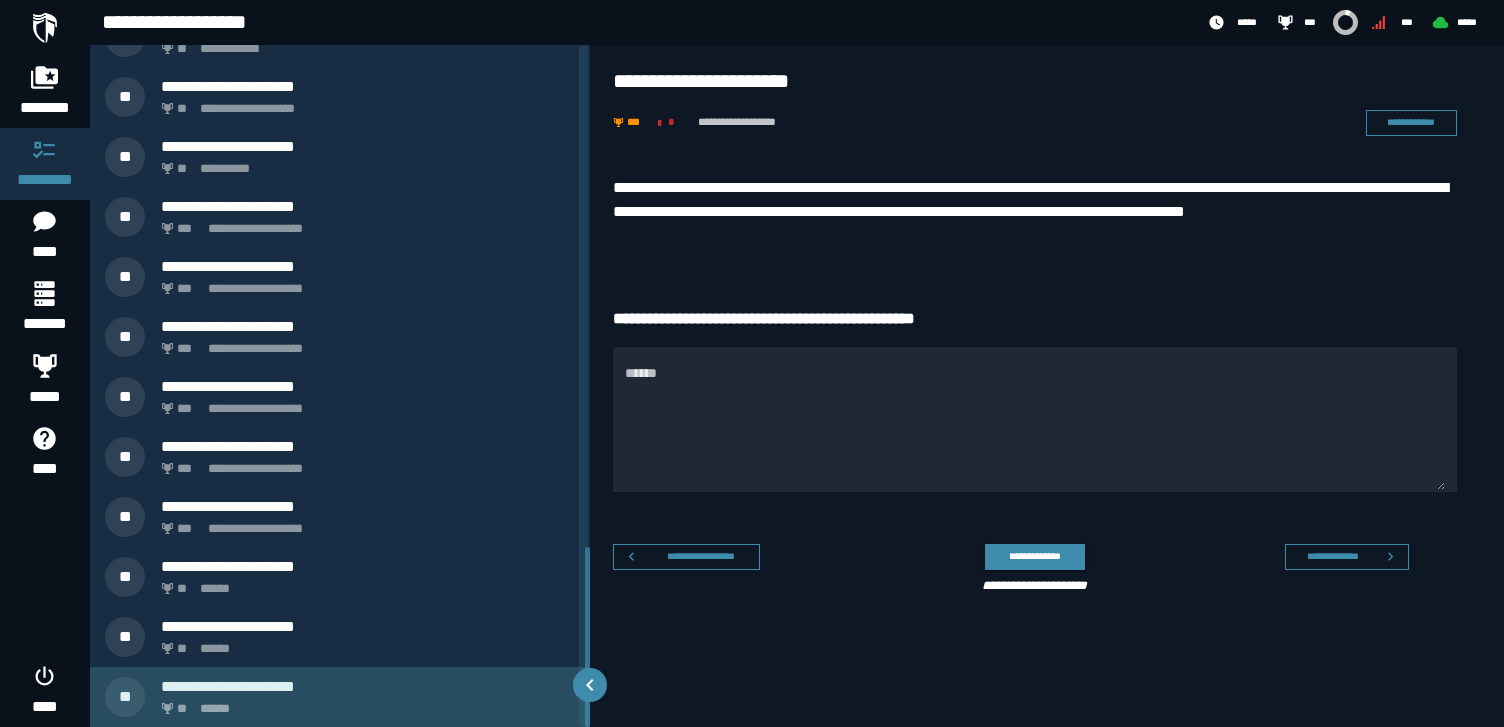 click on "**********" at bounding box center [368, 686] 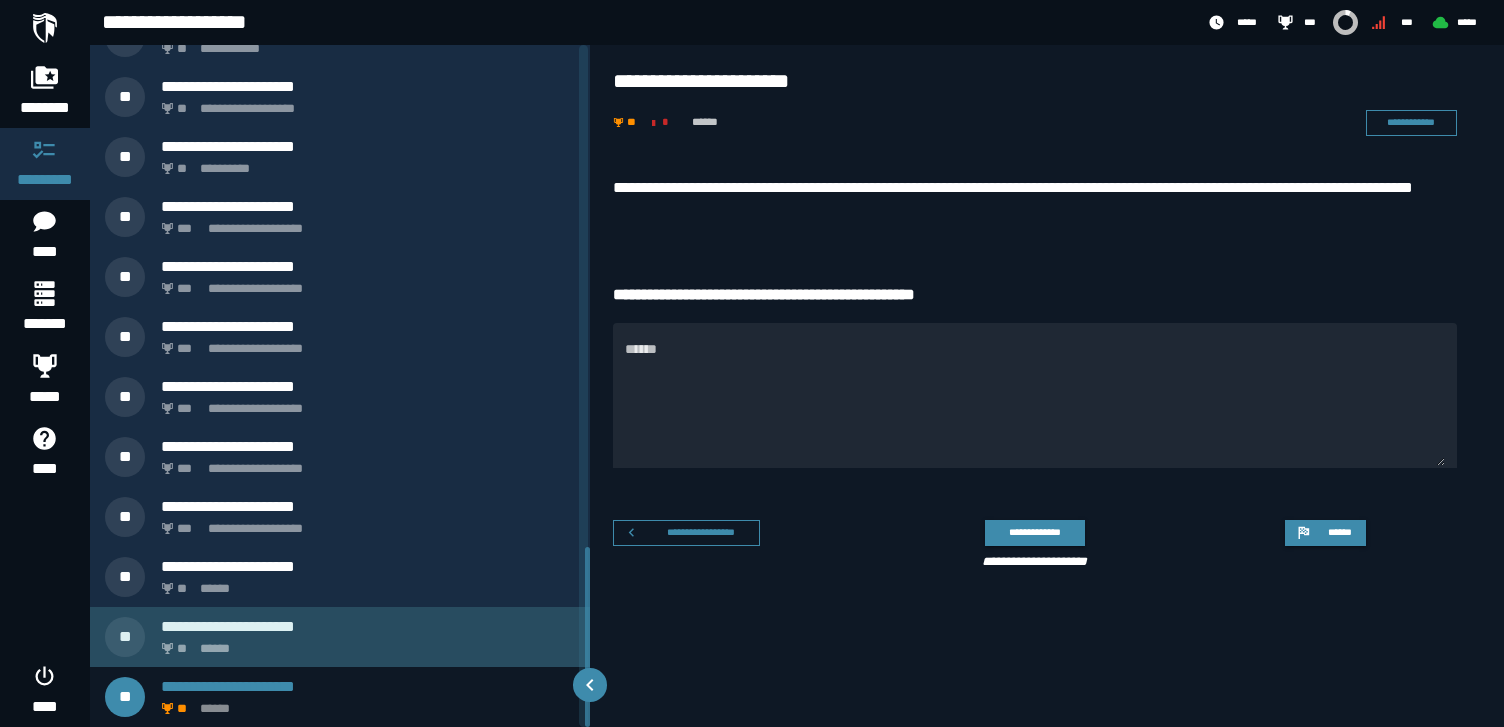 click on "** ******" at bounding box center [364, 643] 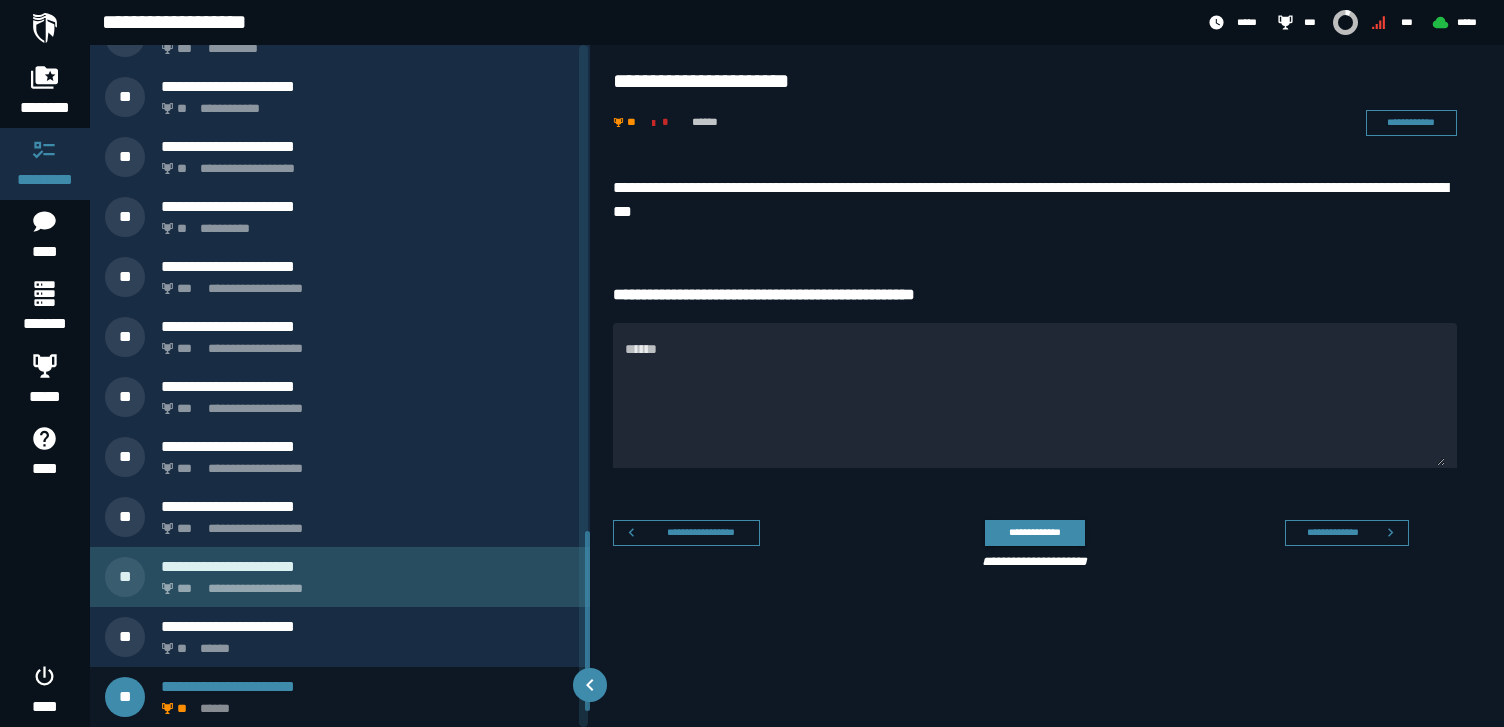 click on "**********" 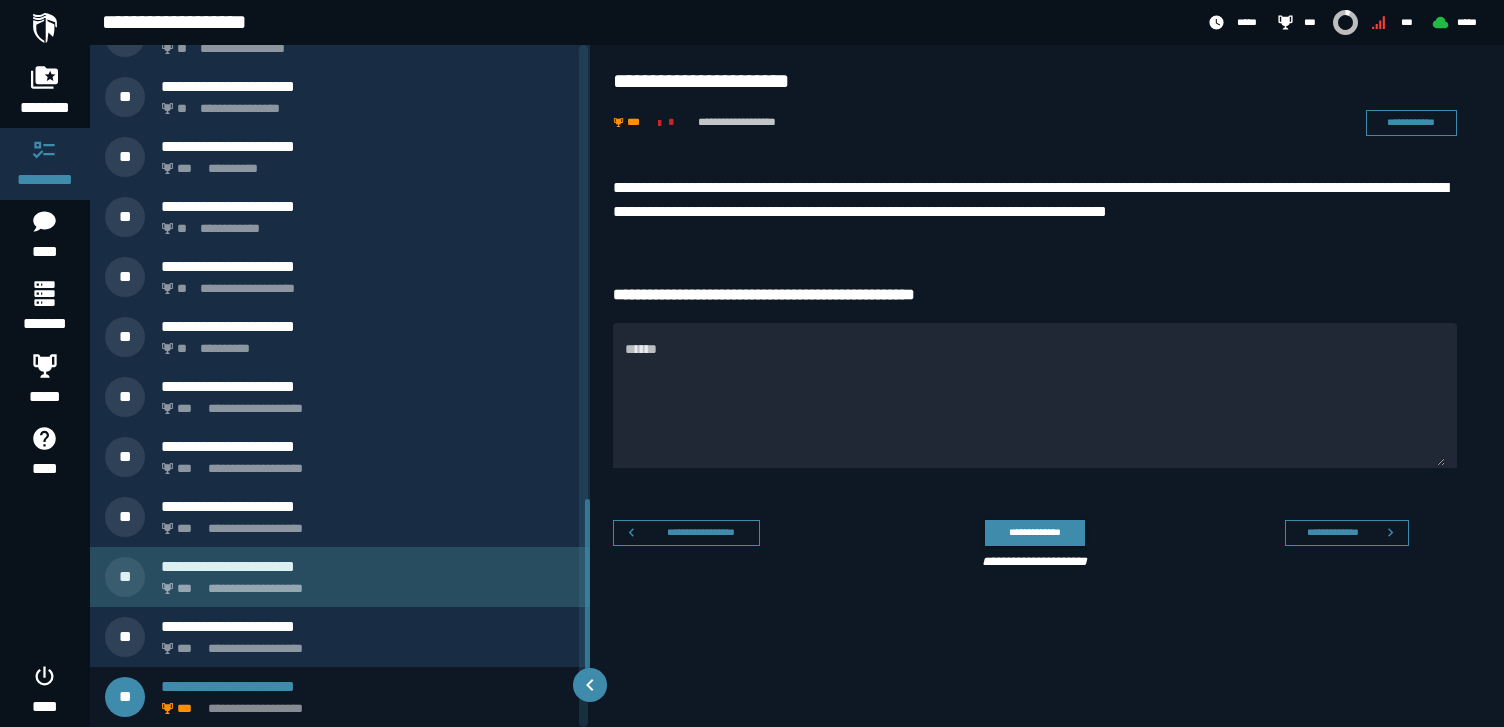 click on "**********" at bounding box center (364, 583) 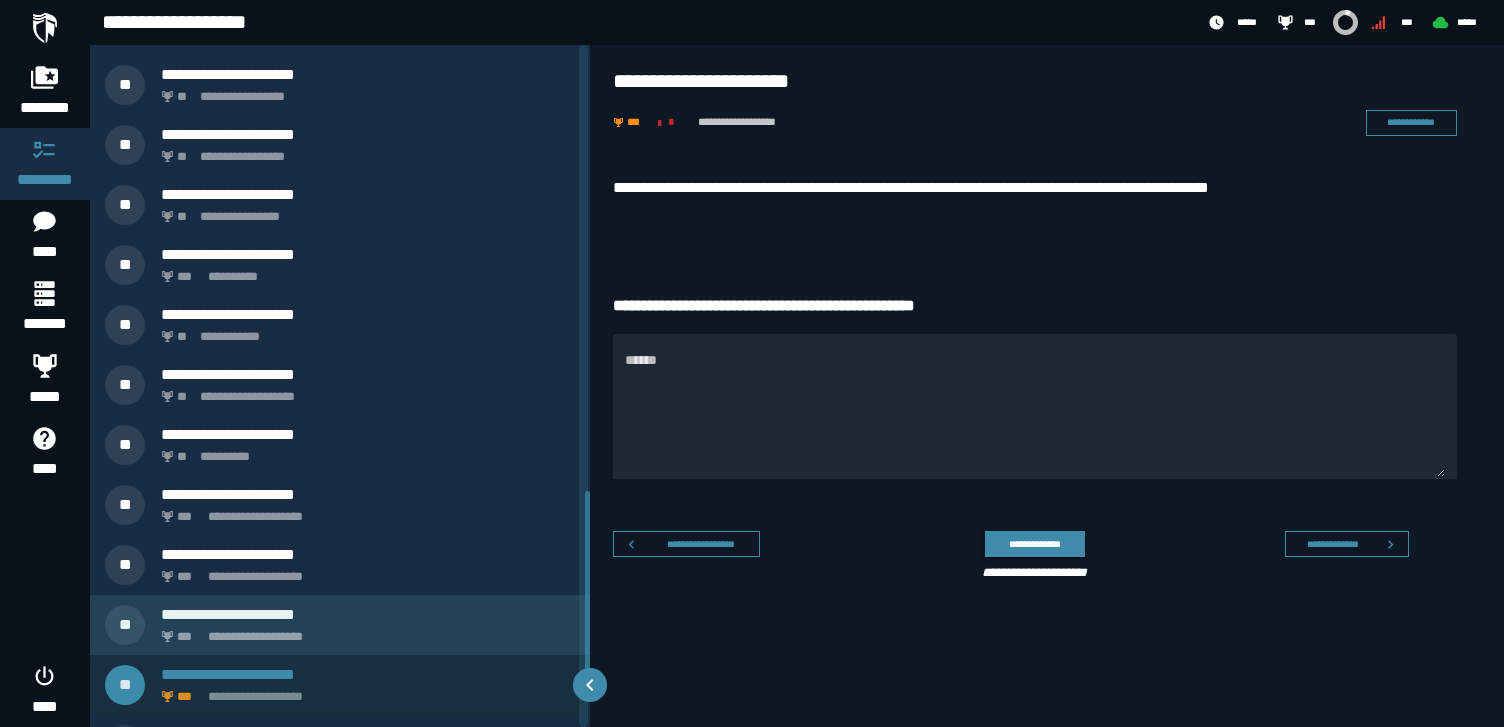 scroll, scrollTop: 1598, scrollLeft: 0, axis: vertical 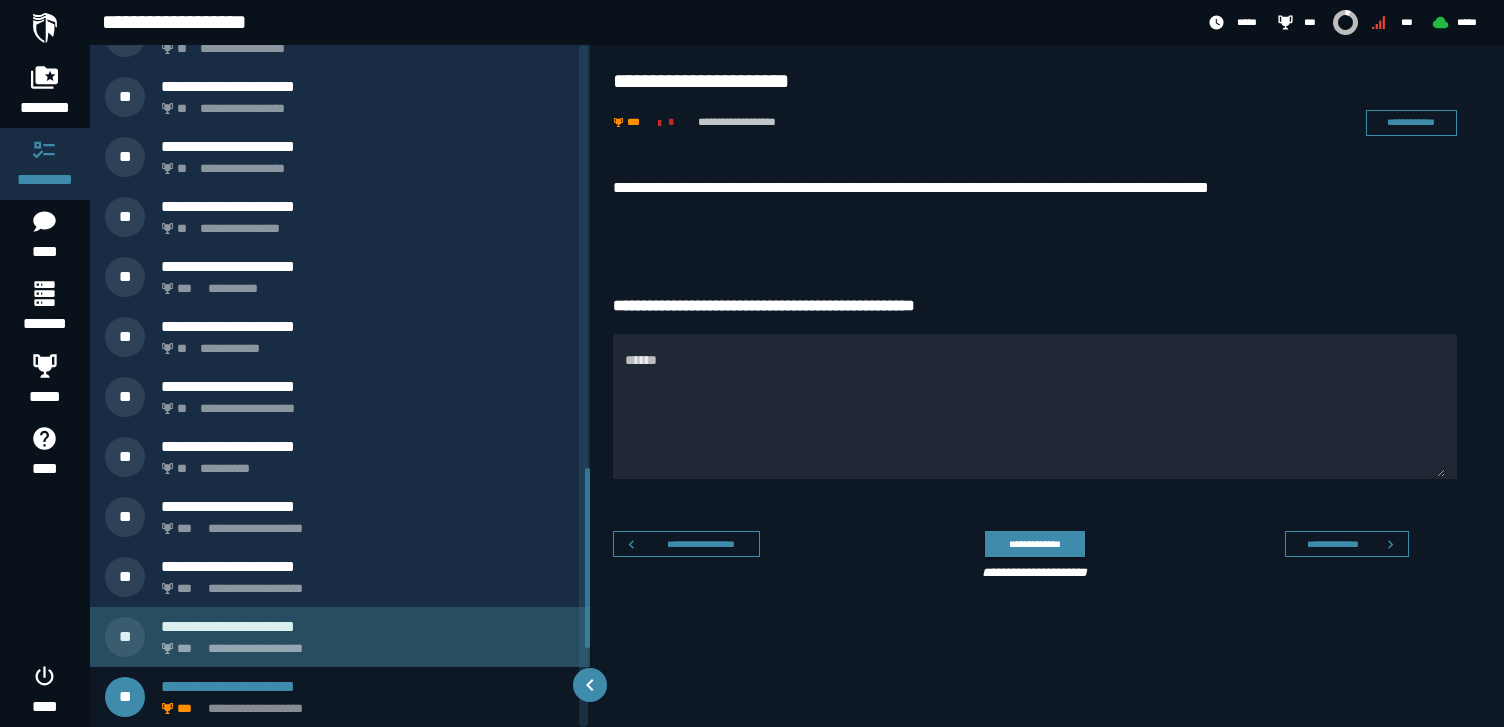 click on "**********" 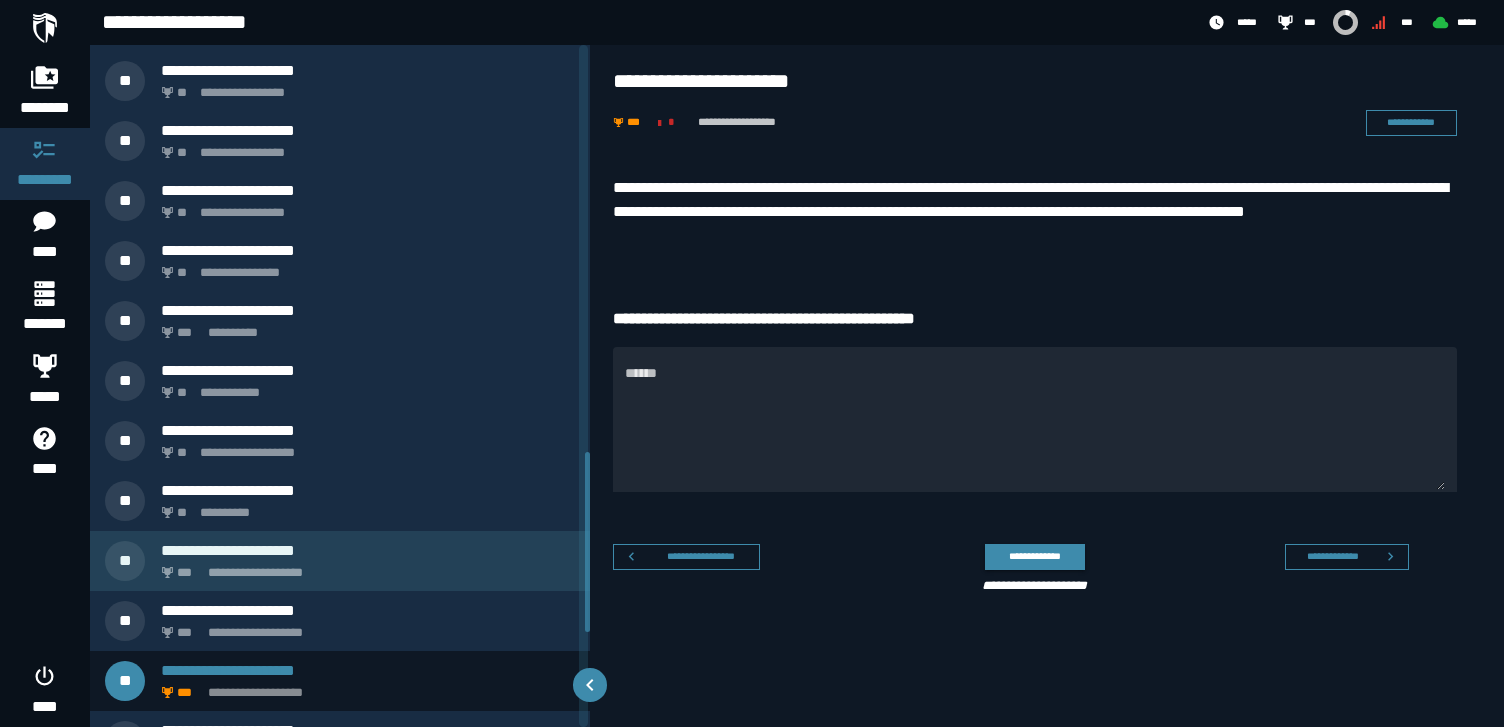 scroll, scrollTop: 1538, scrollLeft: 0, axis: vertical 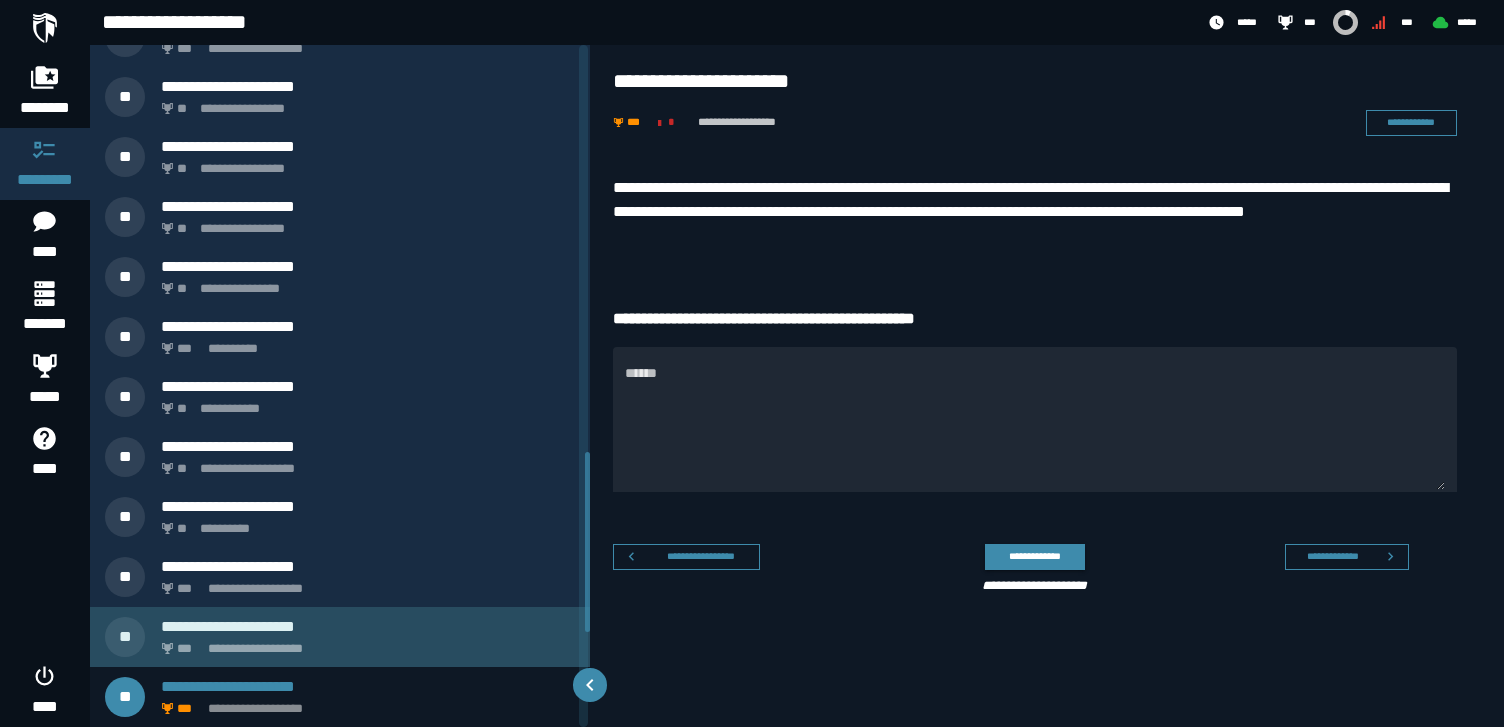 click on "**********" at bounding box center (364, 643) 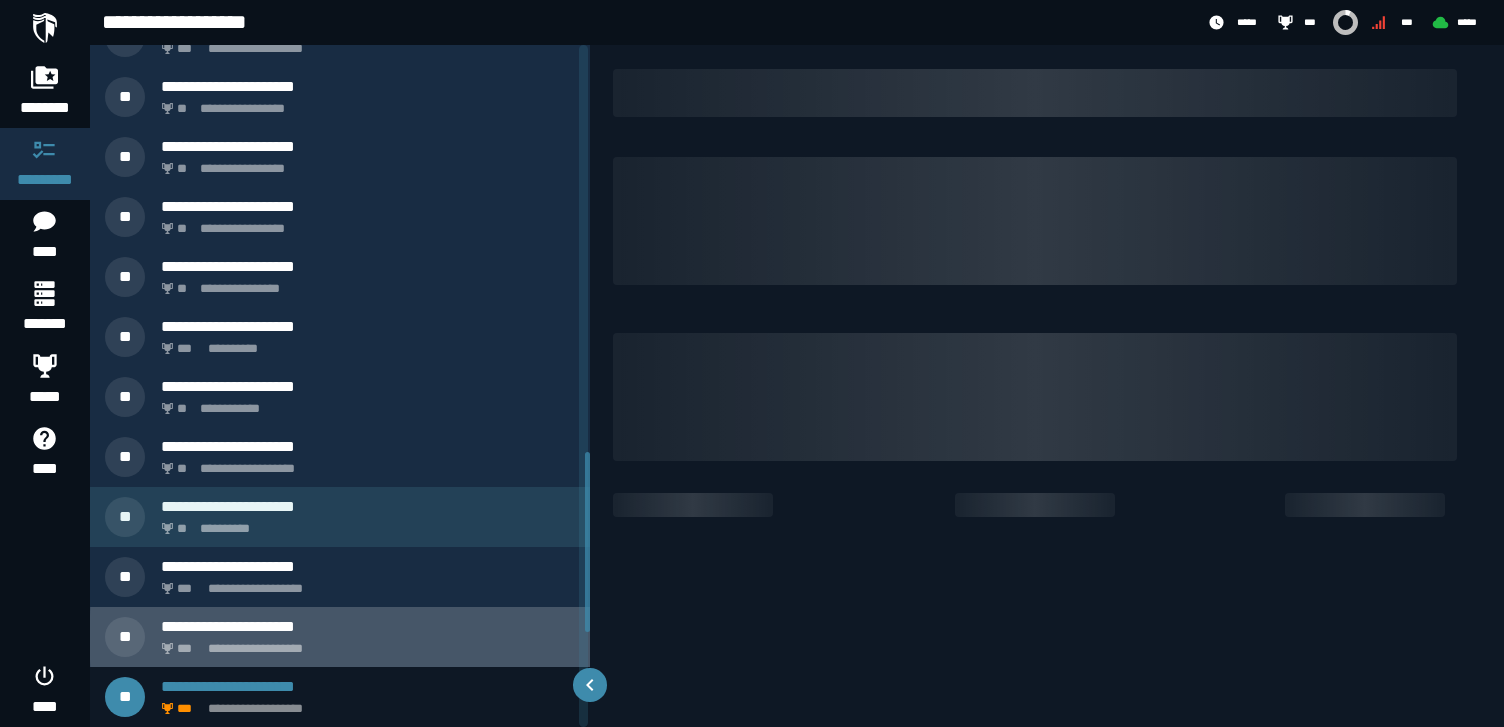 scroll, scrollTop: 1478, scrollLeft: 0, axis: vertical 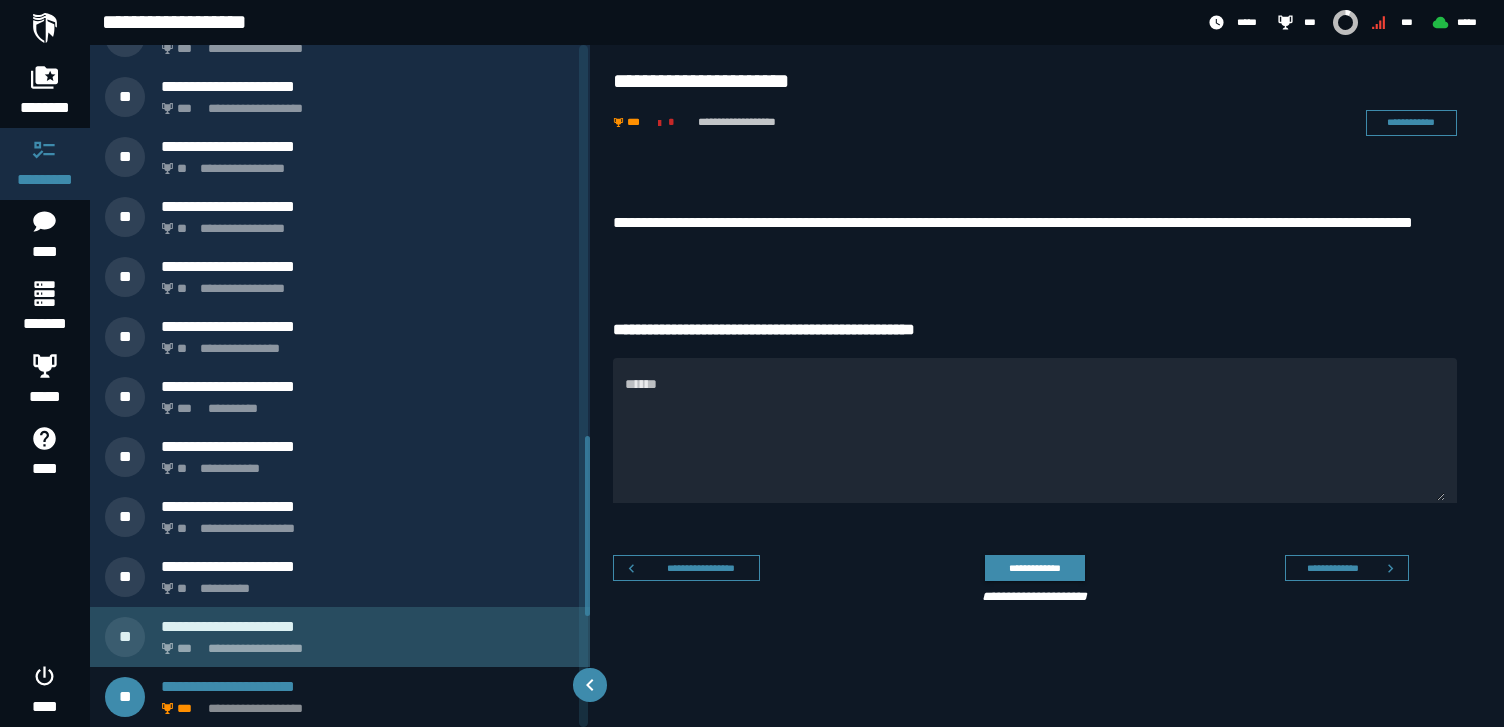 click on "**********" at bounding box center (364, 643) 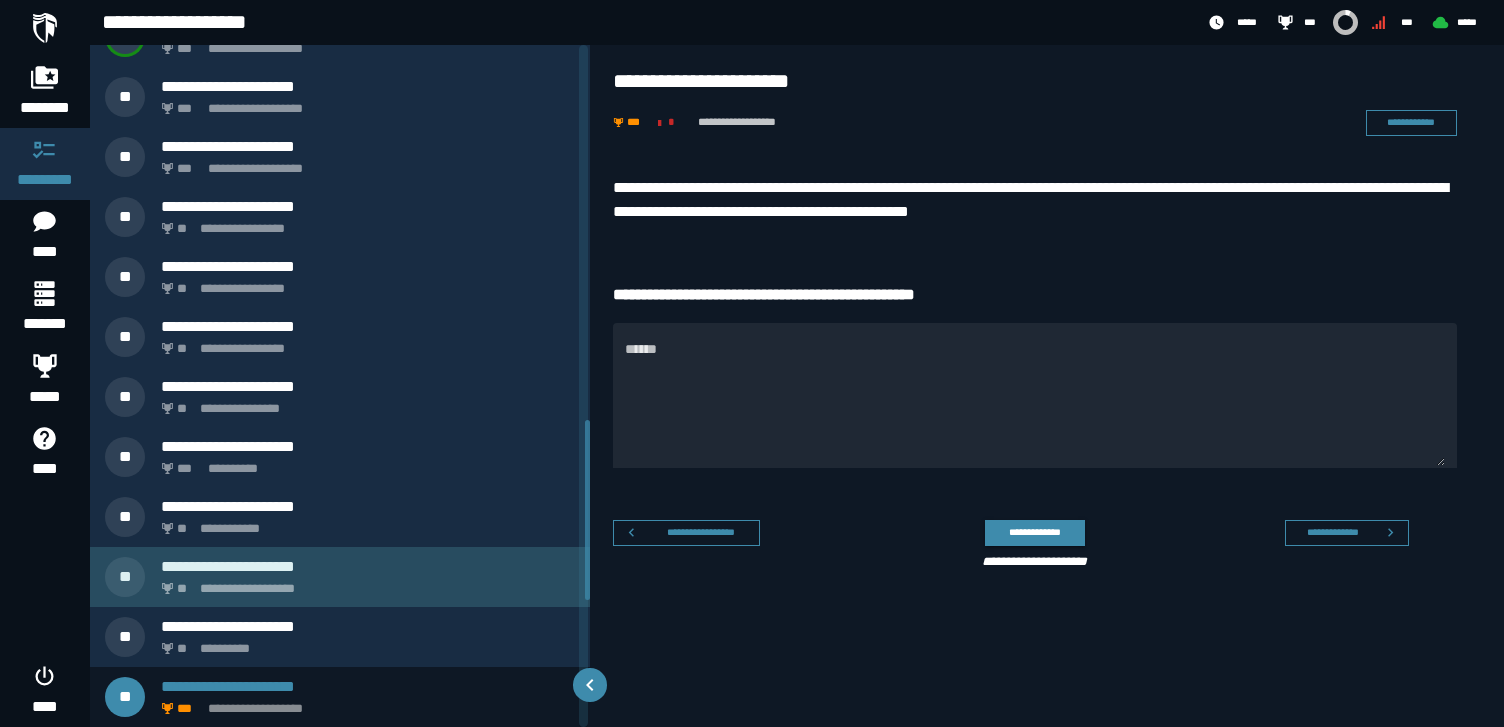 click on "**********" at bounding box center (340, 577) 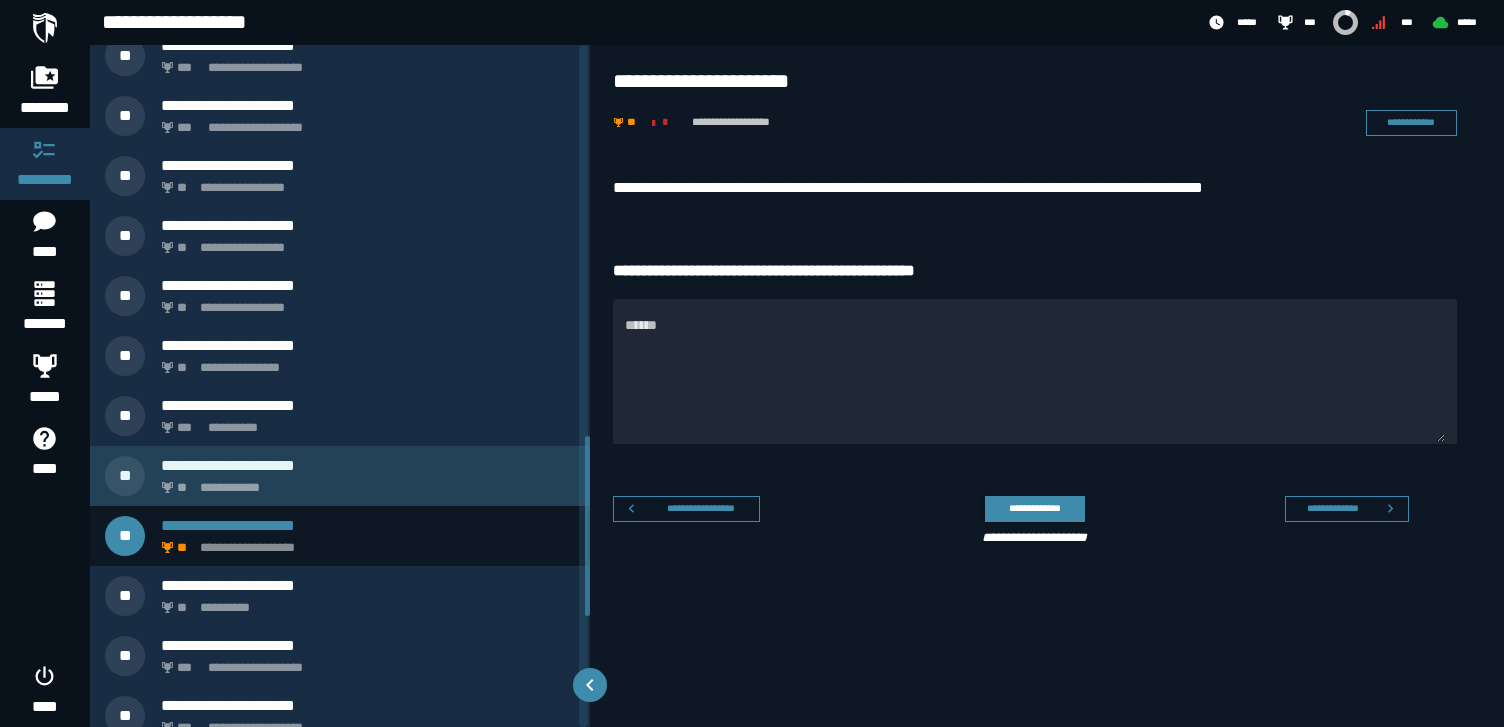 scroll, scrollTop: 1477, scrollLeft: 0, axis: vertical 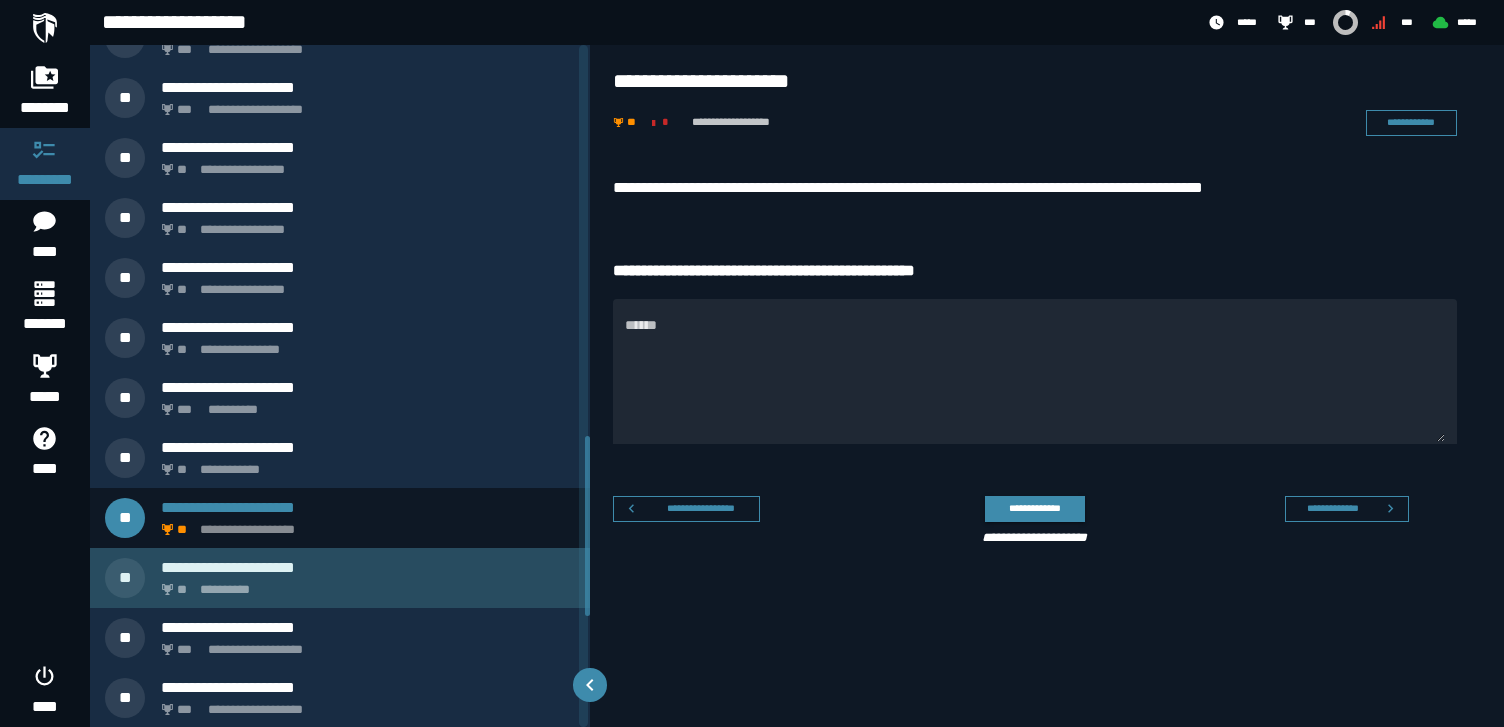click on "**********" at bounding box center [364, 584] 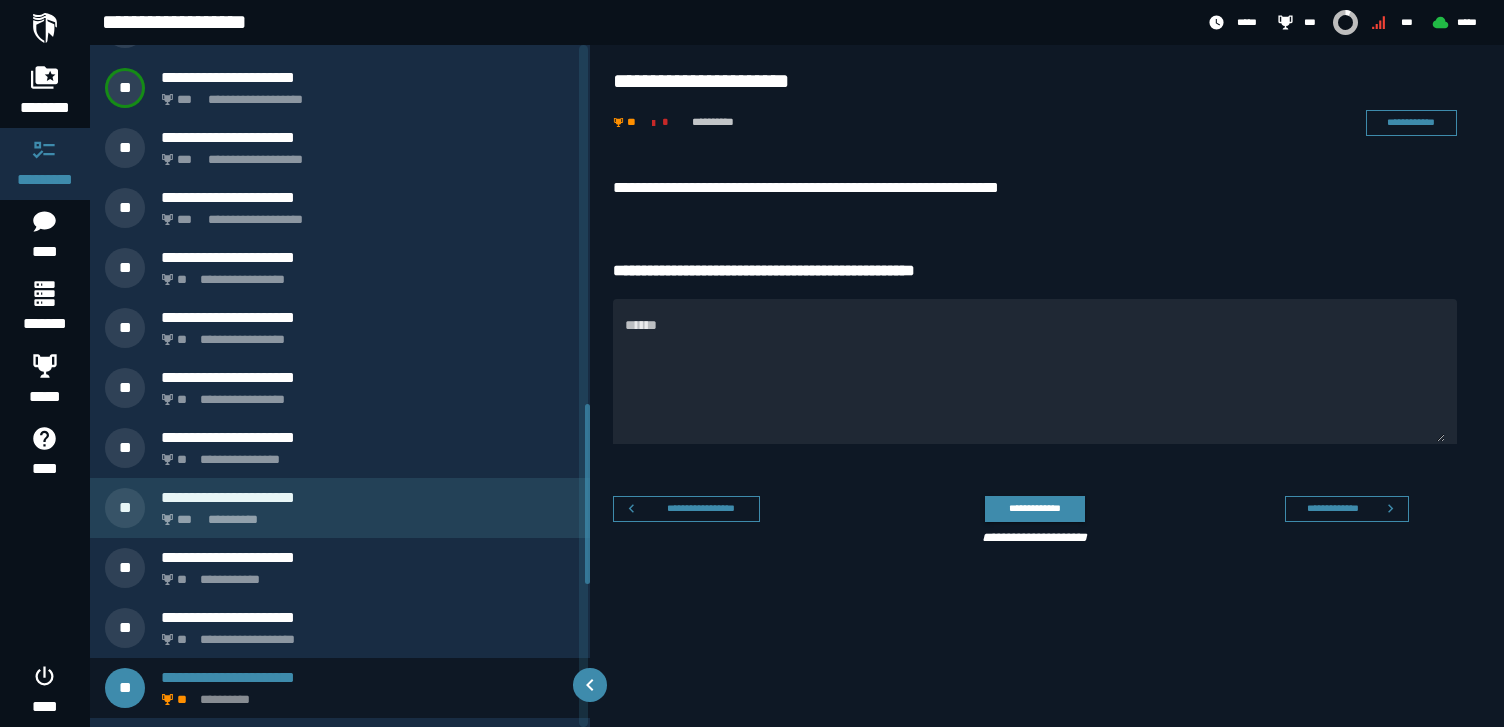scroll, scrollTop: 1358, scrollLeft: 0, axis: vertical 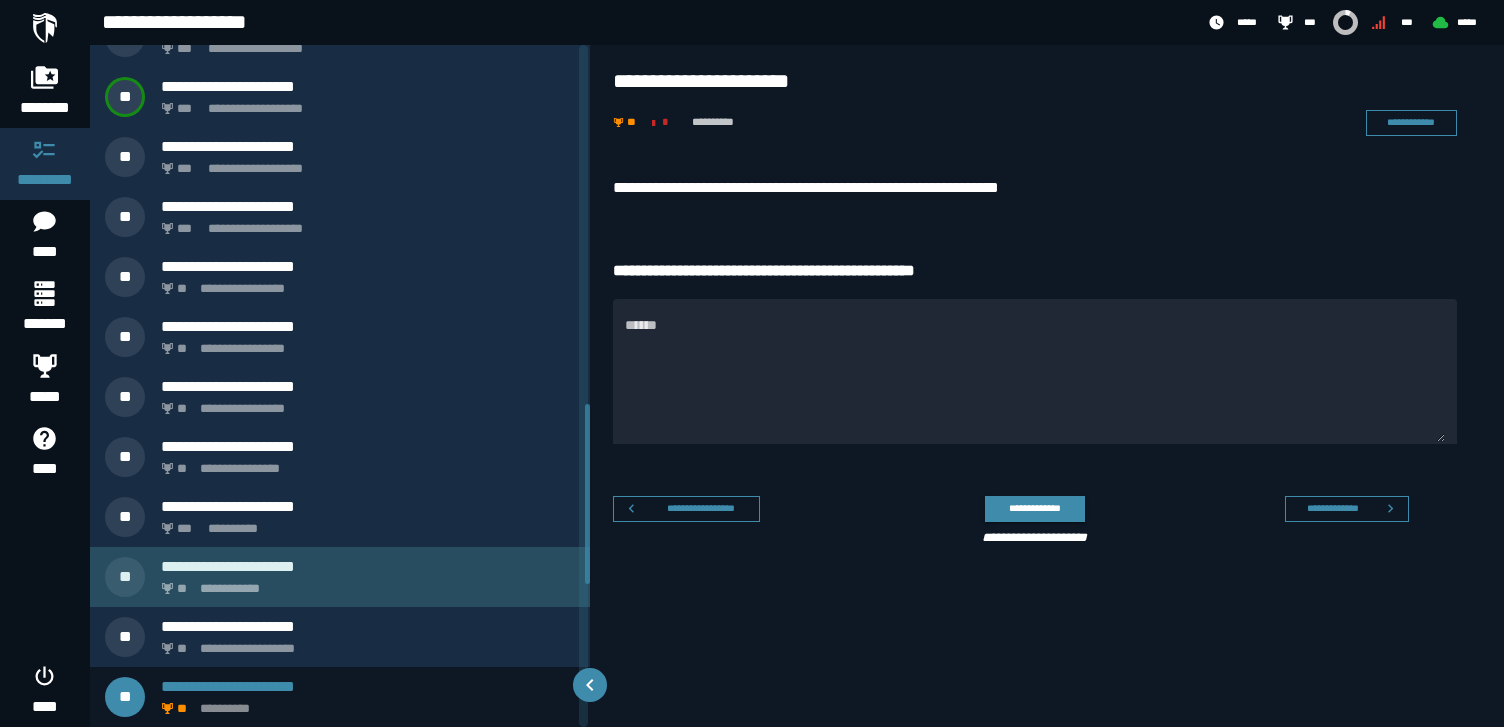 click on "**********" at bounding box center [364, 583] 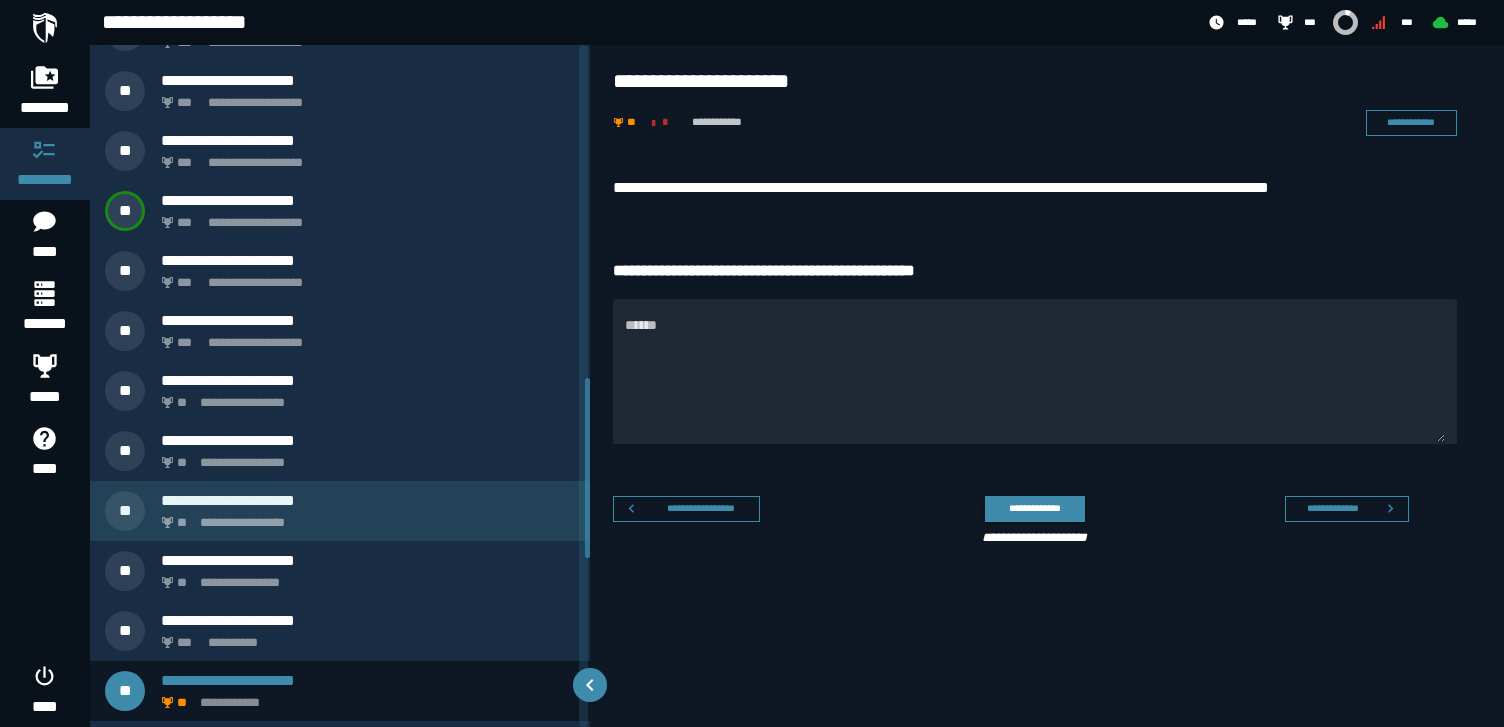 scroll, scrollTop: 1238, scrollLeft: 0, axis: vertical 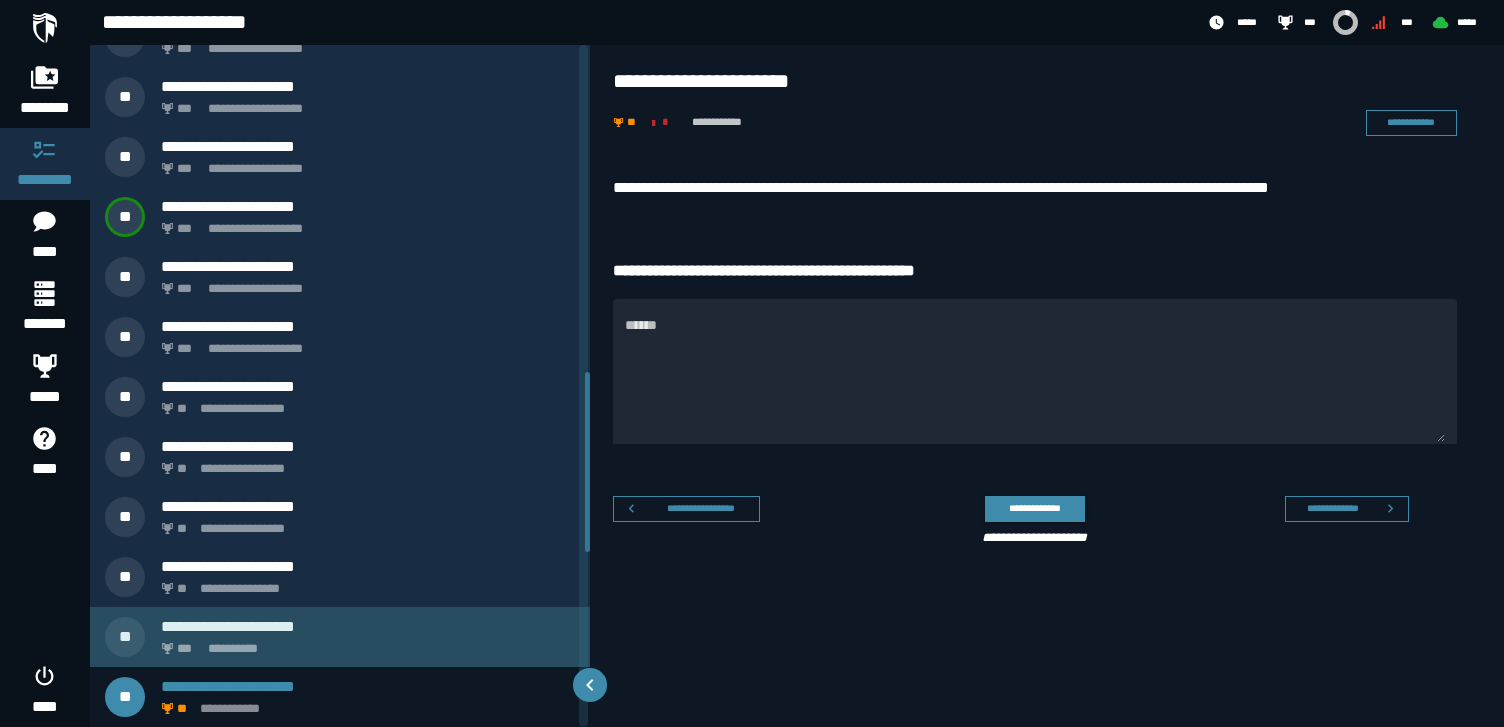 click on "**********" at bounding box center [340, 637] 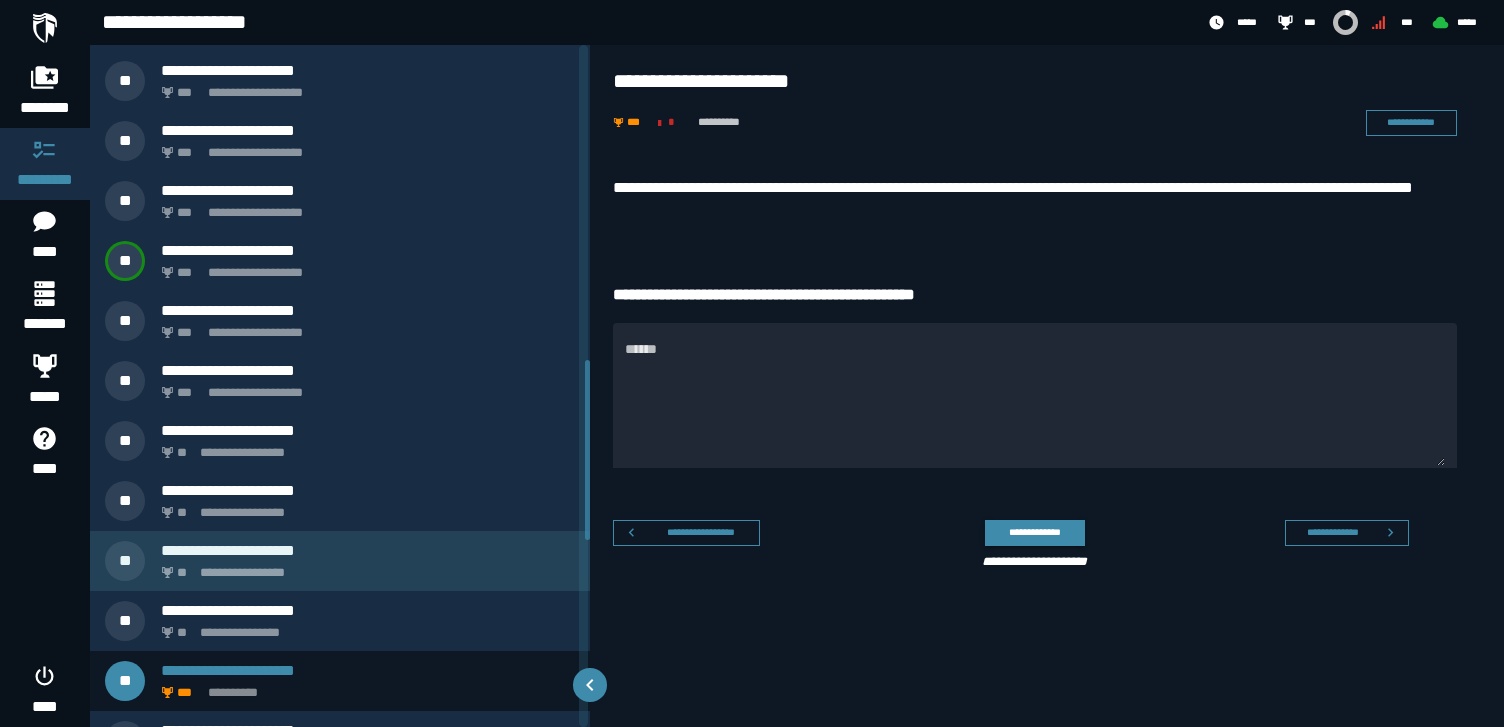 scroll, scrollTop: 1178, scrollLeft: 0, axis: vertical 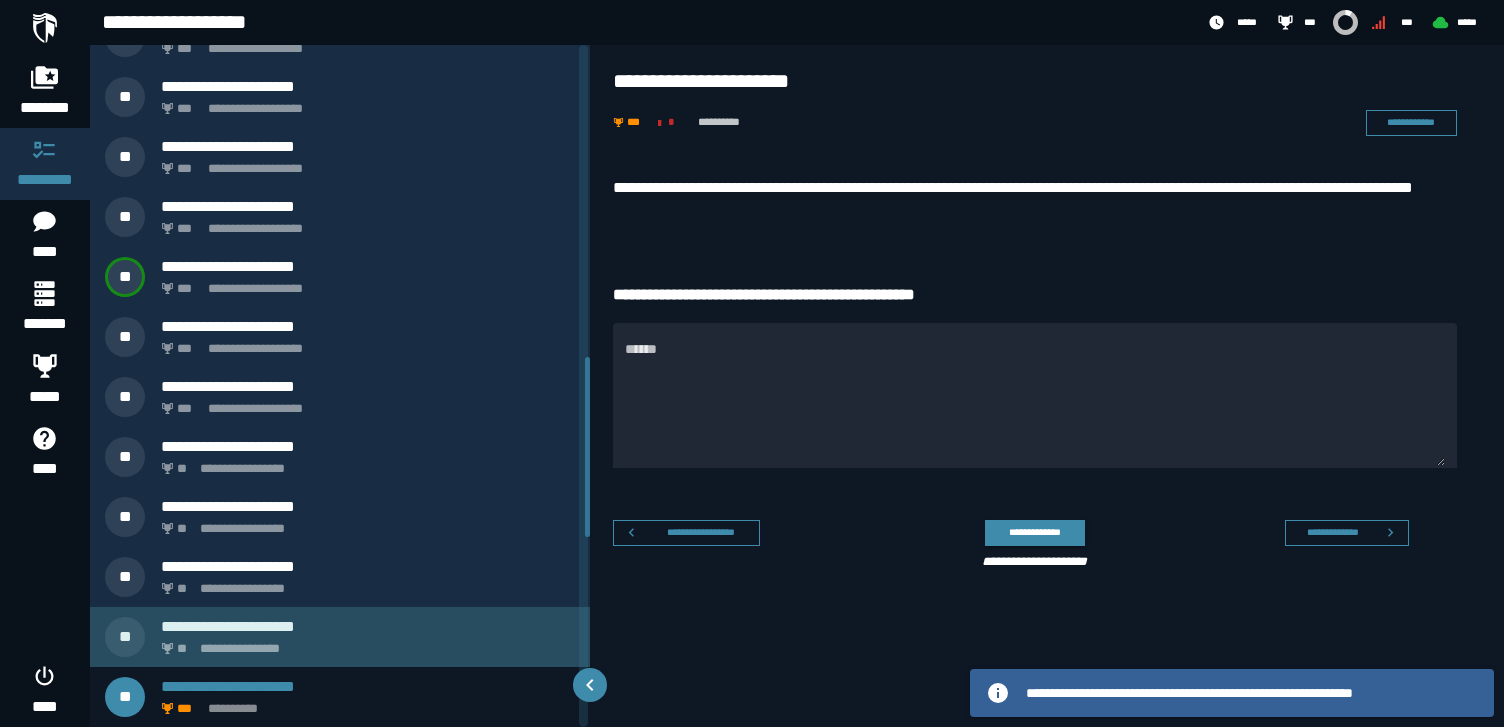 click on "**********" at bounding box center [368, 626] 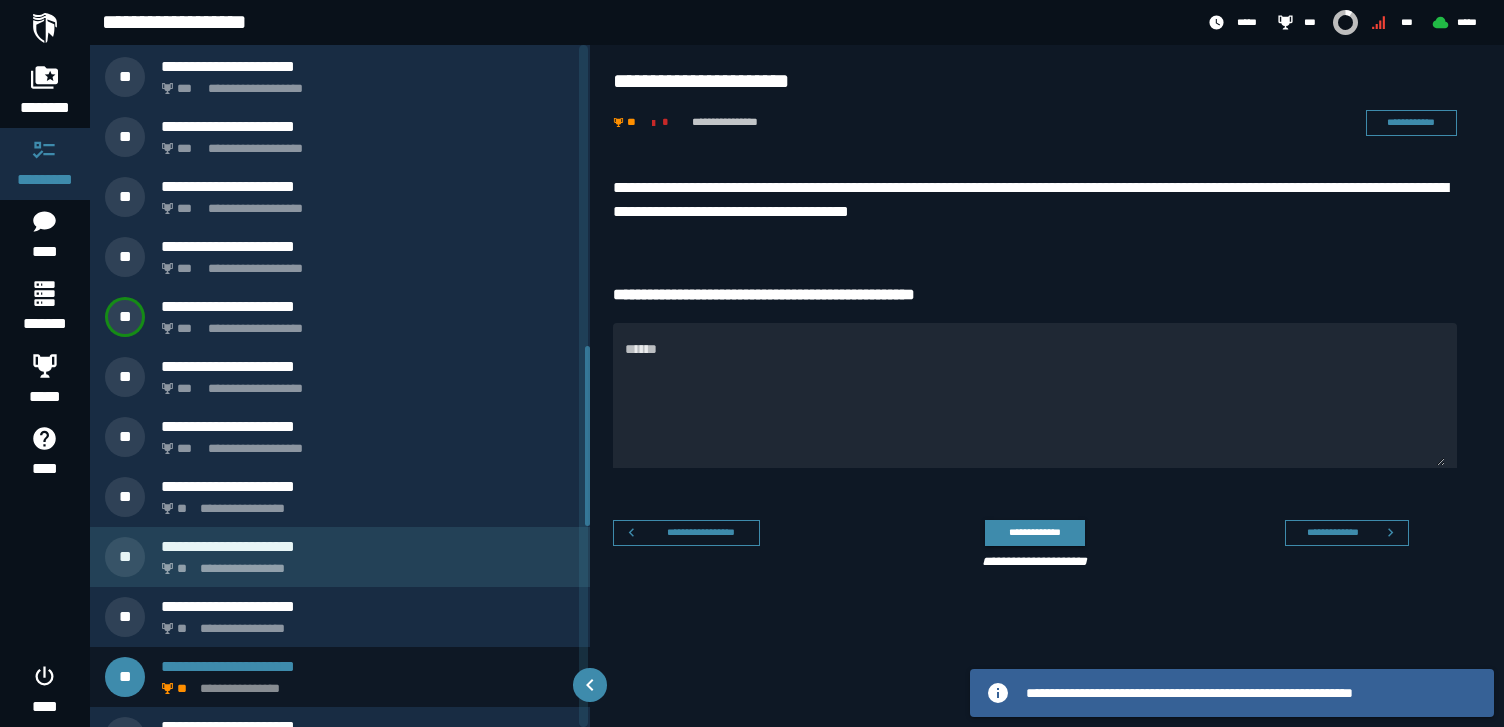 scroll, scrollTop: 1118, scrollLeft: 0, axis: vertical 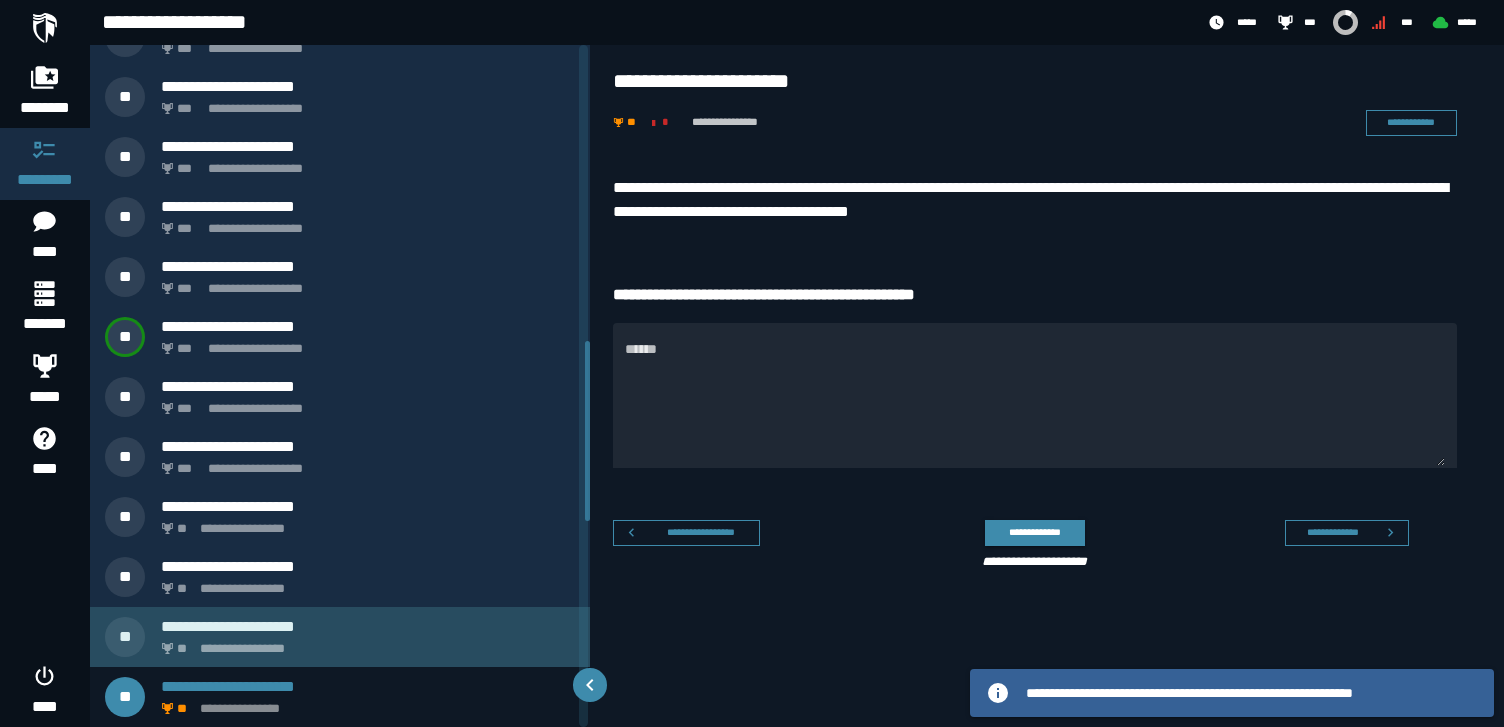 click on "**********" at bounding box center [364, 643] 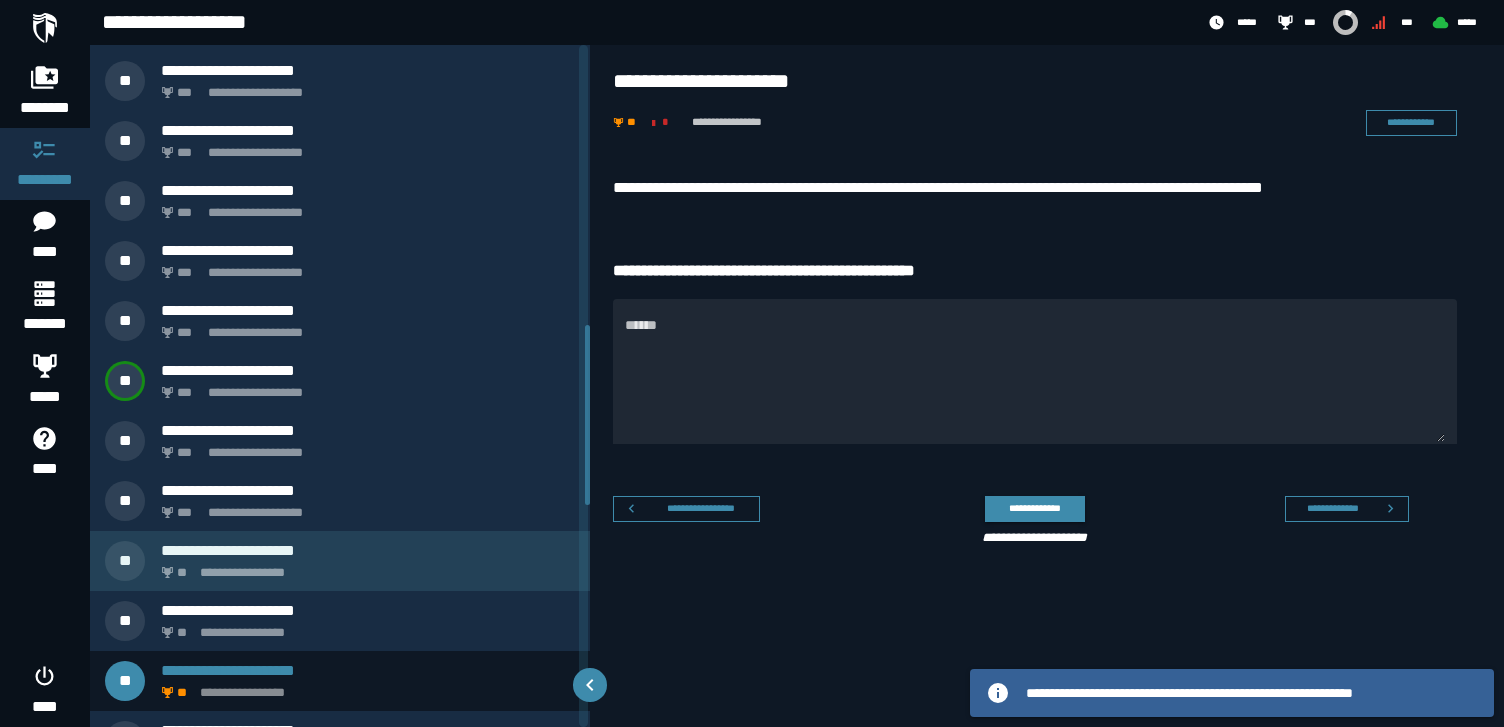 scroll, scrollTop: 1058, scrollLeft: 0, axis: vertical 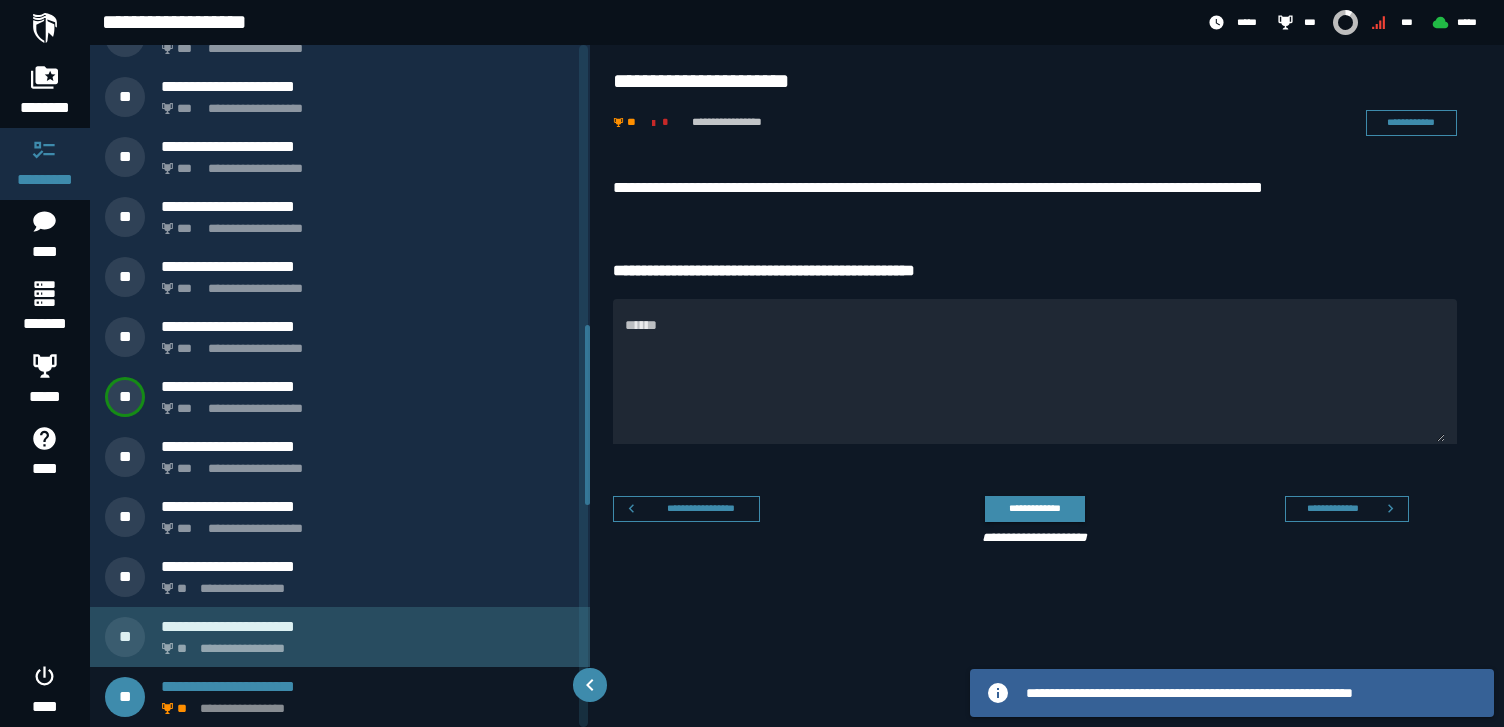 click on "**********" at bounding box center (364, 643) 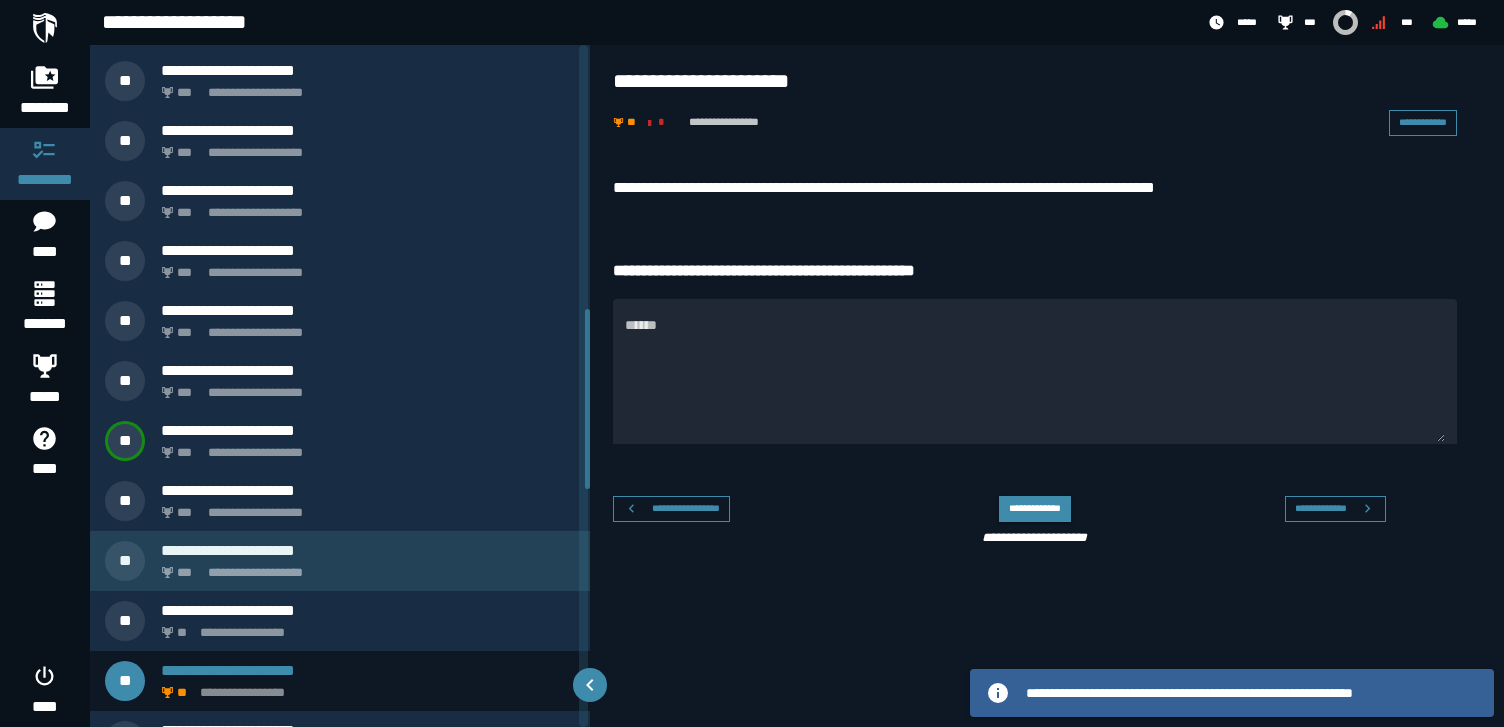 scroll, scrollTop: 998, scrollLeft: 0, axis: vertical 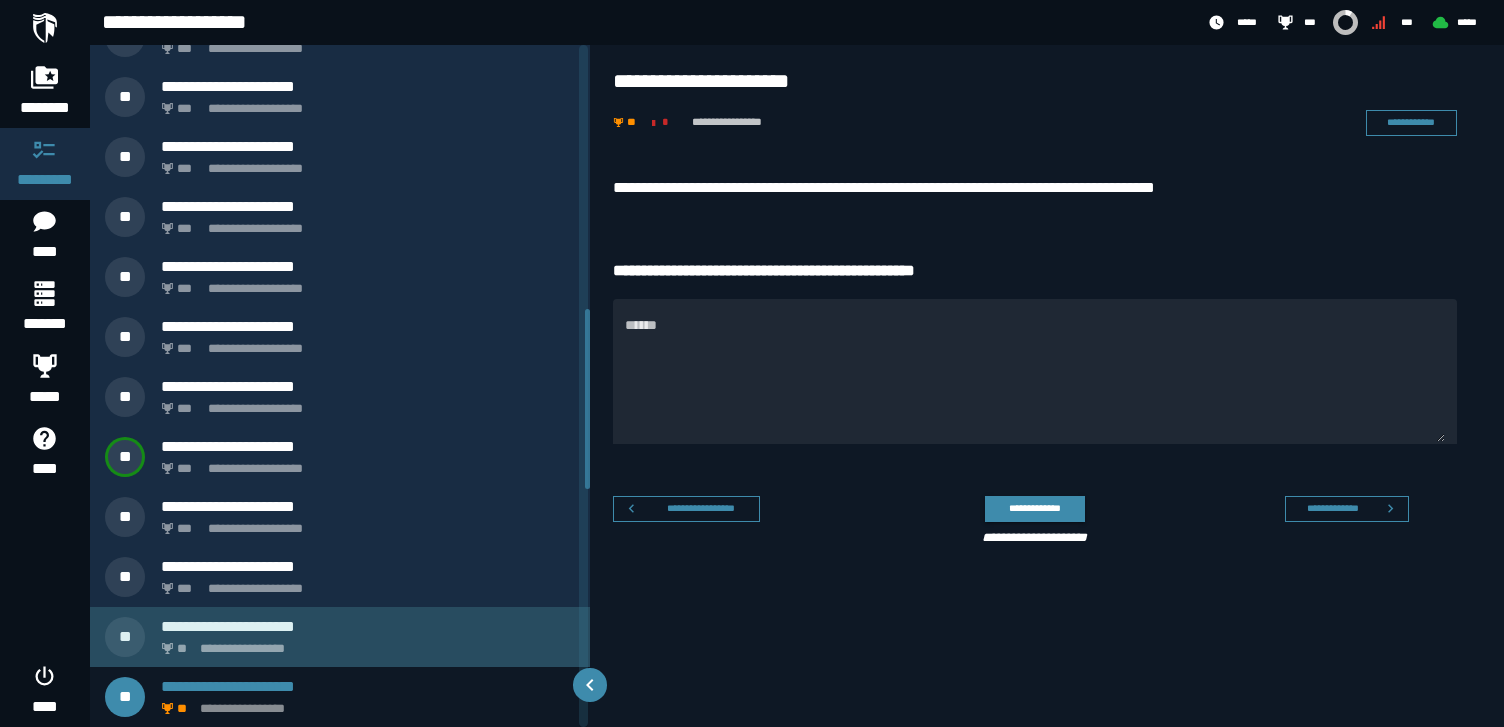 click on "**********" at bounding box center [368, 626] 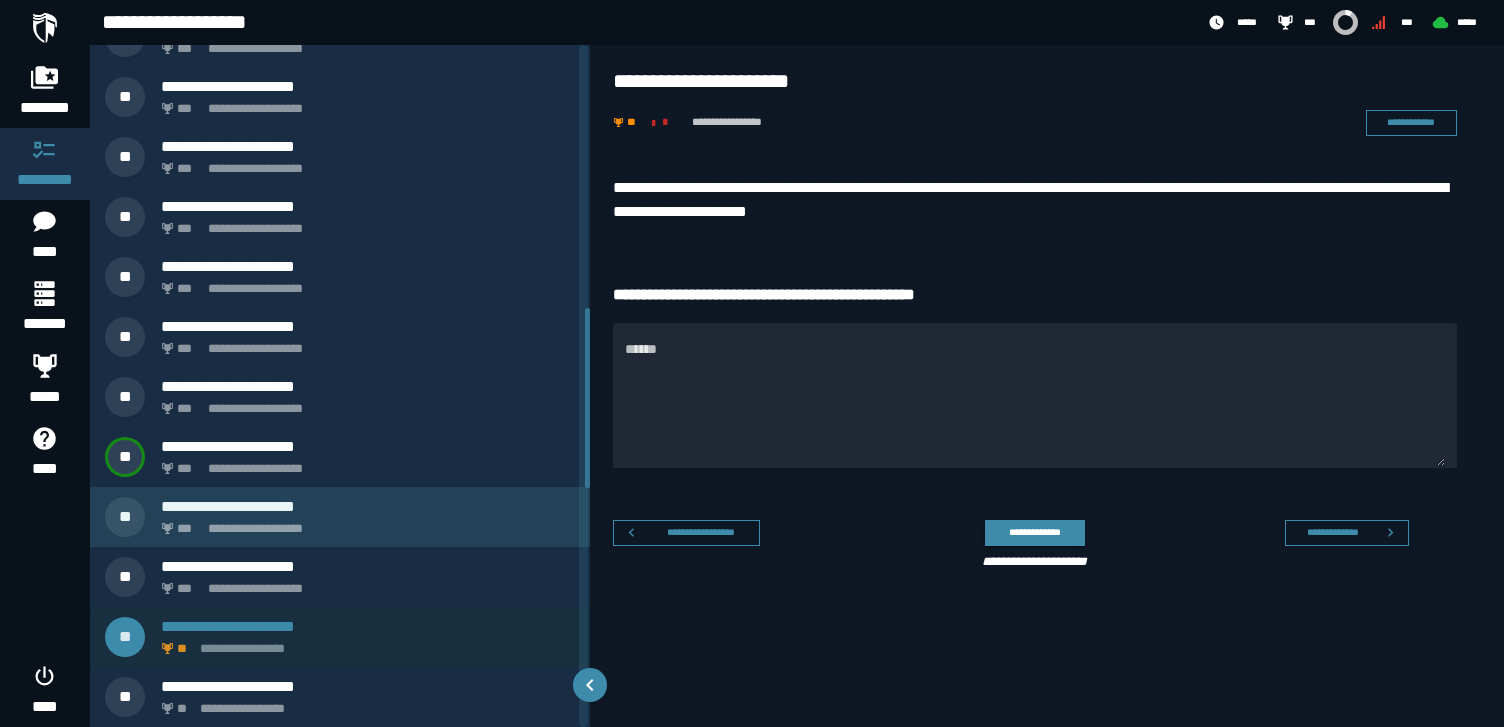 scroll, scrollTop: 938, scrollLeft: 0, axis: vertical 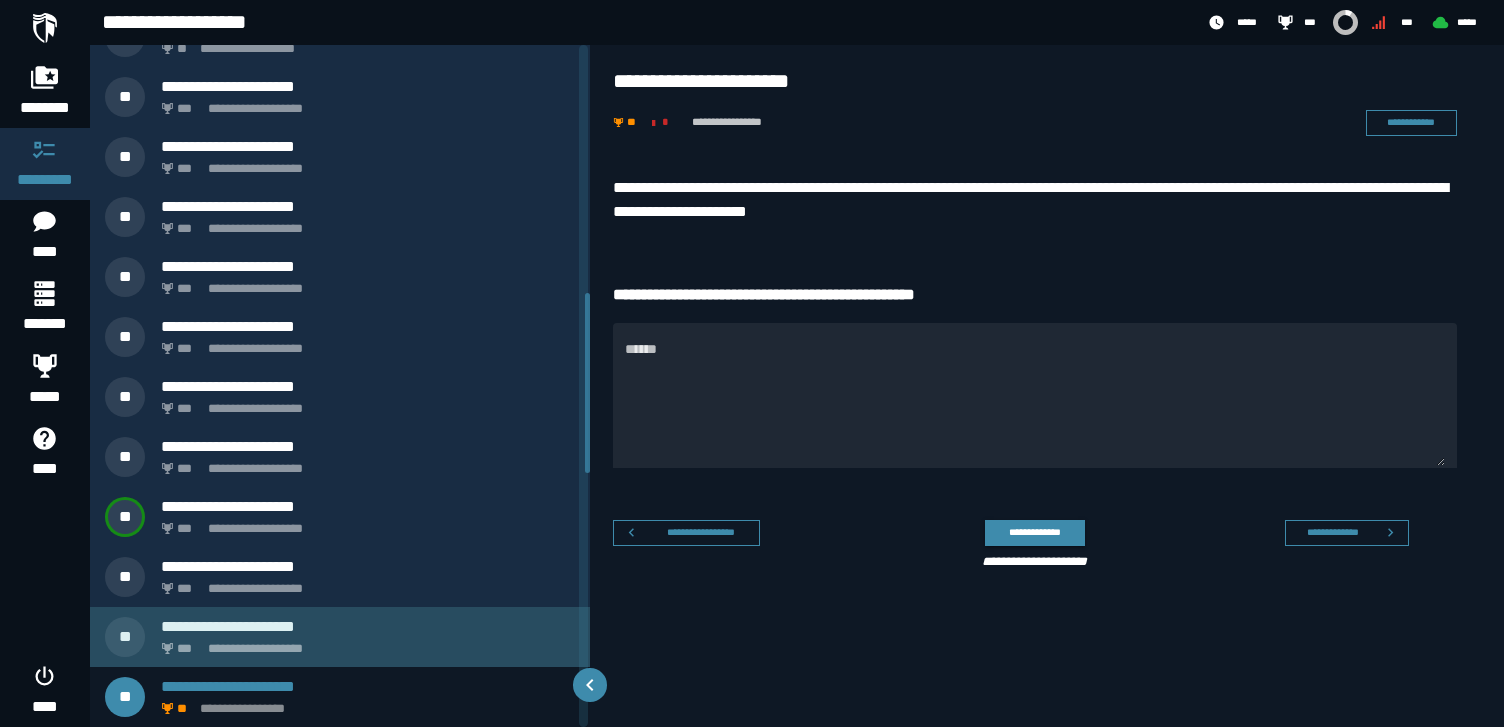 click on "**********" at bounding box center [340, 637] 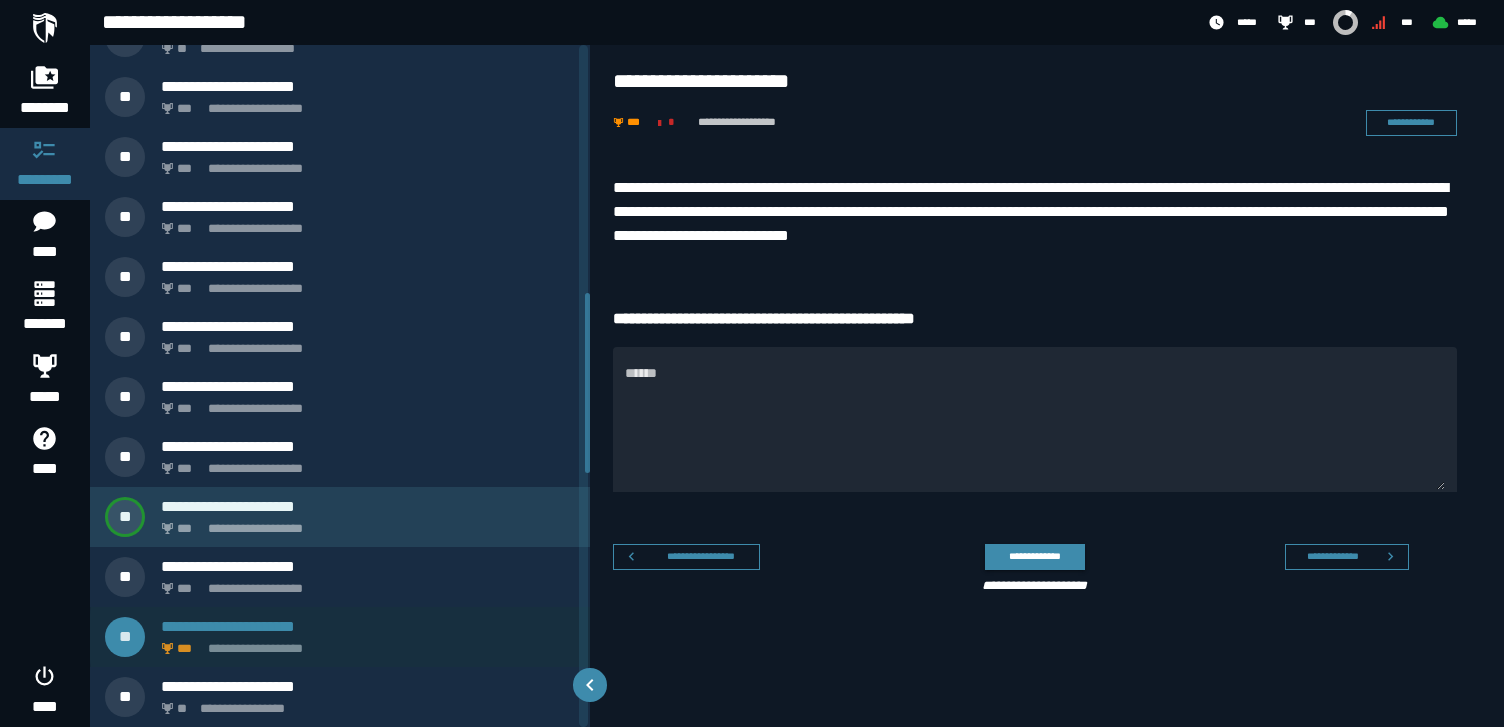 scroll, scrollTop: 878, scrollLeft: 0, axis: vertical 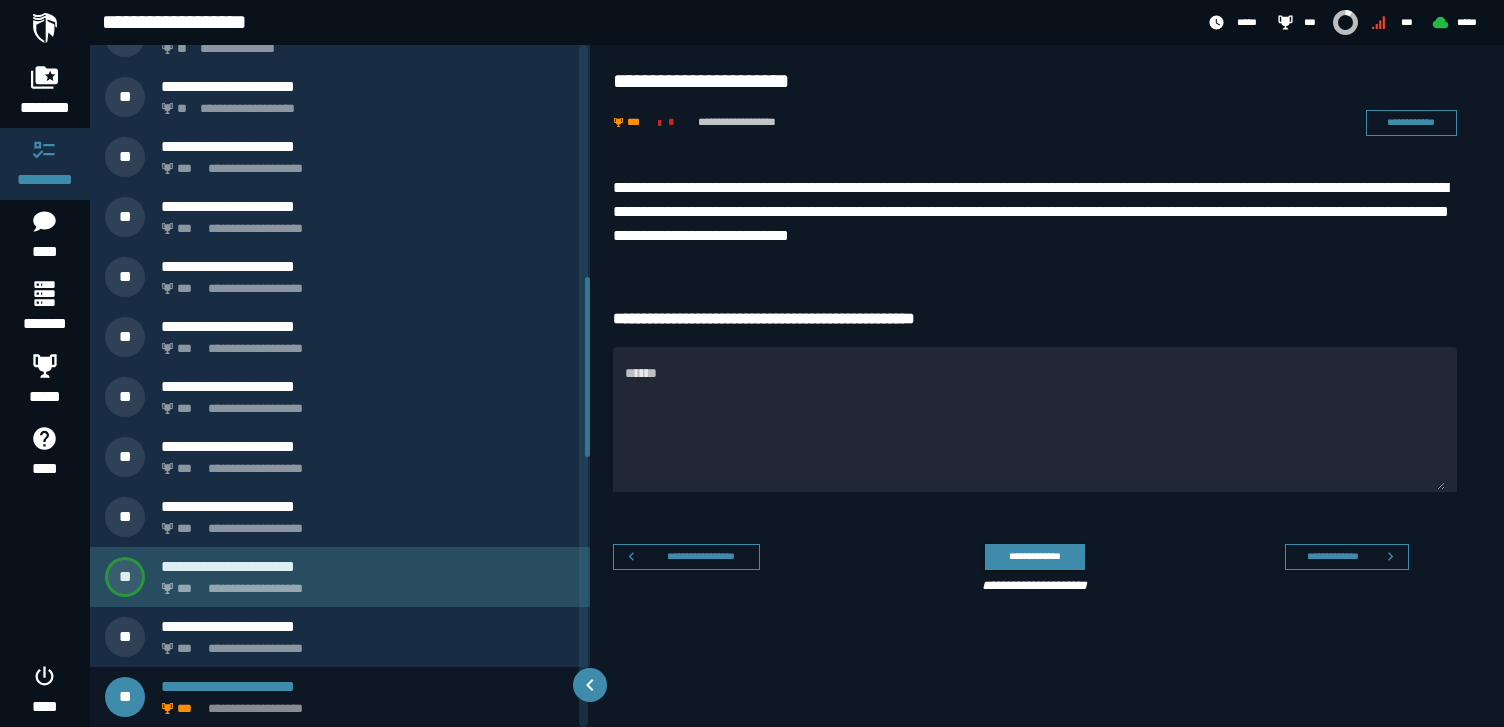 click on "**********" at bounding box center (340, 577) 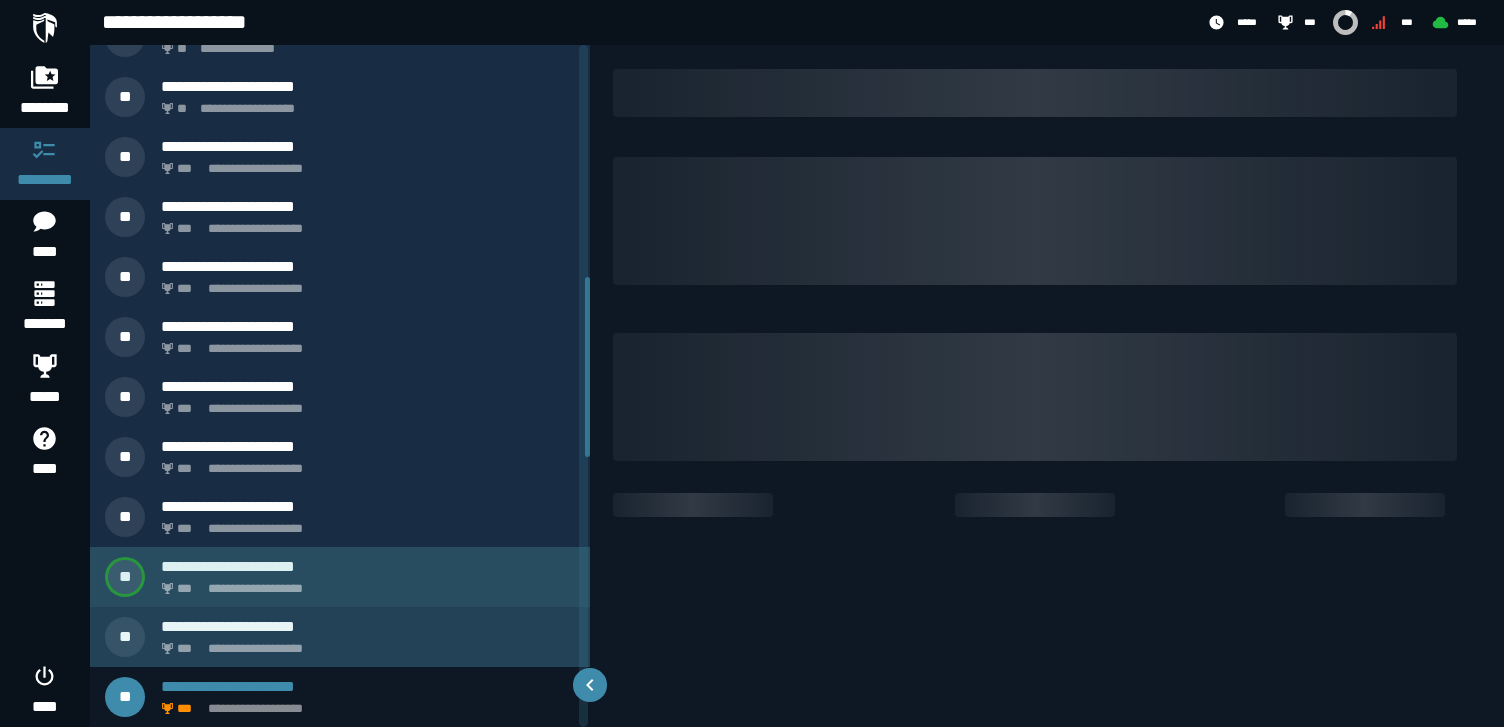 click on "**********" at bounding box center [340, 577] 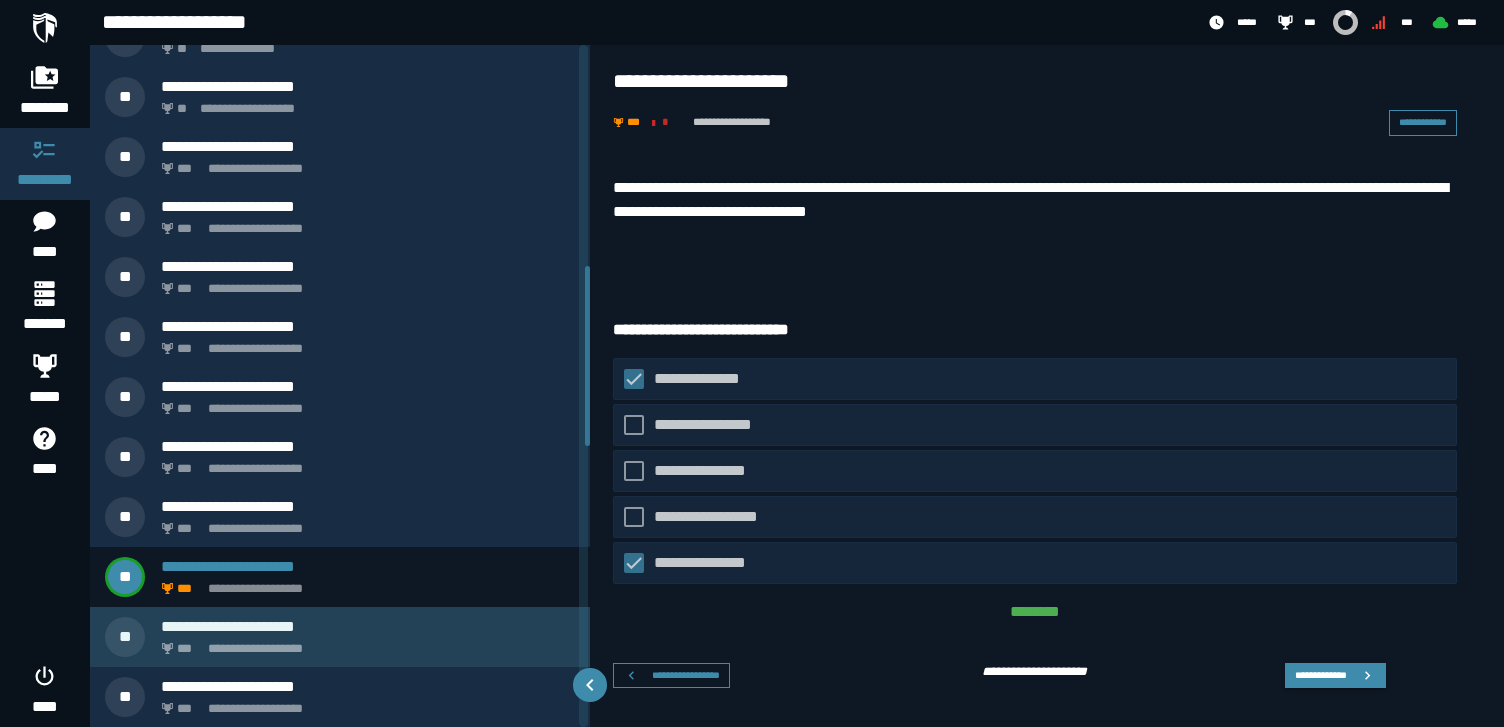 scroll, scrollTop: 814, scrollLeft: 0, axis: vertical 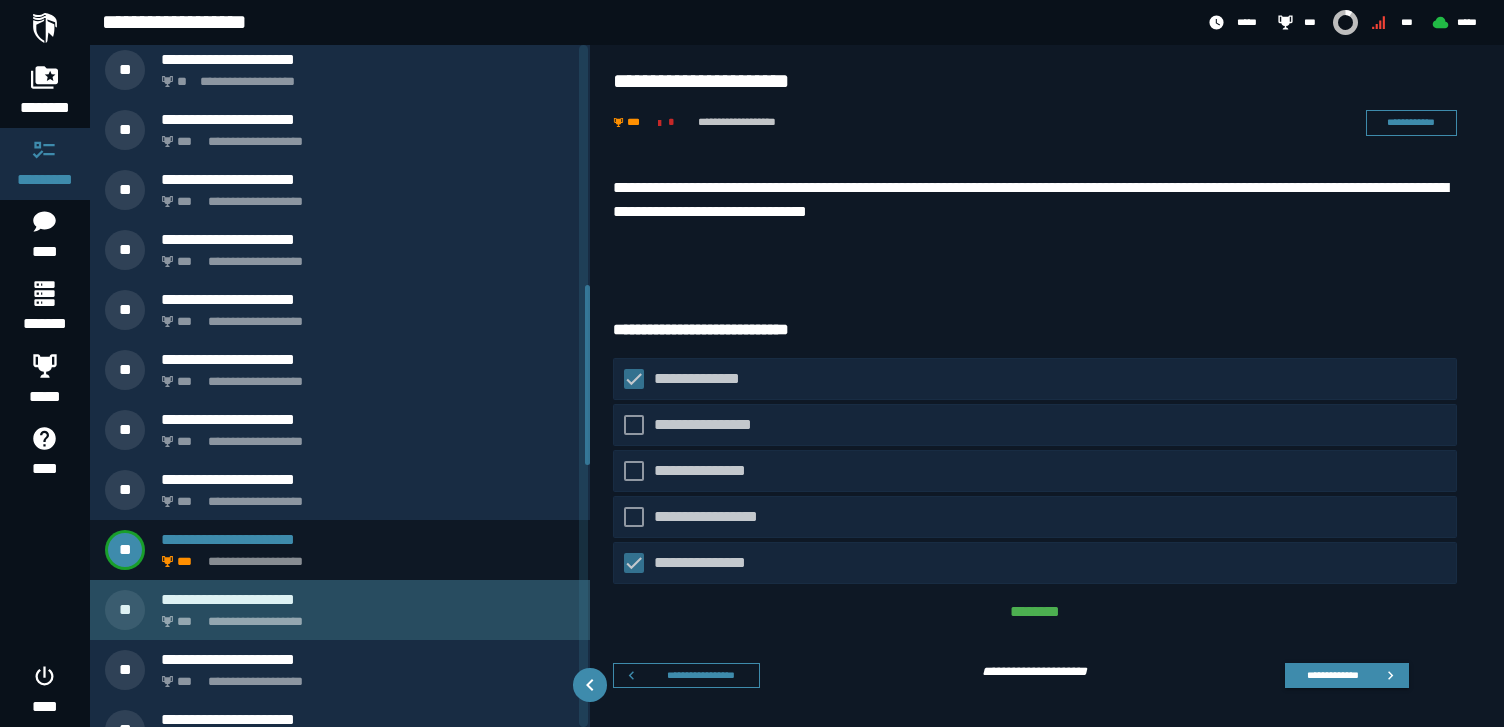 click on "**********" at bounding box center [340, 610] 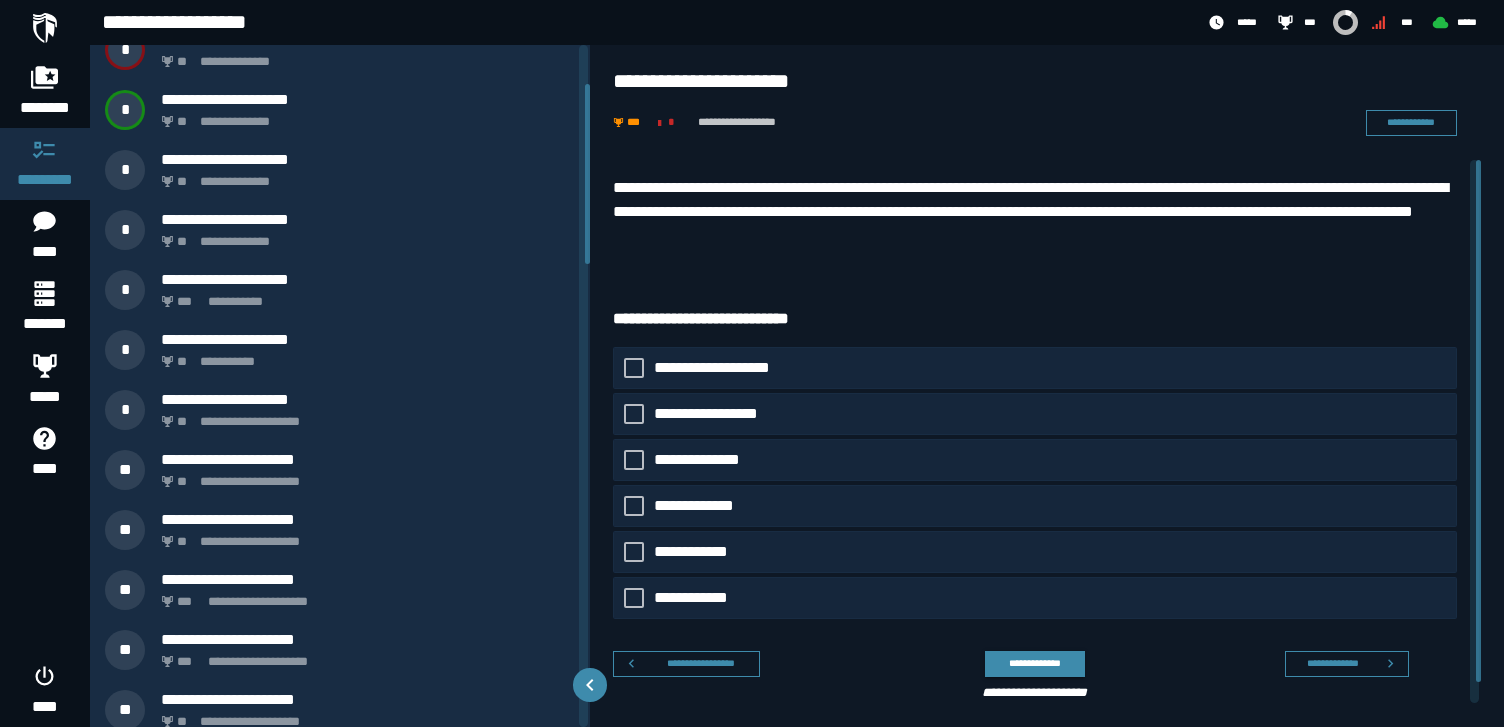 scroll, scrollTop: 133, scrollLeft: 0, axis: vertical 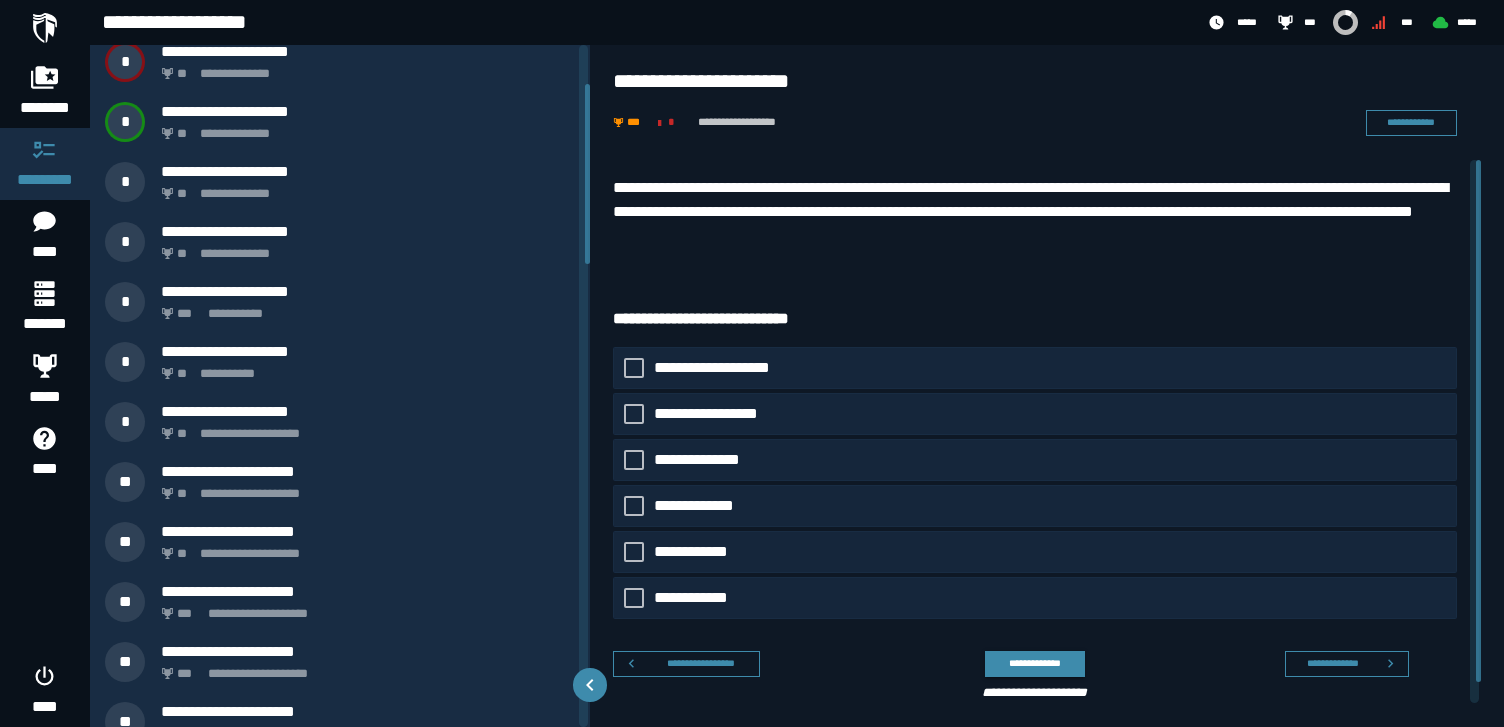 drag, startPoint x: 589, startPoint y: 339, endPoint x: 589, endPoint y: 158, distance: 181 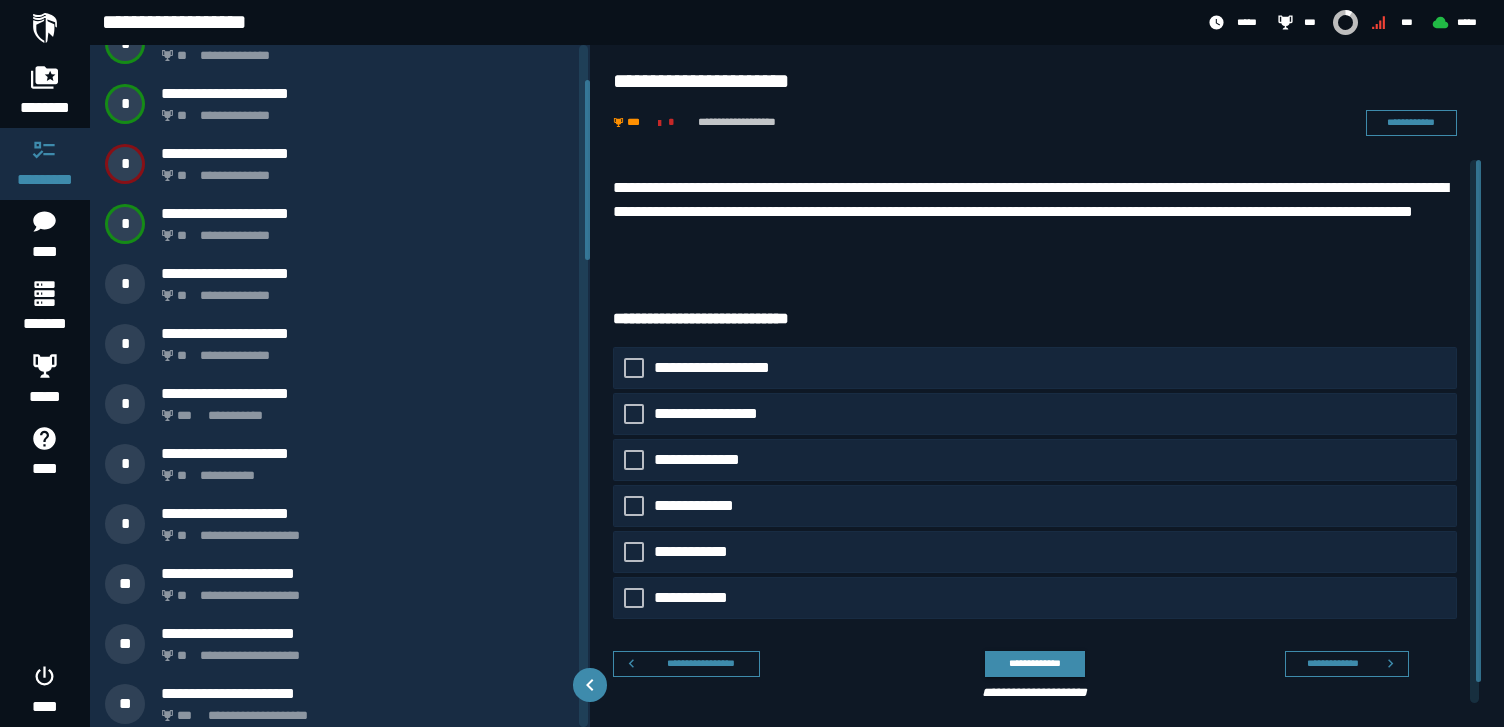 scroll, scrollTop: 0, scrollLeft: 0, axis: both 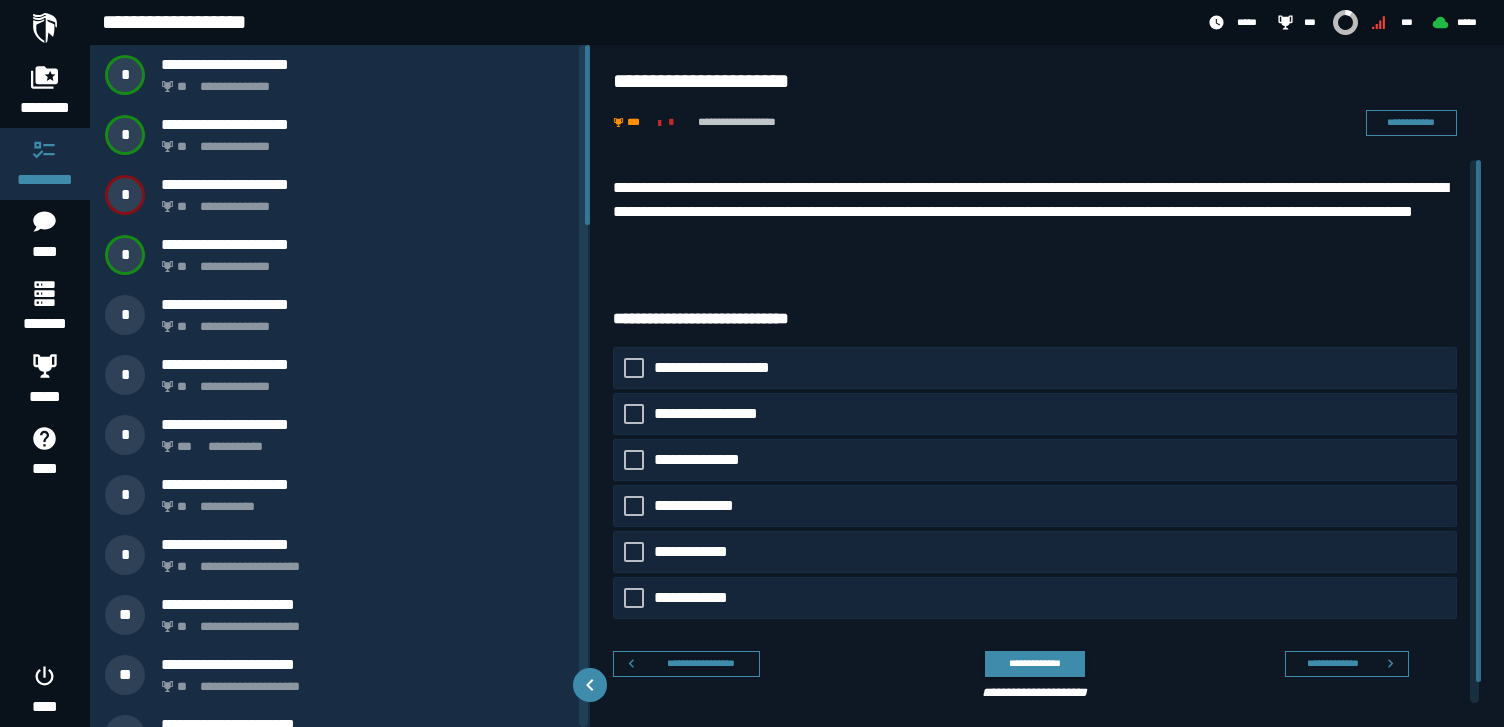 drag, startPoint x: 589, startPoint y: 172, endPoint x: 591, endPoint y: 105, distance: 67.02985 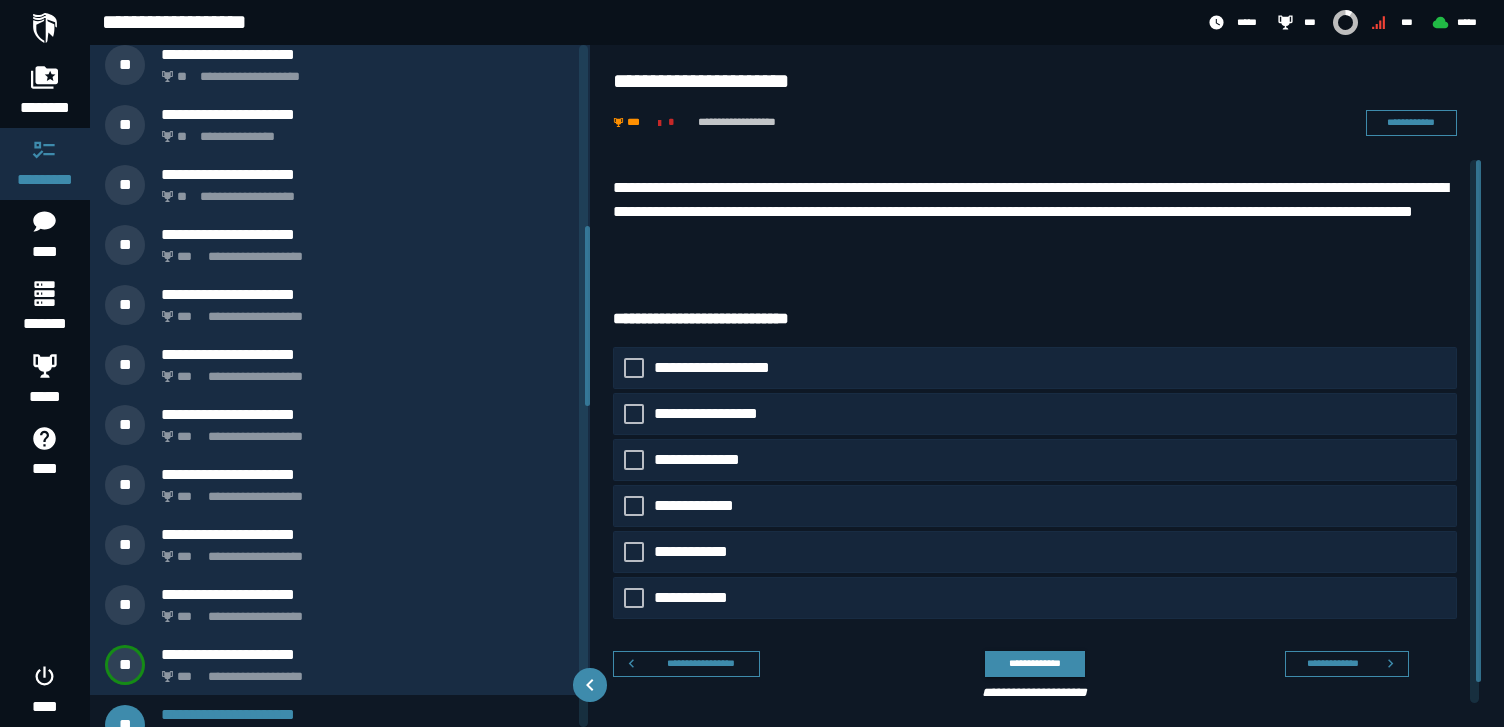 scroll, scrollTop: 801, scrollLeft: 0, axis: vertical 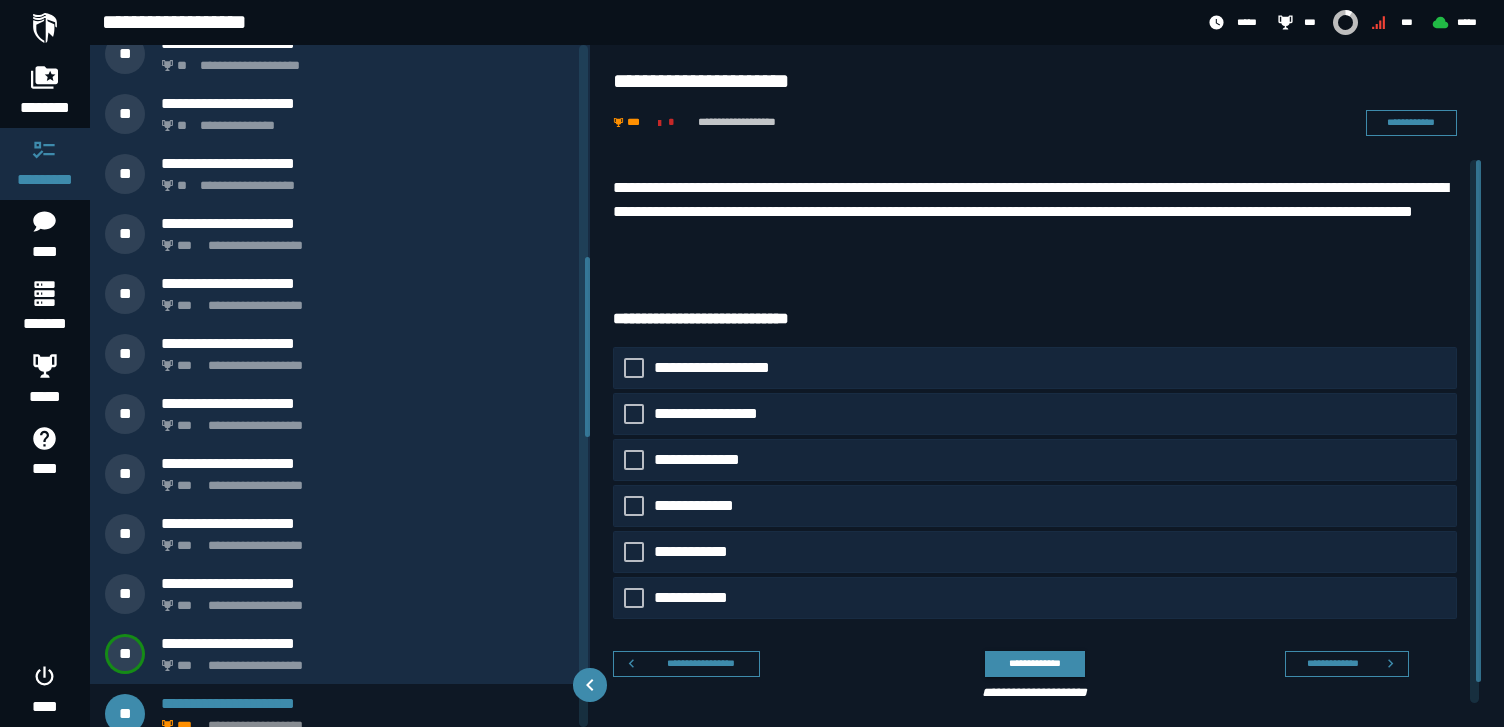drag, startPoint x: 588, startPoint y: 104, endPoint x: 586, endPoint y: 316, distance: 212.00943 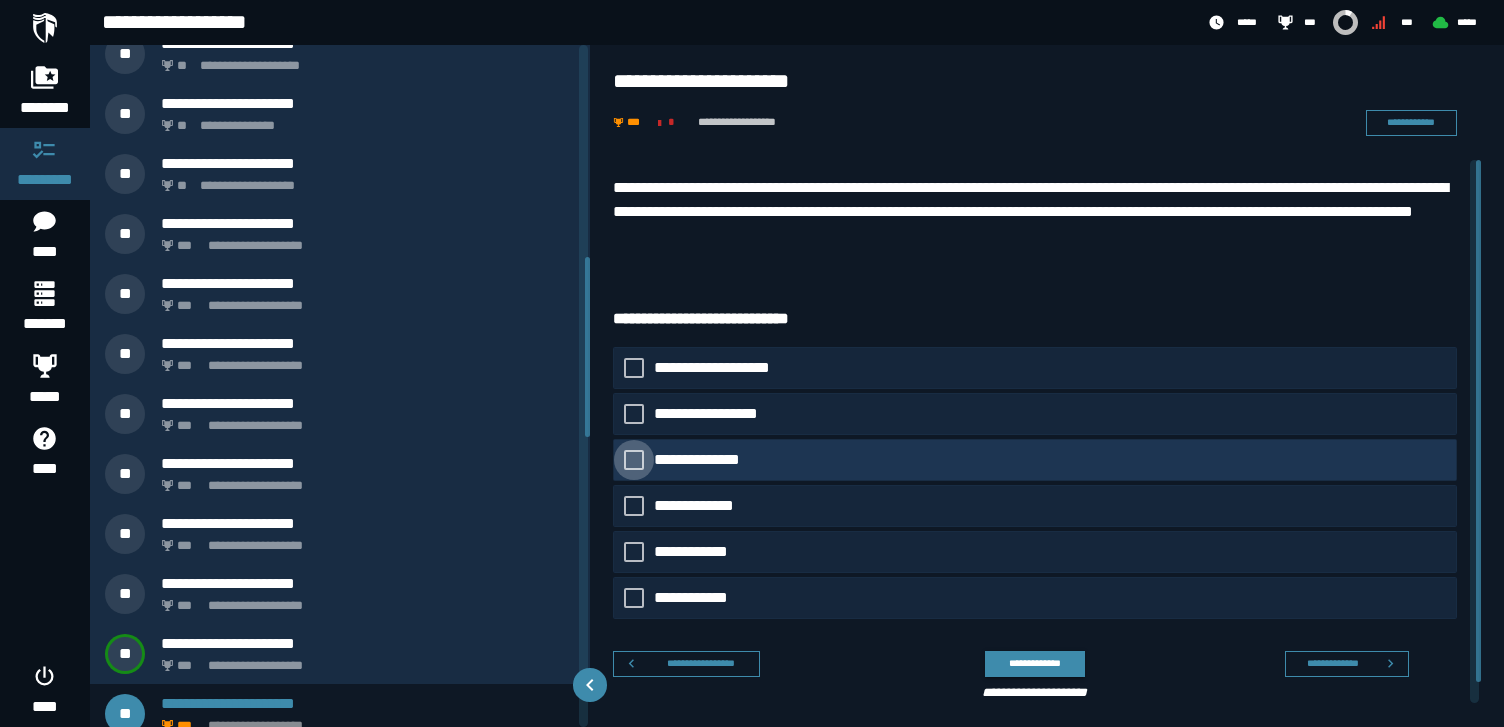click 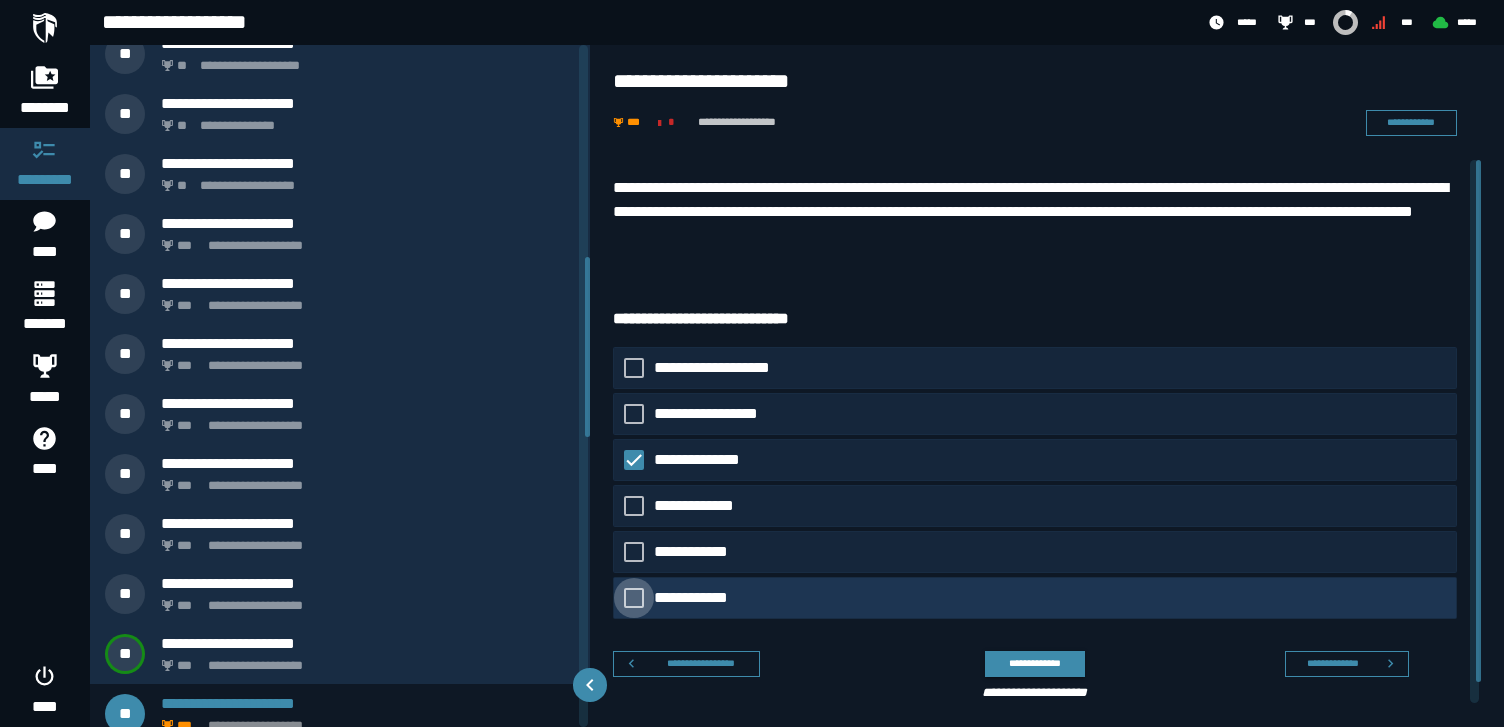 click 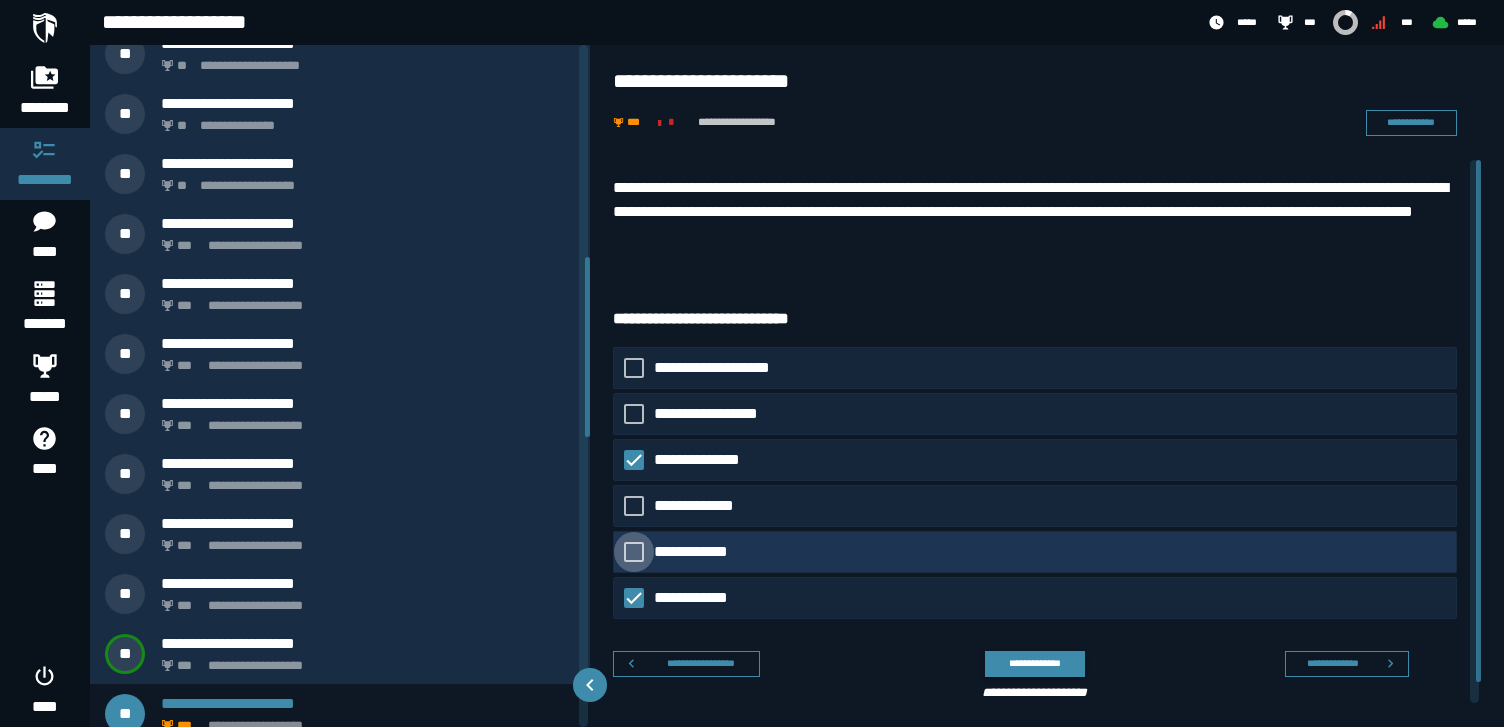 click 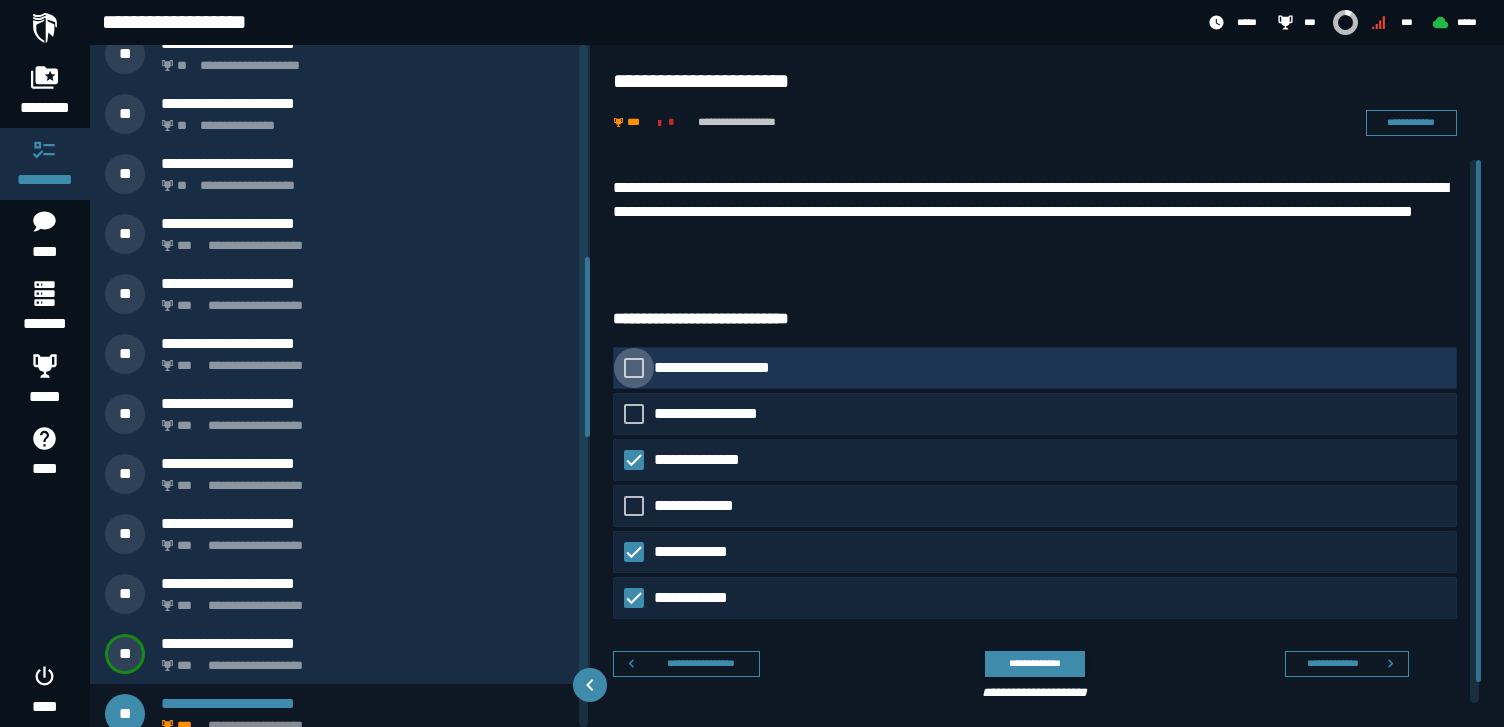 click at bounding box center (634, 368) 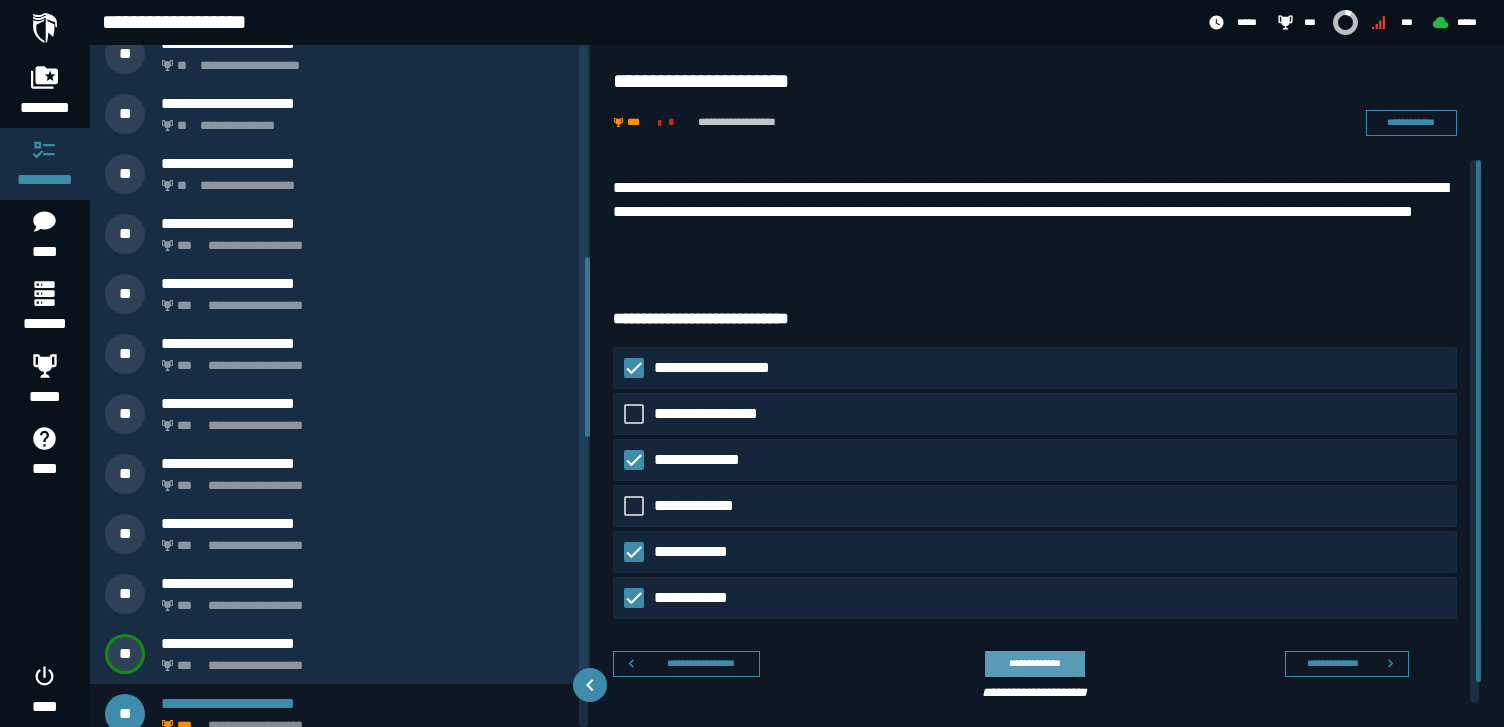 click on "**********" at bounding box center [1034, 663] 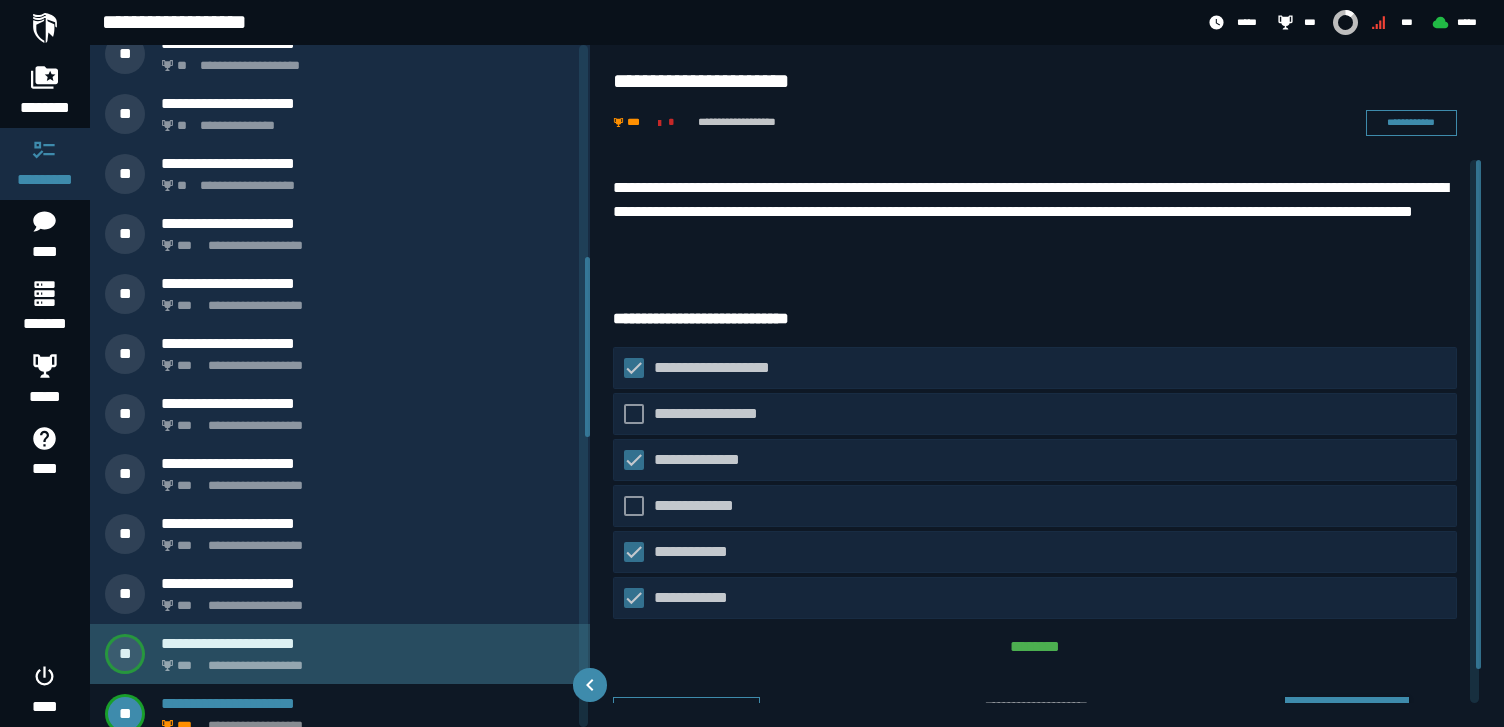 click on "**********" at bounding box center (368, 643) 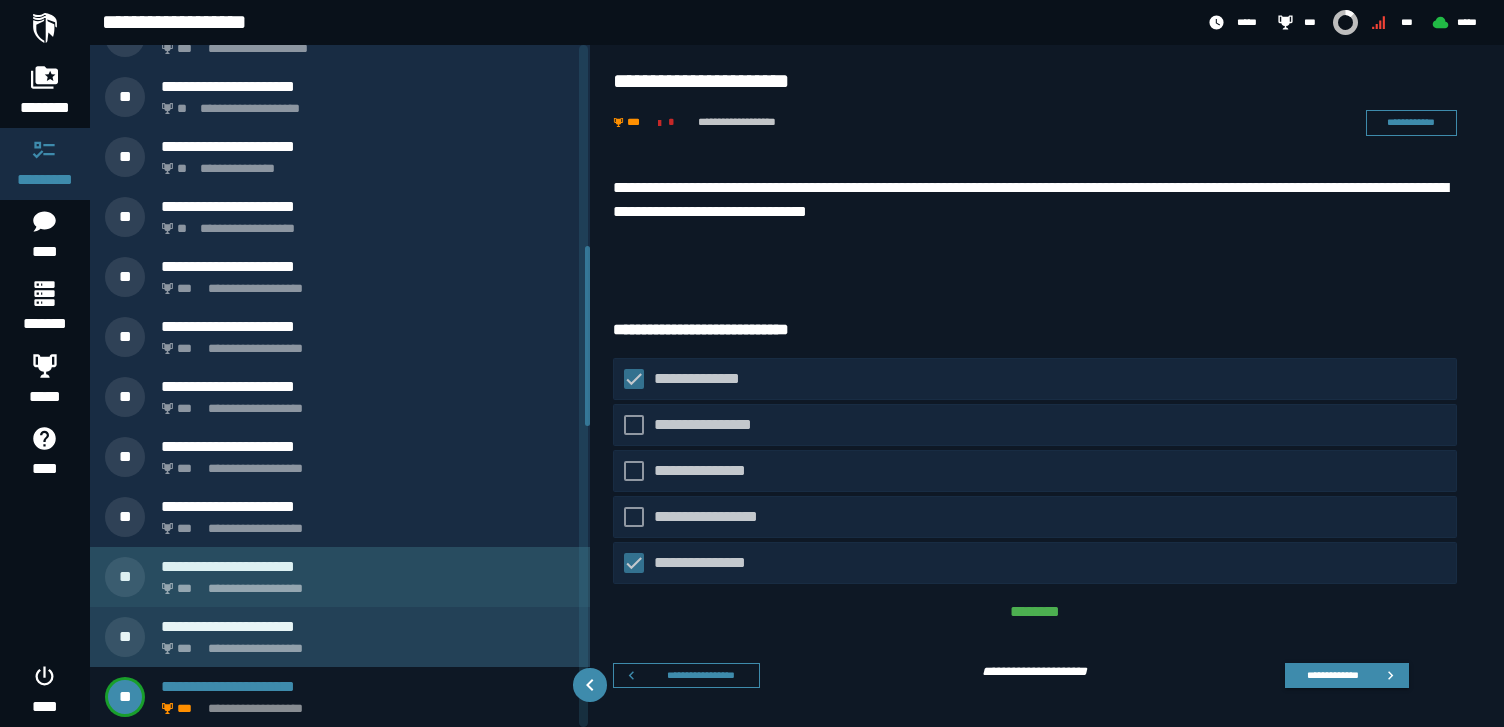 click on "**********" at bounding box center [364, 583] 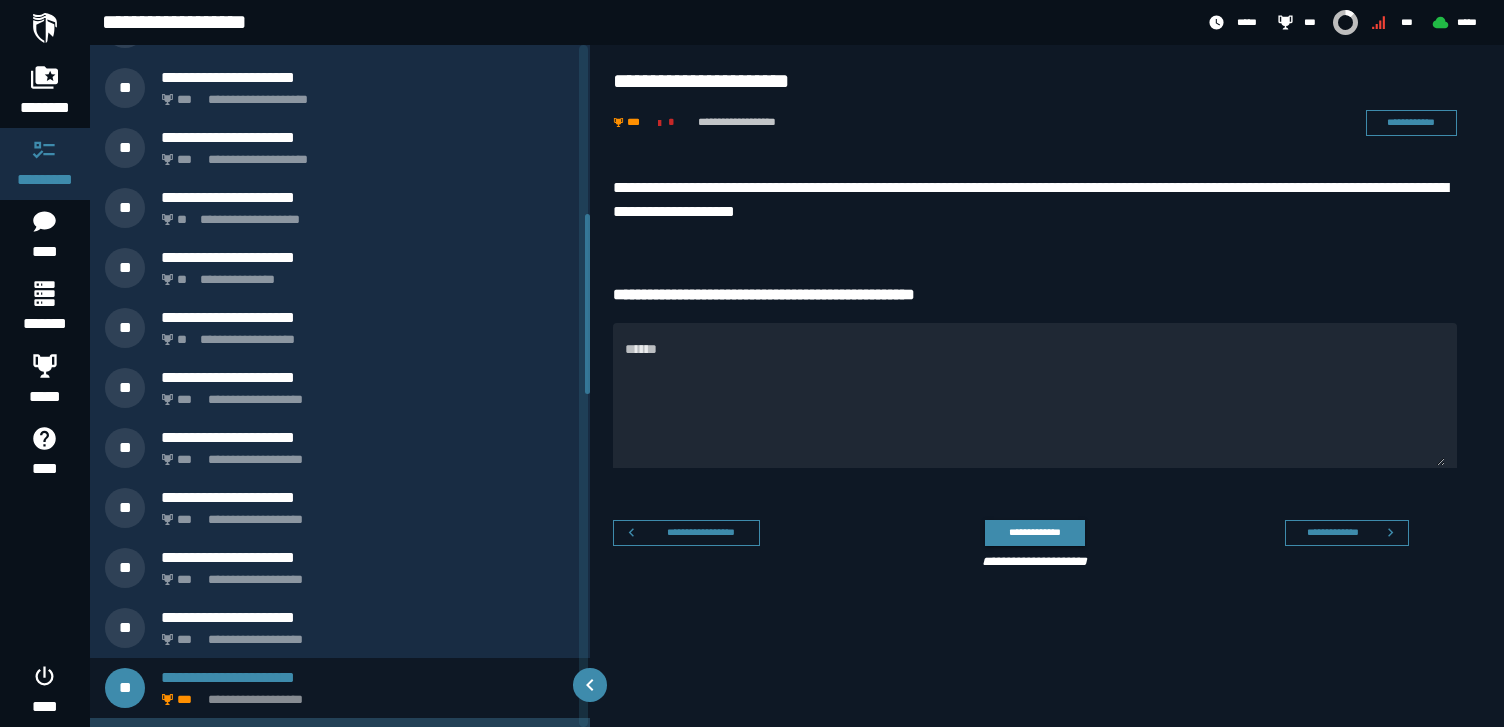 scroll, scrollTop: 638, scrollLeft: 0, axis: vertical 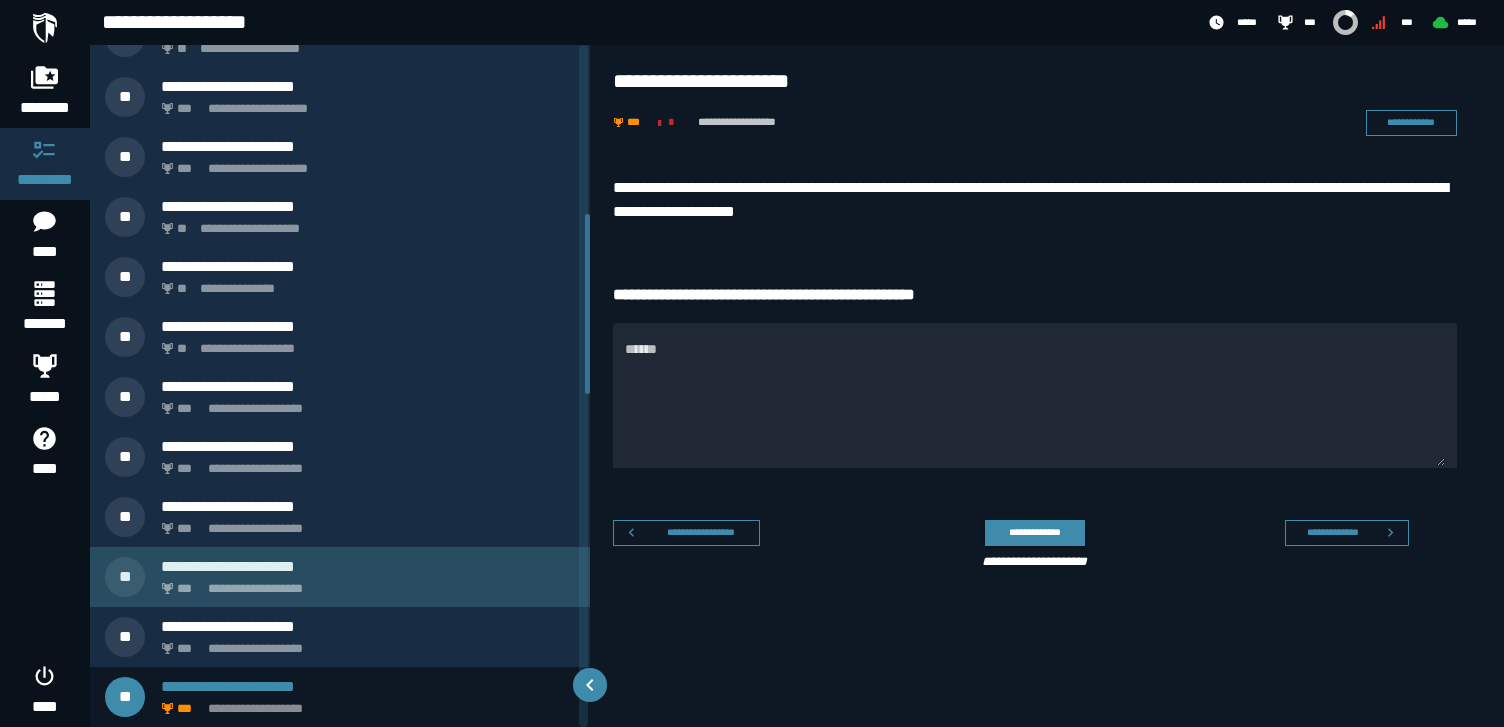click on "**********" at bounding box center (364, 583) 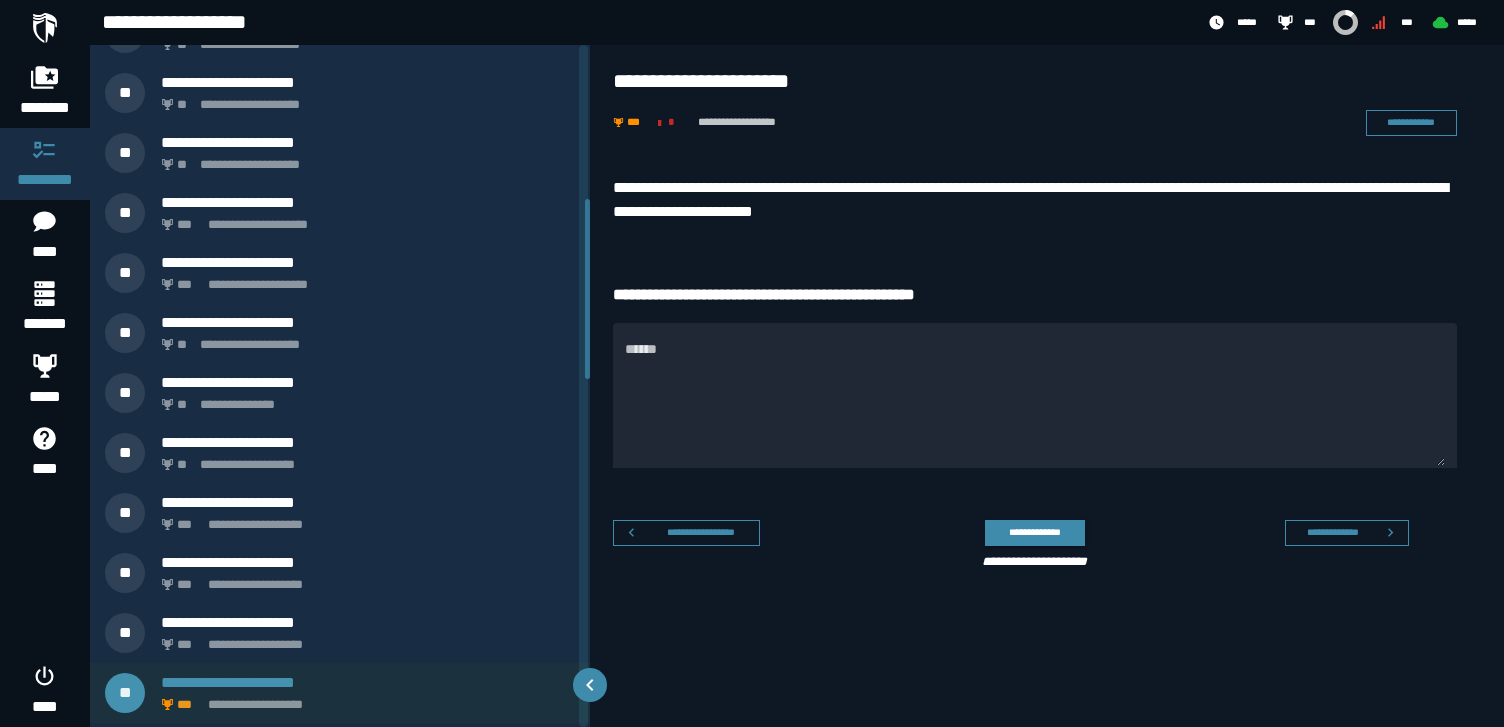scroll, scrollTop: 518, scrollLeft: 0, axis: vertical 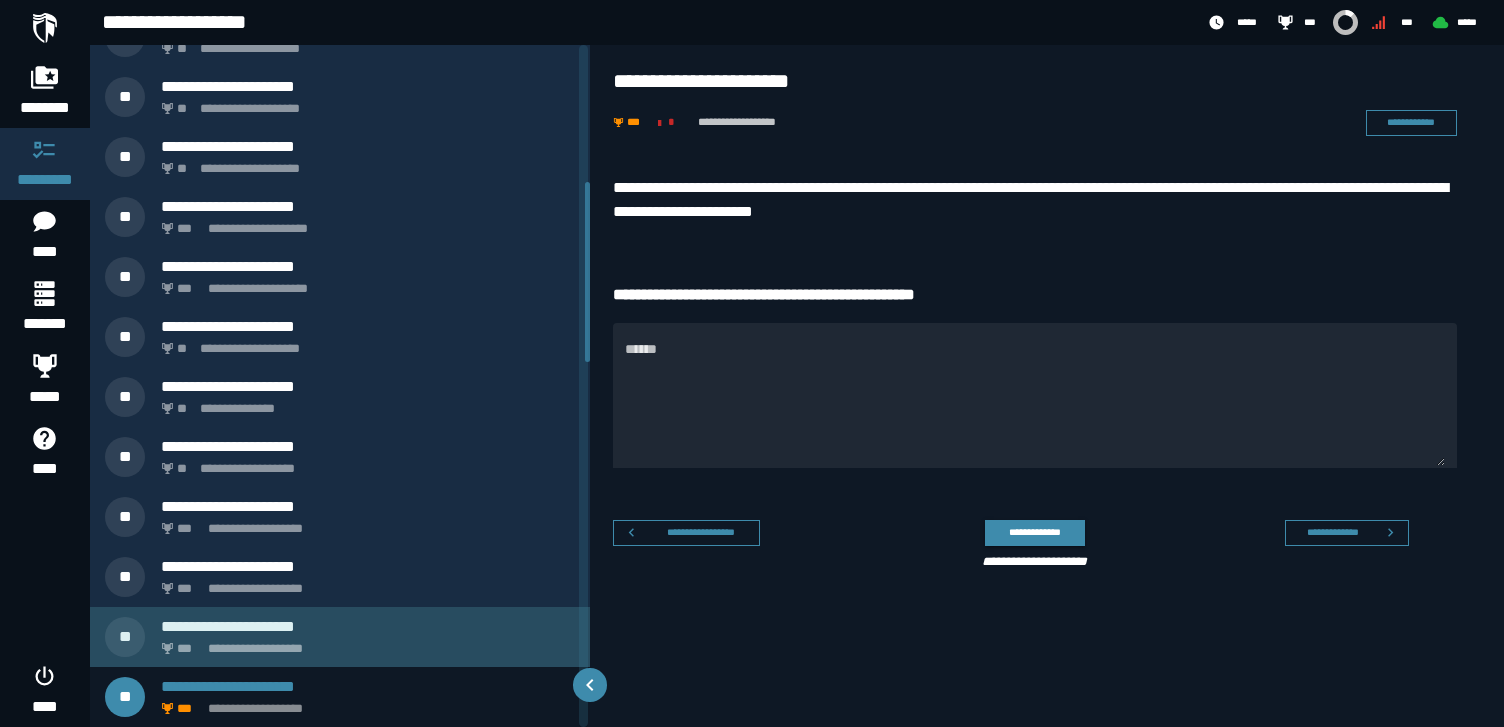 click on "**********" at bounding box center [368, 626] 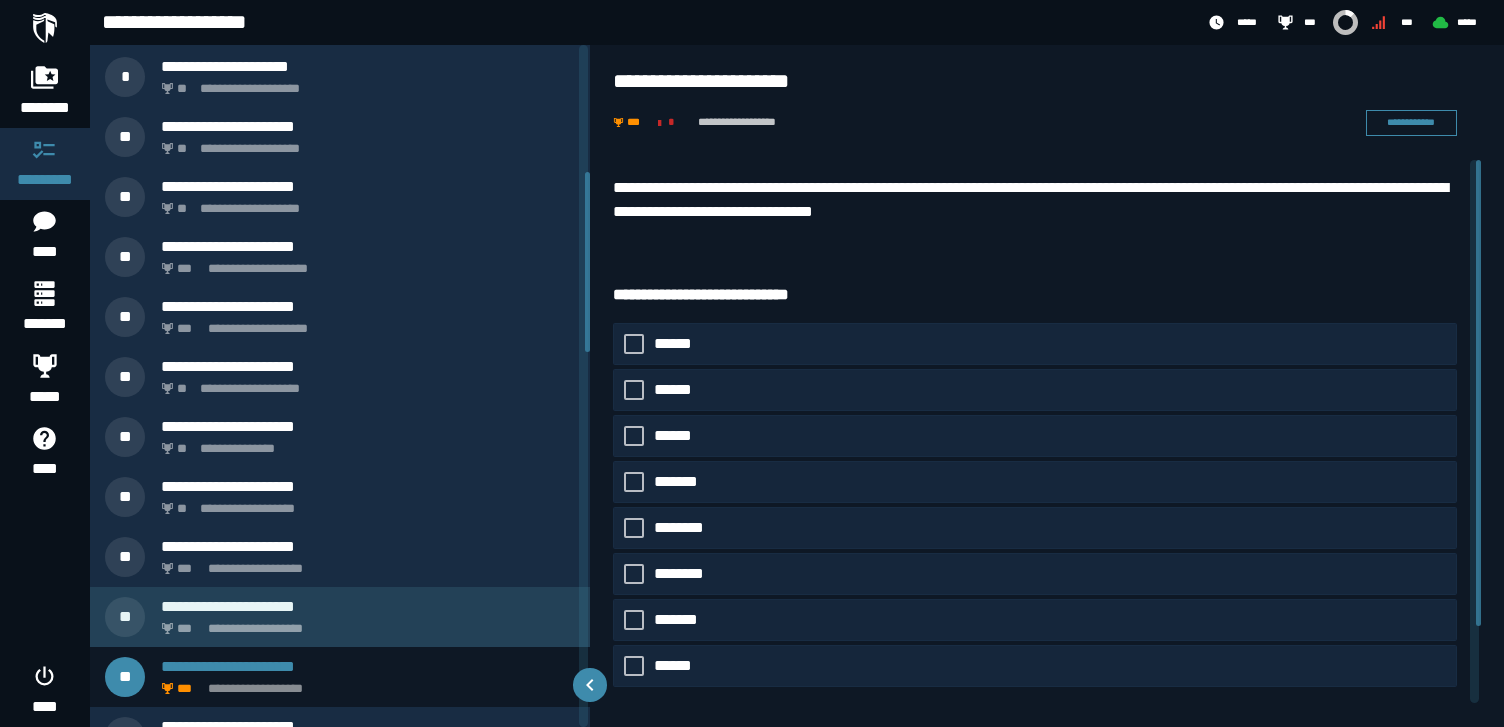 scroll, scrollTop: 458, scrollLeft: 0, axis: vertical 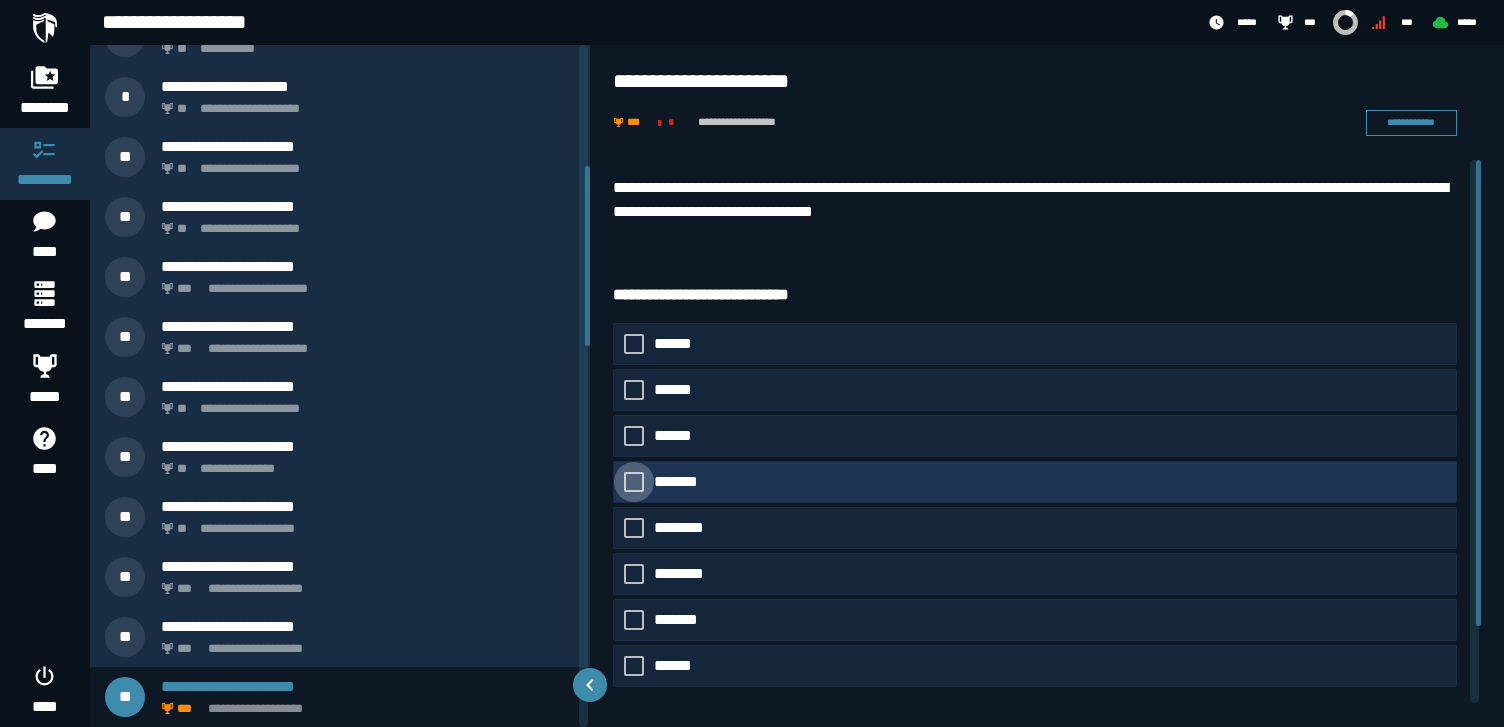 click at bounding box center (634, 482) 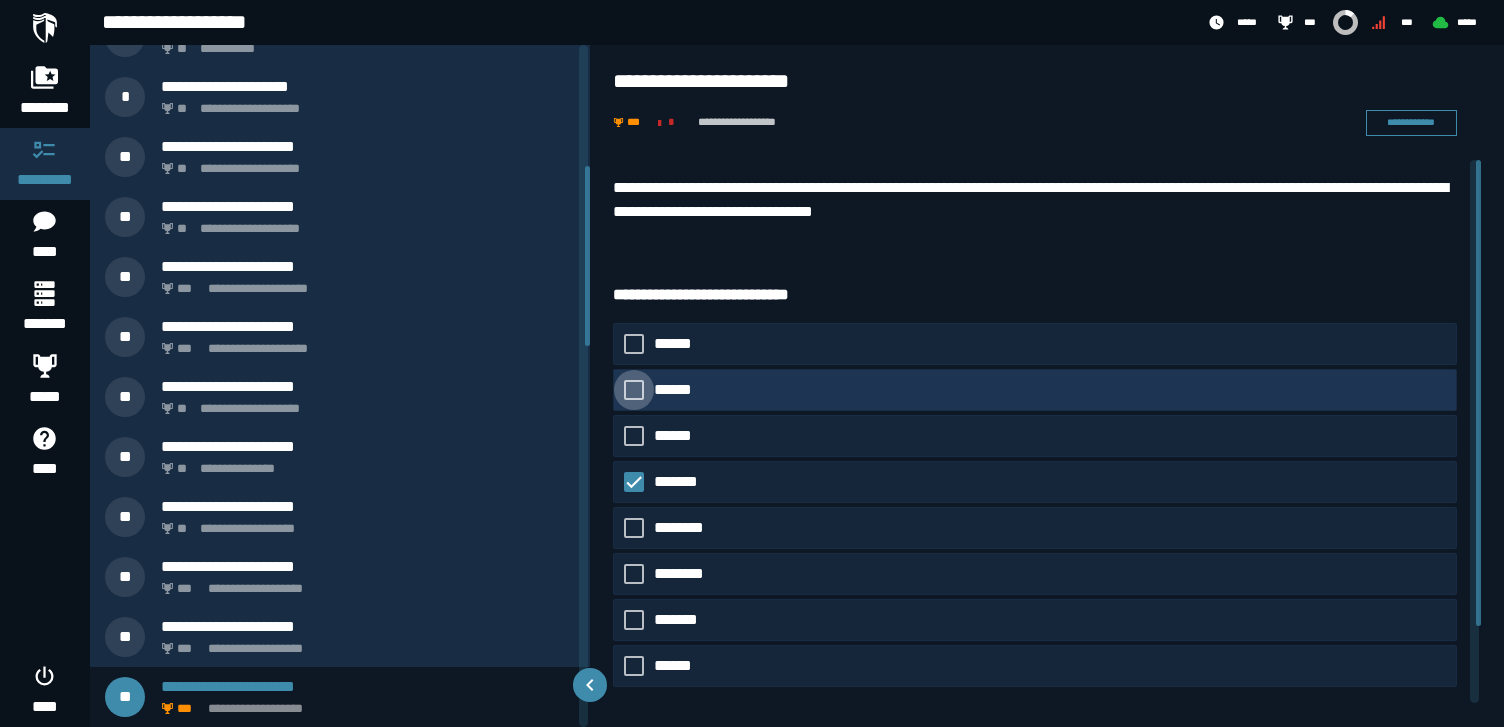 click 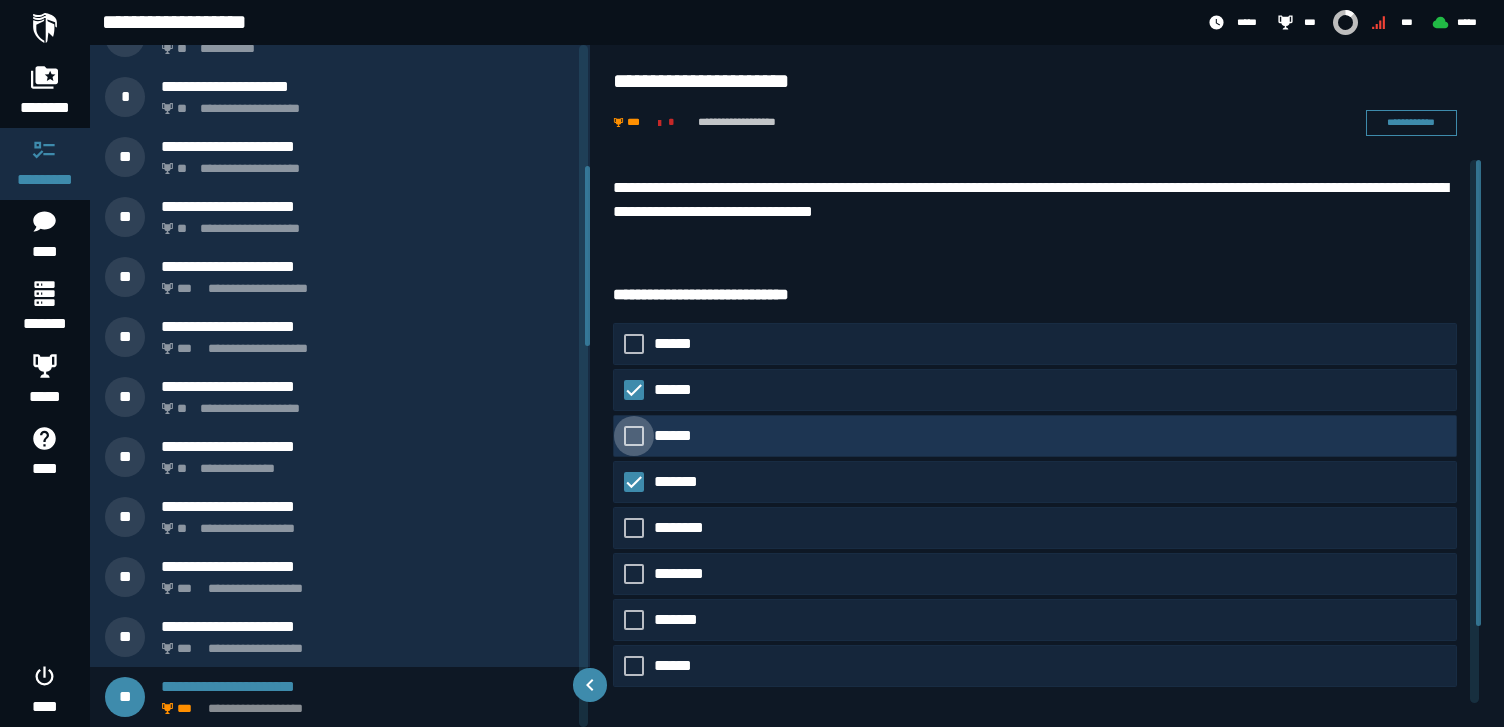 click at bounding box center [634, 436] 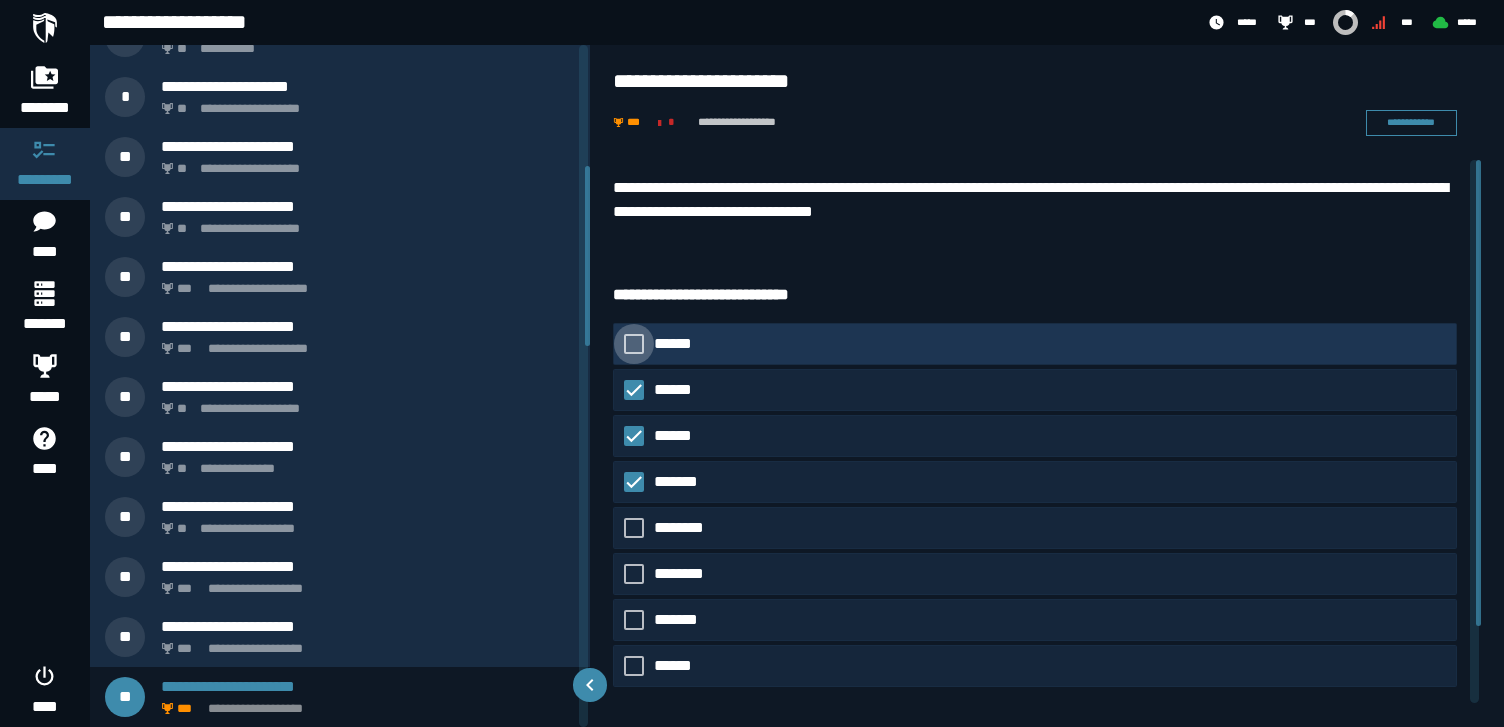 click at bounding box center (634, 344) 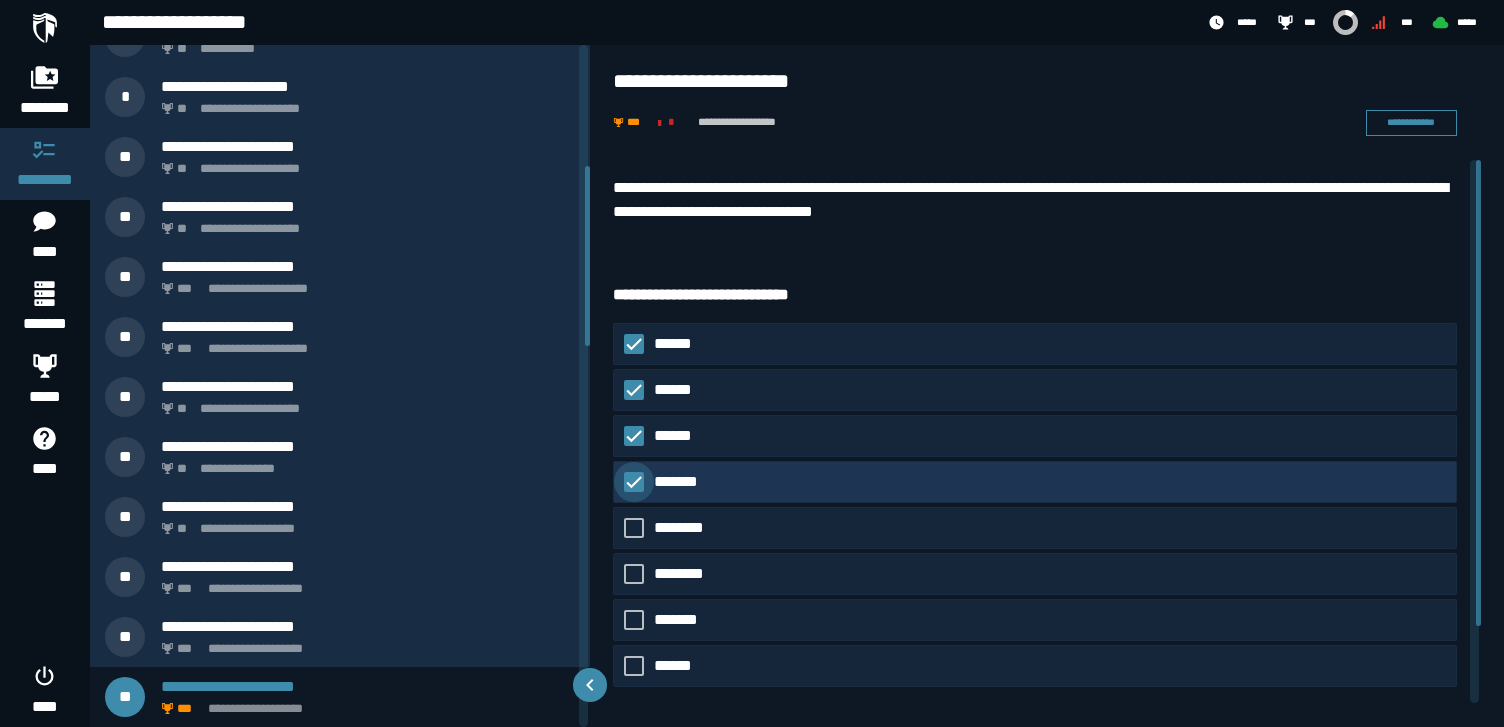 click on "*******" at bounding box center (685, 482) 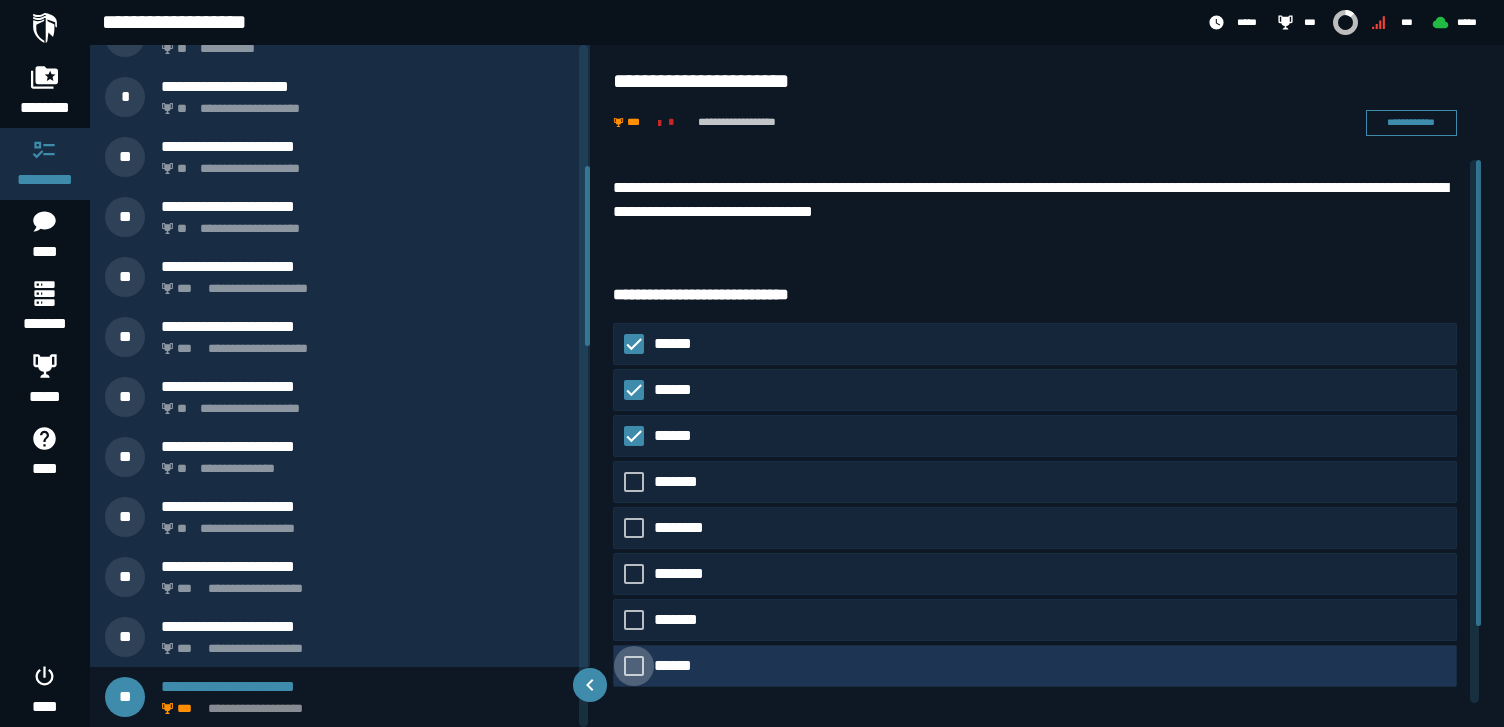 click on "******" at bounding box center [680, 666] 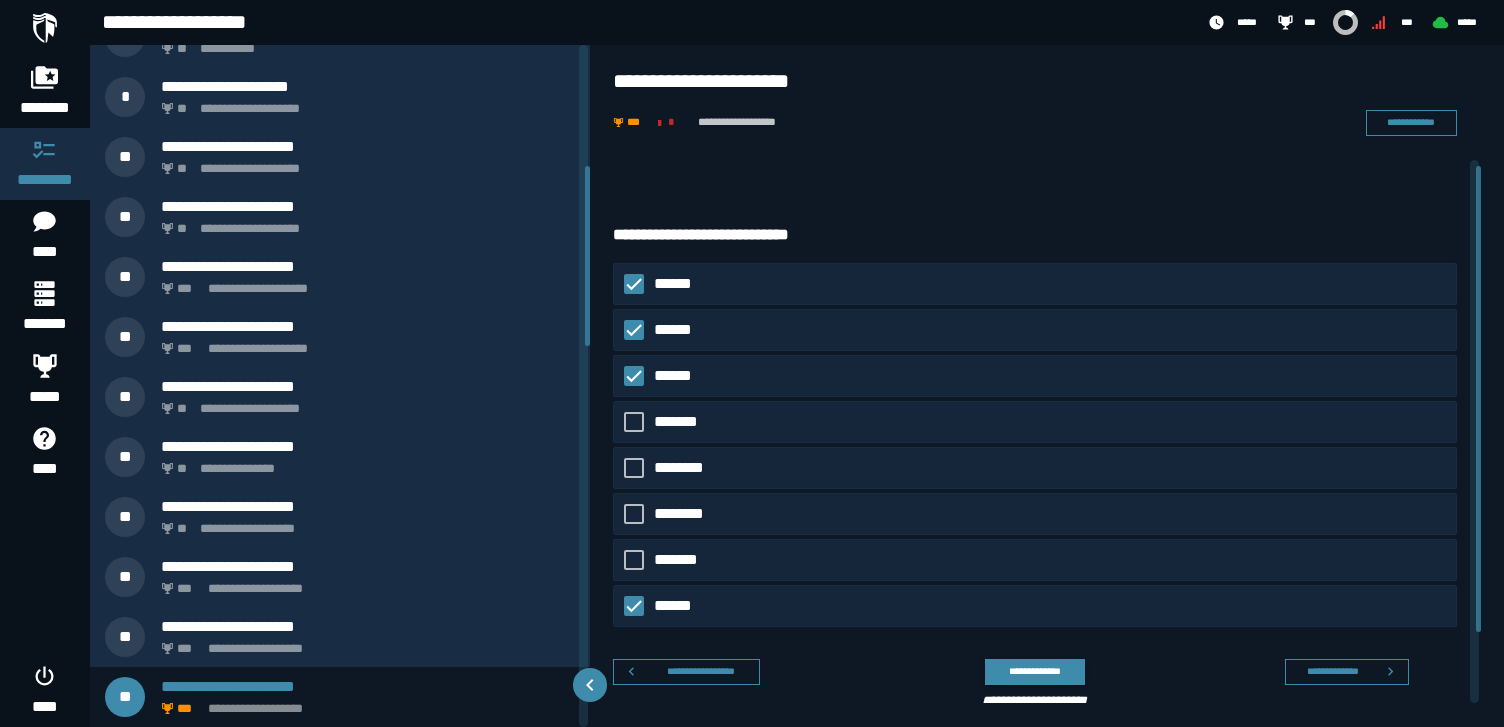 scroll, scrollTop: 90, scrollLeft: 0, axis: vertical 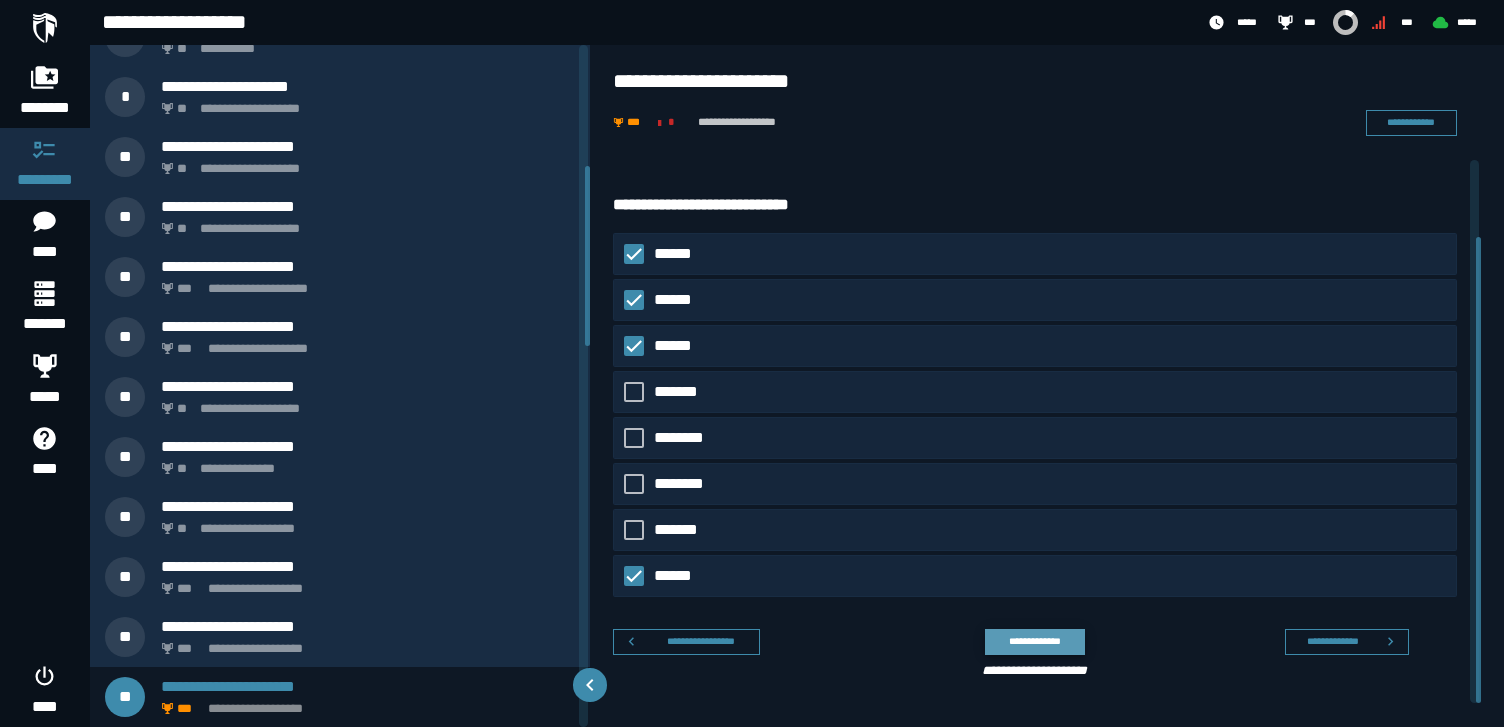 click on "**********" at bounding box center (1034, 641) 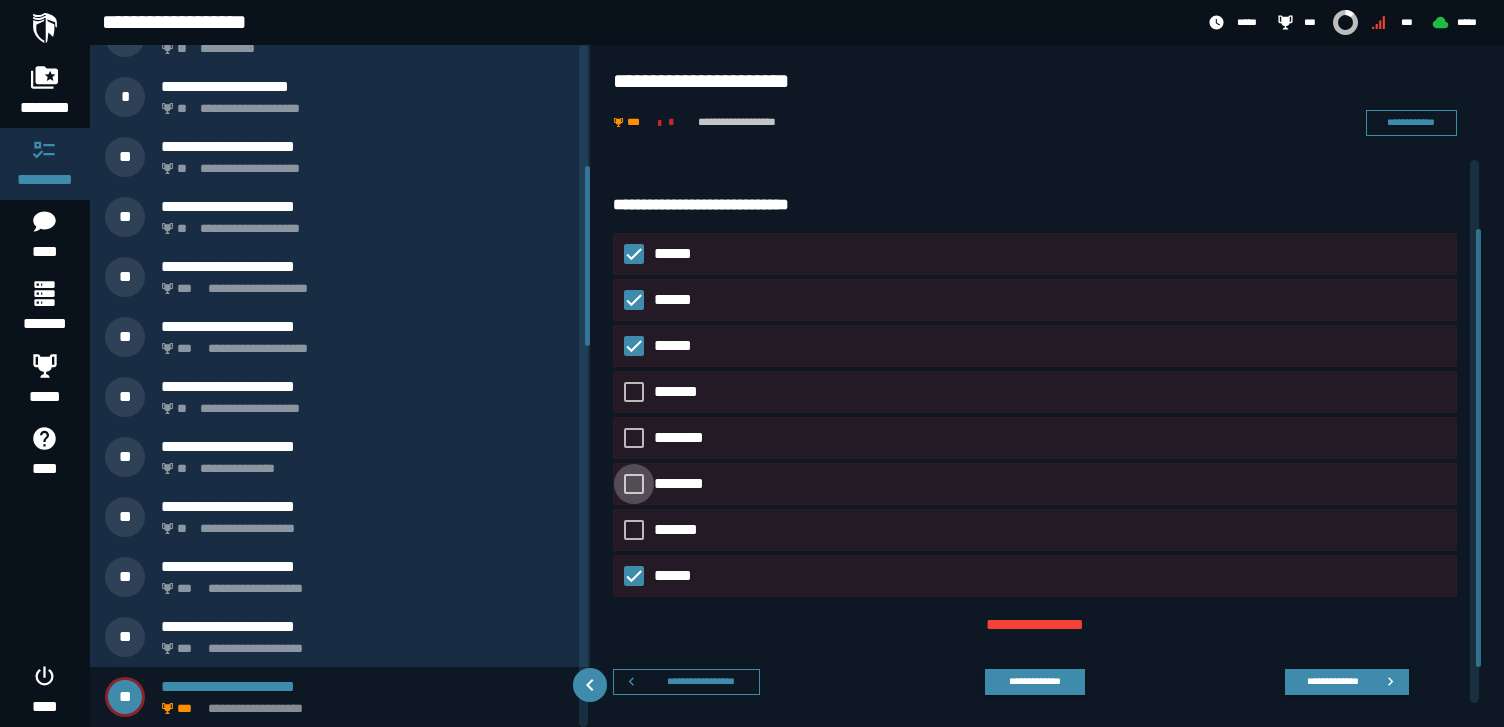 scroll, scrollTop: 0, scrollLeft: 0, axis: both 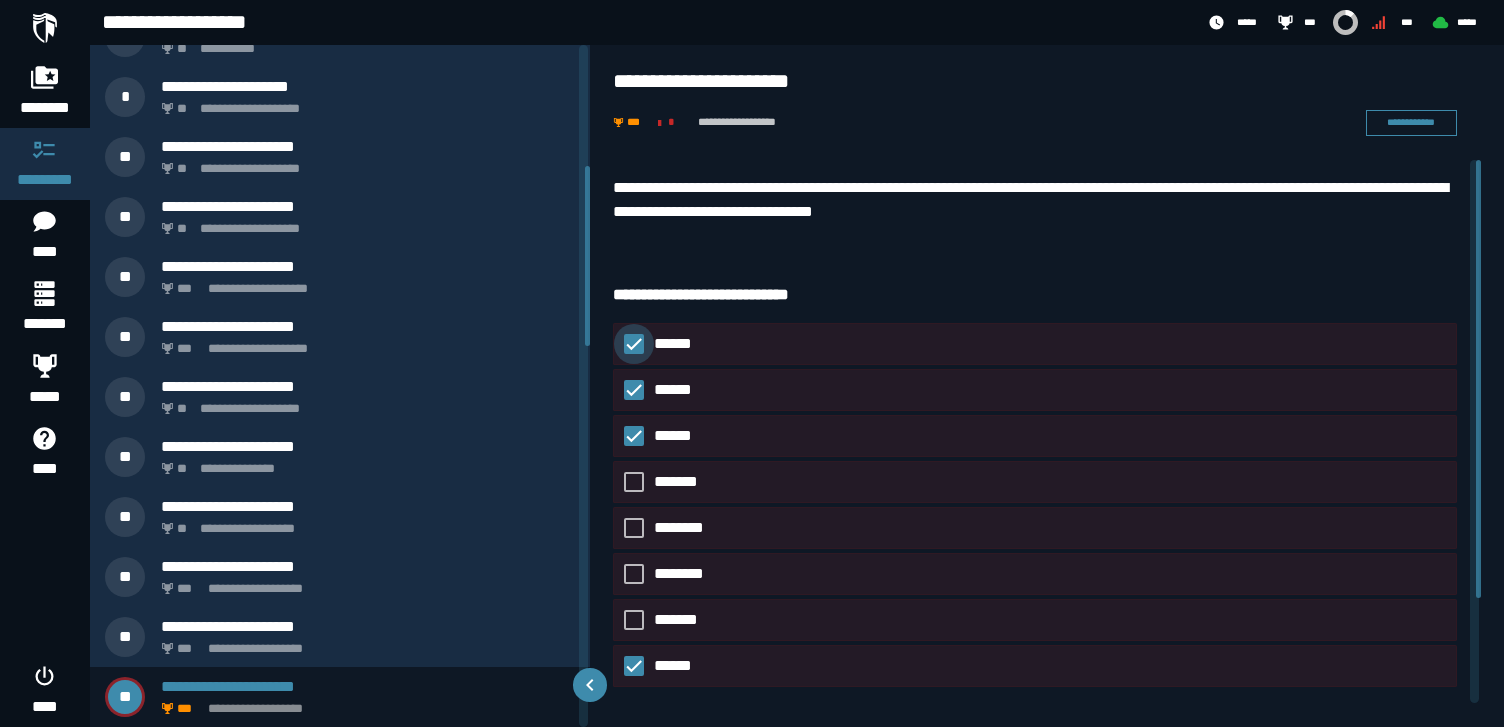 click at bounding box center (634, 344) 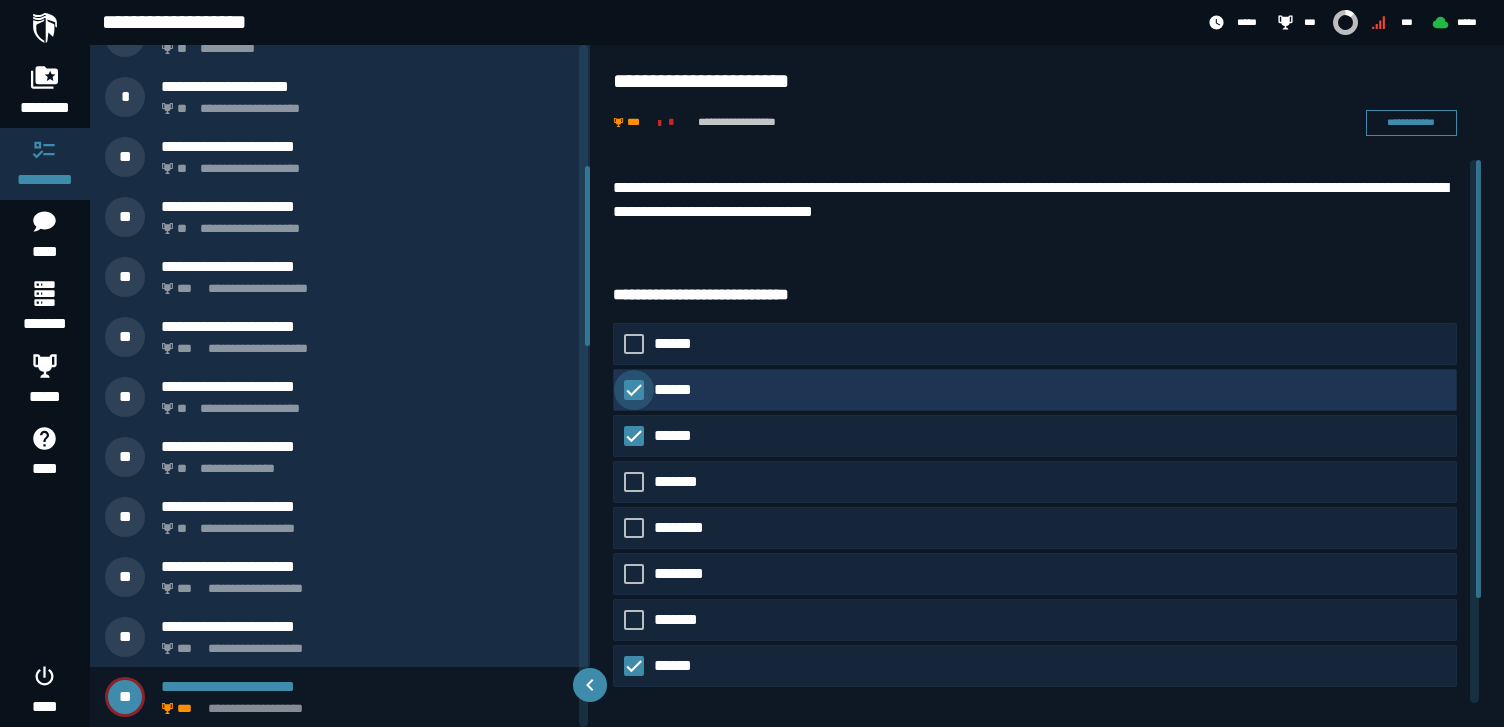 click at bounding box center (634, 390) 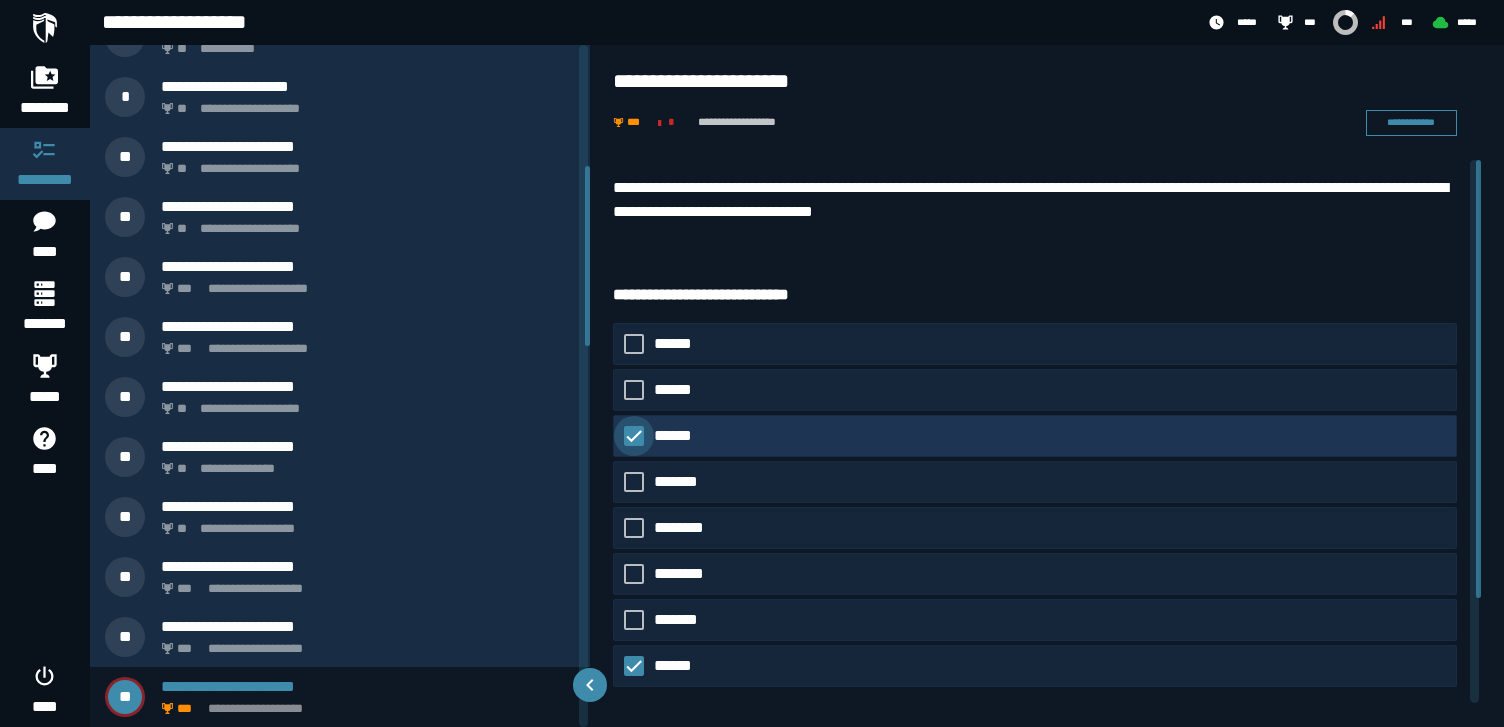 click at bounding box center [634, 436] 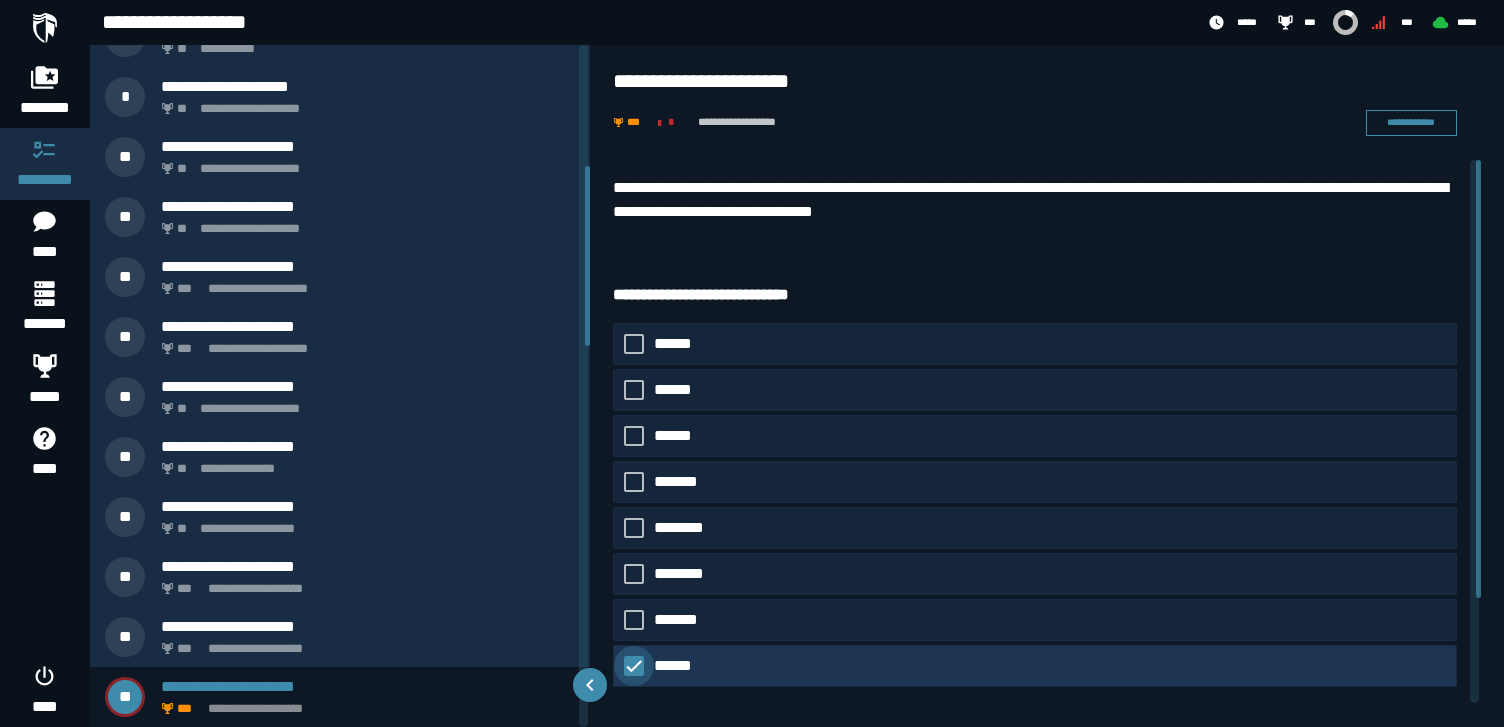 click 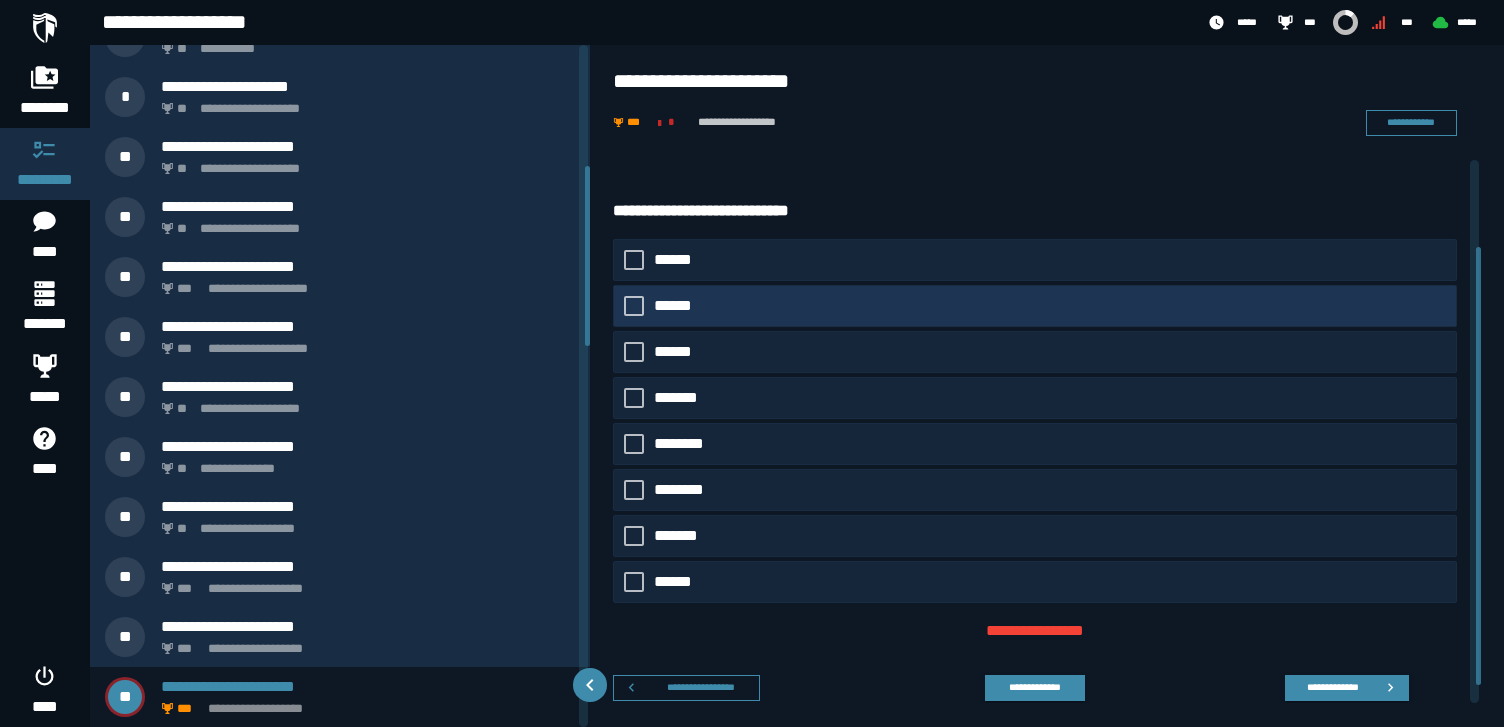 scroll, scrollTop: 130, scrollLeft: 0, axis: vertical 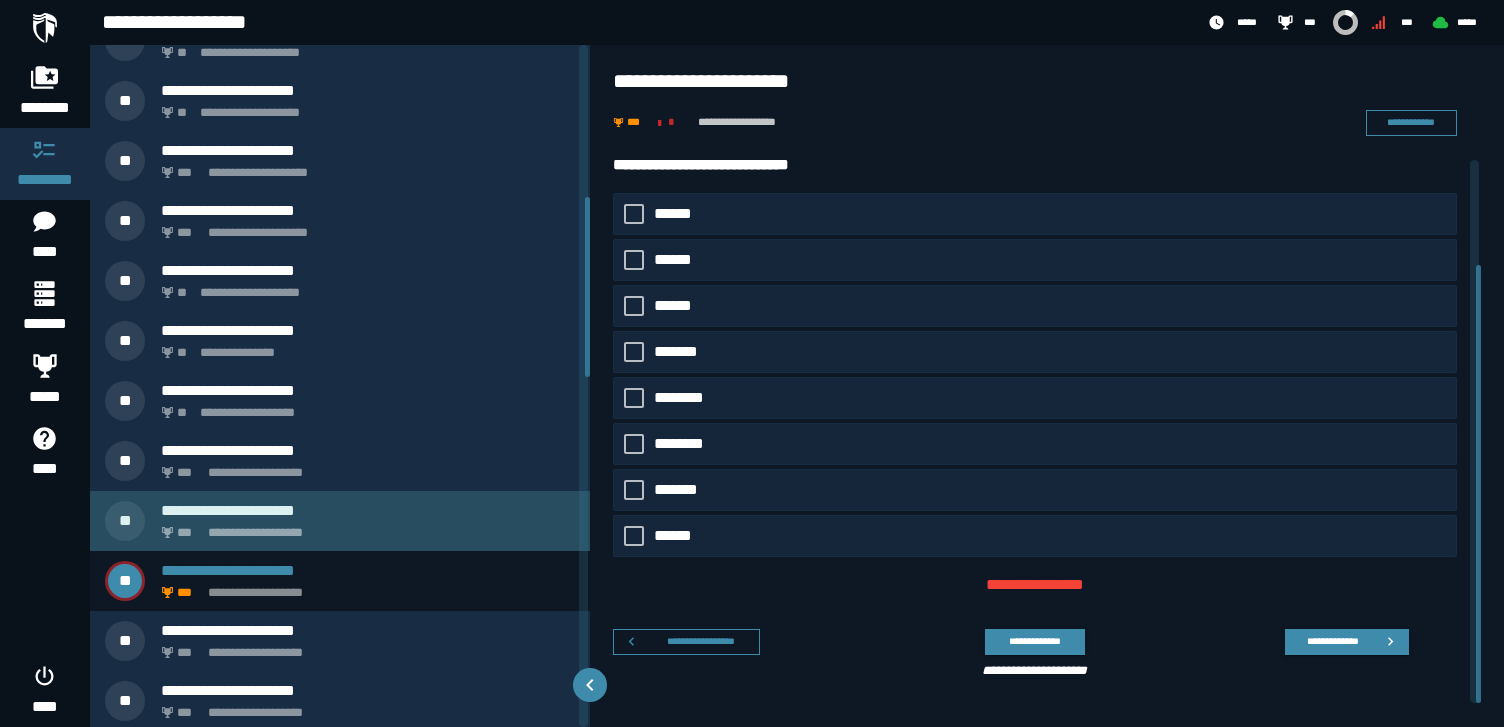 click on "**********" at bounding box center (364, 527) 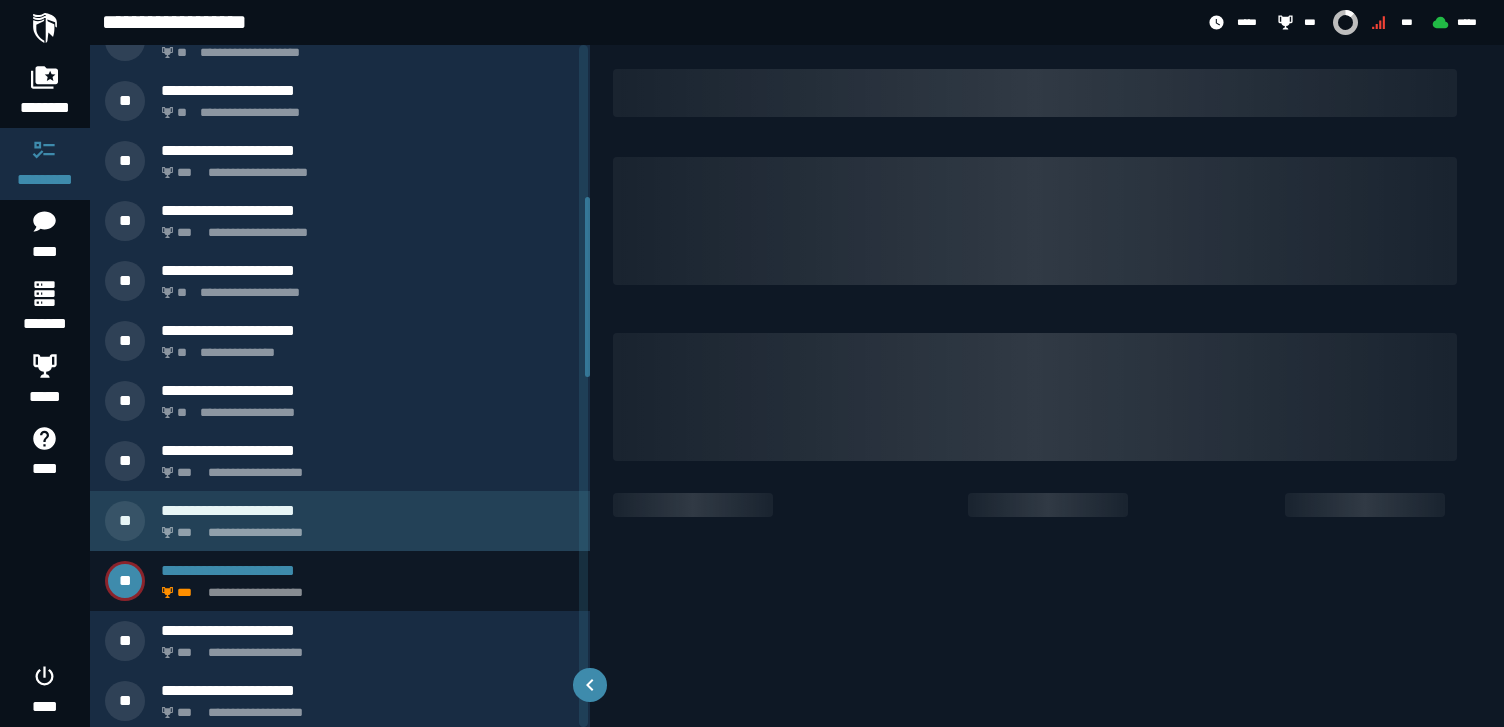 scroll, scrollTop: 0, scrollLeft: 0, axis: both 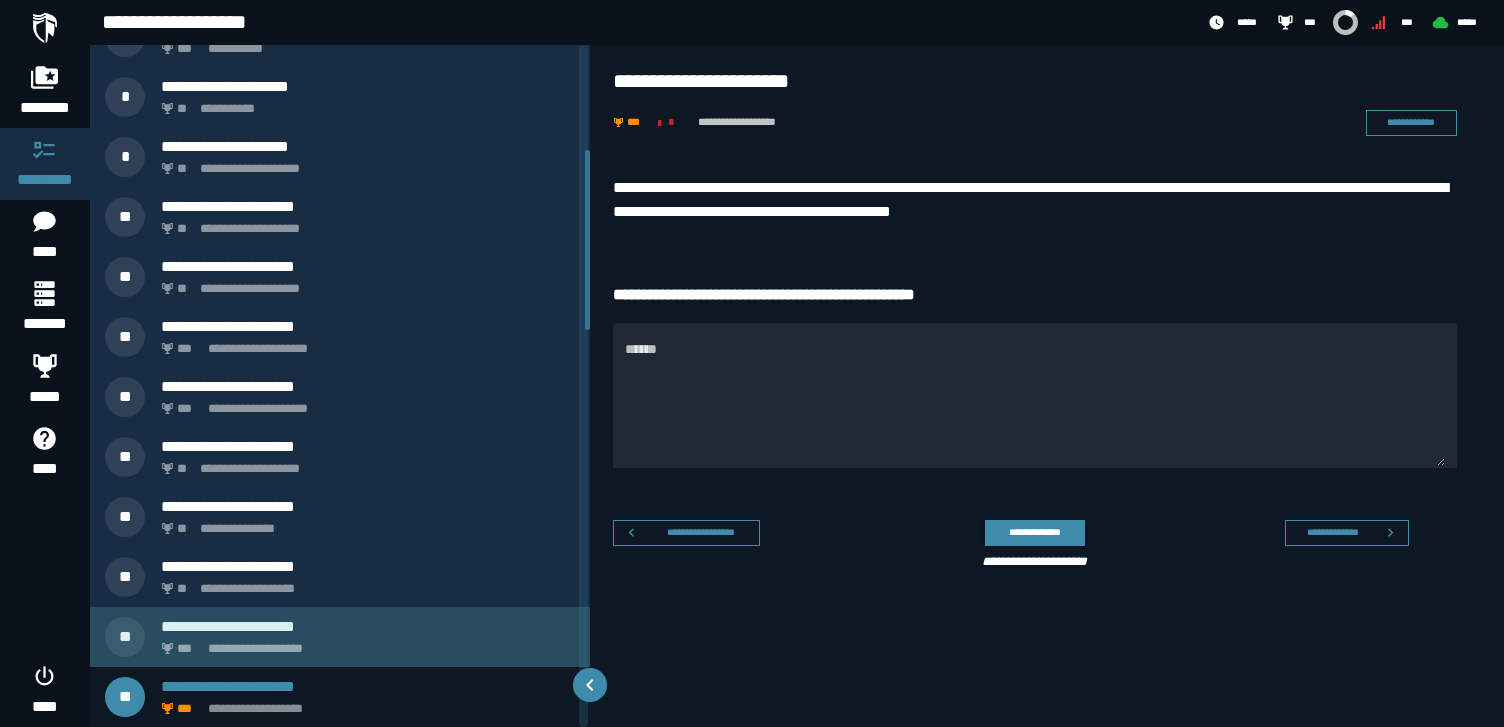 click on "**********" 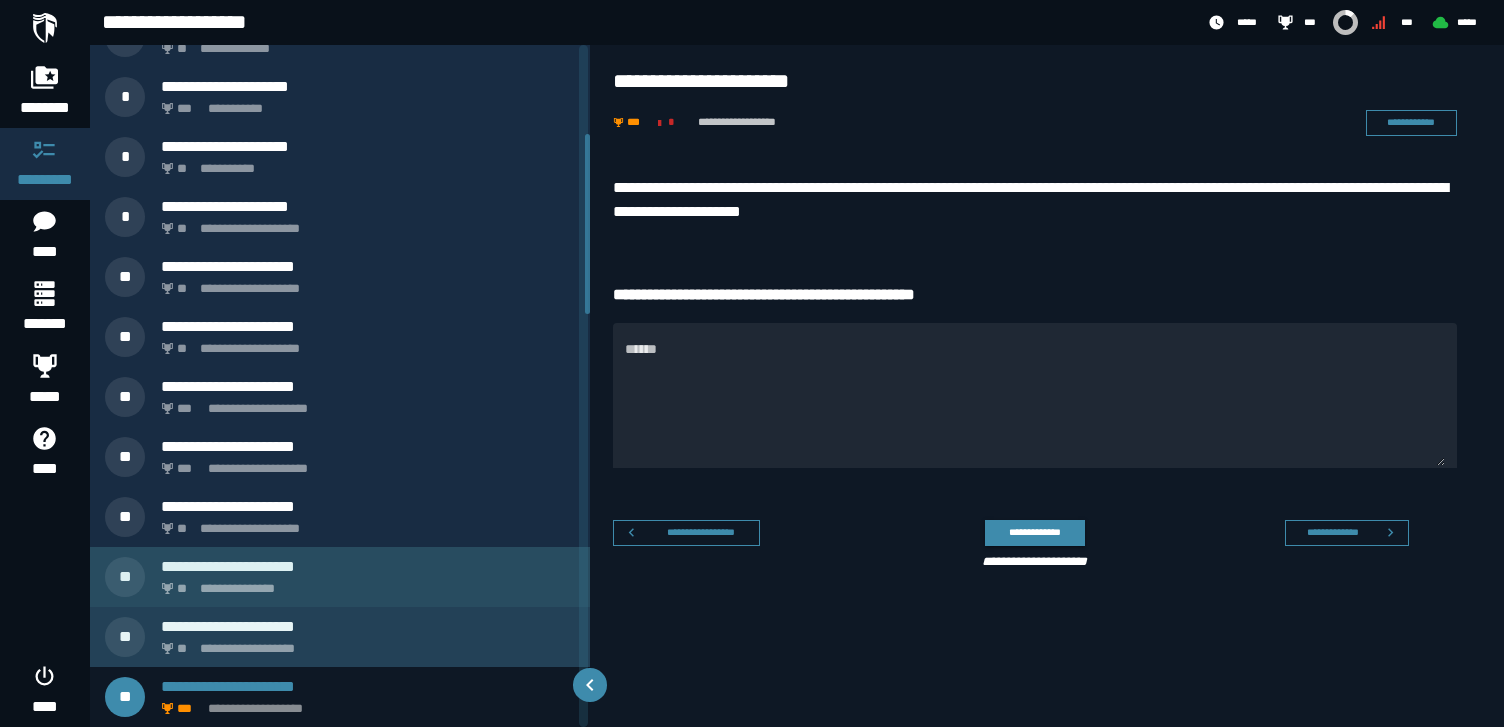 click on "**********" at bounding box center (364, 583) 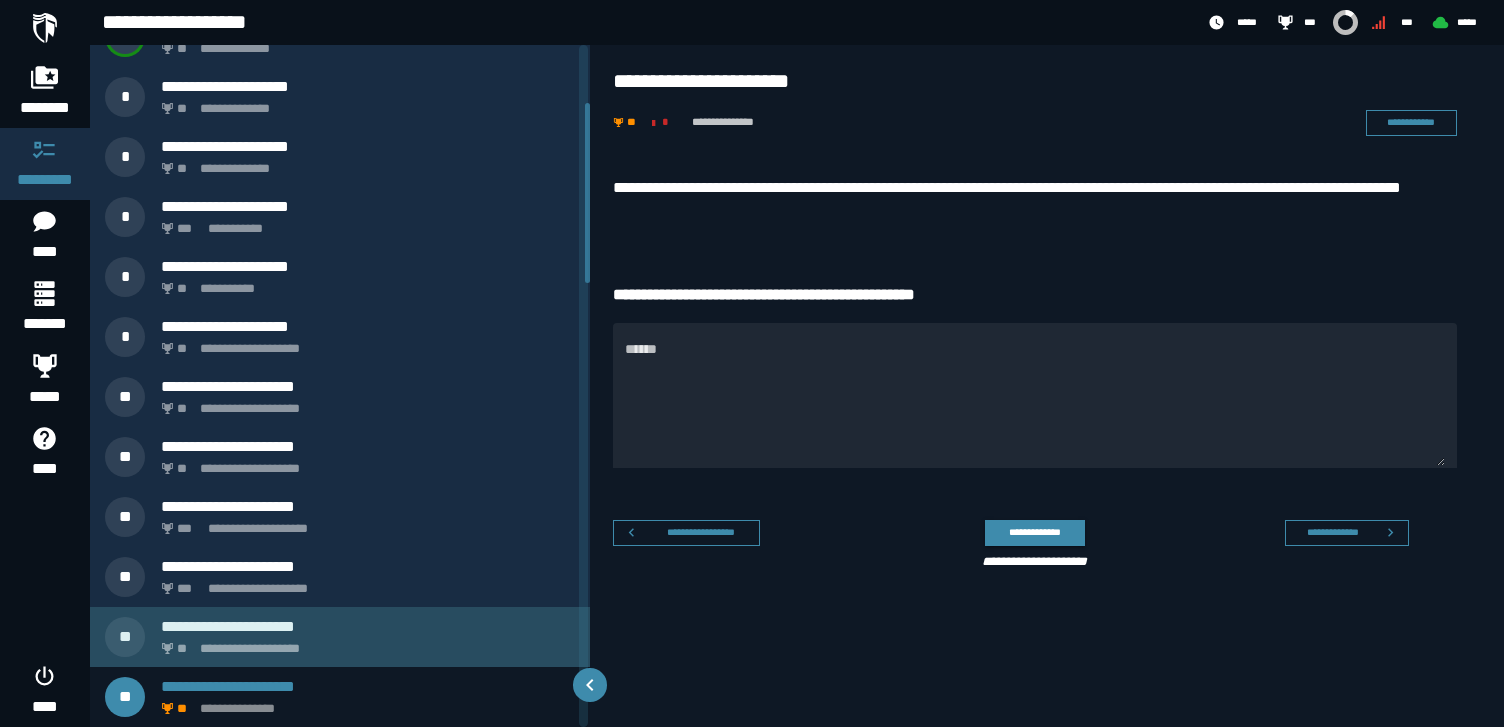 click on "**********" at bounding box center (368, 626) 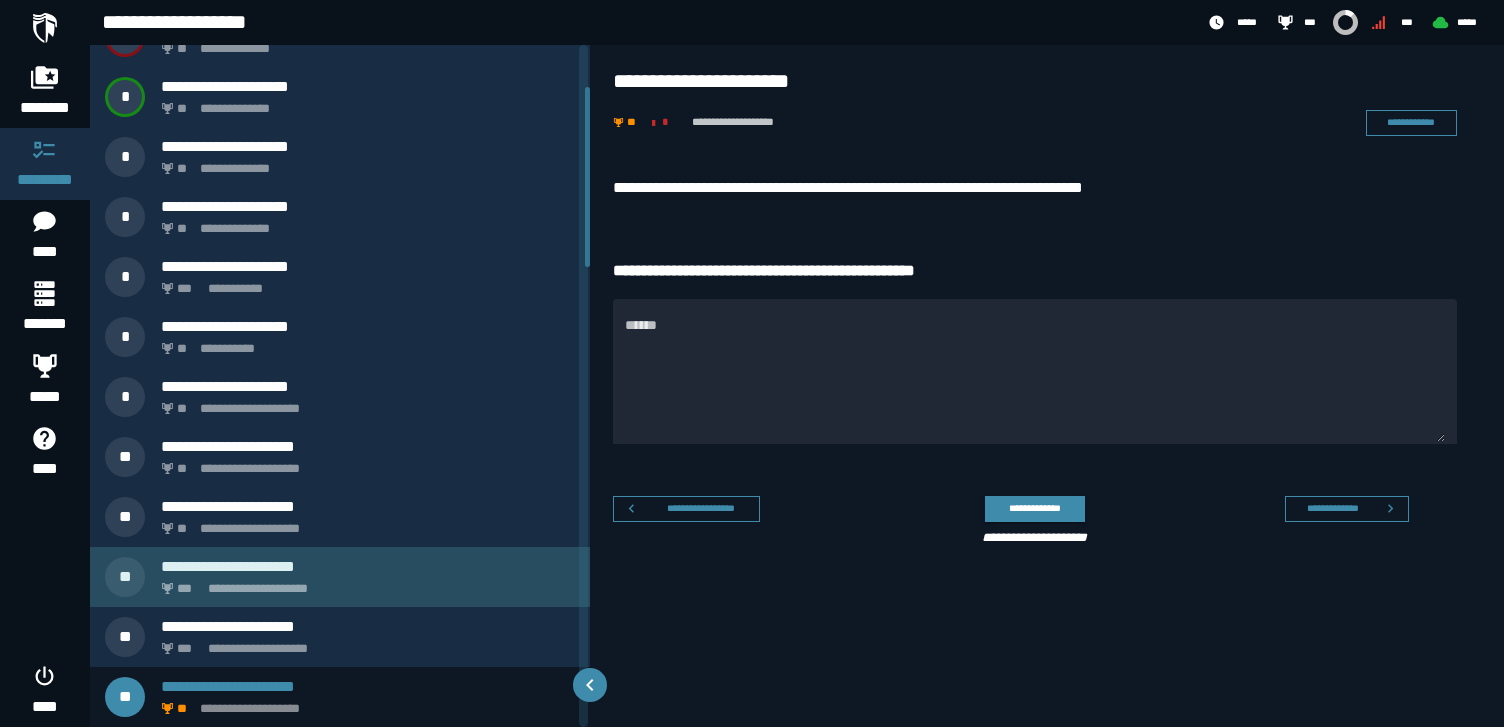 click on "**********" at bounding box center [364, 583] 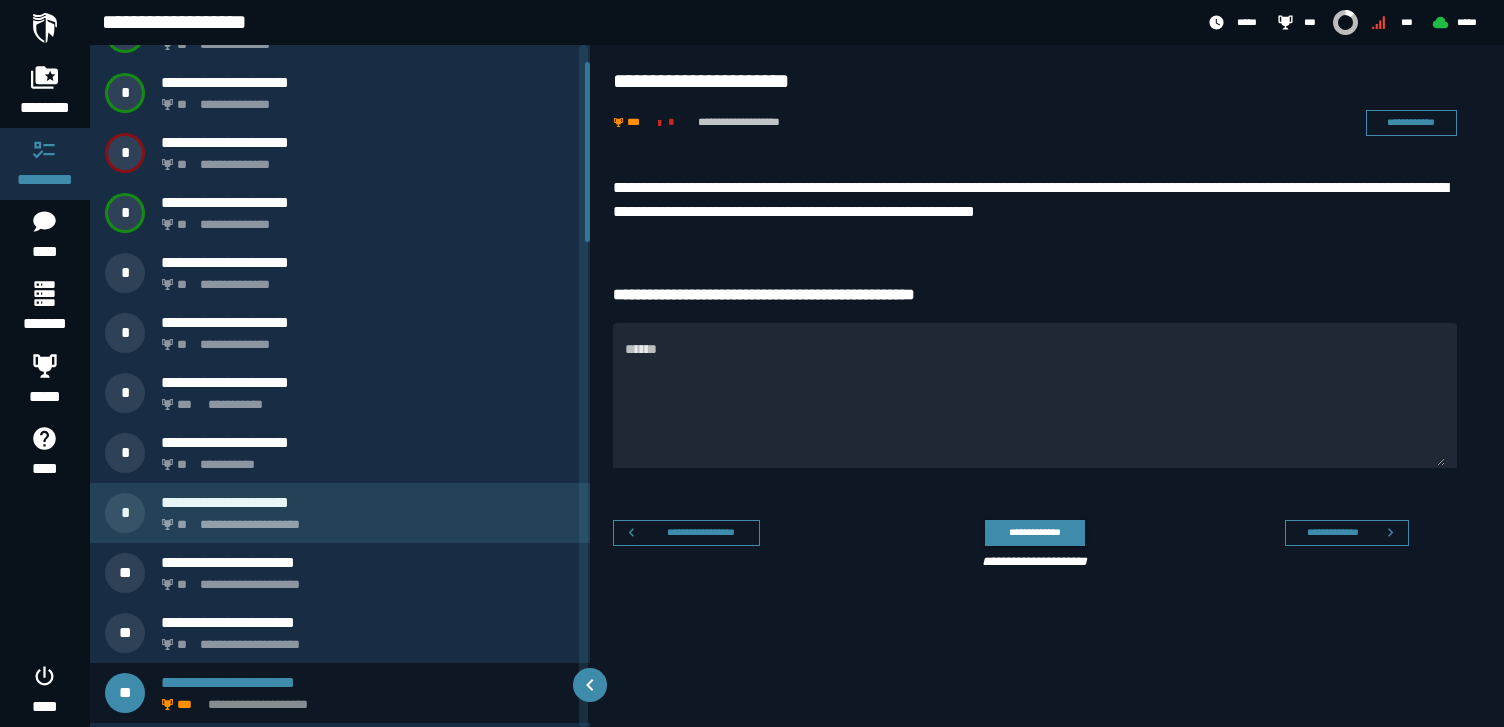 scroll, scrollTop: 38, scrollLeft: 0, axis: vertical 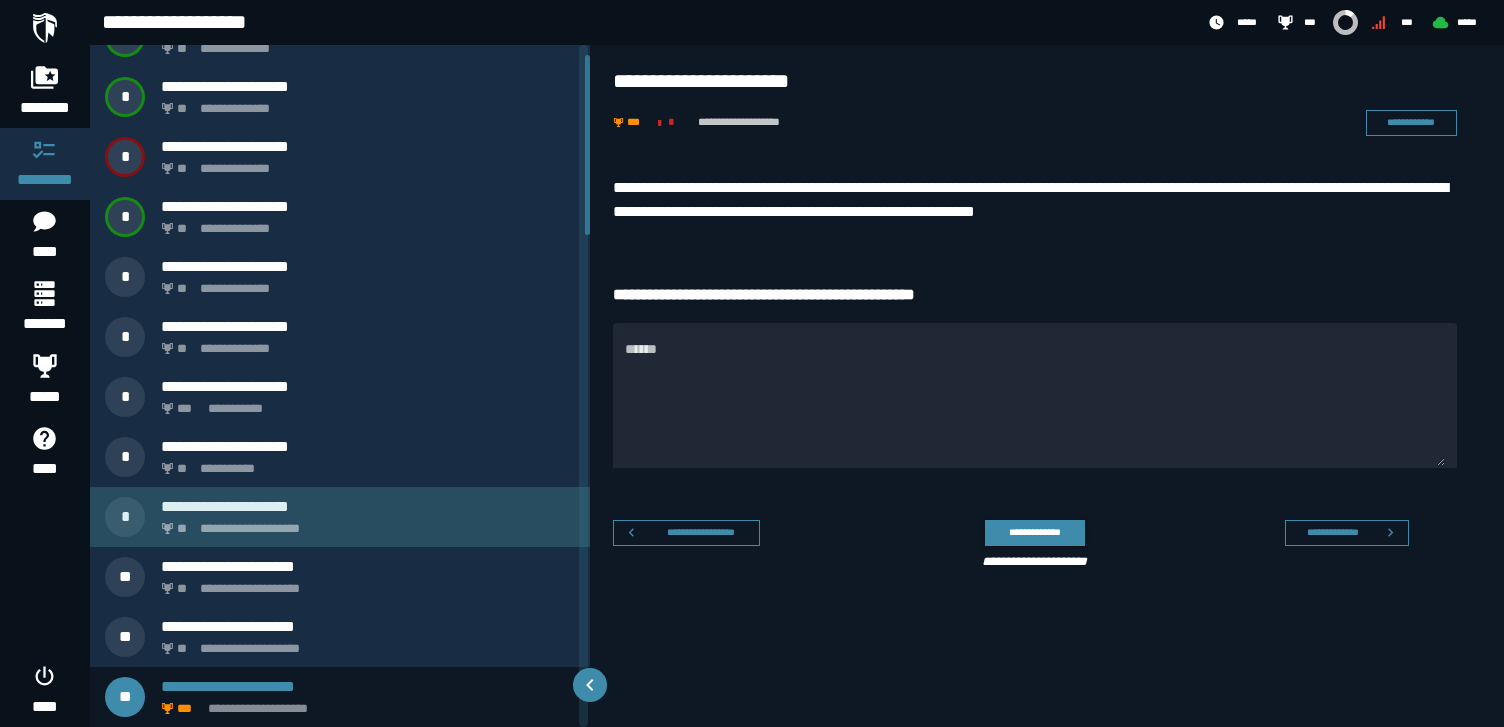 click on "**********" 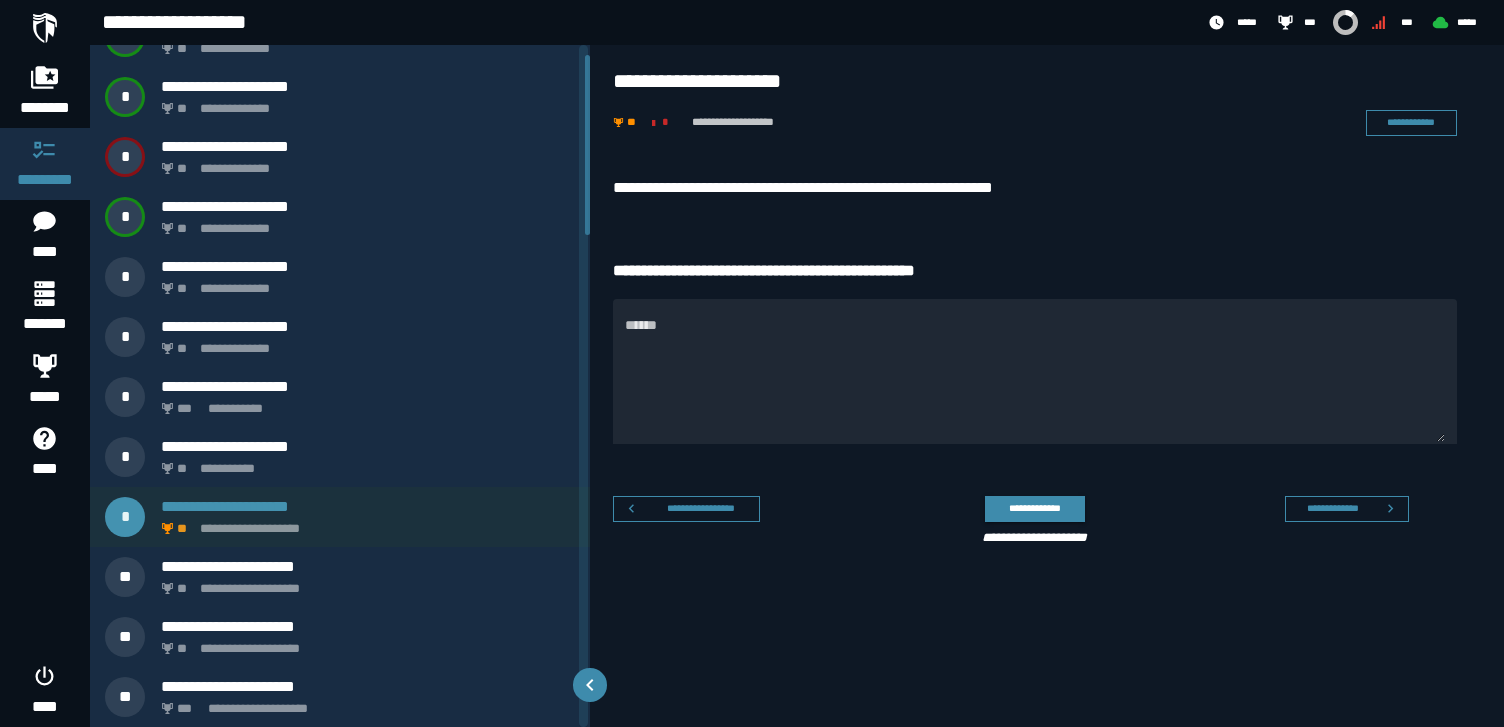 scroll, scrollTop: 0, scrollLeft: 0, axis: both 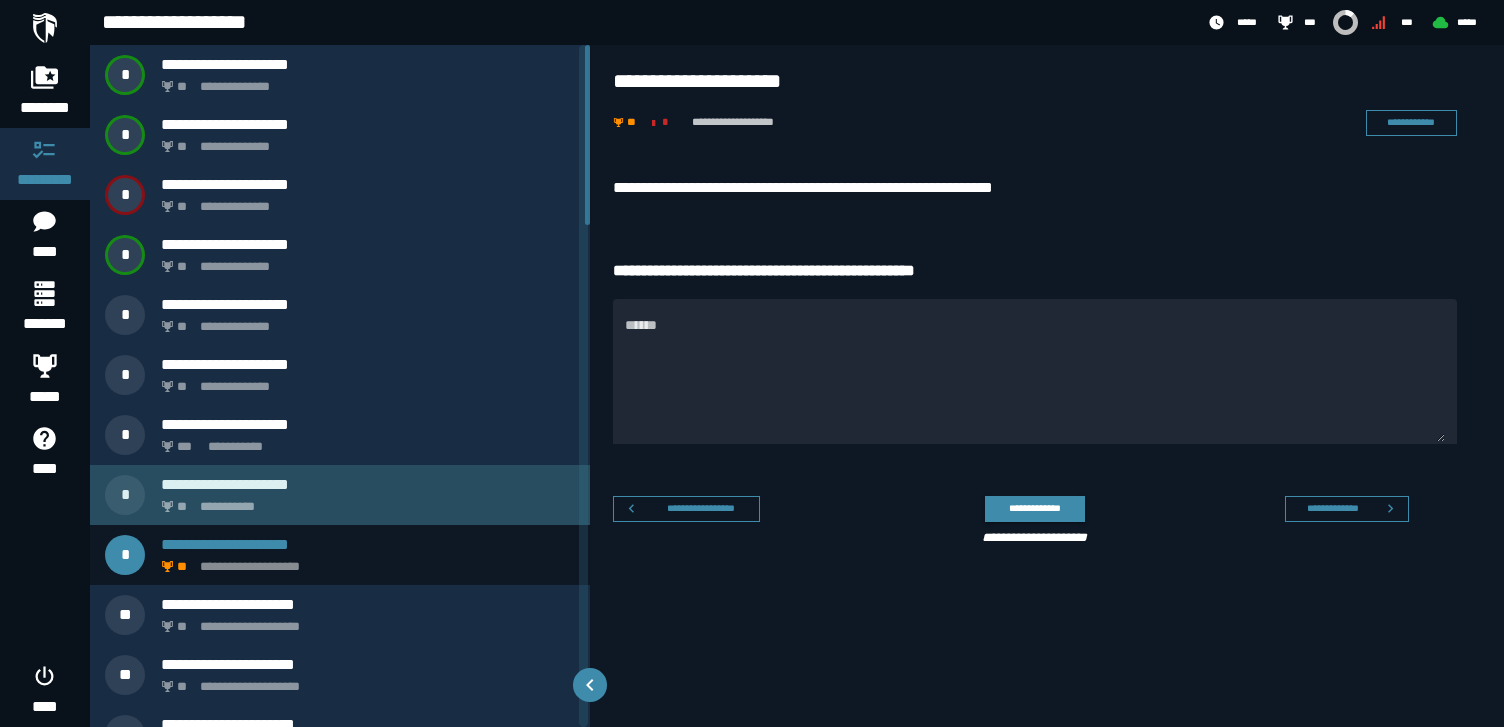 click on "**********" at bounding box center (364, 501) 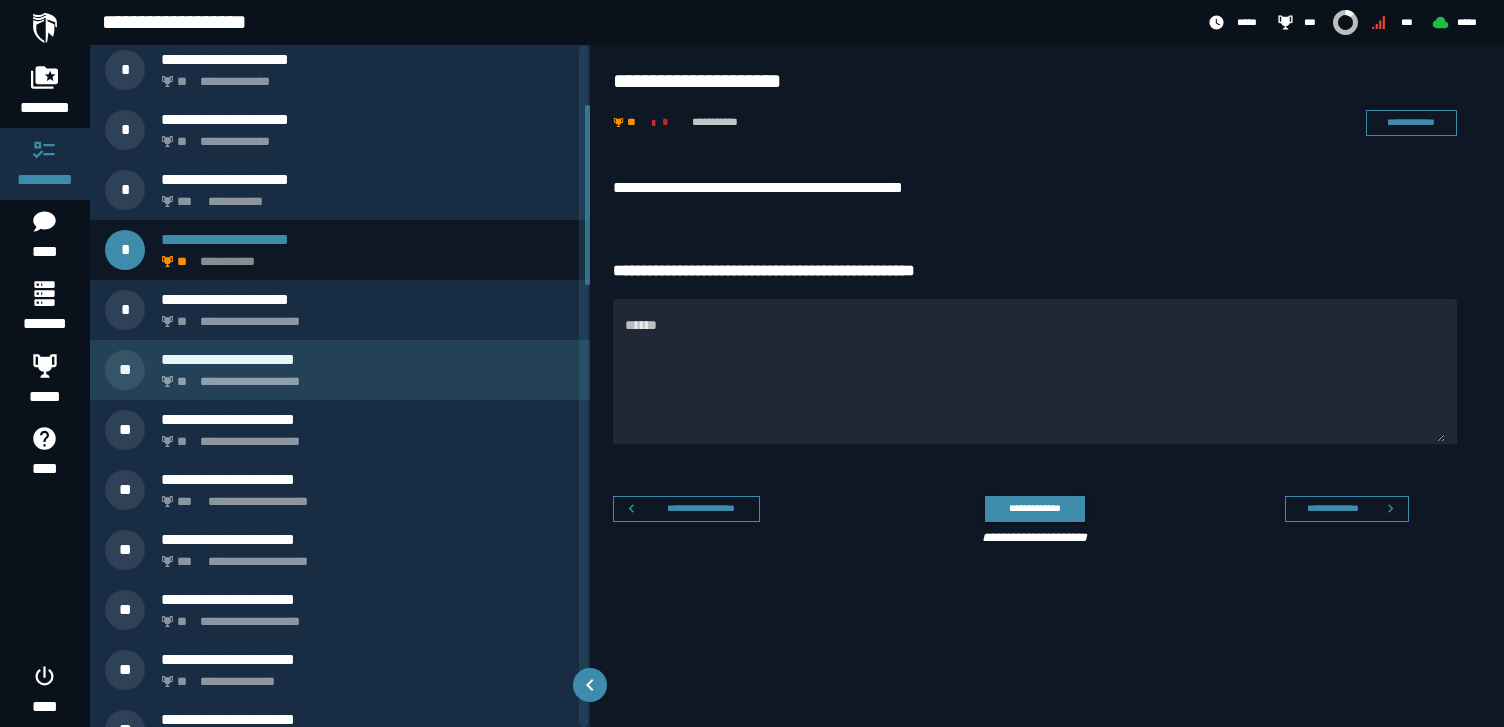 scroll, scrollTop: 246, scrollLeft: 0, axis: vertical 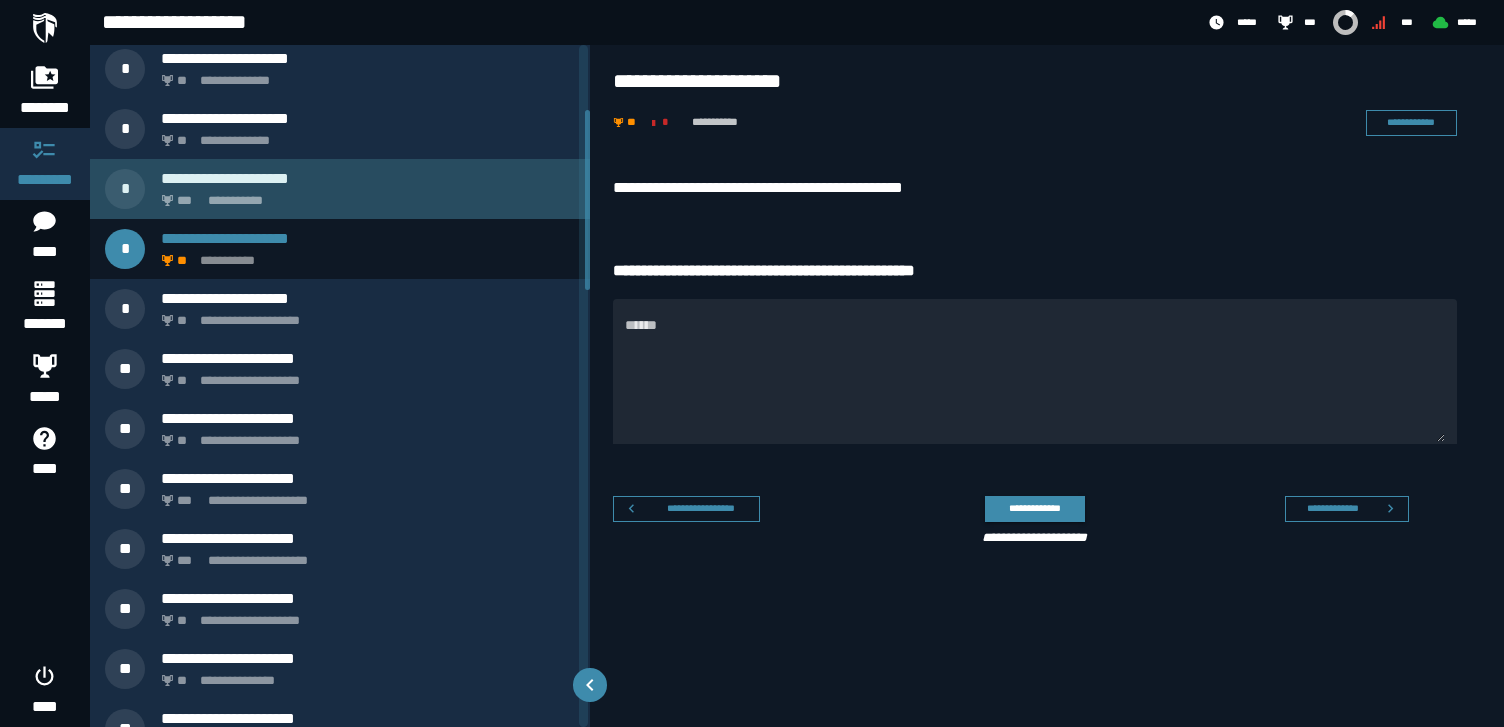 click on "**********" at bounding box center (364, 195) 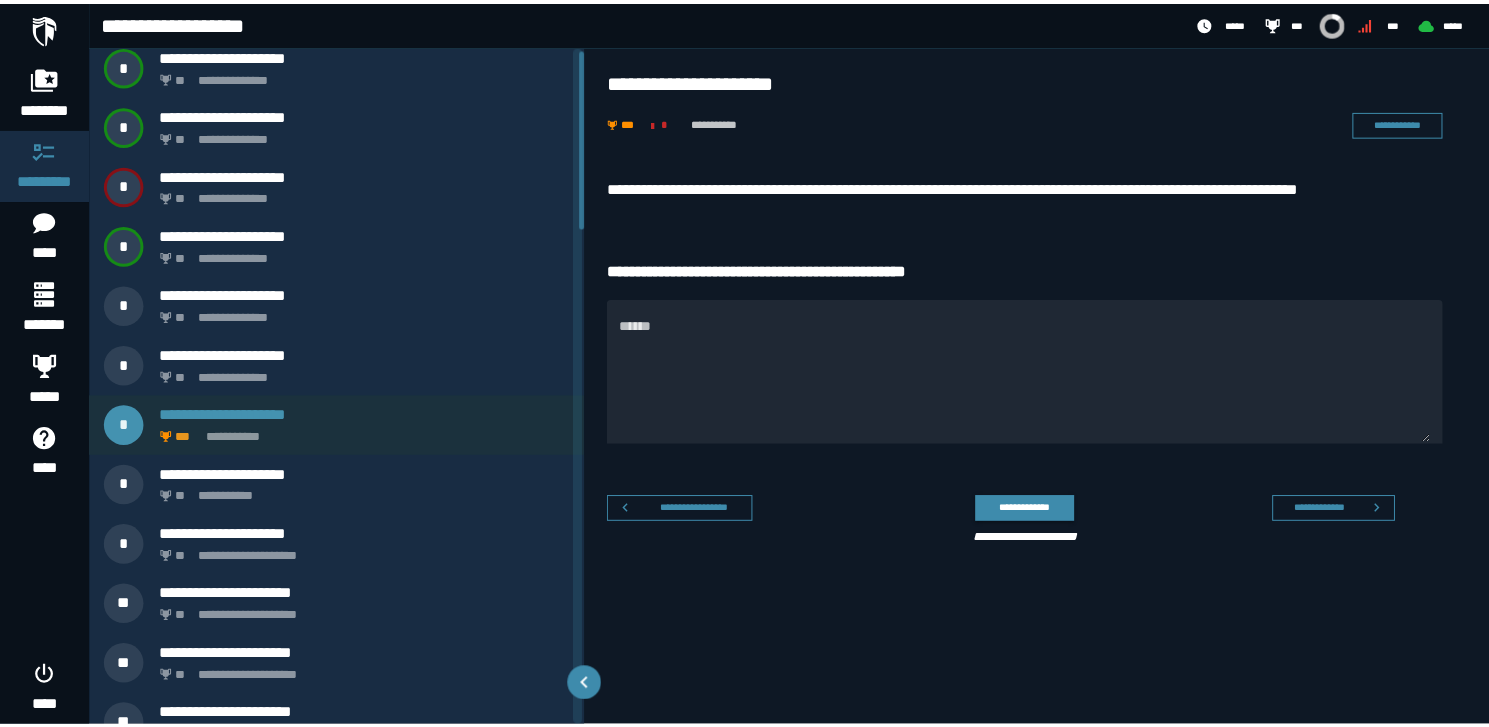 scroll, scrollTop: 0, scrollLeft: 0, axis: both 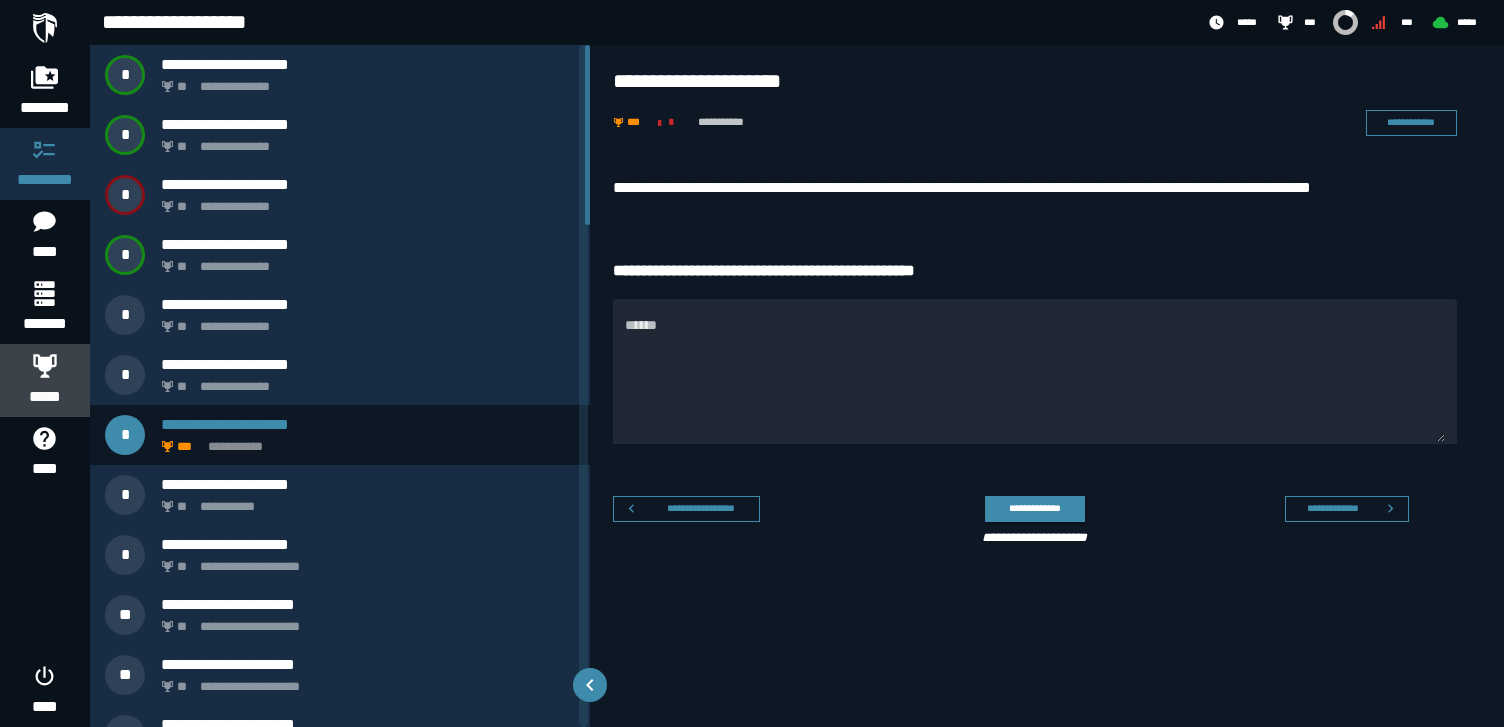 click 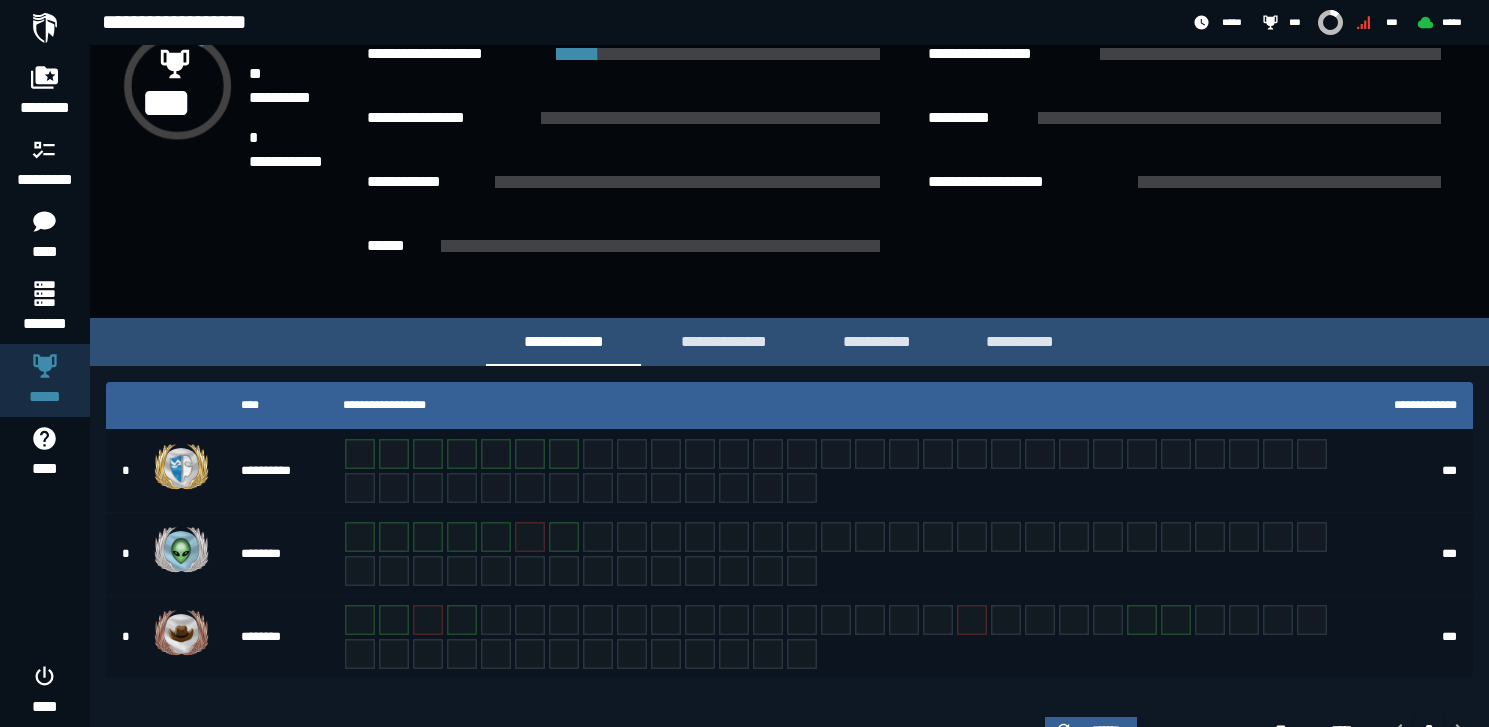 scroll, scrollTop: 251, scrollLeft: 0, axis: vertical 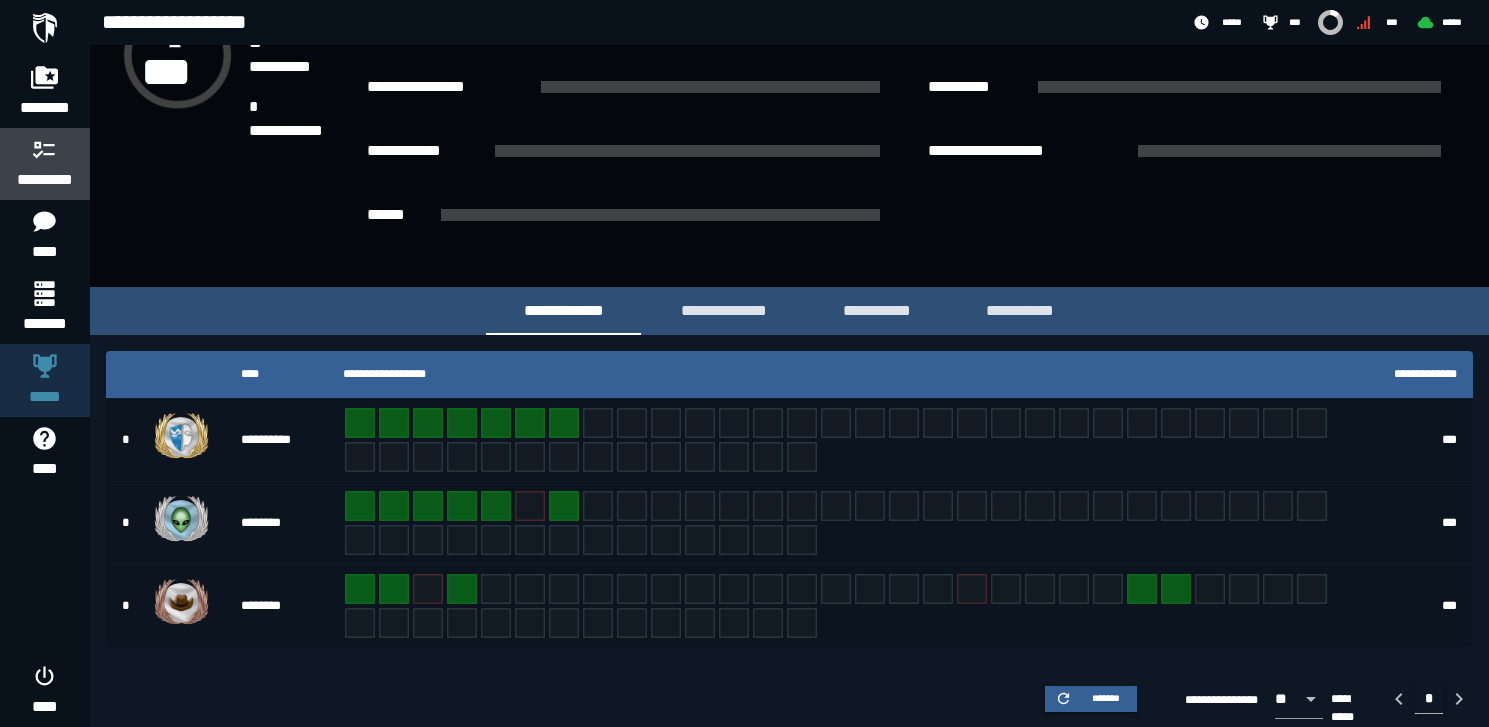 click on "*********" at bounding box center (45, 164) 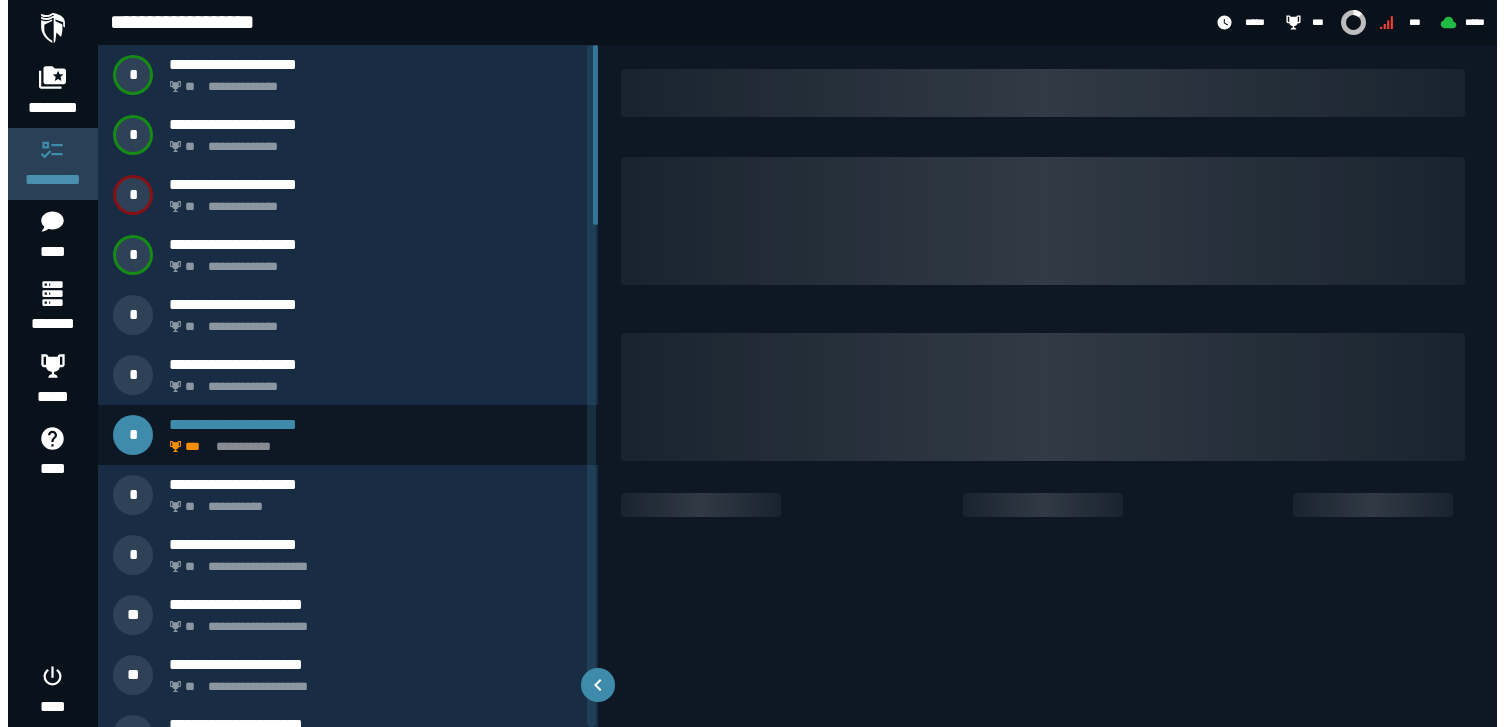scroll, scrollTop: 0, scrollLeft: 0, axis: both 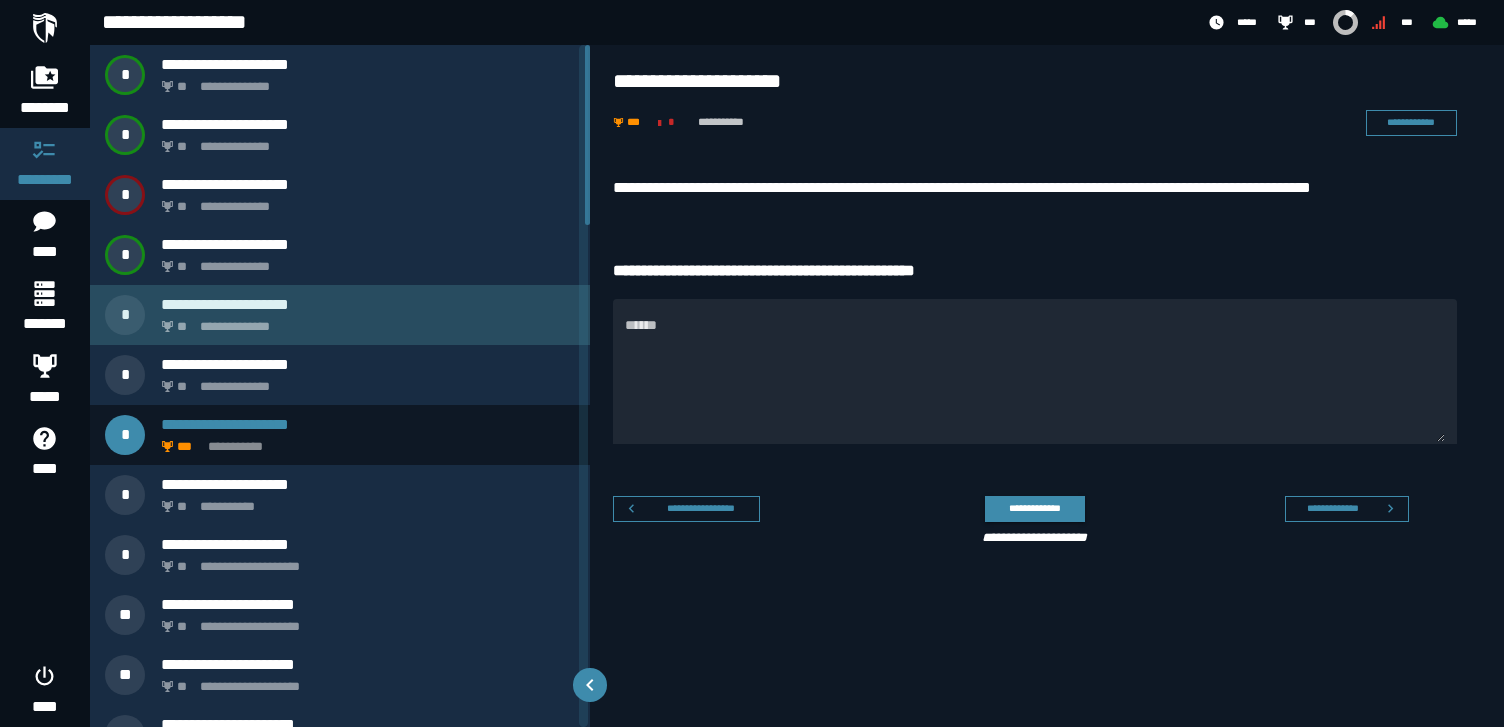 click on "**********" at bounding box center (364, 321) 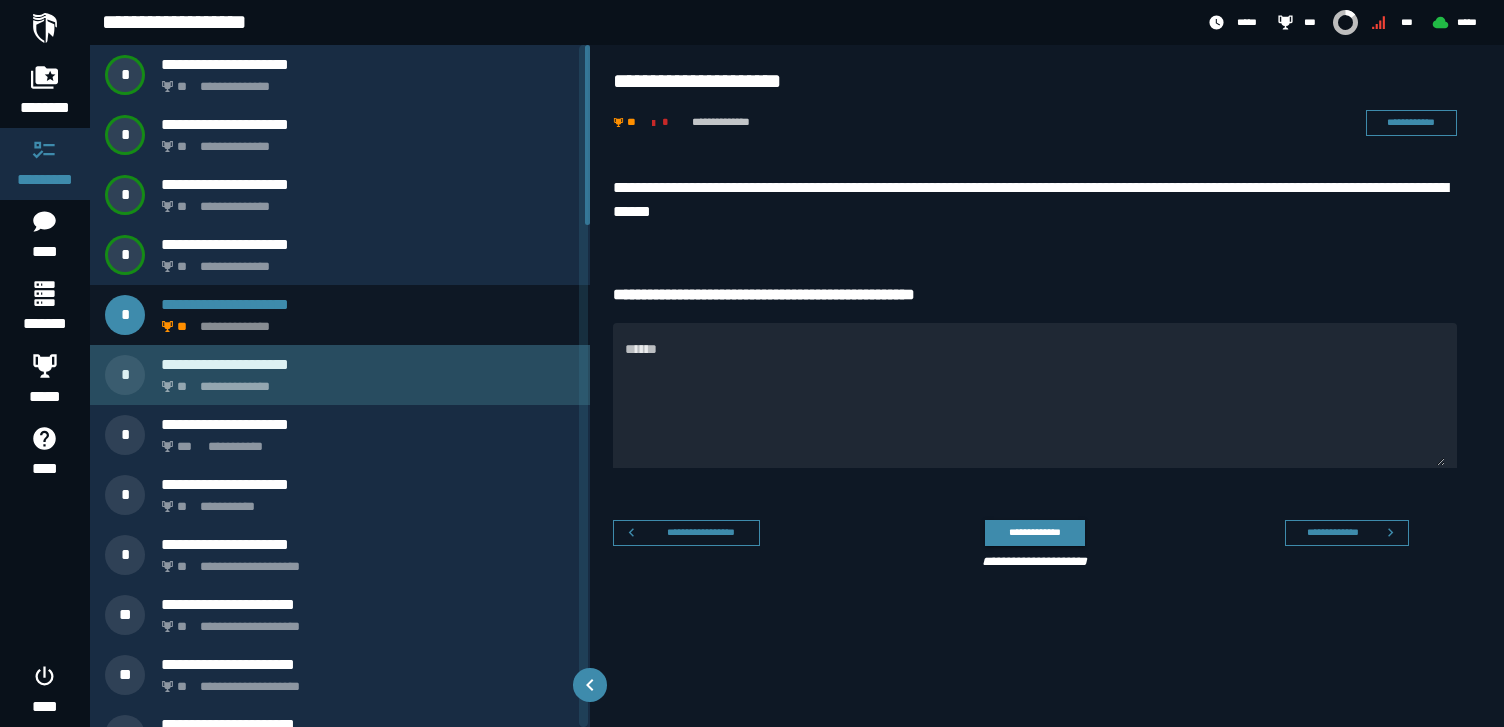 click on "**********" at bounding box center [368, 364] 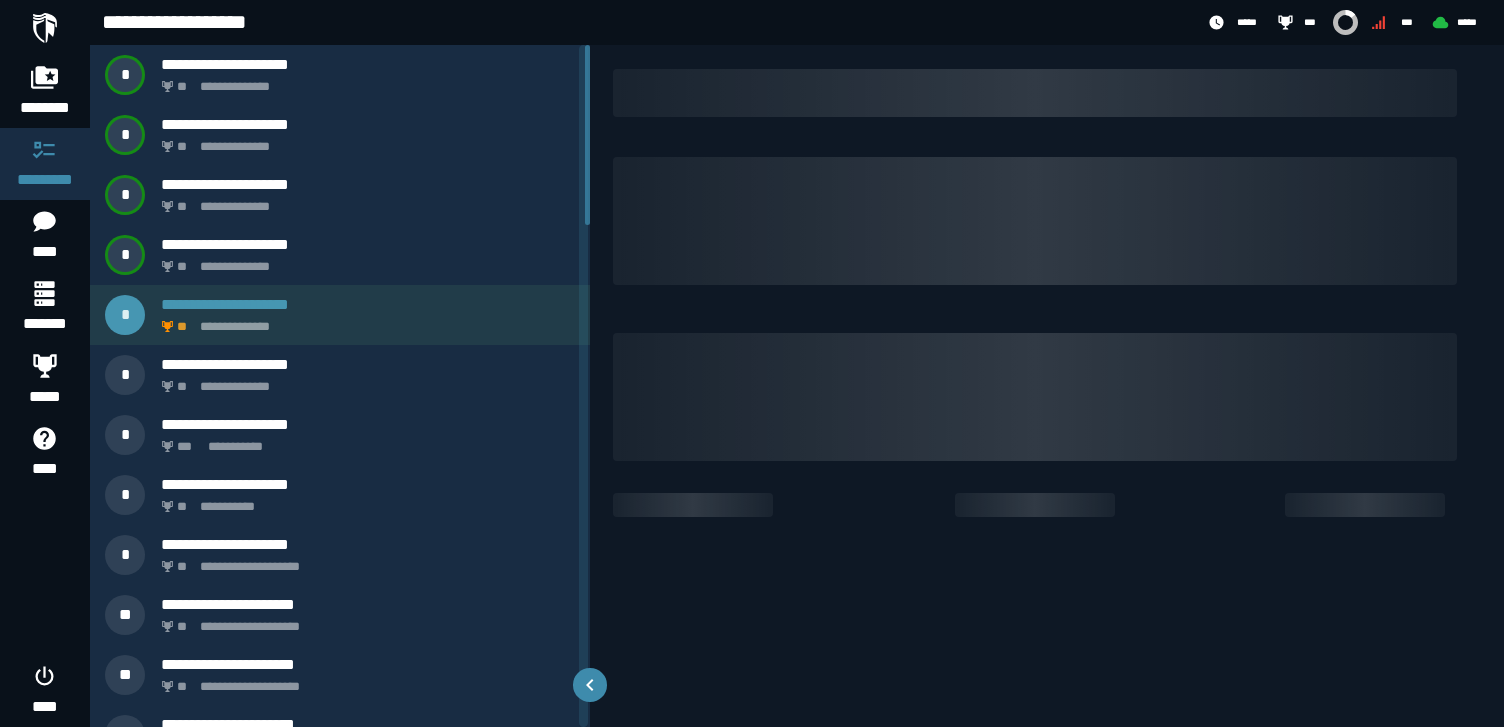 click on "**********" at bounding box center [364, 321] 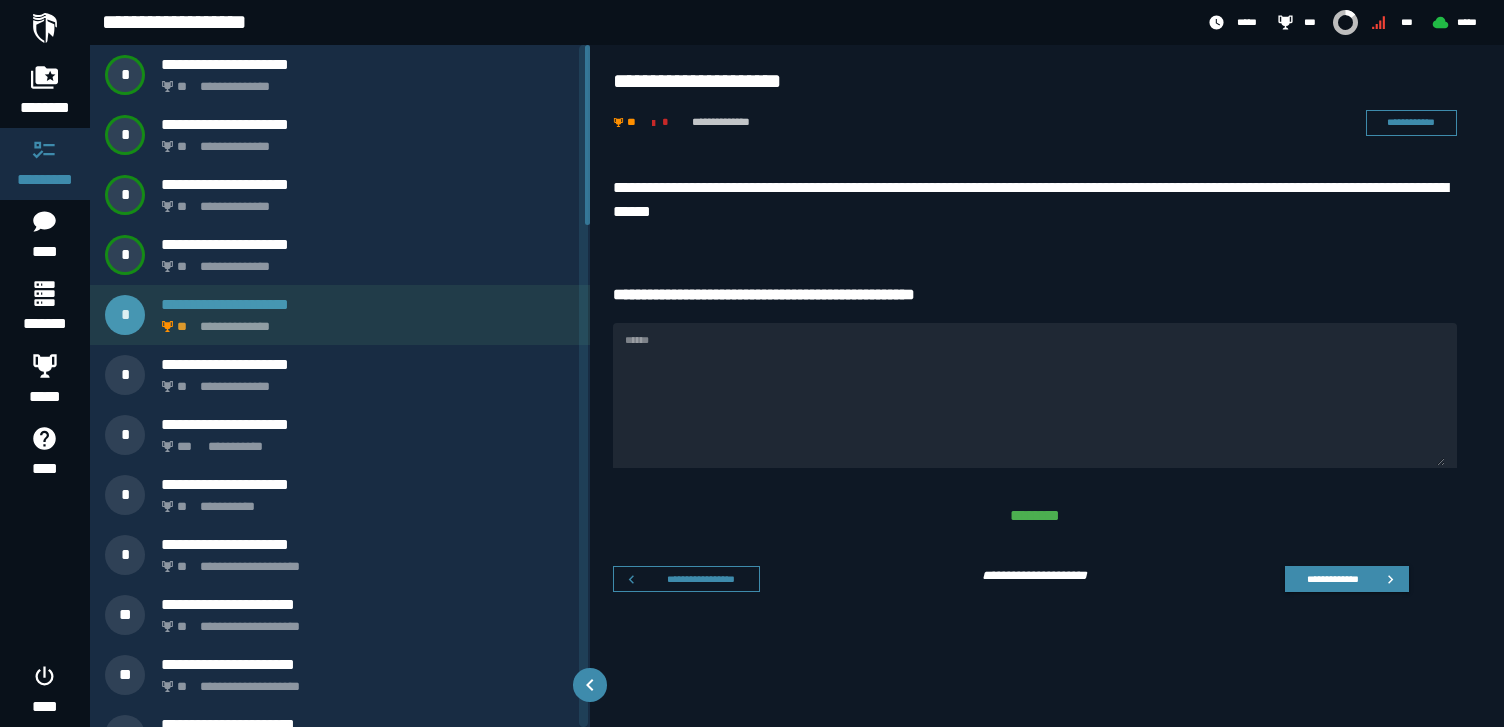 click on "**********" at bounding box center (364, 321) 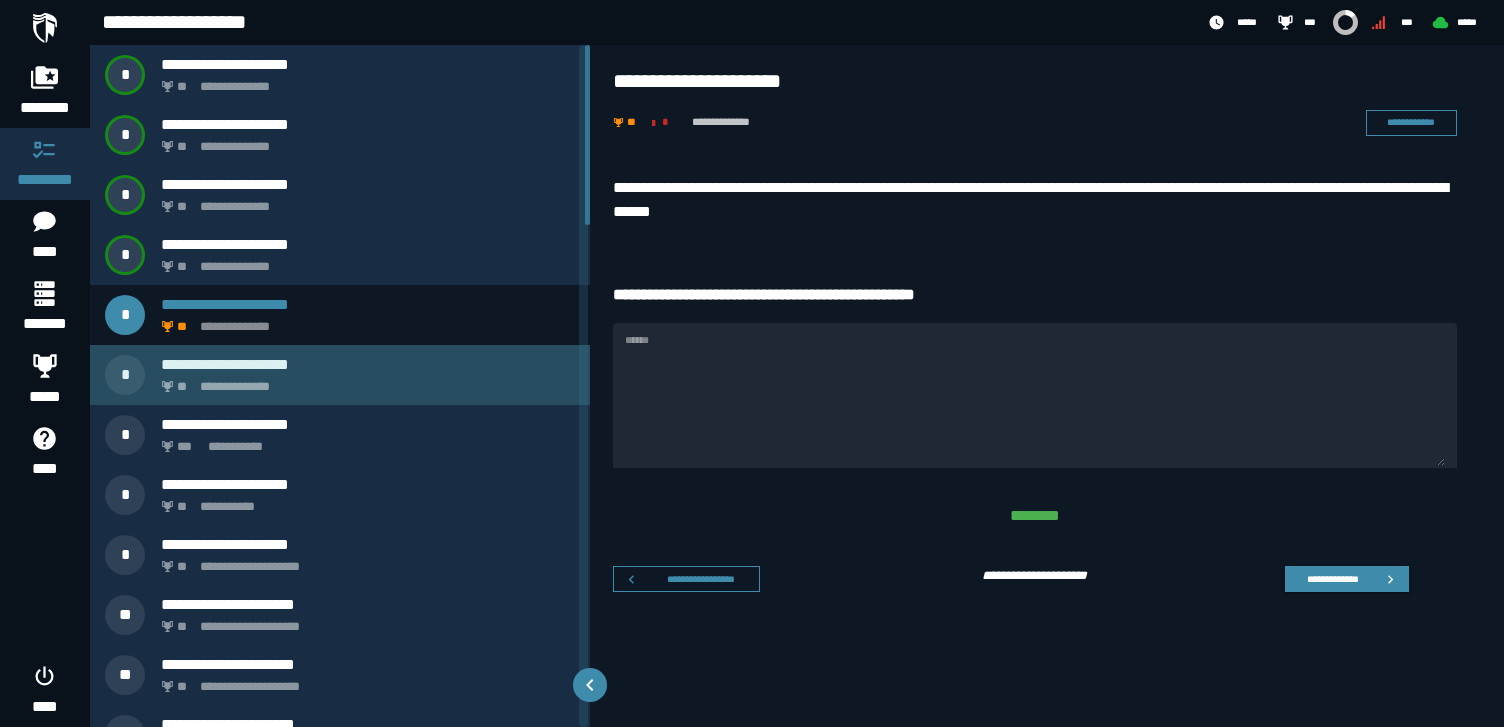 click on "**********" at bounding box center [364, 381] 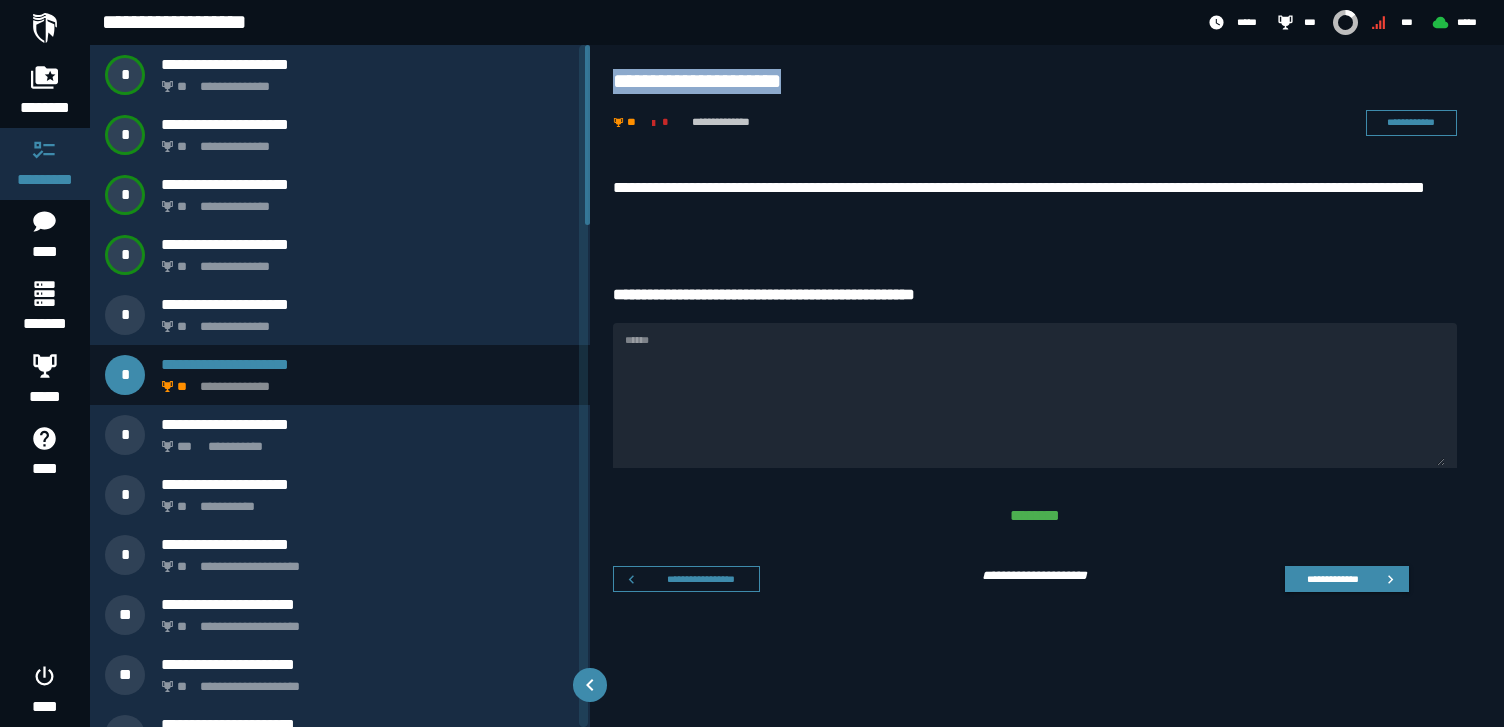 drag, startPoint x: 619, startPoint y: 79, endPoint x: 882, endPoint y: 90, distance: 263.22995 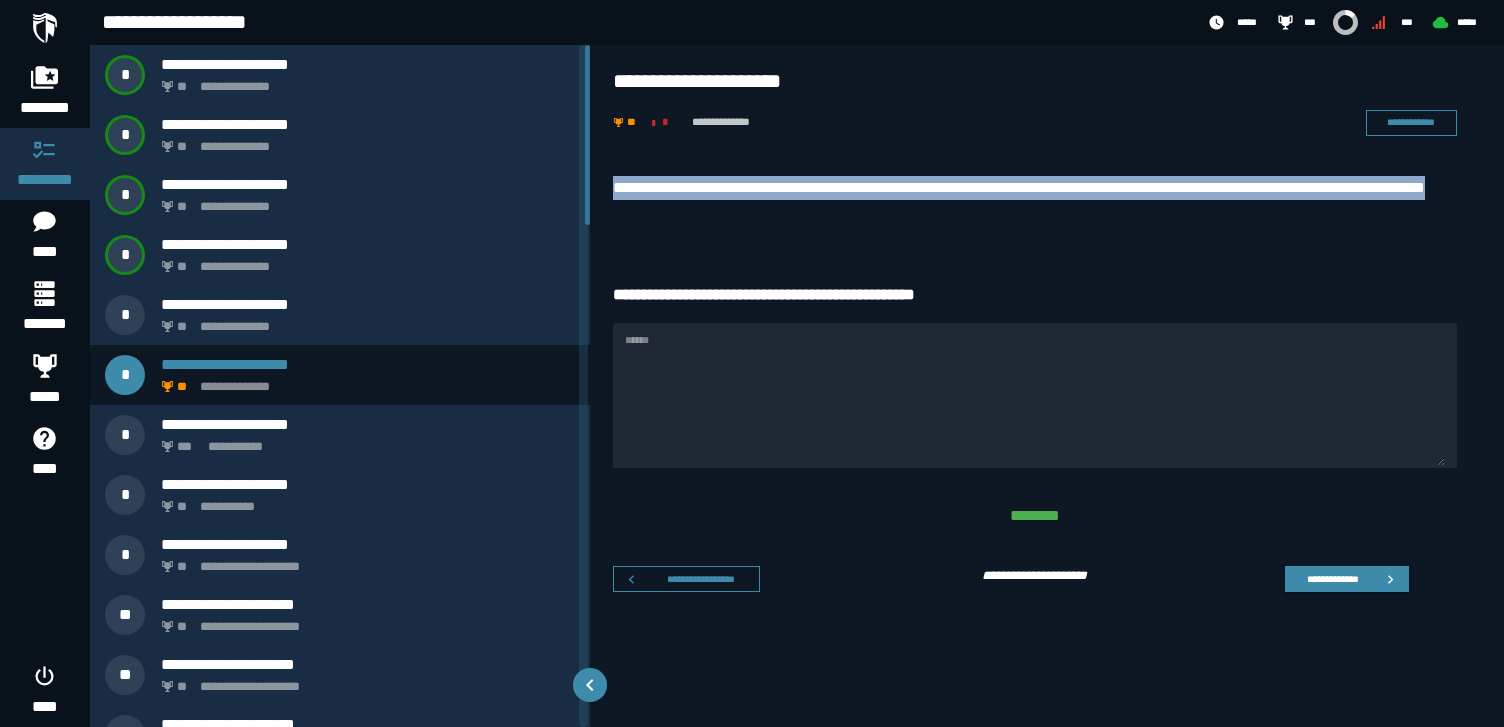 drag, startPoint x: 613, startPoint y: 190, endPoint x: 818, endPoint y: 212, distance: 206.17711 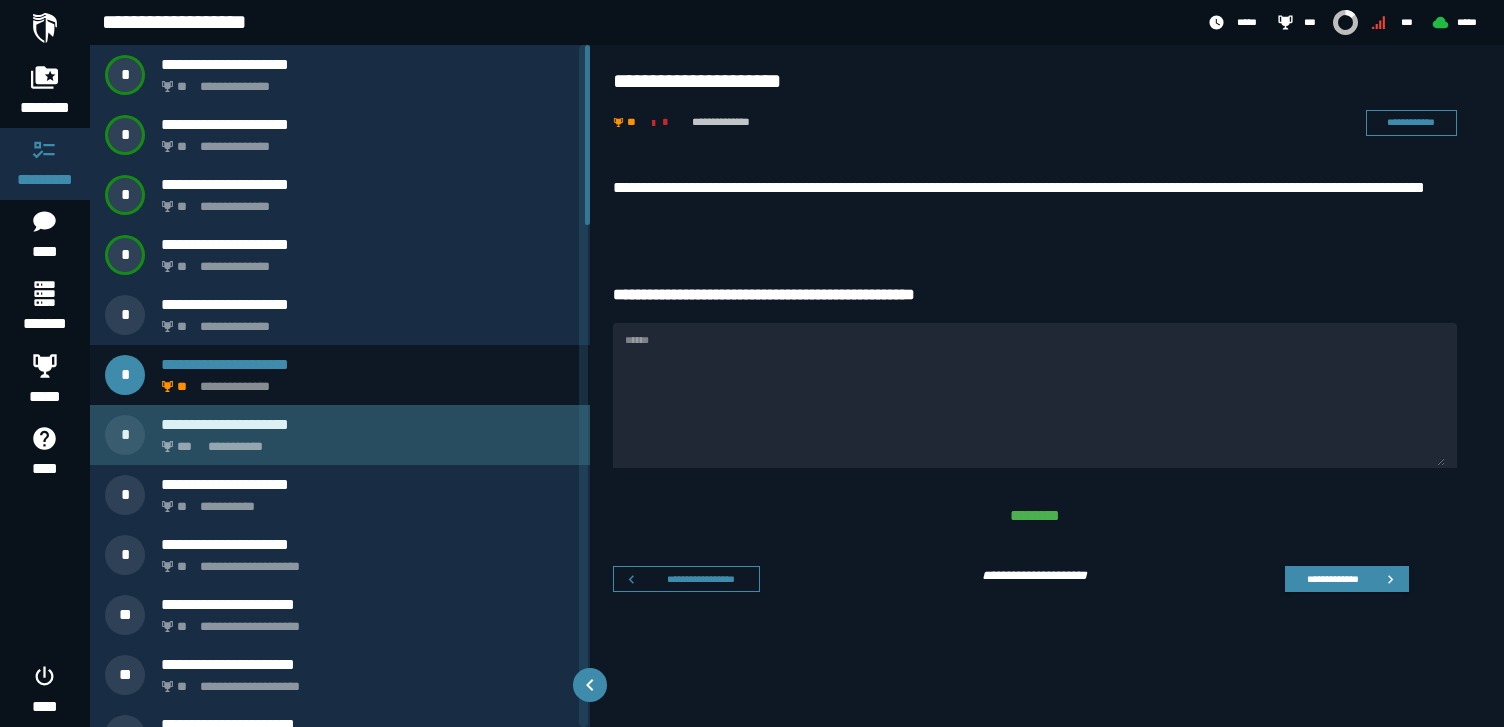 click on "**********" at bounding box center [364, 441] 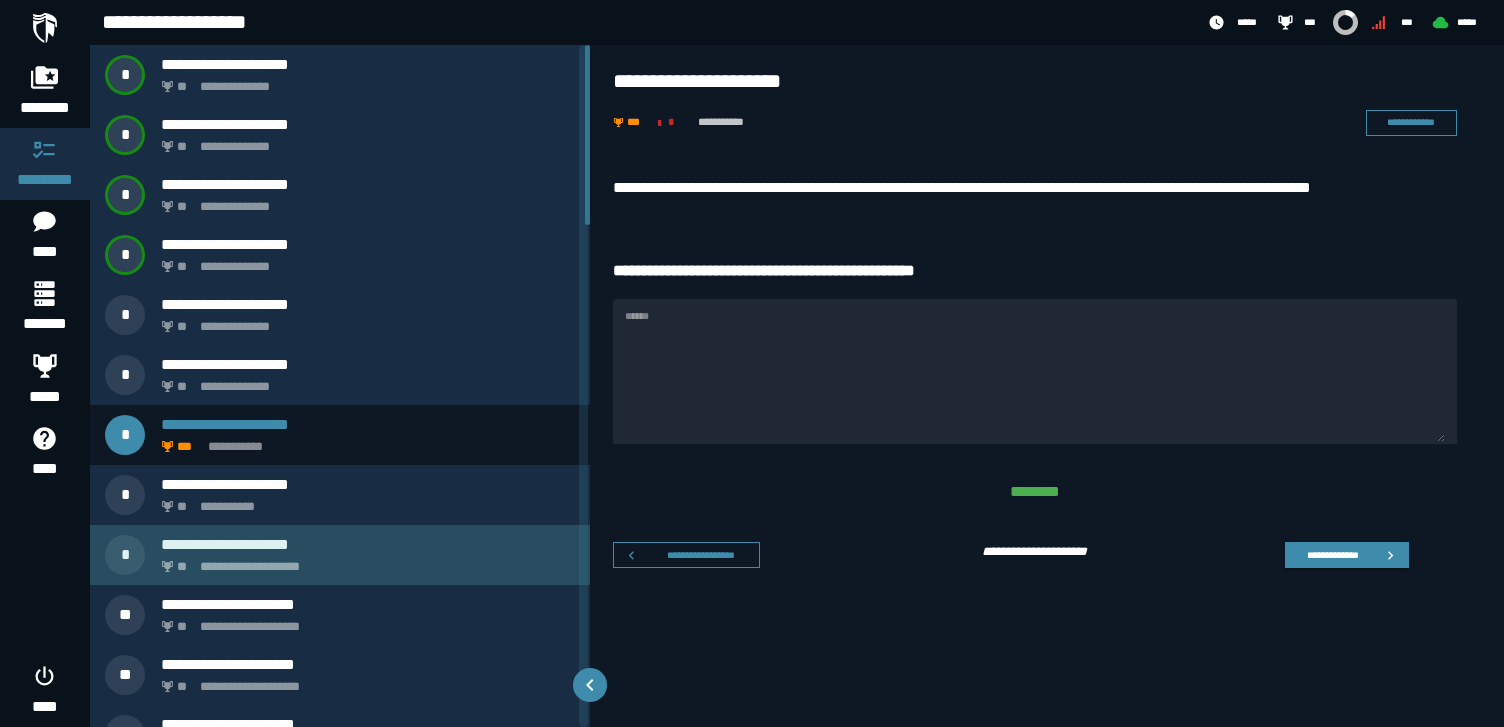 click on "**********" at bounding box center (364, 561) 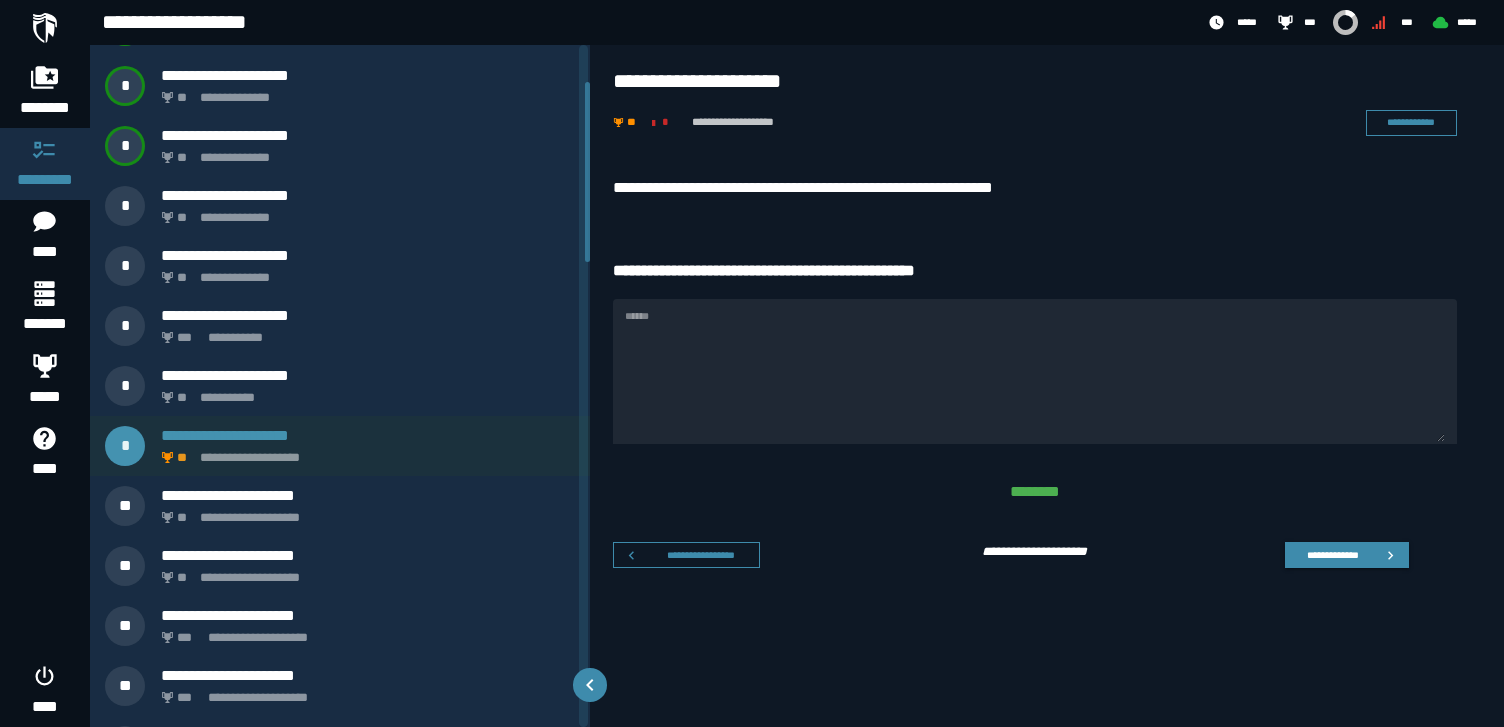 scroll, scrollTop: 163, scrollLeft: 0, axis: vertical 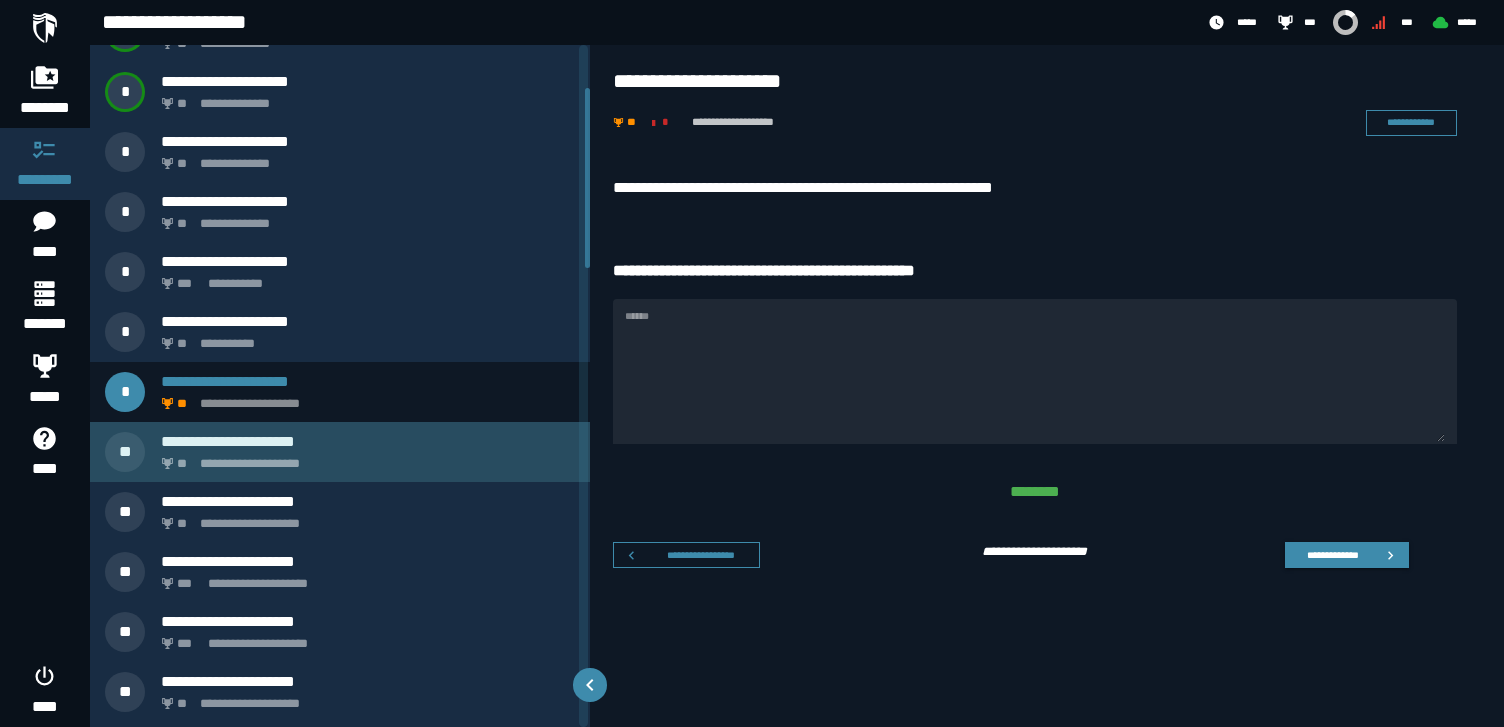 click on "**********" at bounding box center (364, 458) 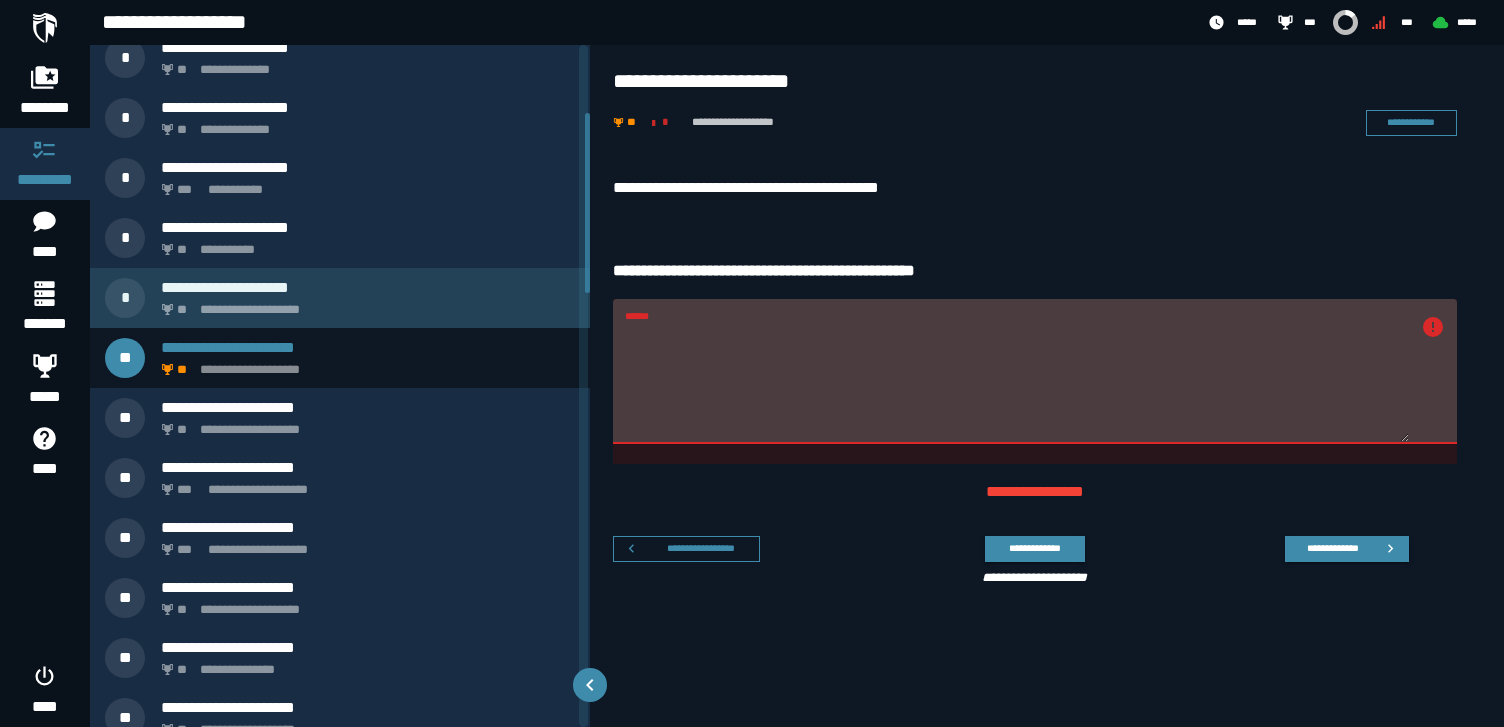 scroll, scrollTop: 258, scrollLeft: 0, axis: vertical 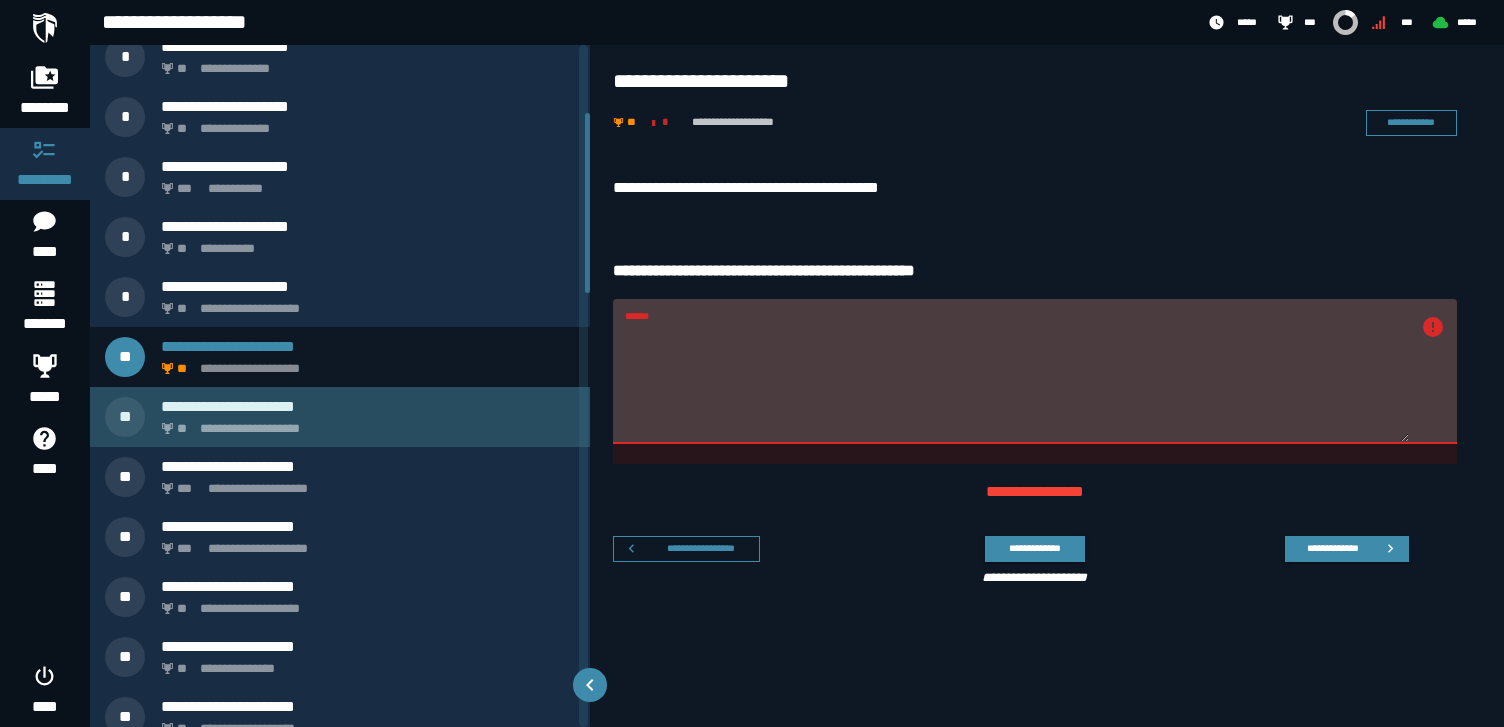 click on "**********" at bounding box center [364, 423] 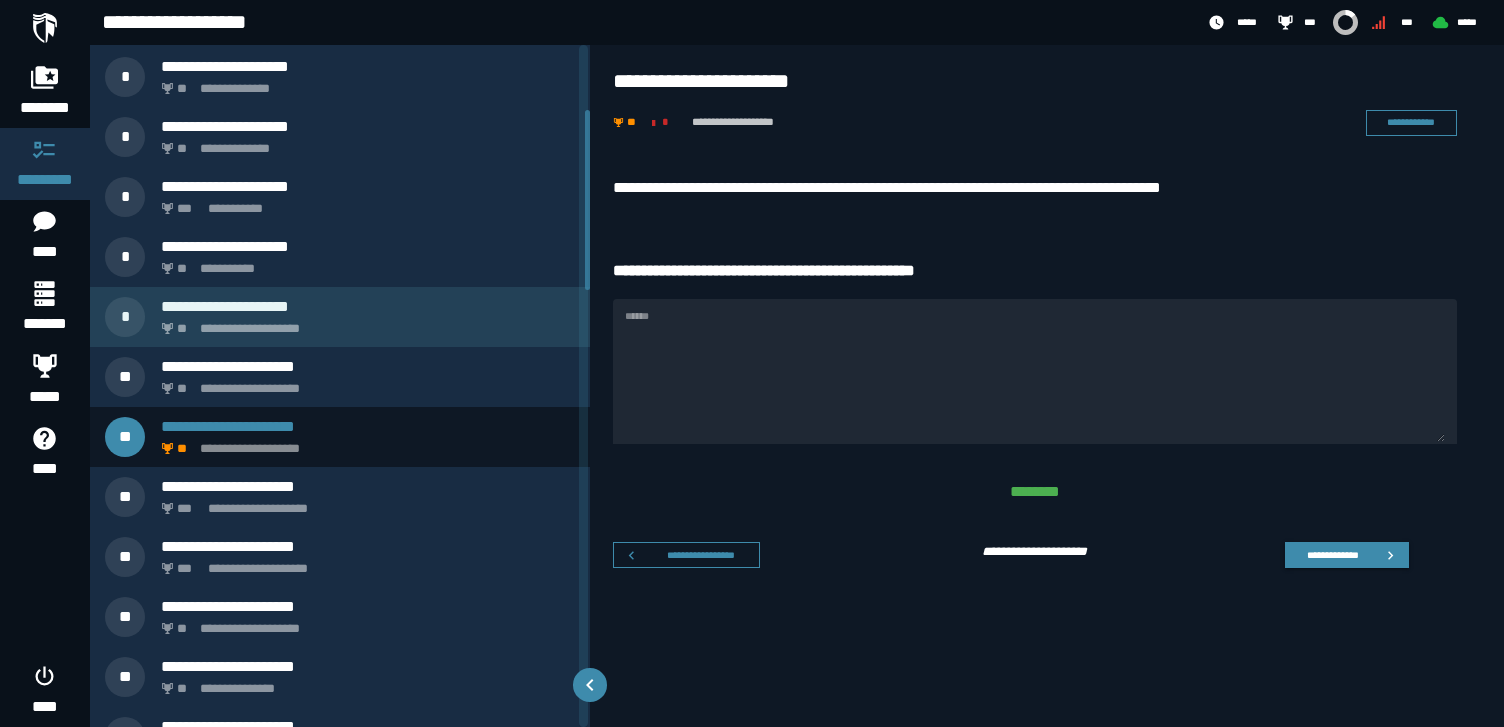 scroll, scrollTop: 245, scrollLeft: 0, axis: vertical 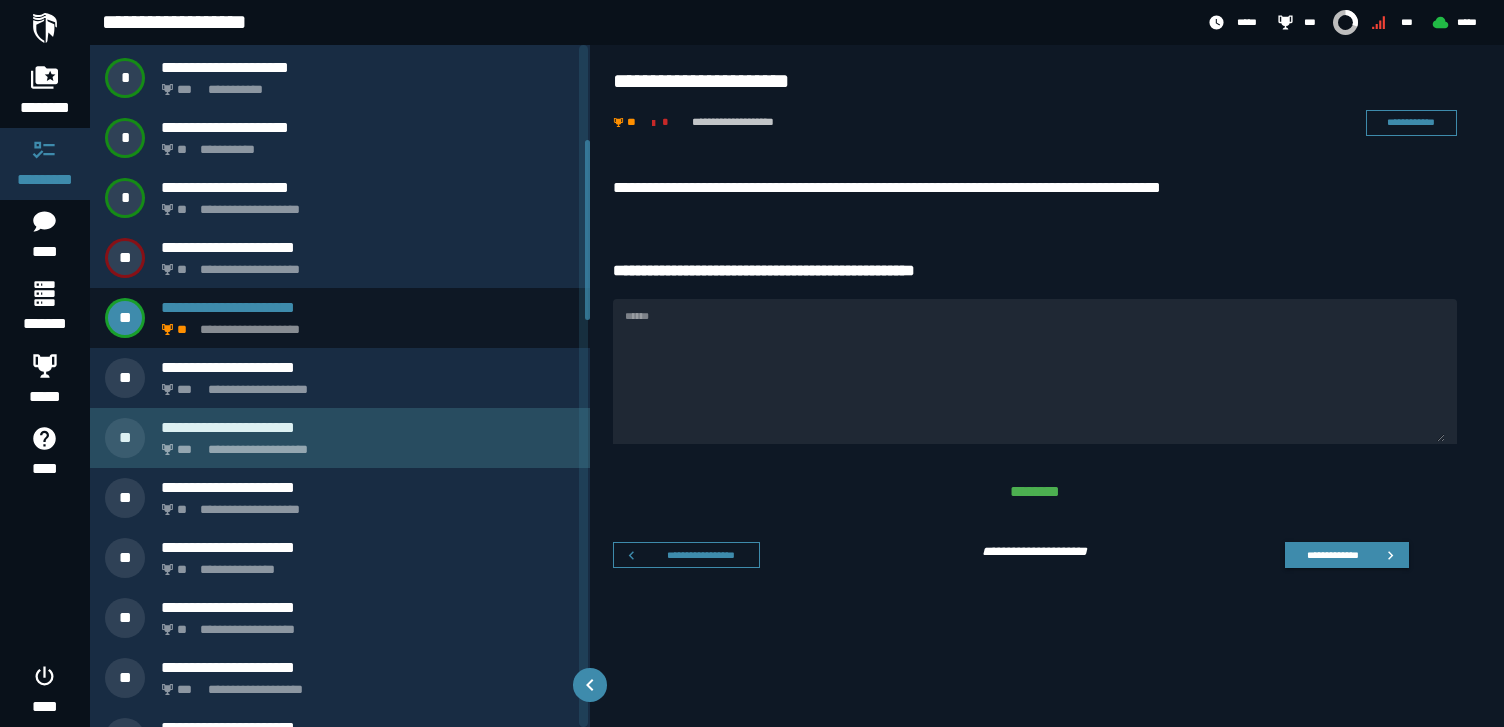 click on "**********" 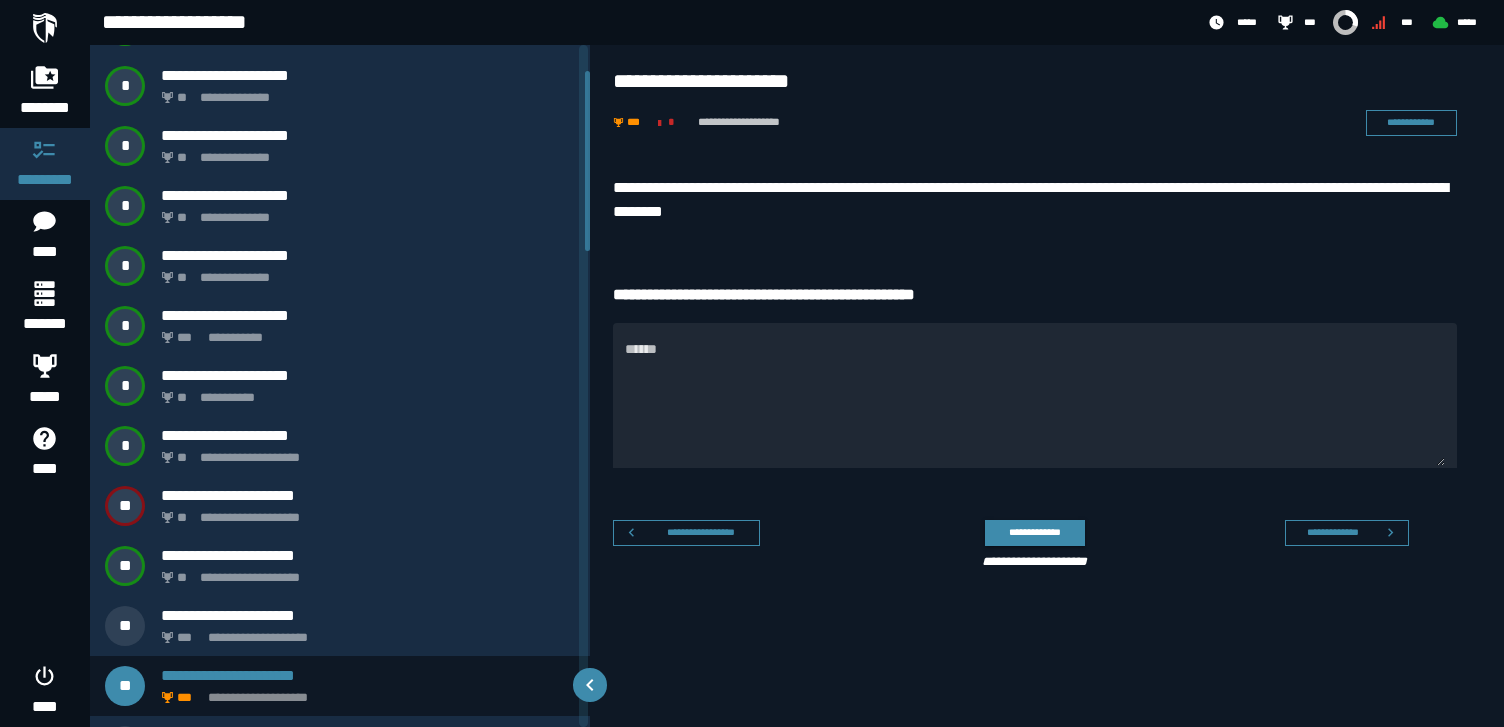 scroll, scrollTop: 98, scrollLeft: 0, axis: vertical 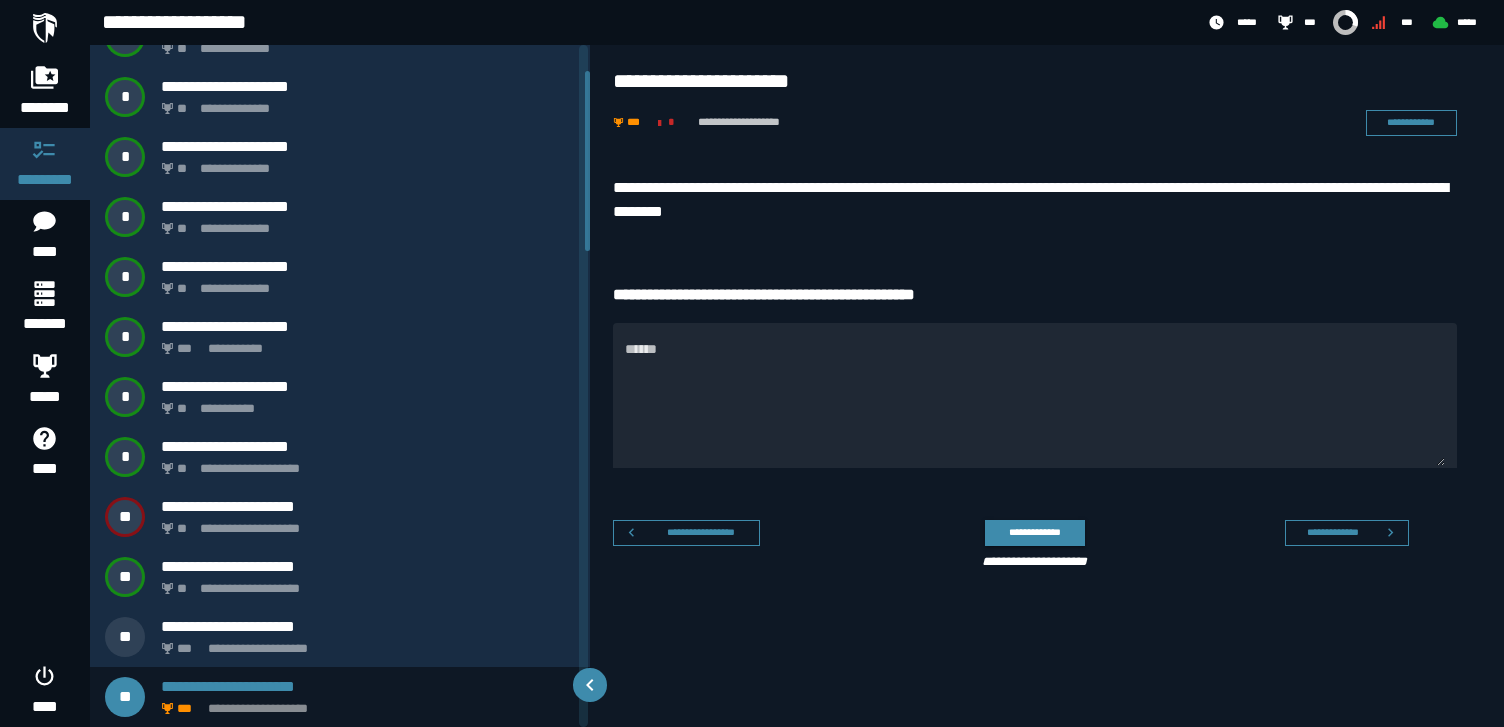 click on "**********" at bounding box center (1035, 200) 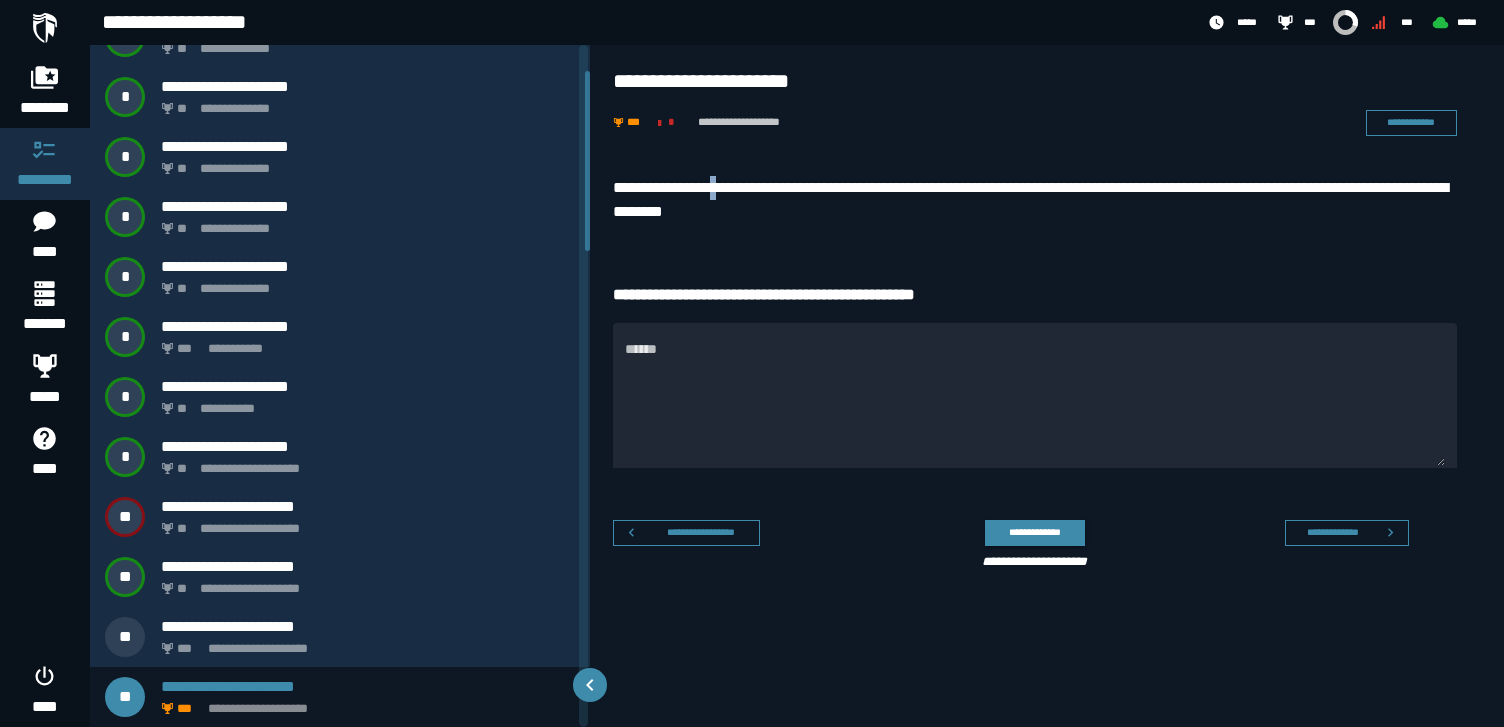 click on "**********" at bounding box center [1035, 200] 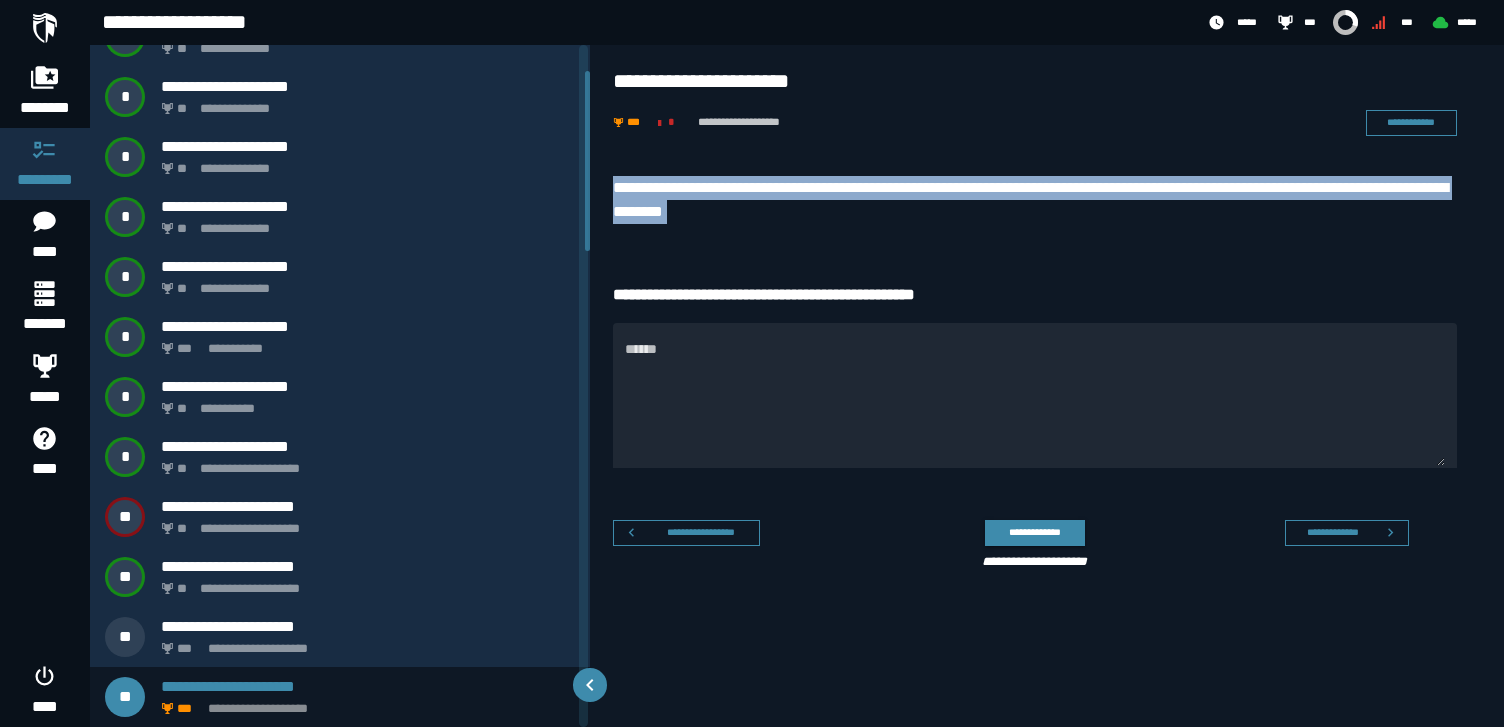 click on "**********" at bounding box center (1035, 200) 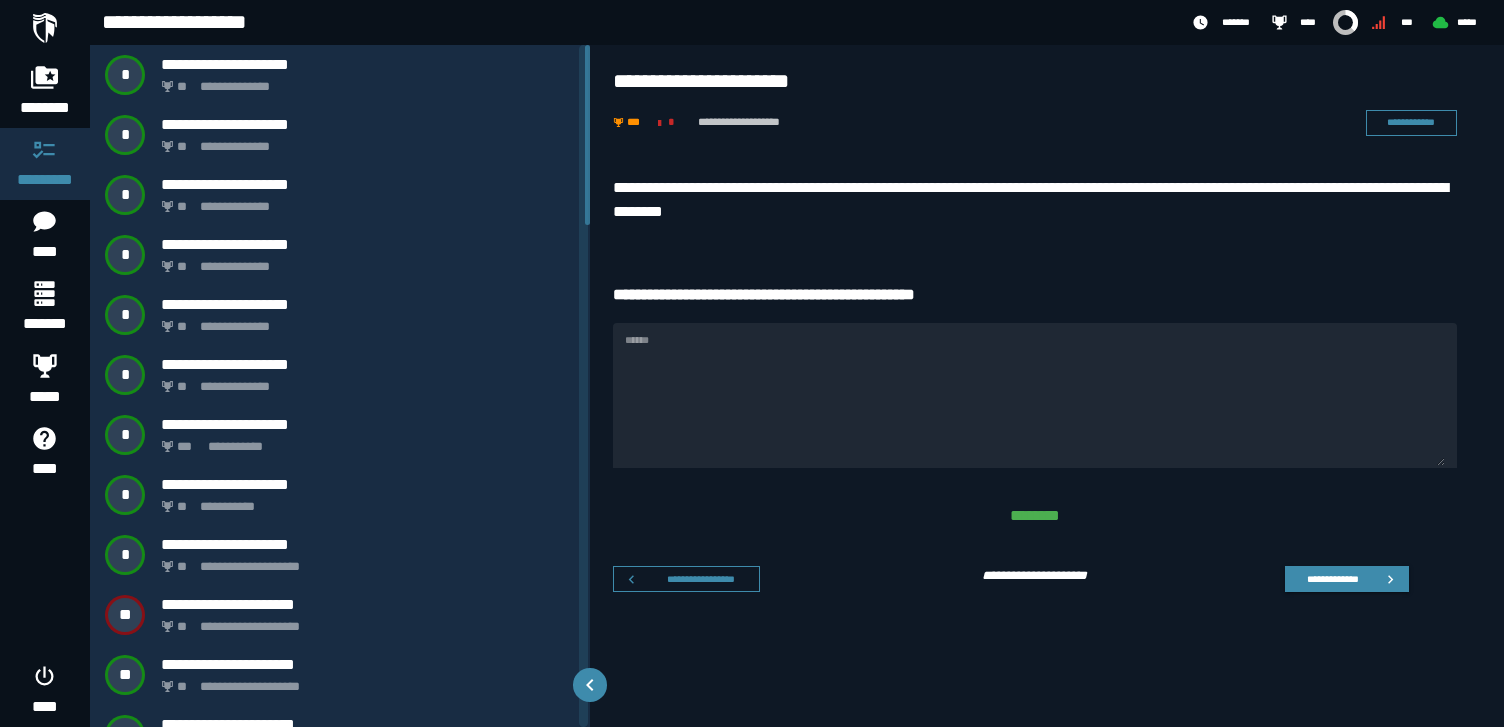 scroll, scrollTop: 0, scrollLeft: 0, axis: both 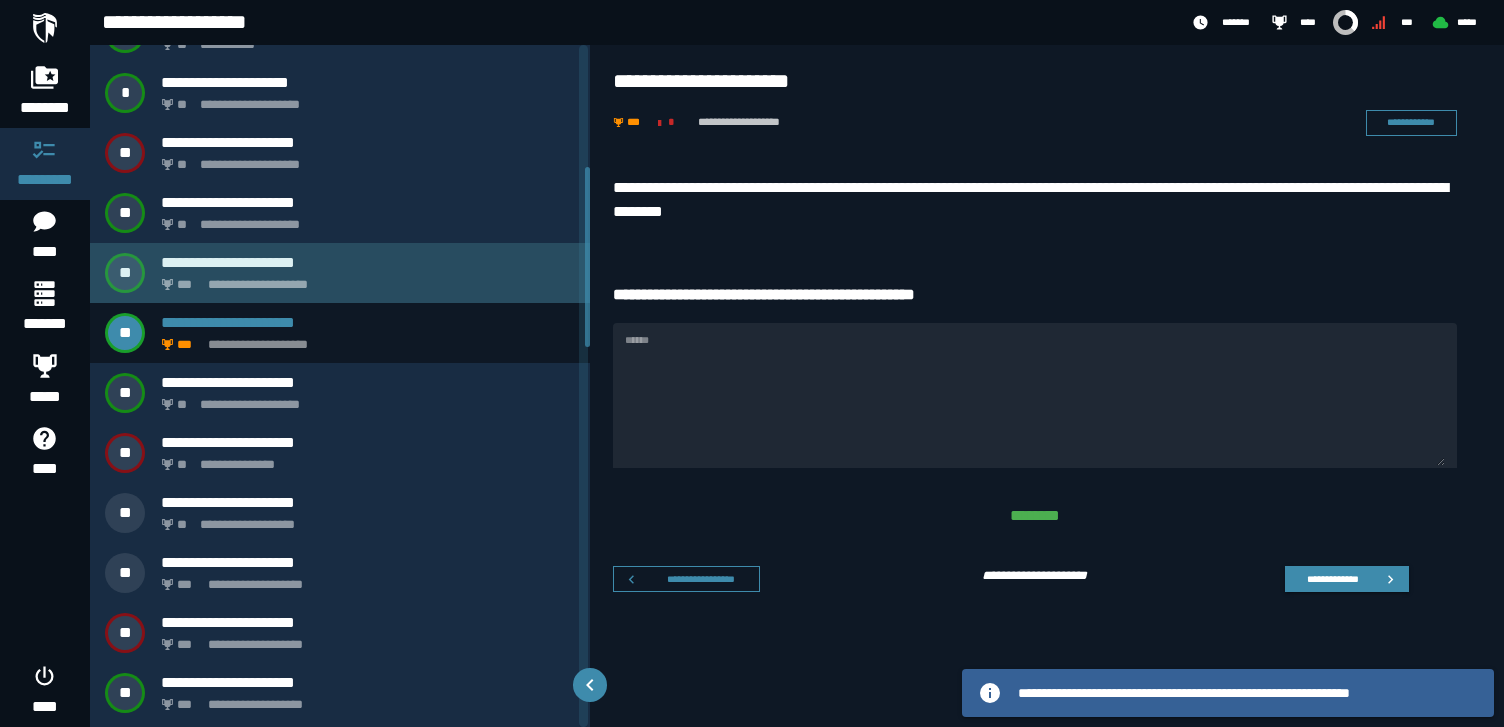 click on "**********" at bounding box center (364, 279) 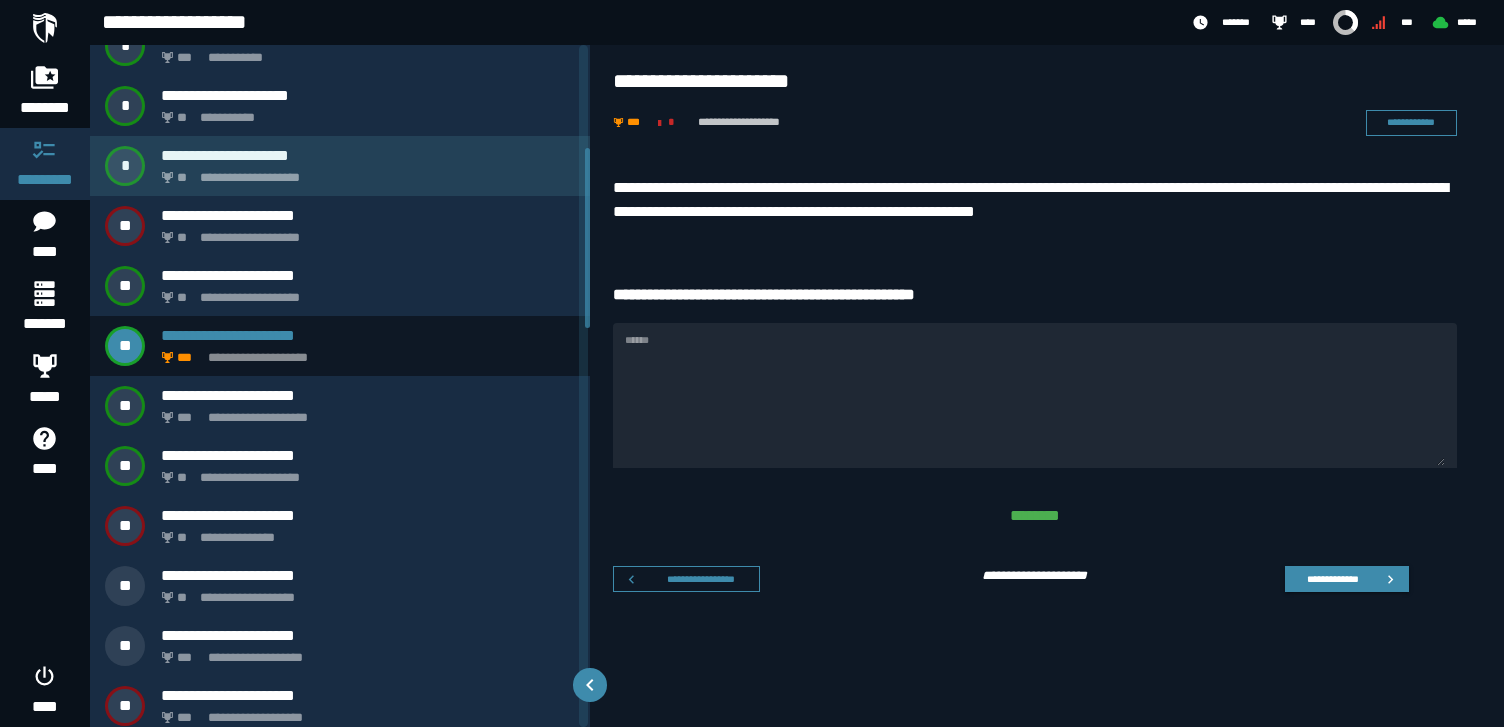 scroll, scrollTop: 391, scrollLeft: 0, axis: vertical 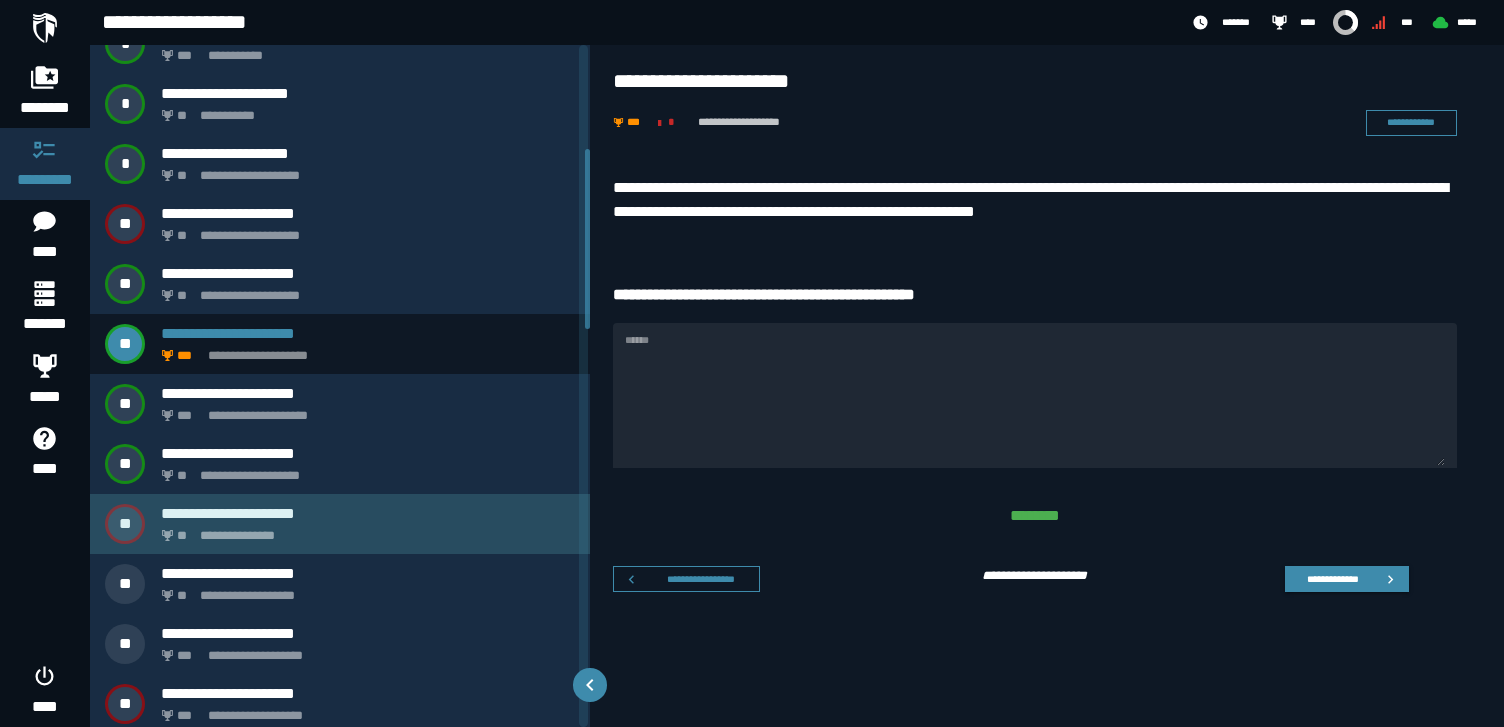 click on "**********" at bounding box center [364, 530] 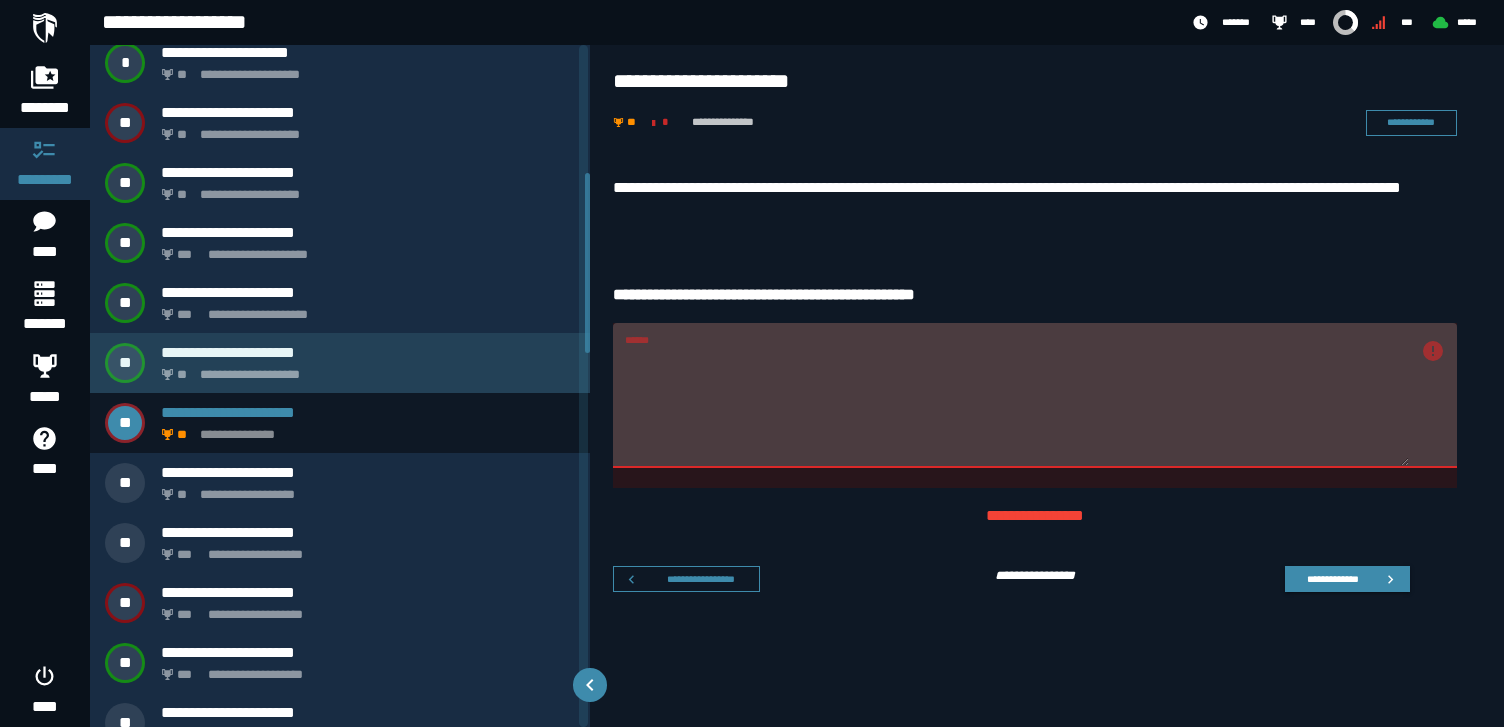 scroll, scrollTop: 498, scrollLeft: 0, axis: vertical 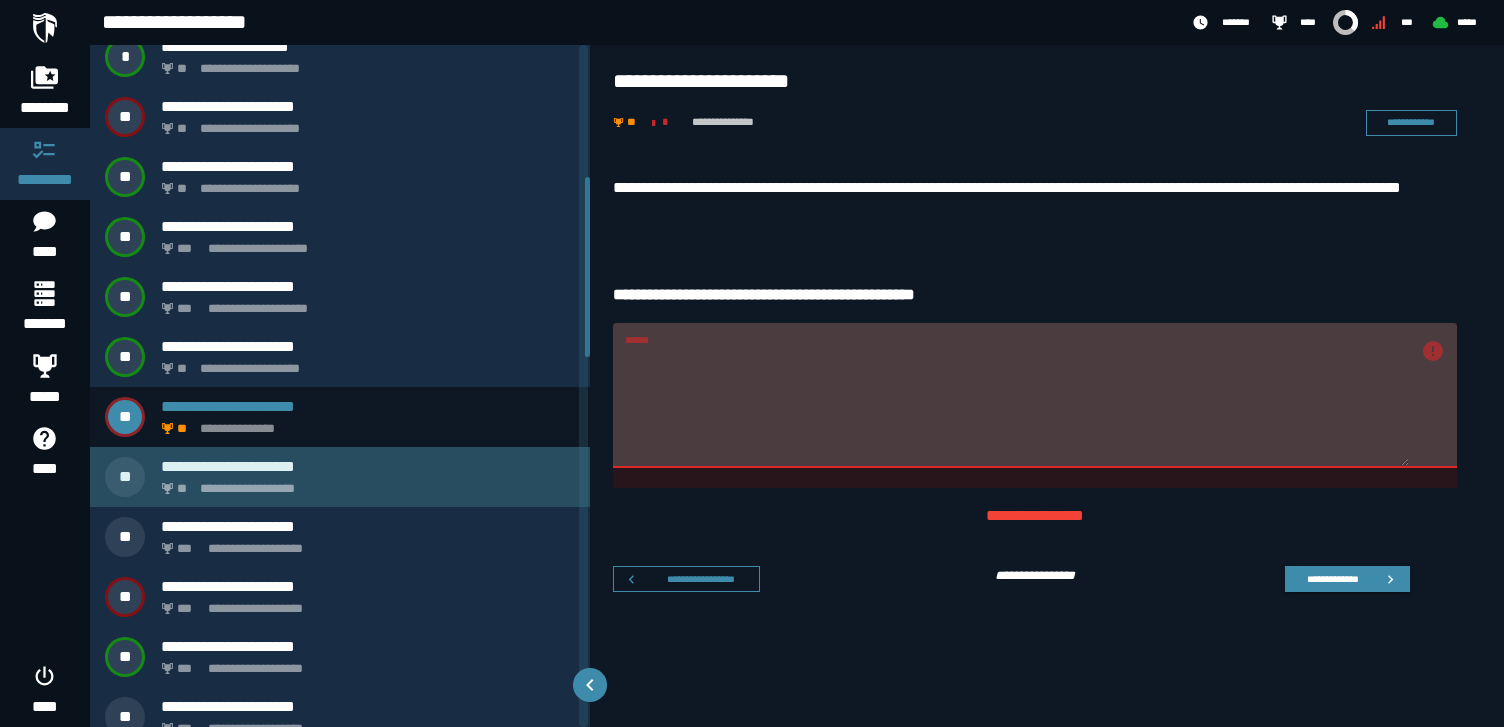 click on "**********" at bounding box center (364, 483) 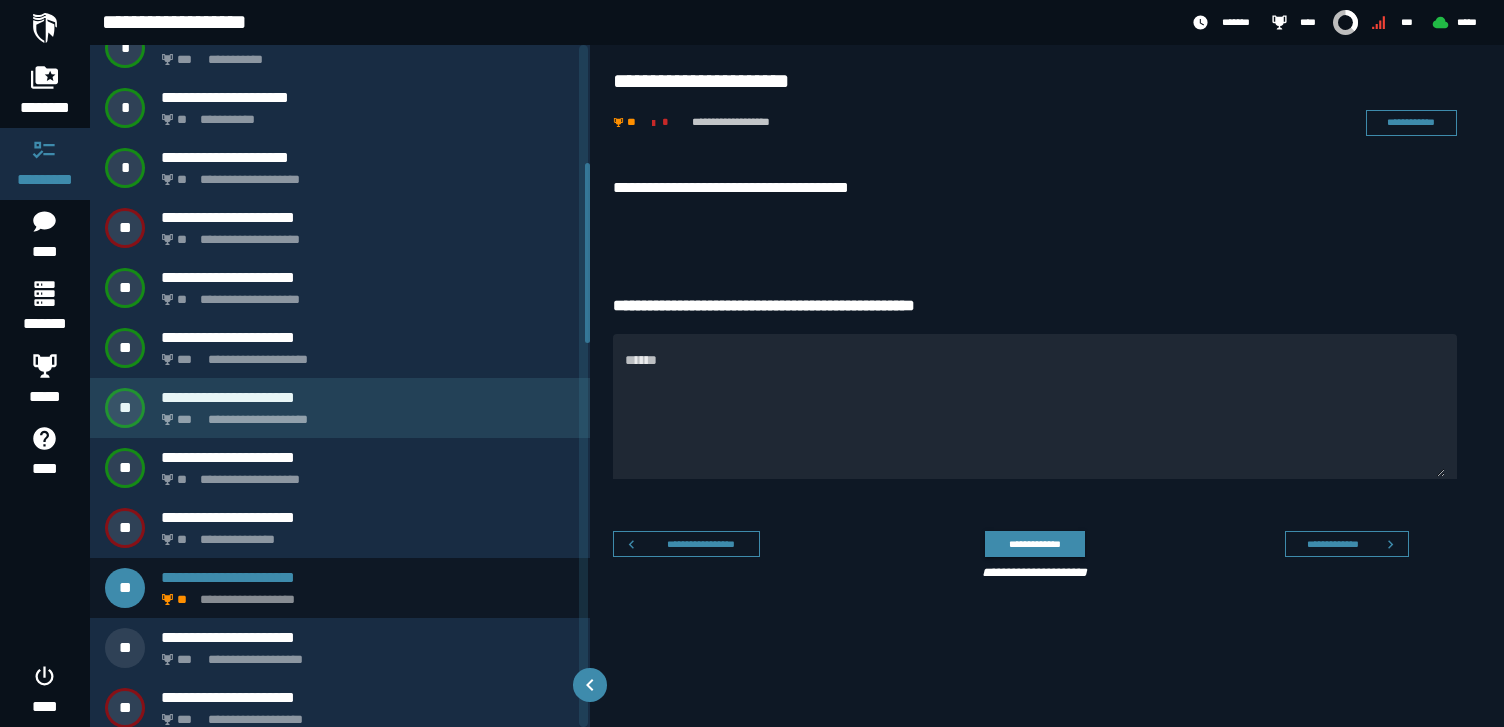 scroll, scrollTop: 278, scrollLeft: 0, axis: vertical 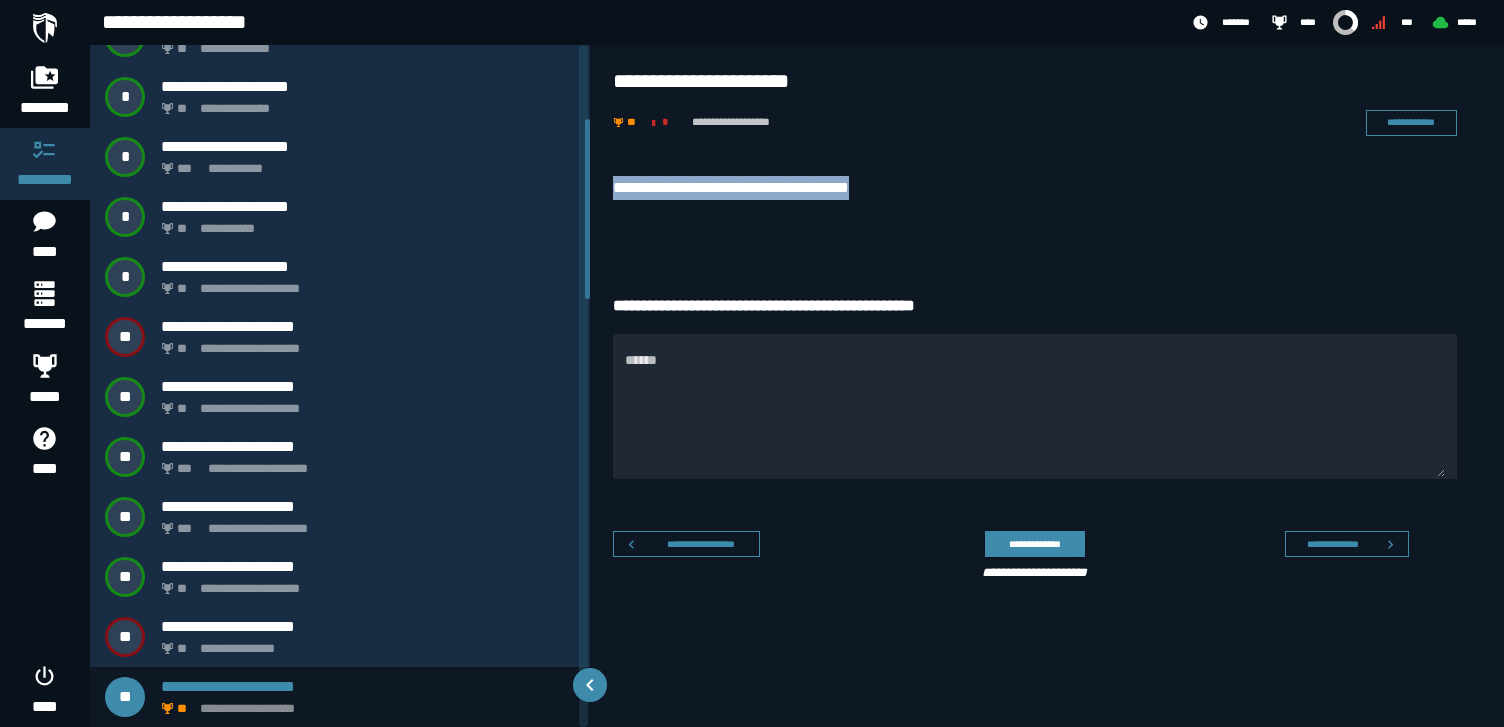 drag, startPoint x: 616, startPoint y: 191, endPoint x: 956, endPoint y: 191, distance: 340 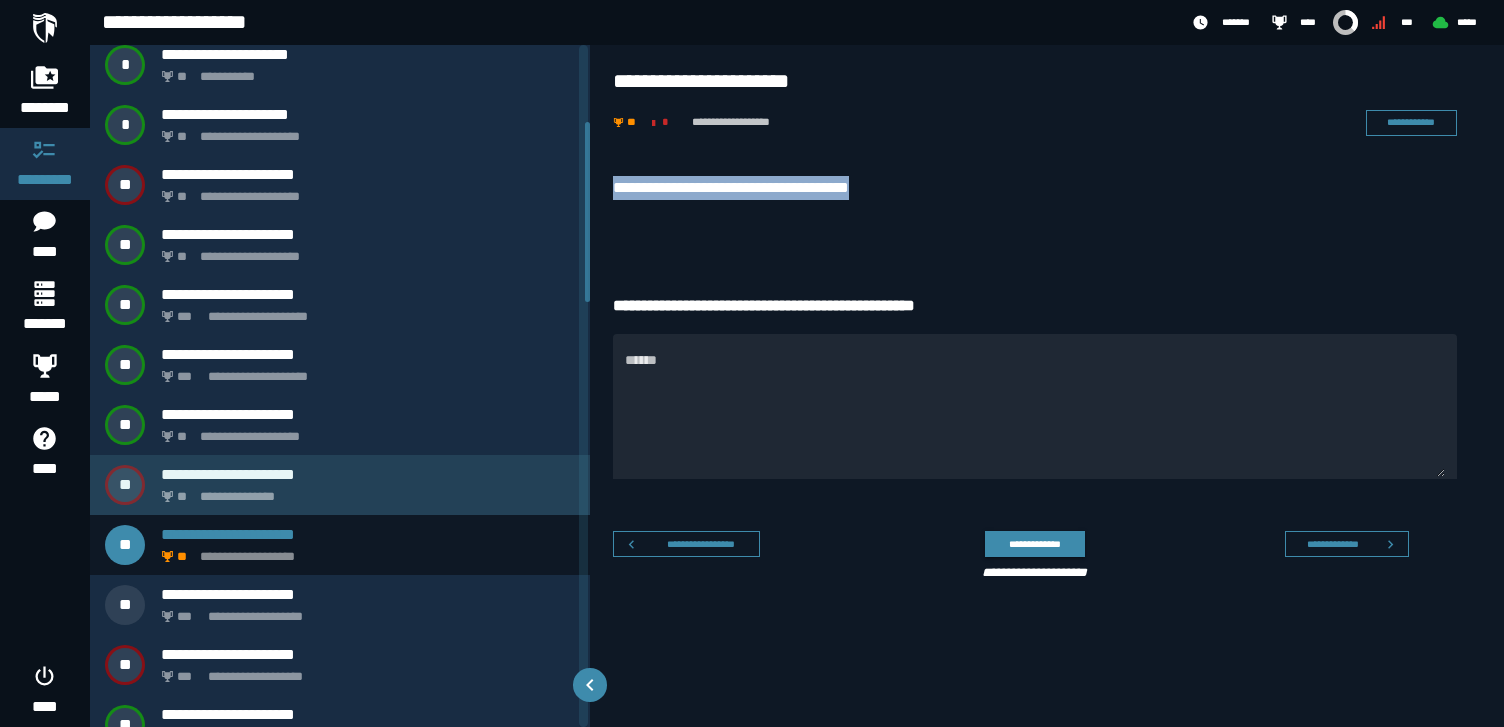scroll, scrollTop: 729, scrollLeft: 0, axis: vertical 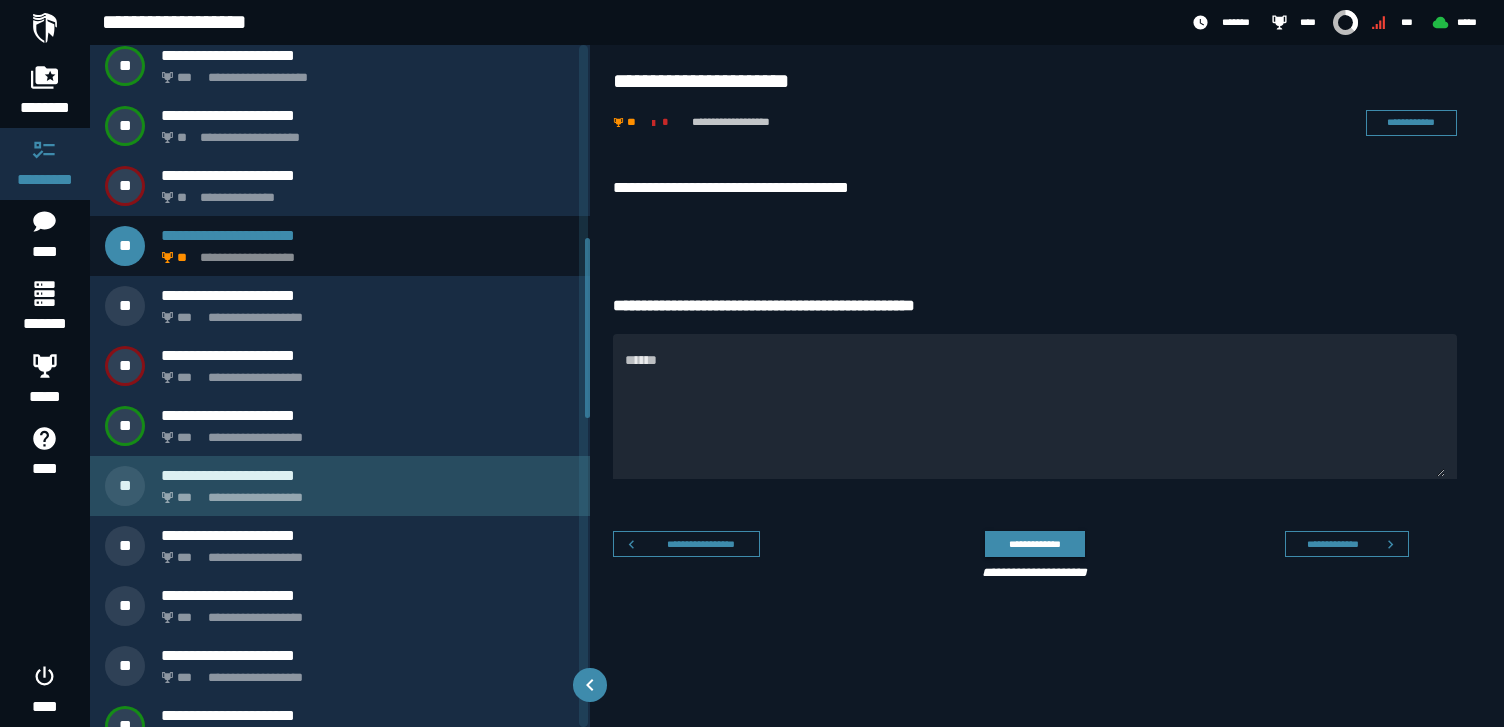 click on "**********" 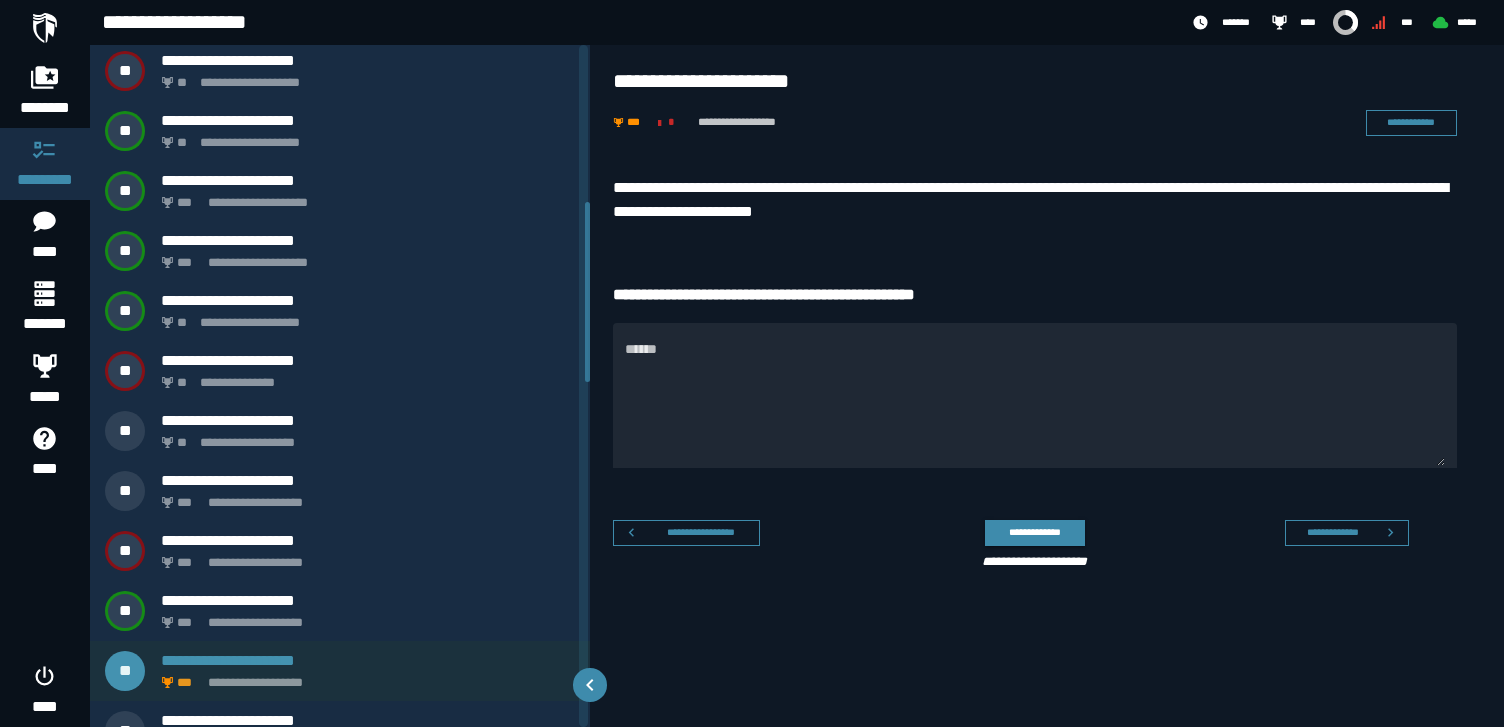 scroll, scrollTop: 518, scrollLeft: 0, axis: vertical 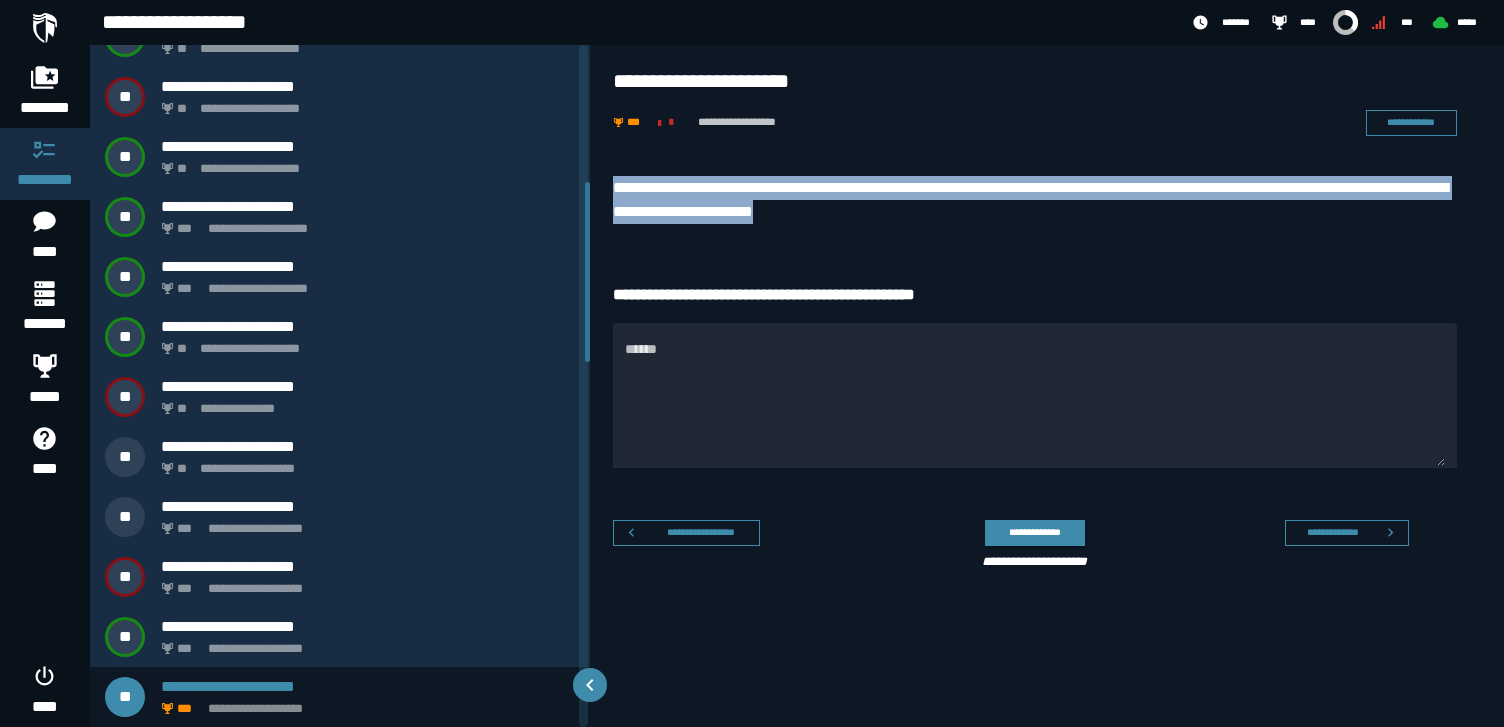 drag, startPoint x: 947, startPoint y: 218, endPoint x: 614, endPoint y: 185, distance: 334.63113 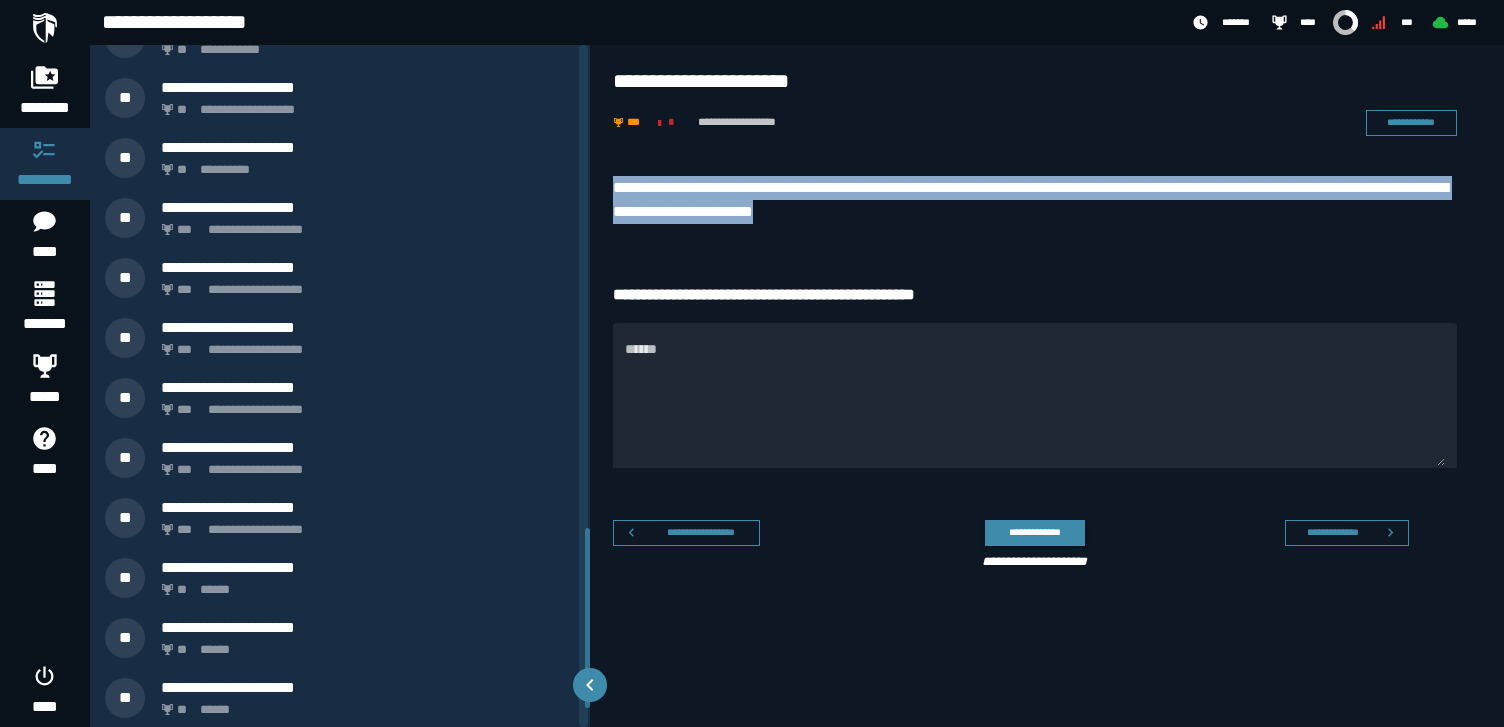 scroll, scrollTop: 1898, scrollLeft: 0, axis: vertical 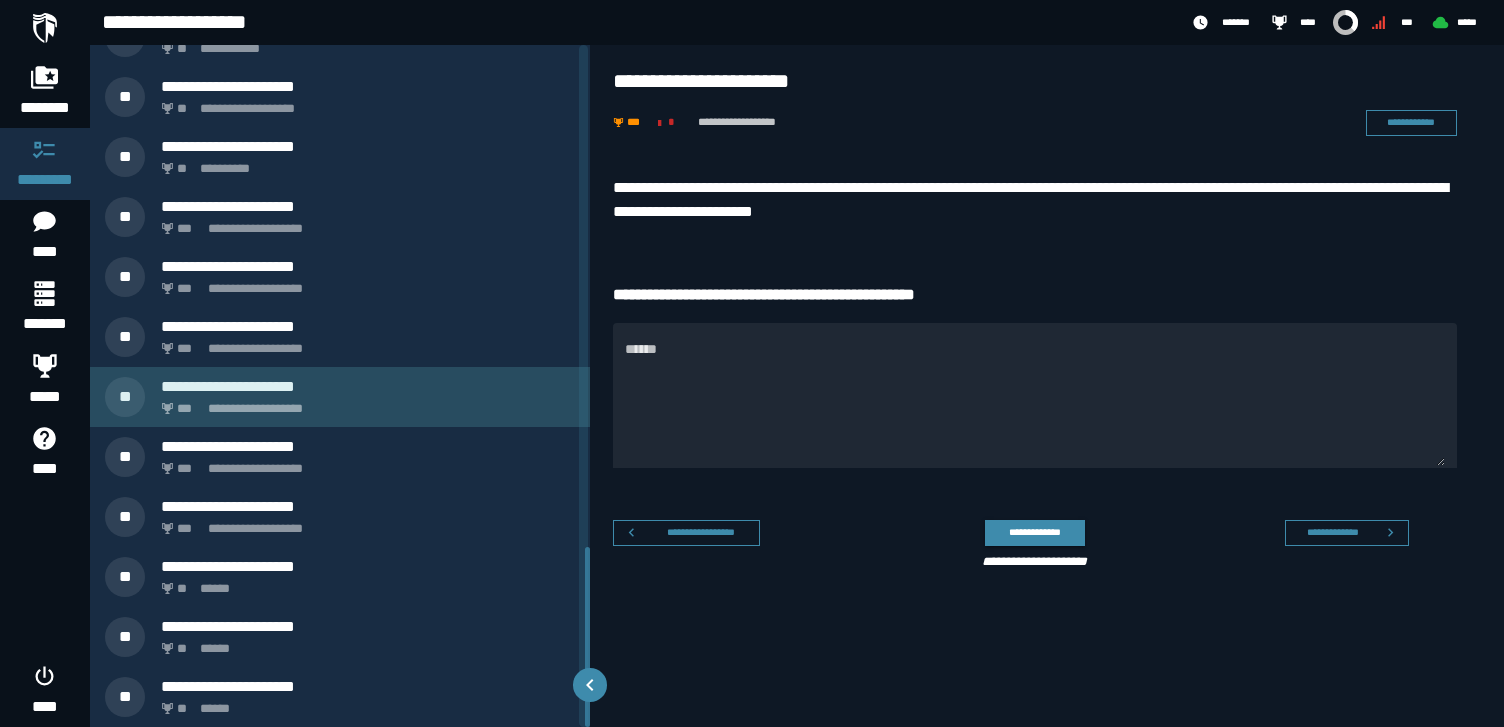 click on "**********" 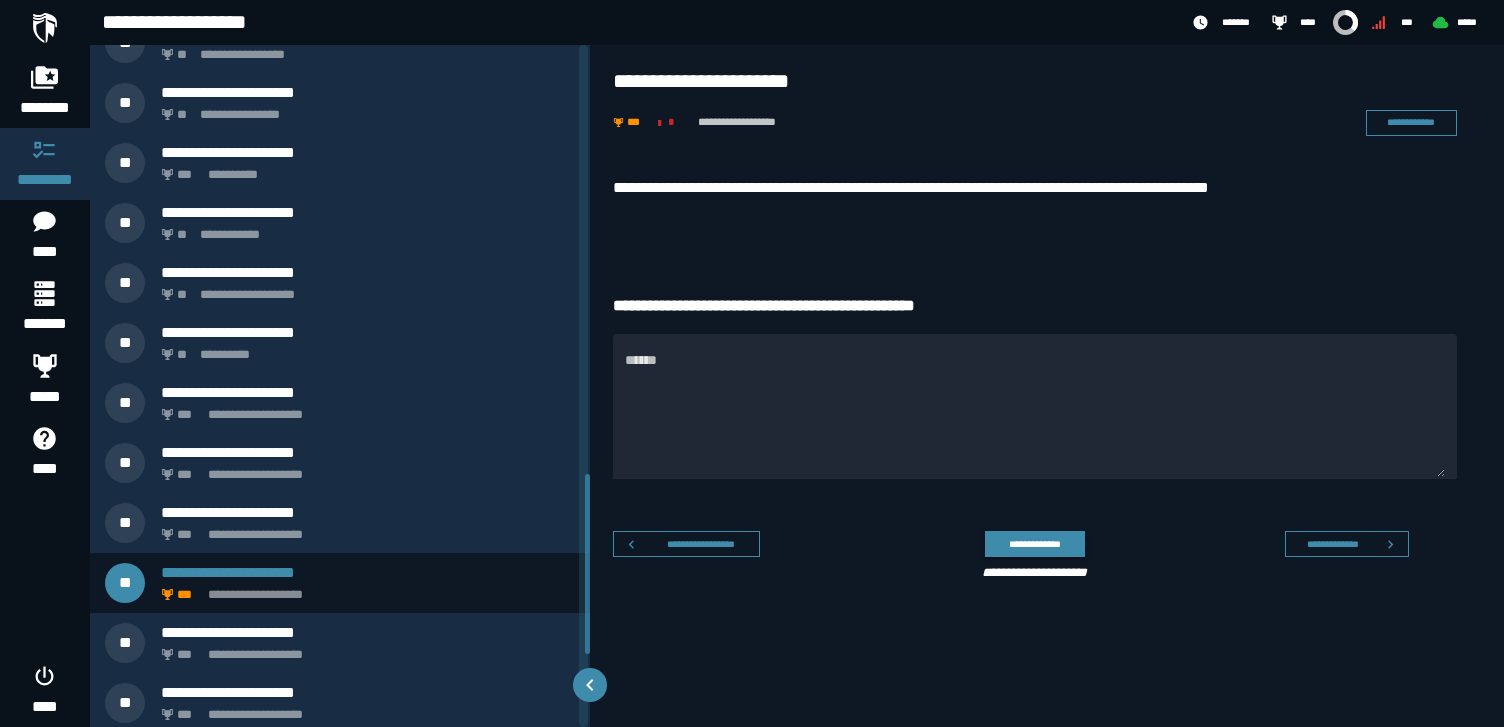 scroll, scrollTop: 1598, scrollLeft: 0, axis: vertical 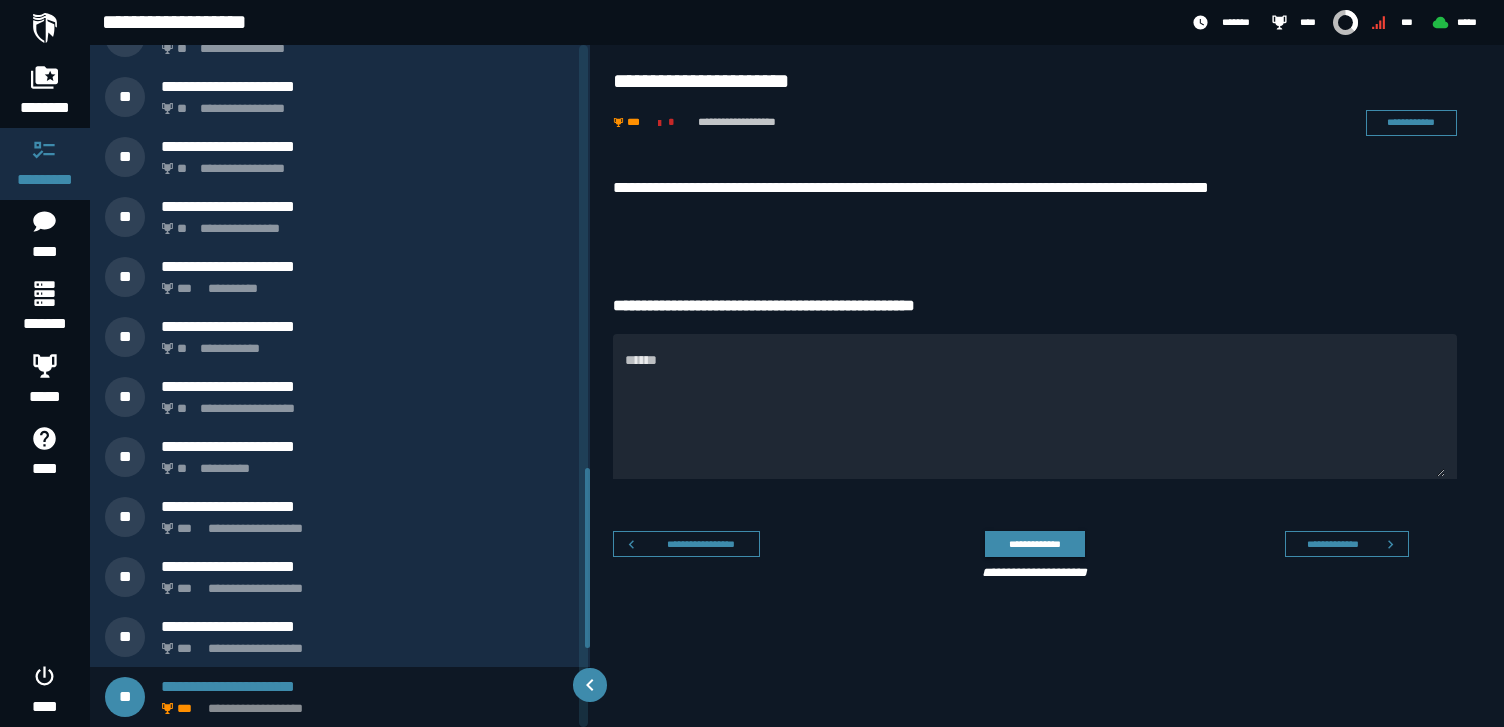 click on "**********" at bounding box center [1035, 188] 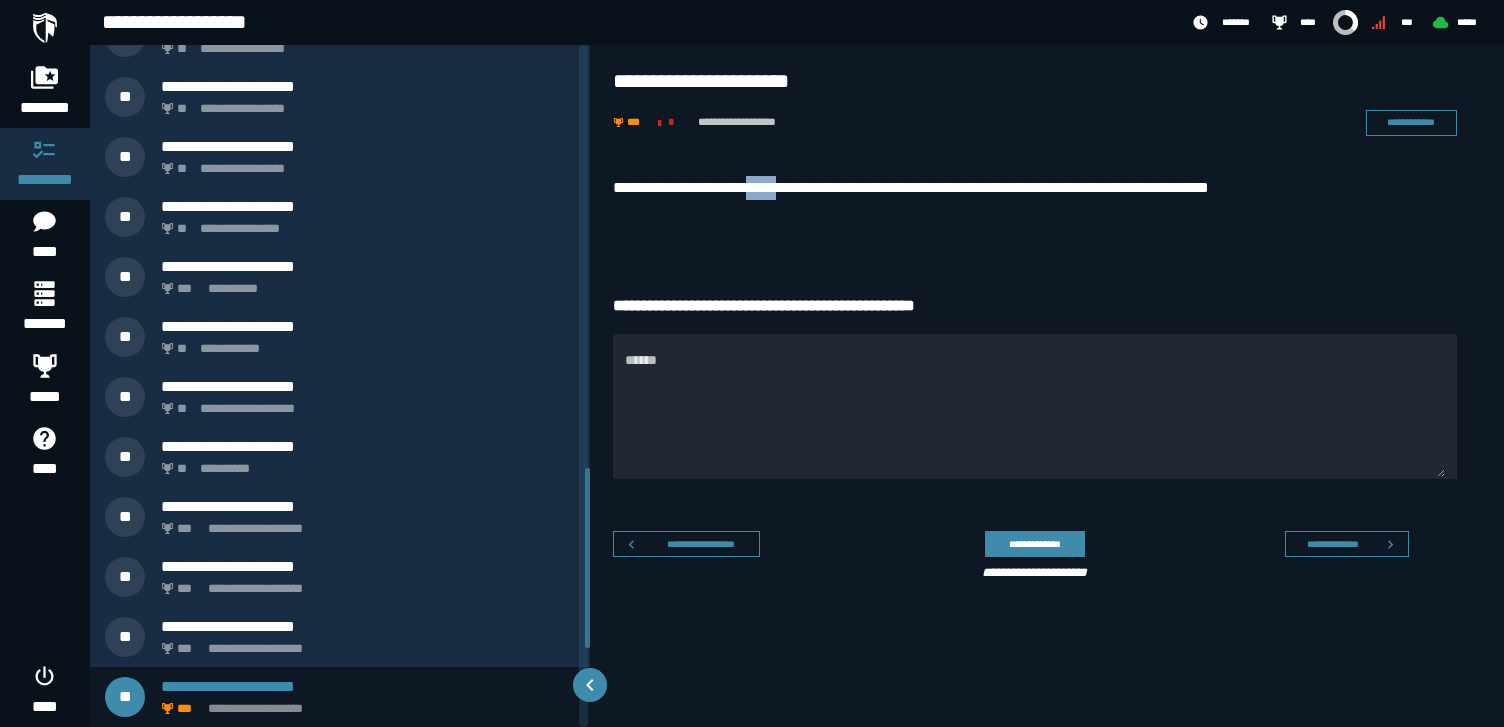 click on "**********" at bounding box center (1035, 188) 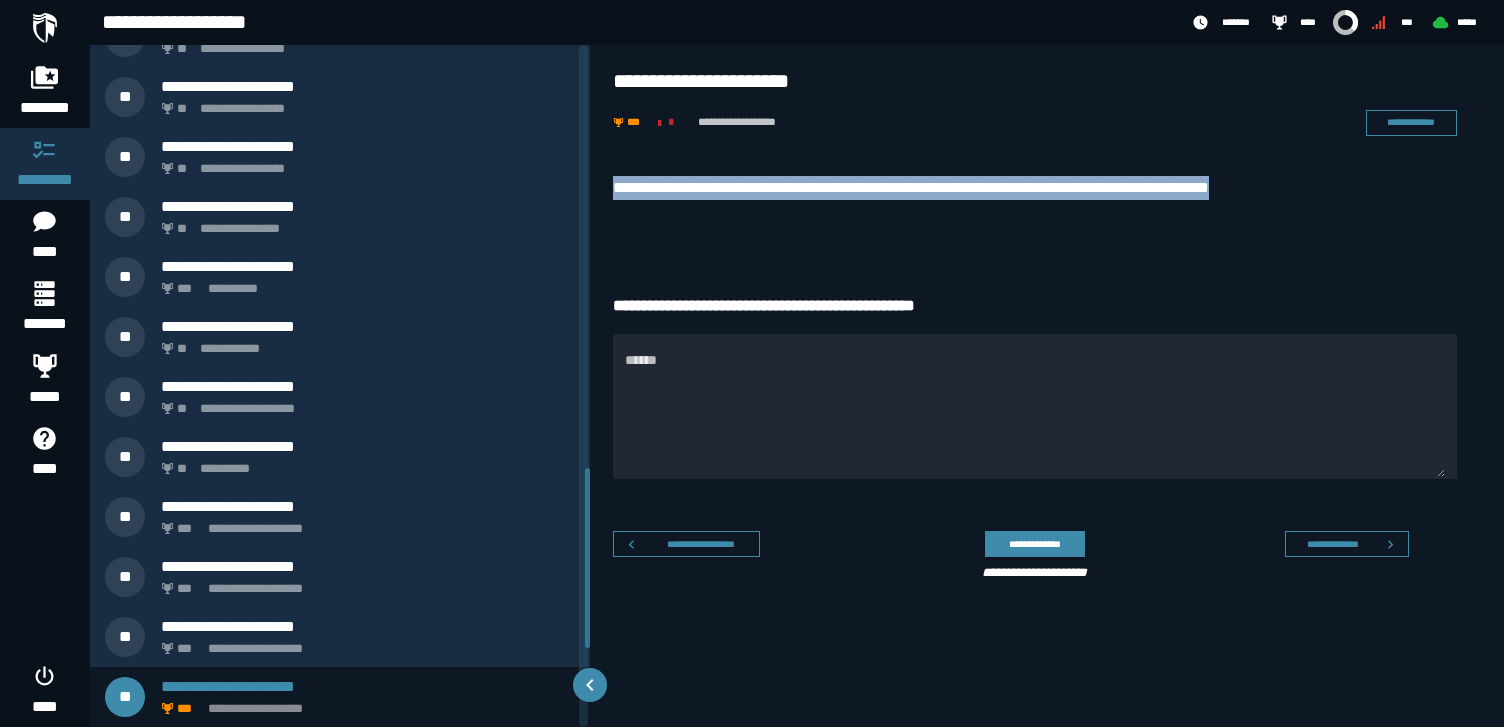 click on "**********" at bounding box center (1035, 188) 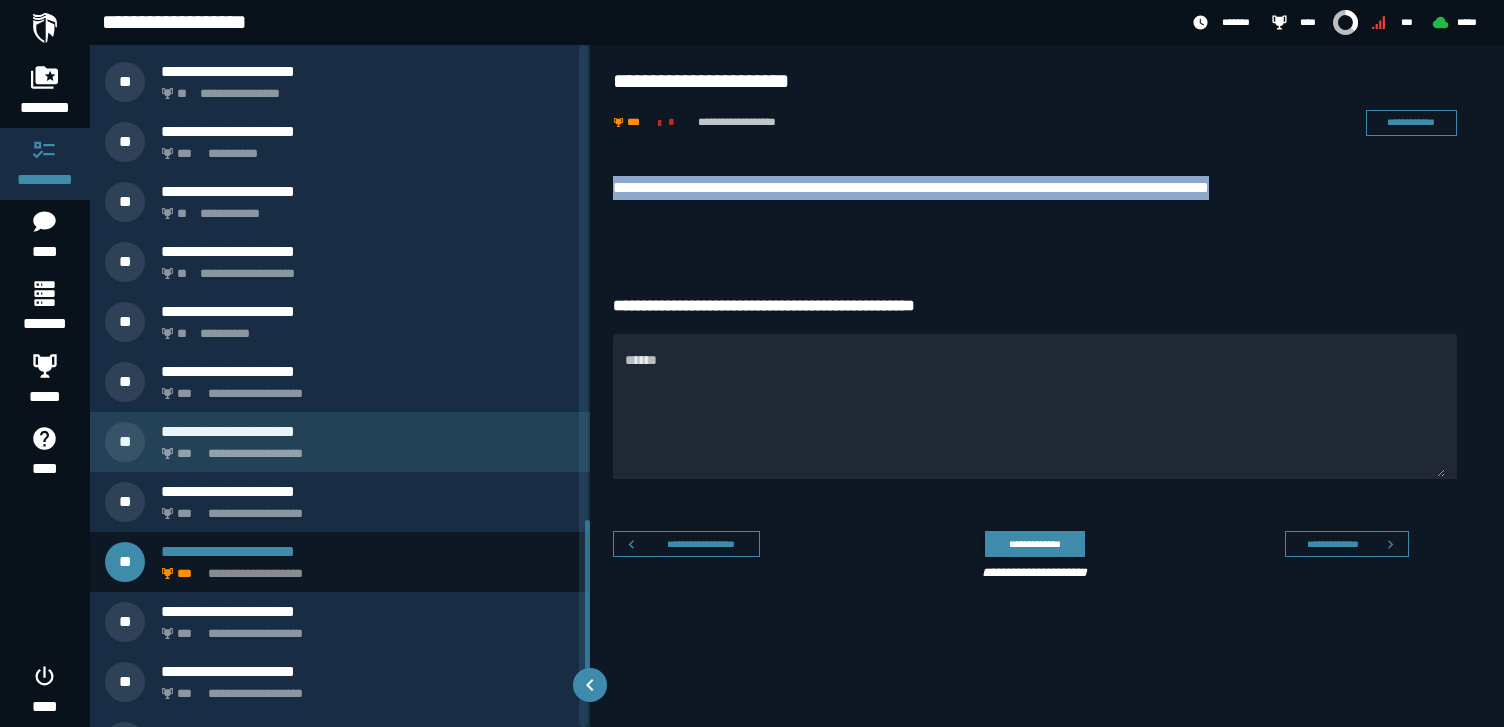 scroll, scrollTop: 1898, scrollLeft: 0, axis: vertical 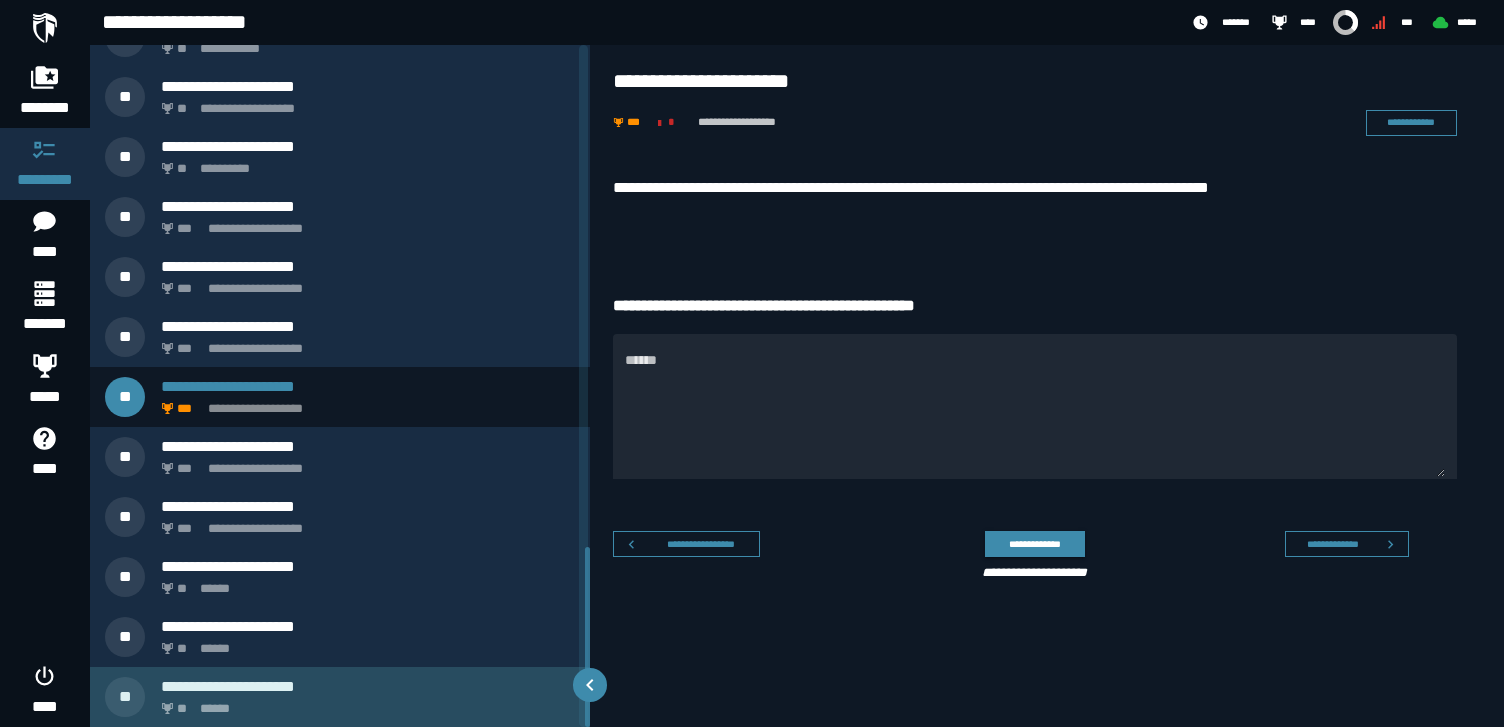 click on "** ******" at bounding box center (364, 703) 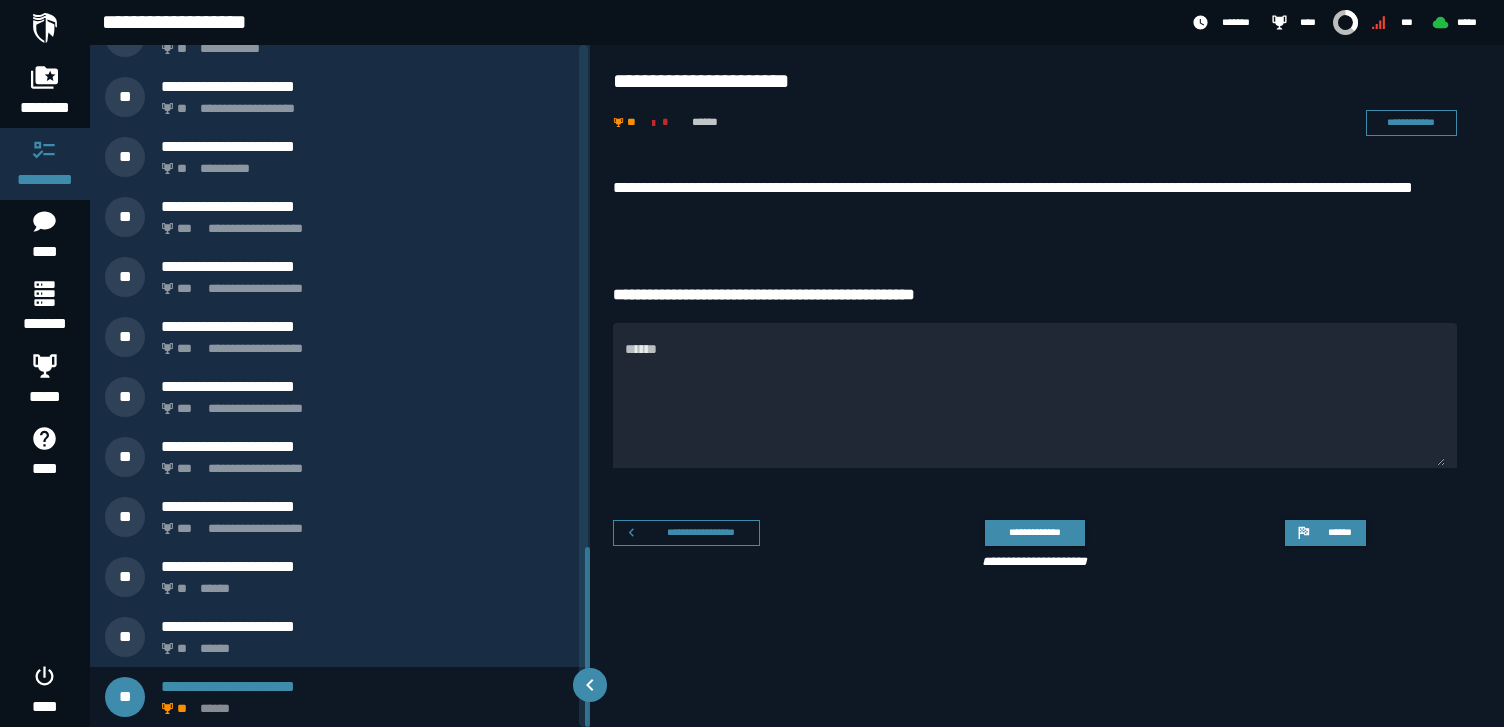 click on "**********" at bounding box center [1035, 200] 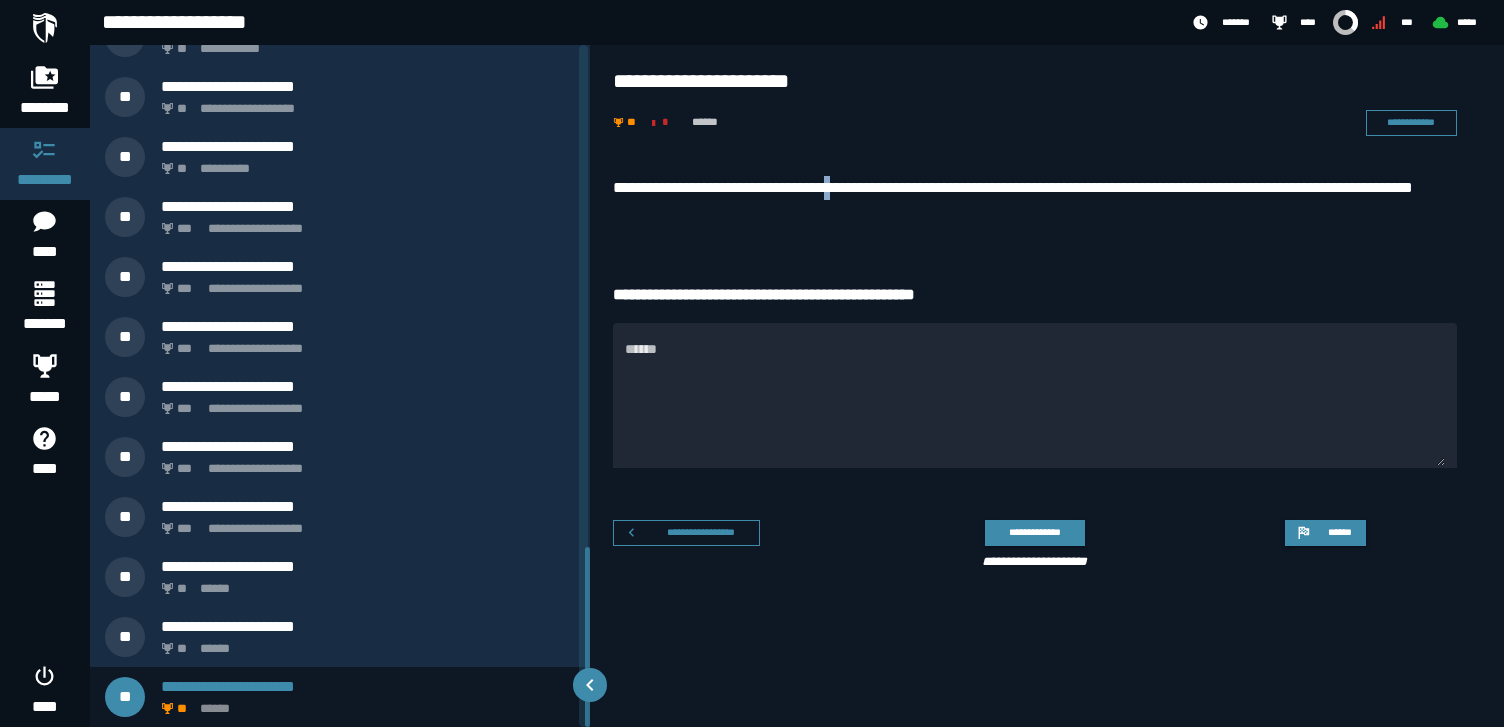 click on "**********" at bounding box center [1035, 200] 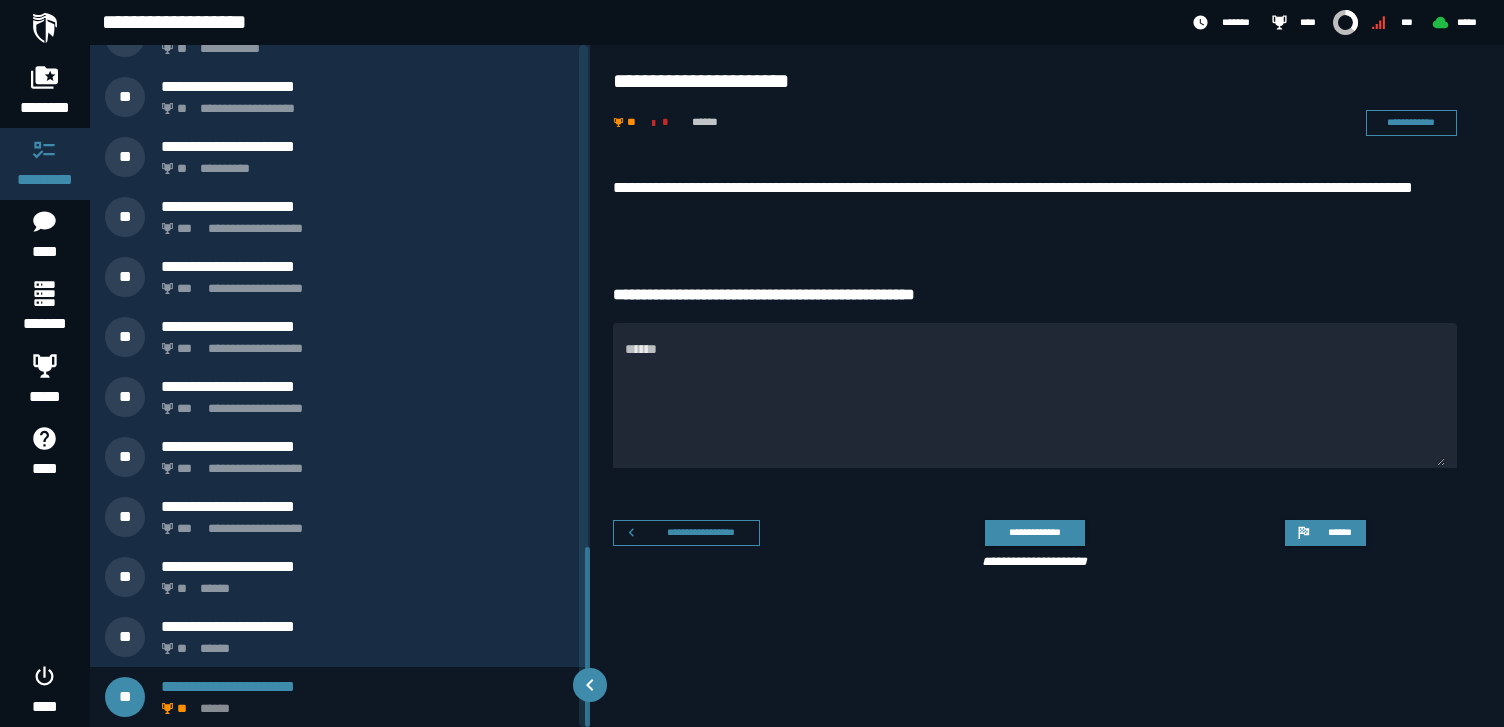 click on "**********" at bounding box center [1035, 200] 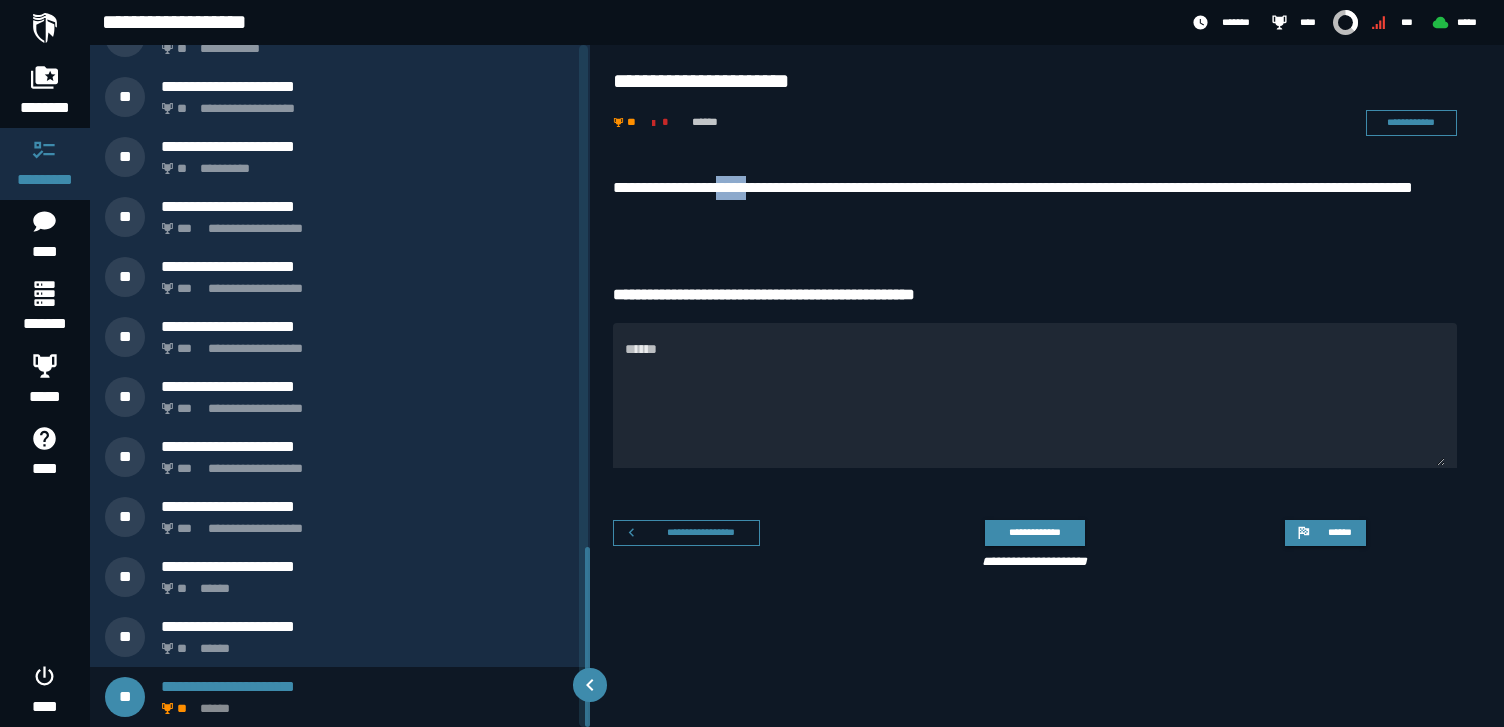click on "**********" at bounding box center [1035, 200] 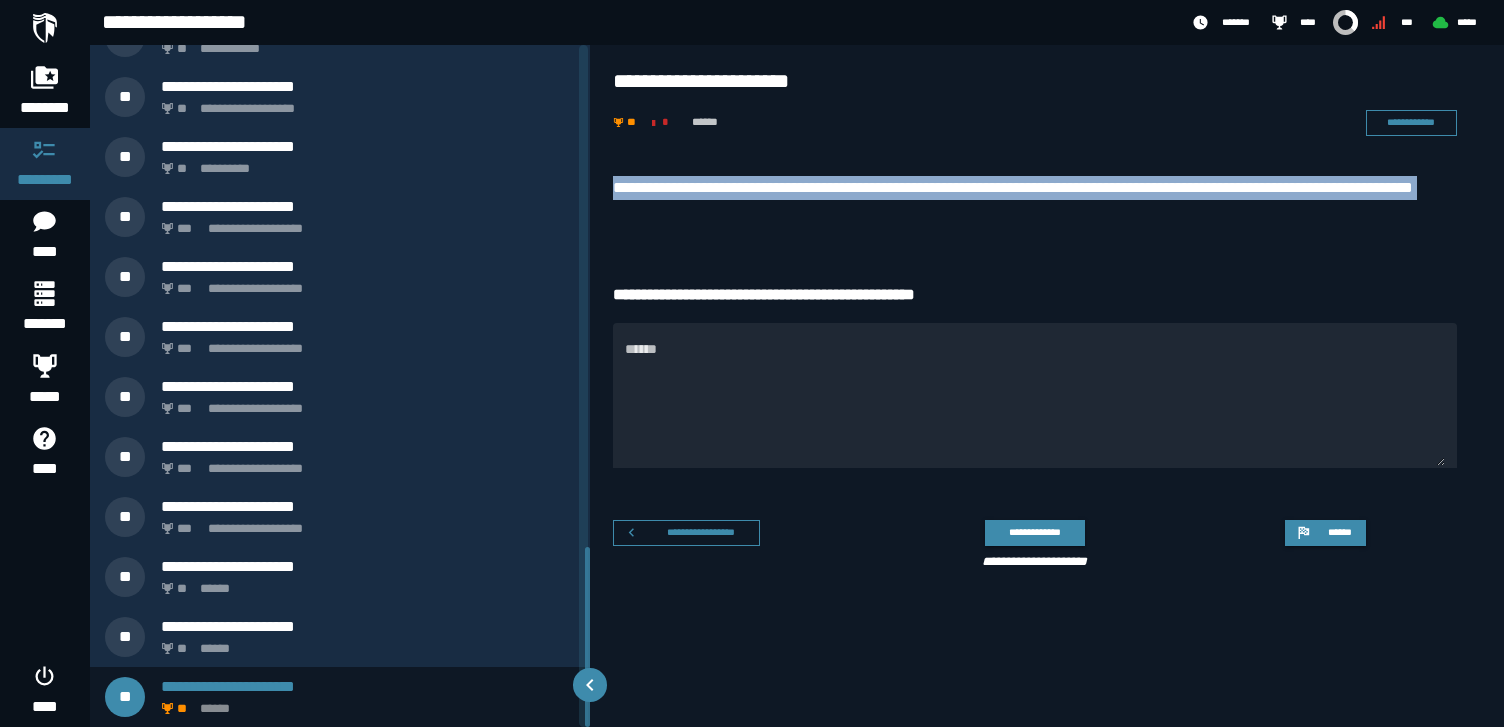 copy on "**********" 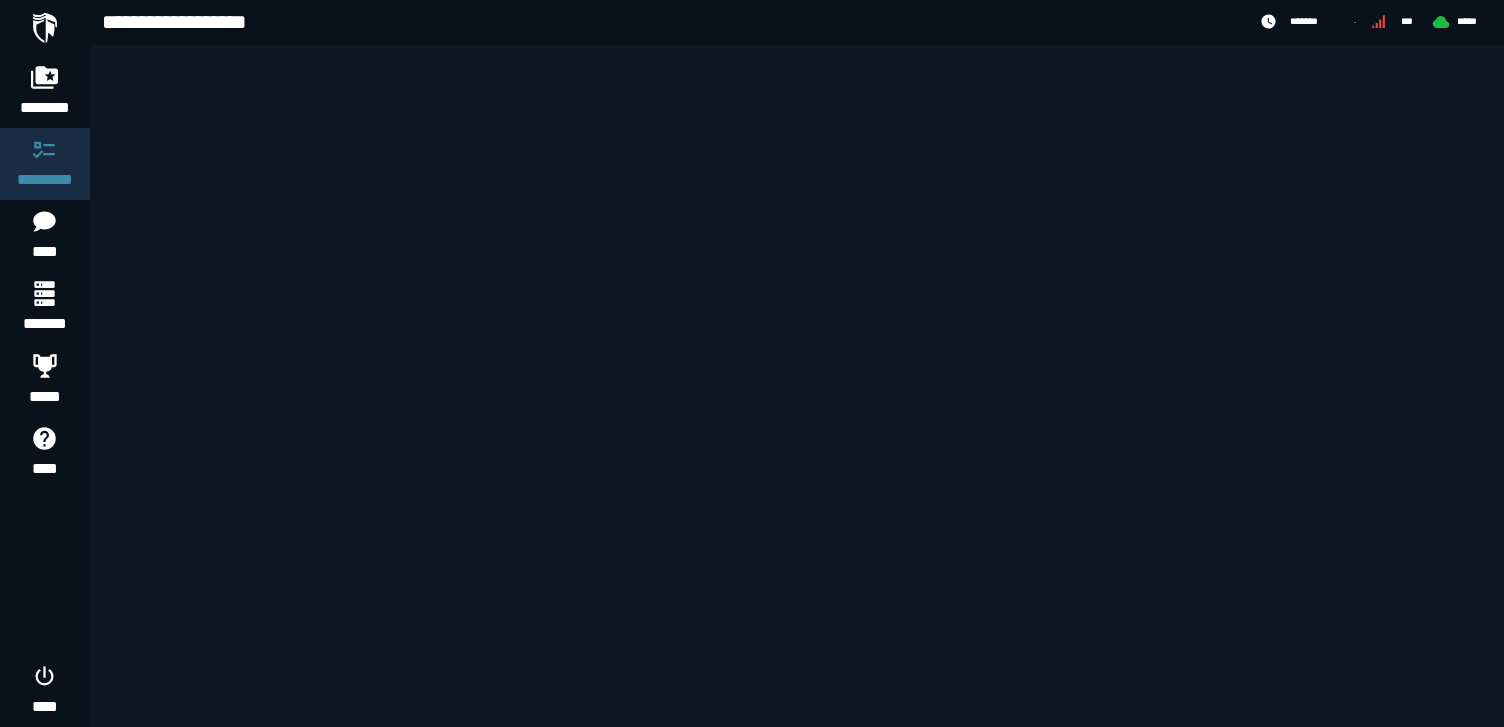 scroll, scrollTop: 0, scrollLeft: 0, axis: both 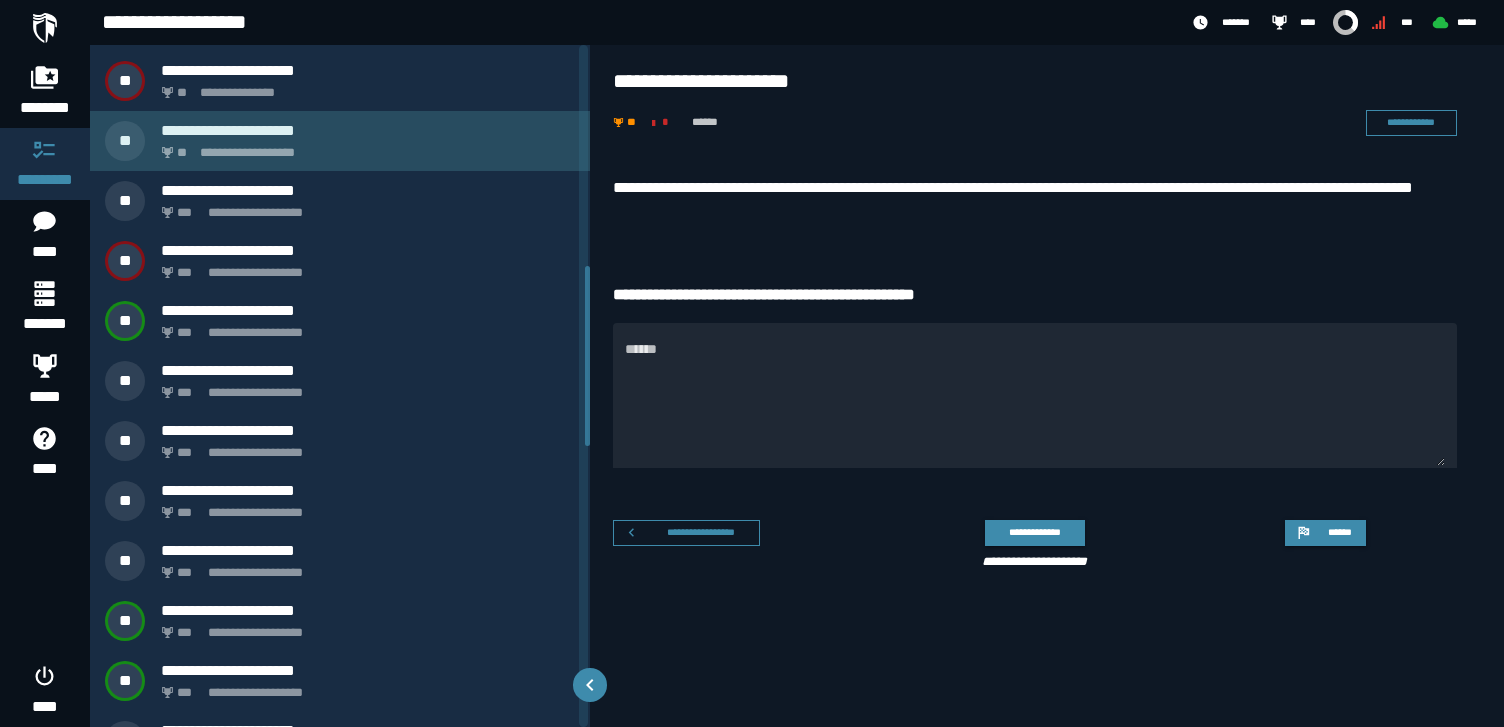 click on "**********" 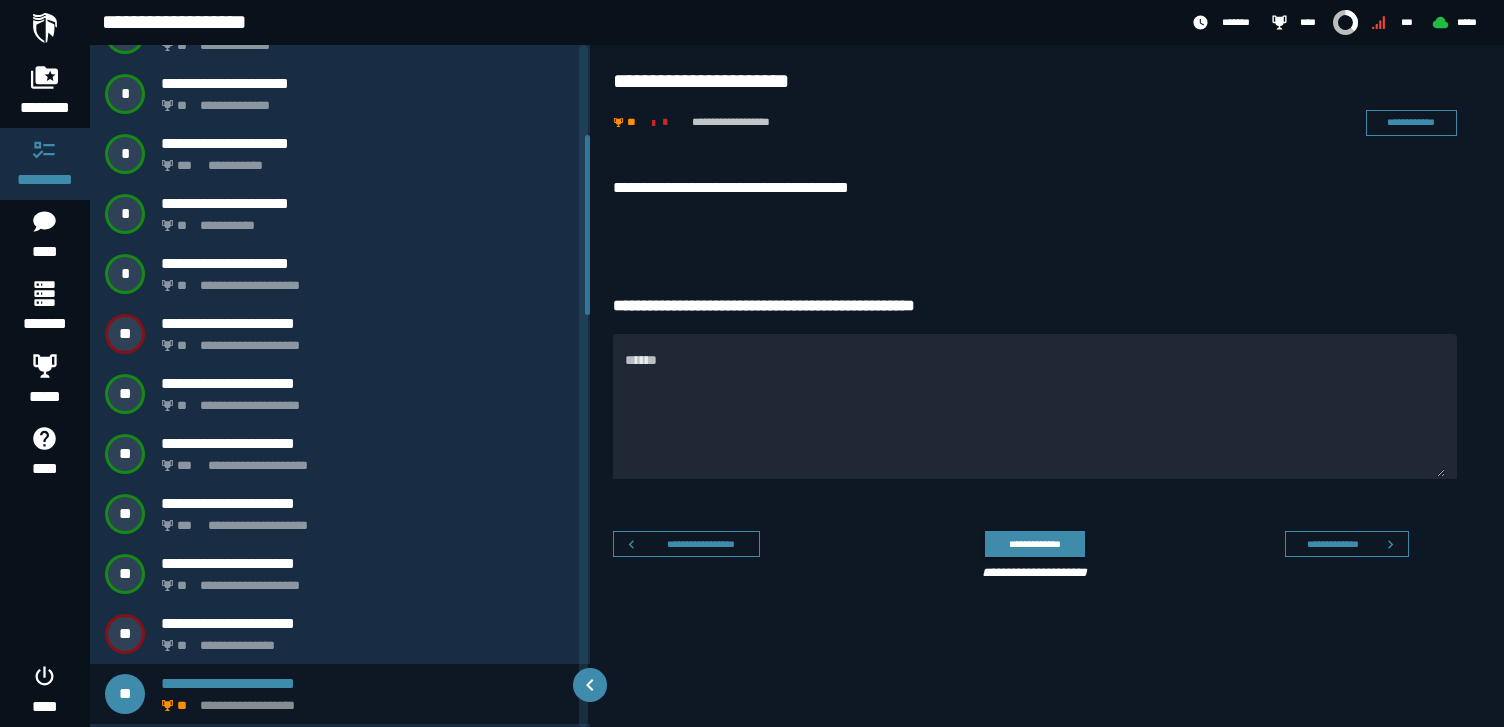 scroll, scrollTop: 278, scrollLeft: 0, axis: vertical 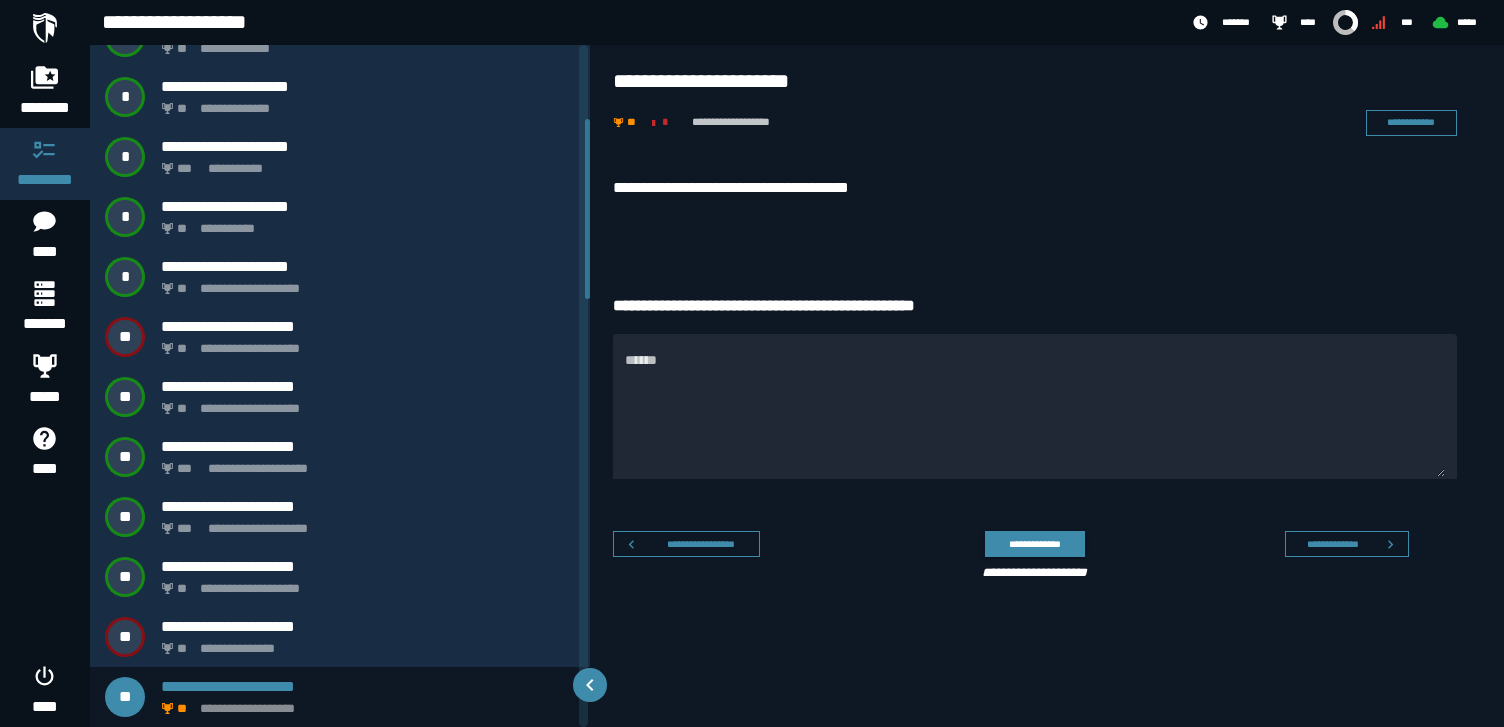 click on "**********" at bounding box center (1035, 188) 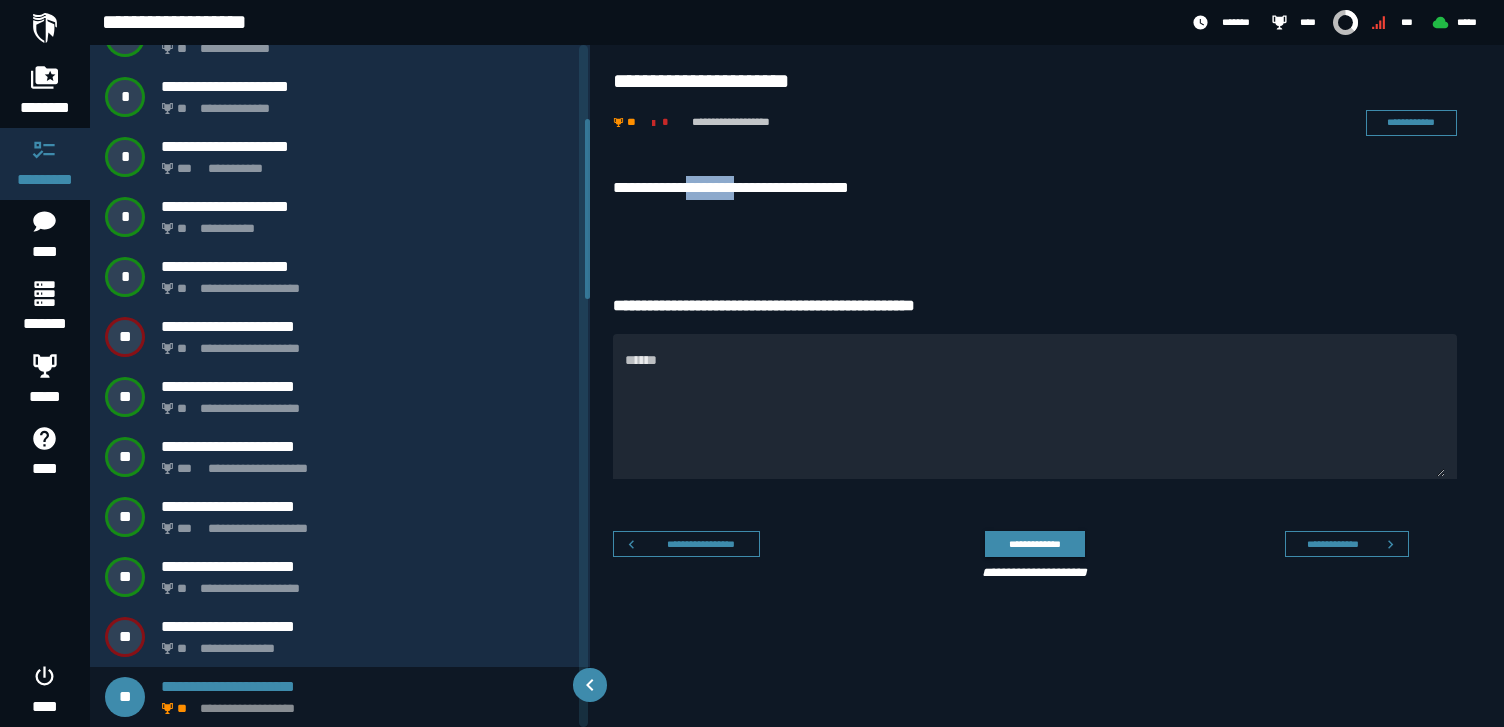 click on "**********" at bounding box center [1035, 188] 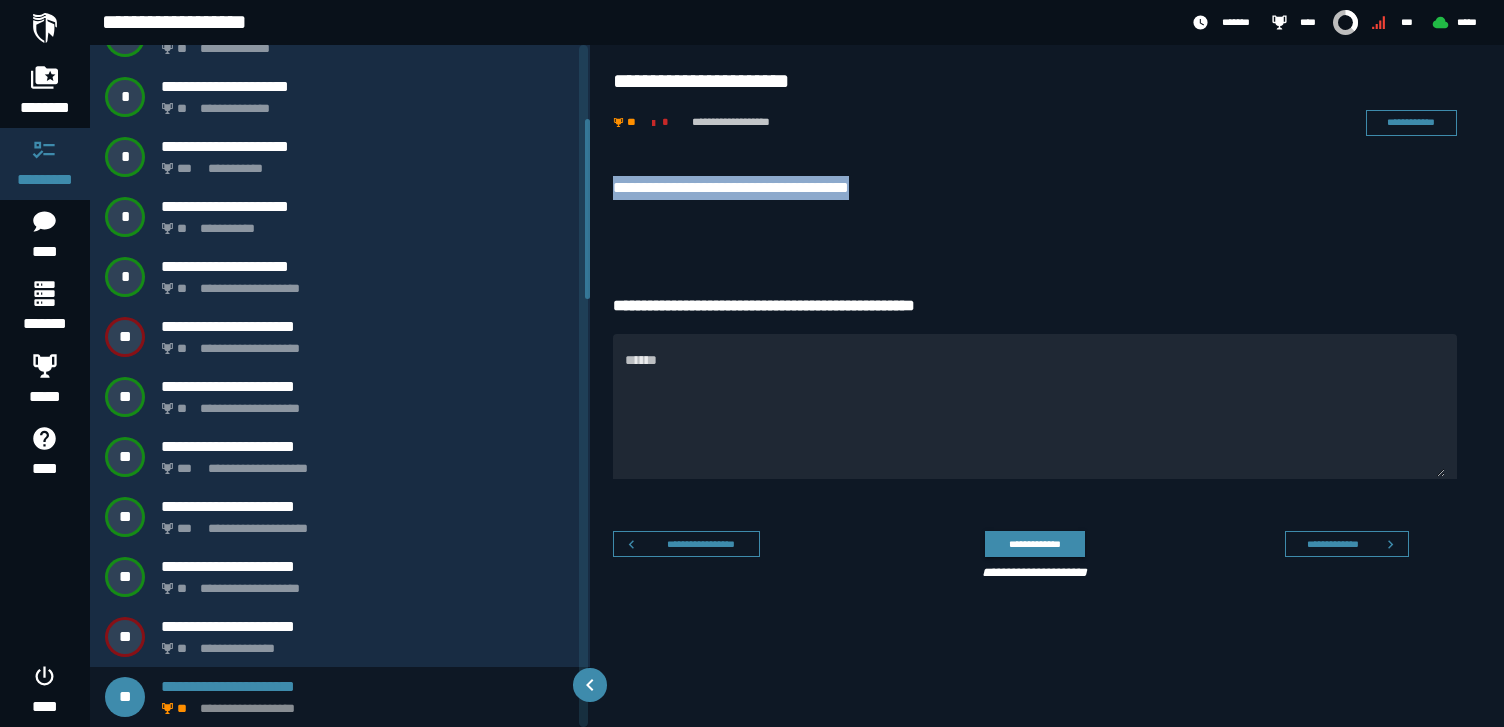 click on "**********" at bounding box center [1035, 188] 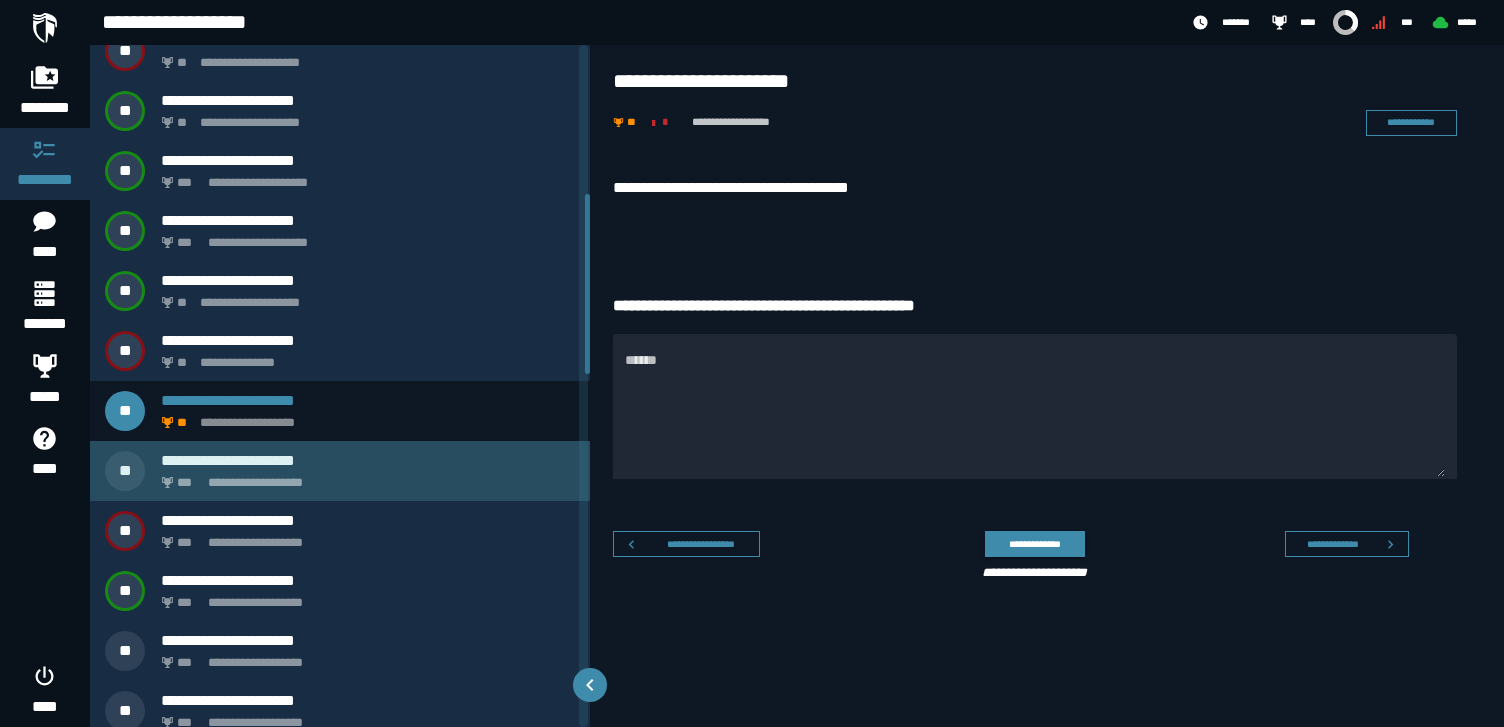 click on "**********" at bounding box center (368, 460) 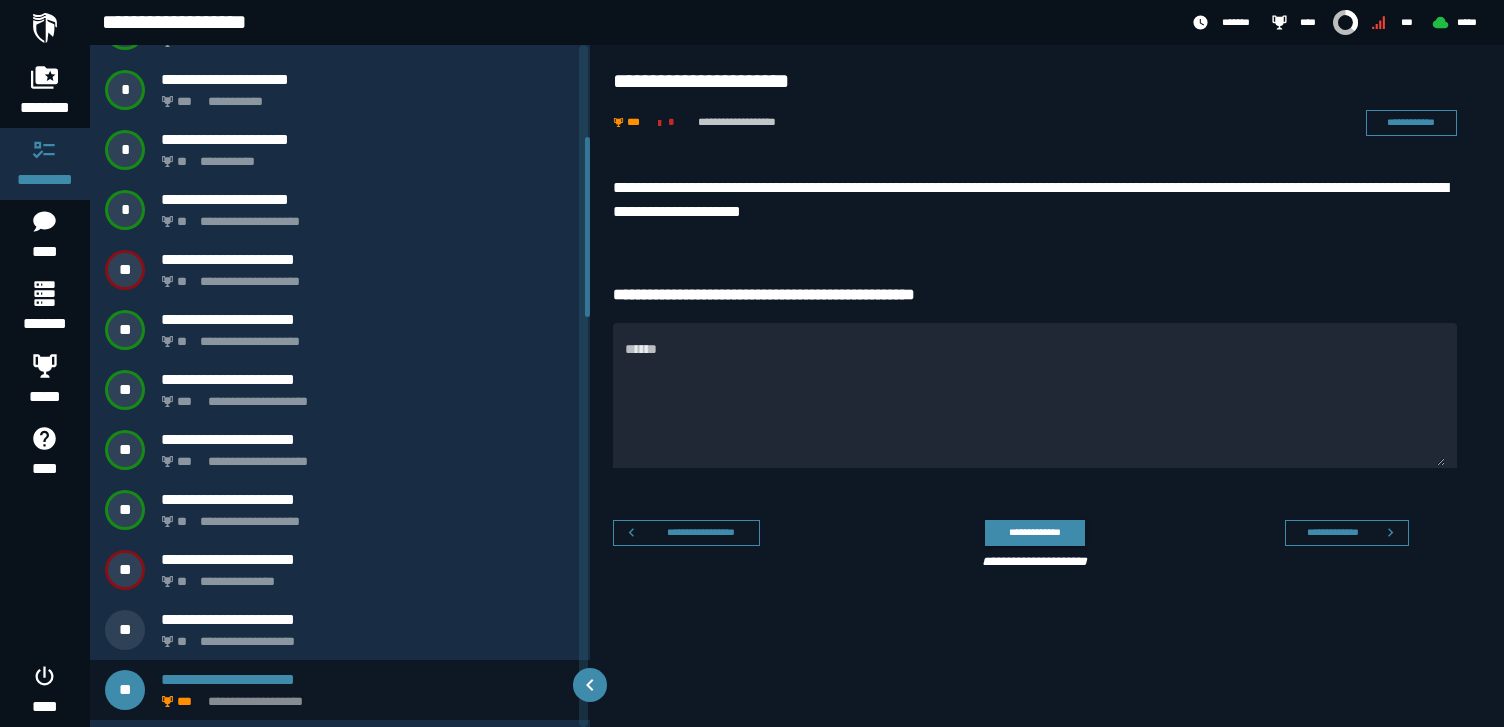 scroll, scrollTop: 338, scrollLeft: 0, axis: vertical 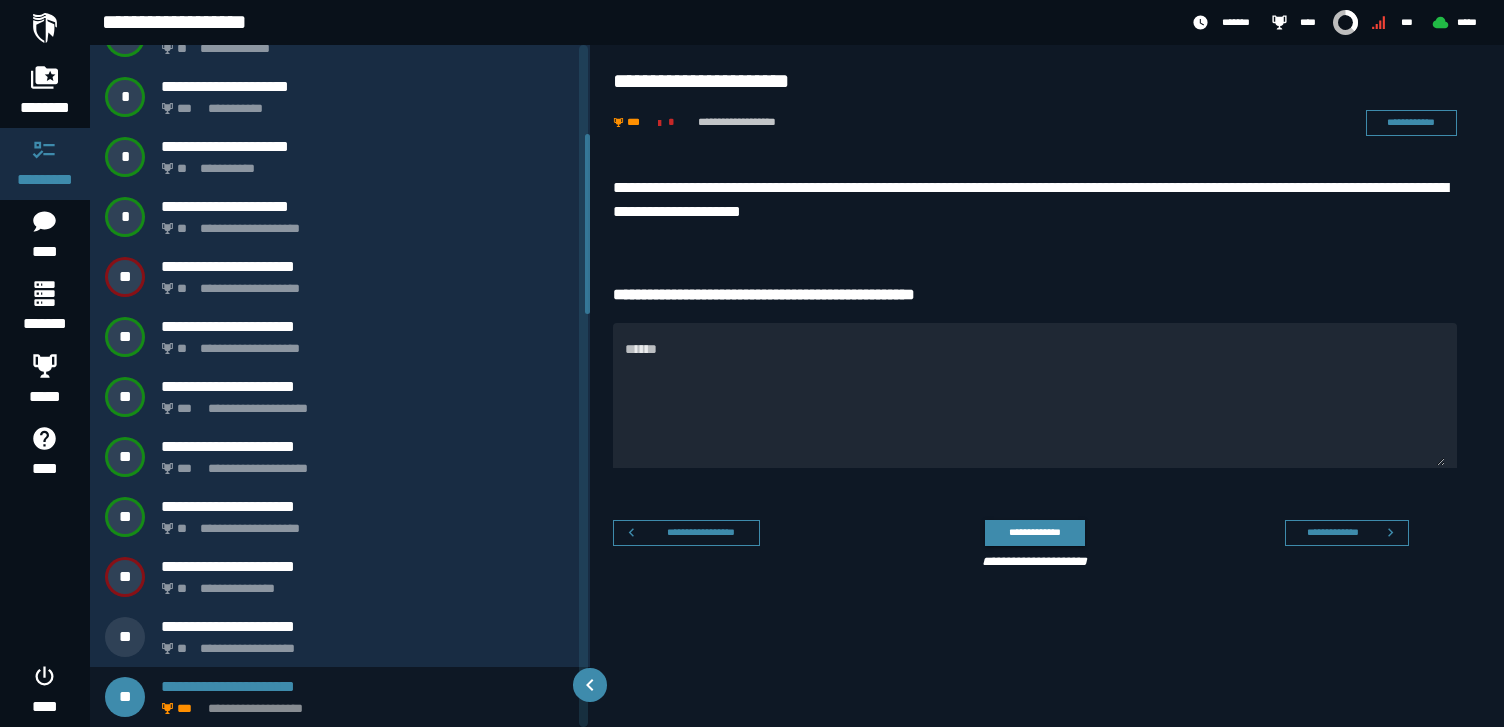 click on "**********" at bounding box center (1035, 295) 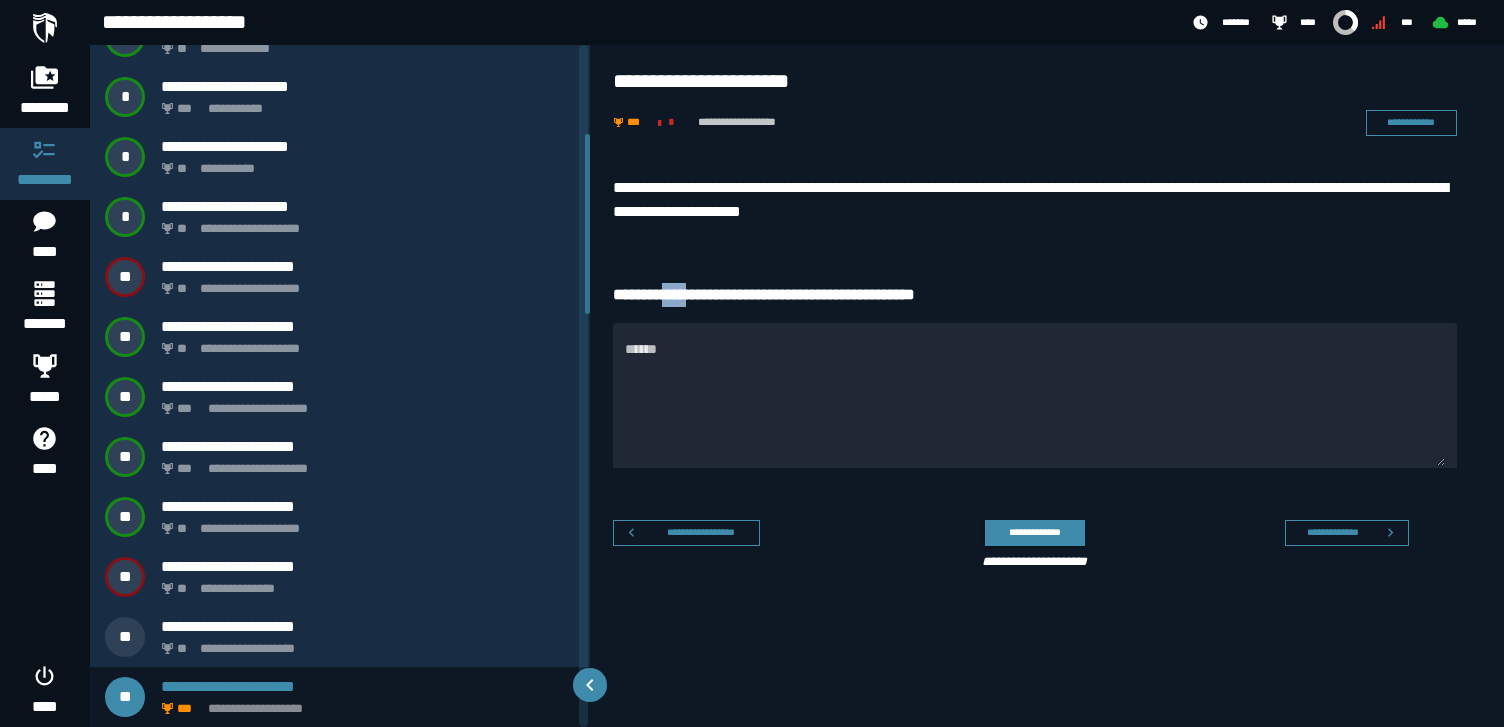 click on "**********" at bounding box center [1035, 295] 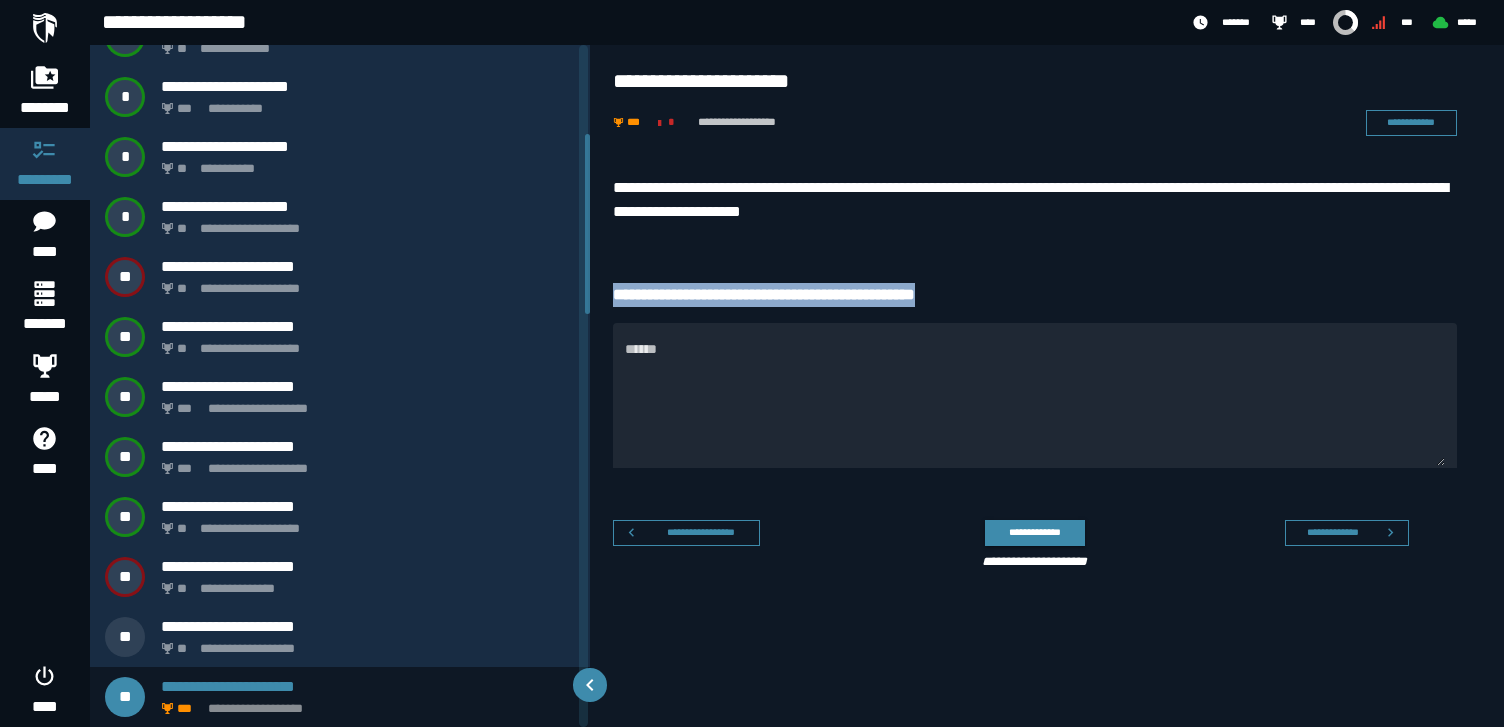 click on "**********" at bounding box center (1035, 295) 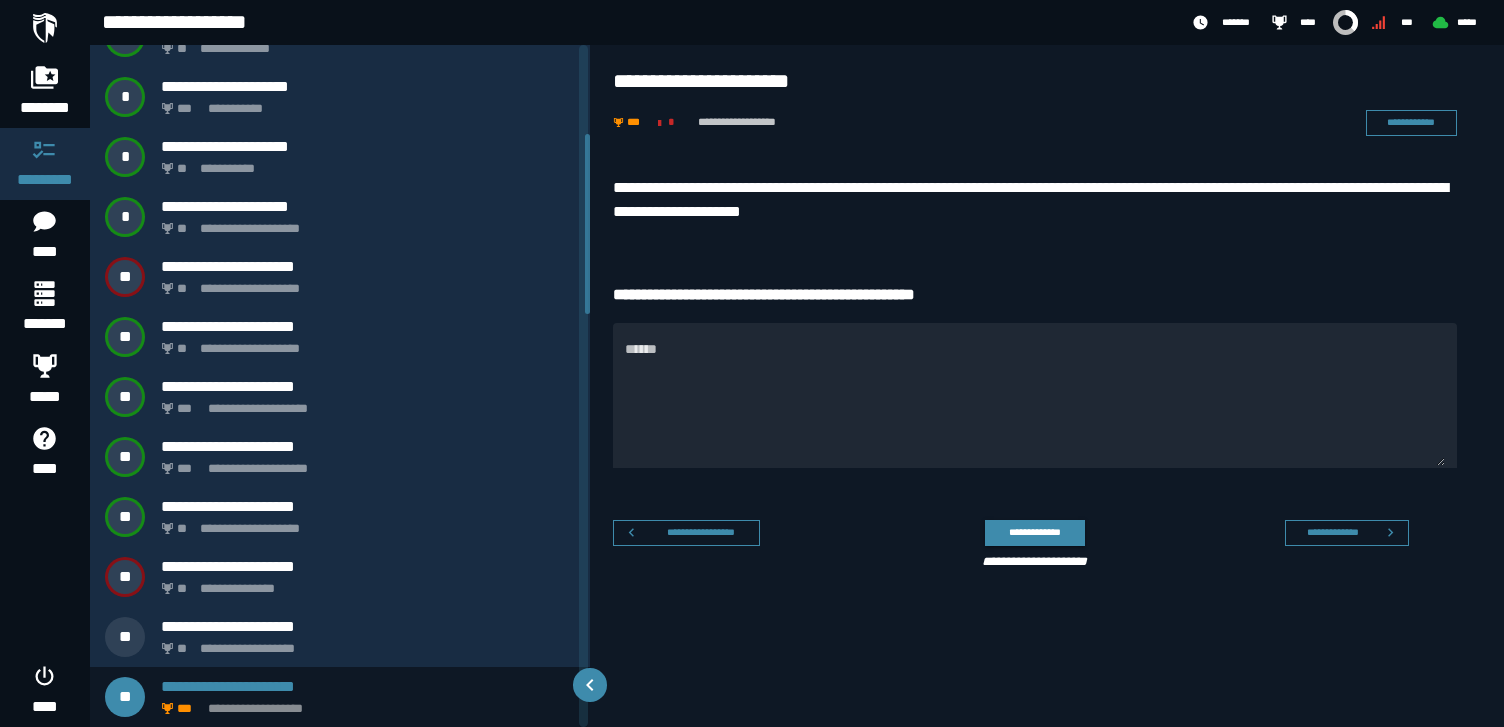 click on "**********" at bounding box center (1035, 200) 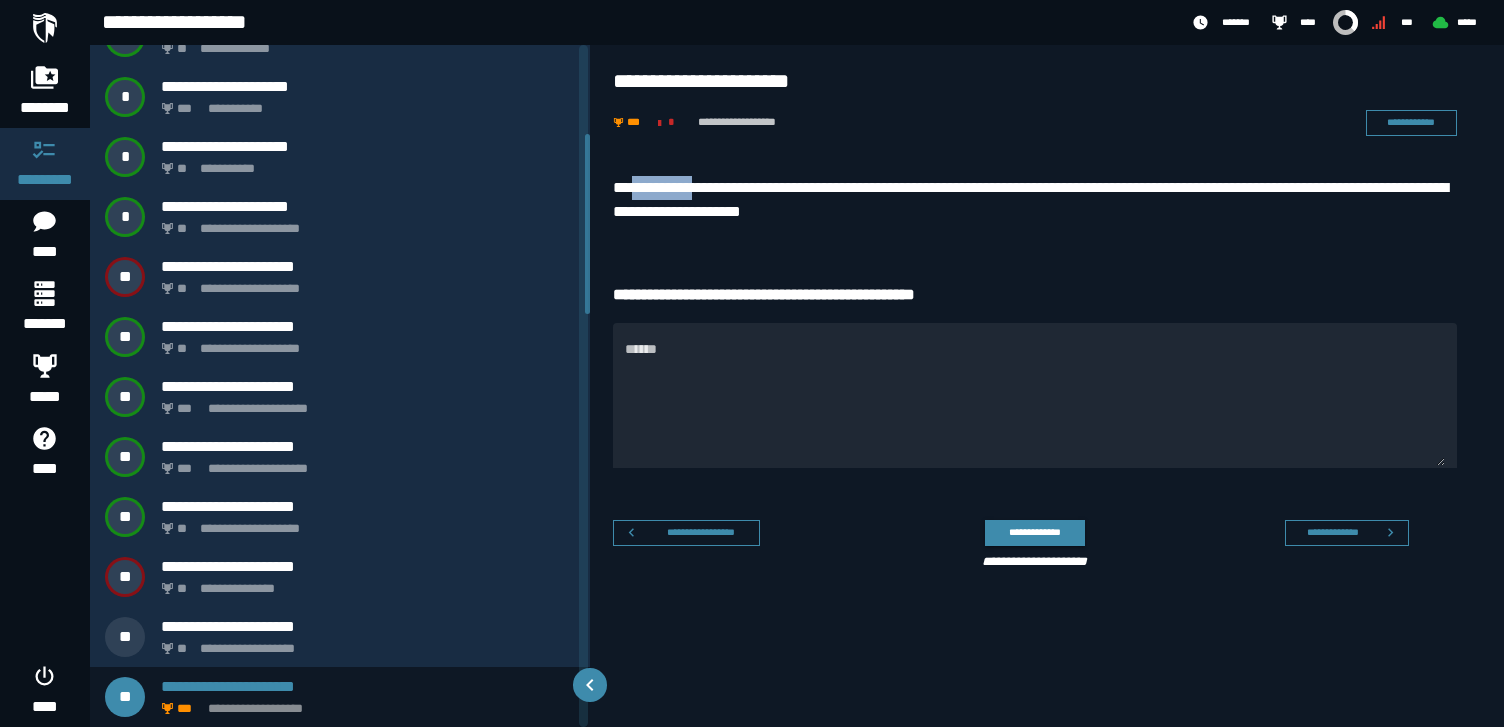 click on "**********" at bounding box center [1035, 200] 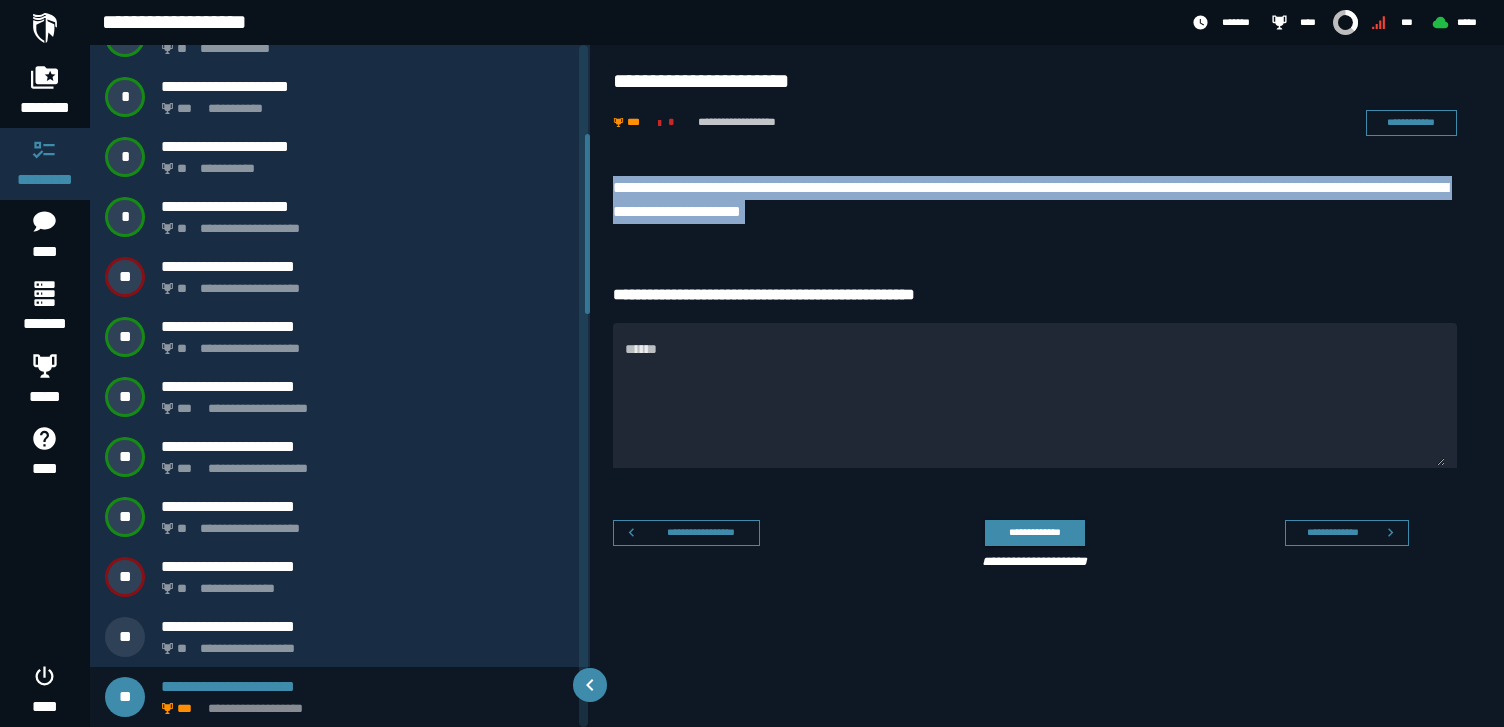 click on "**********" at bounding box center (1035, 200) 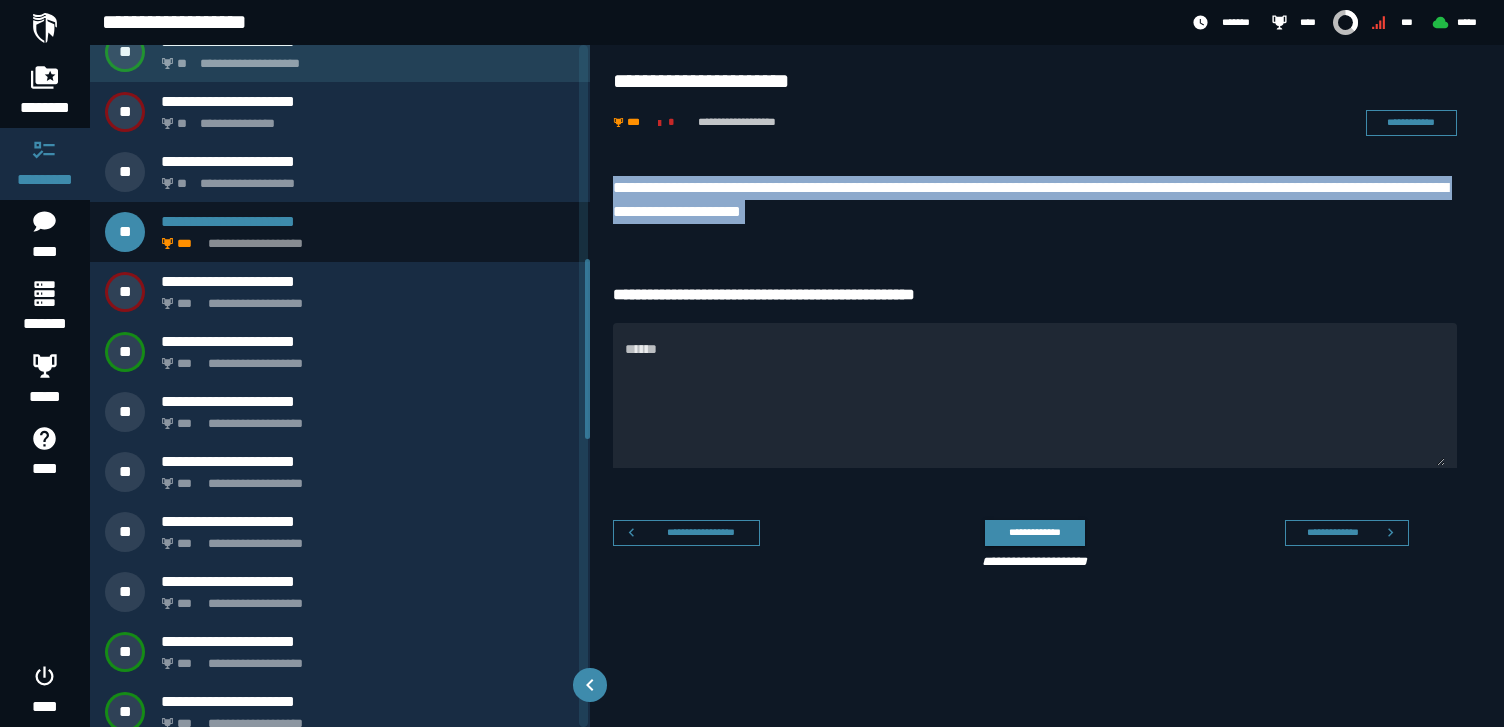 scroll, scrollTop: 809, scrollLeft: 0, axis: vertical 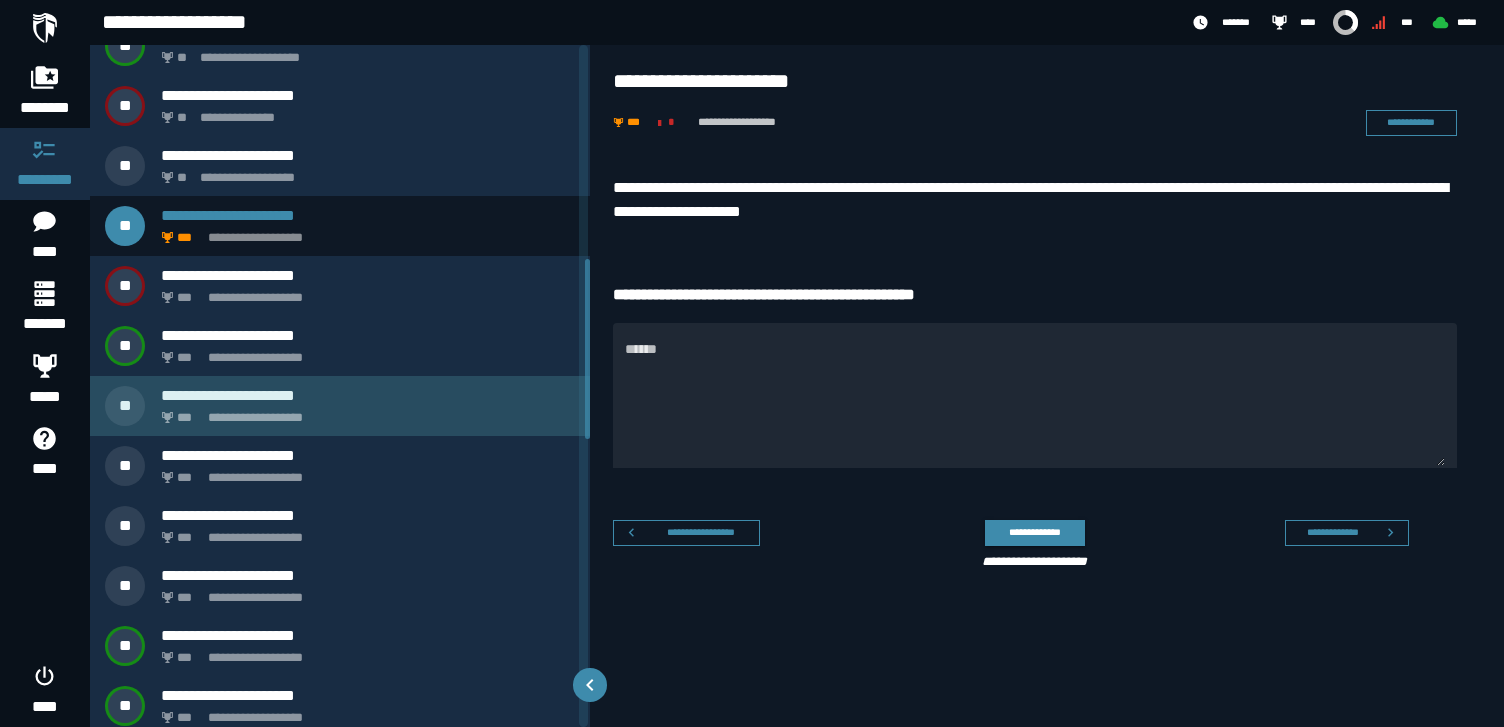 click on "**********" at bounding box center (364, 412) 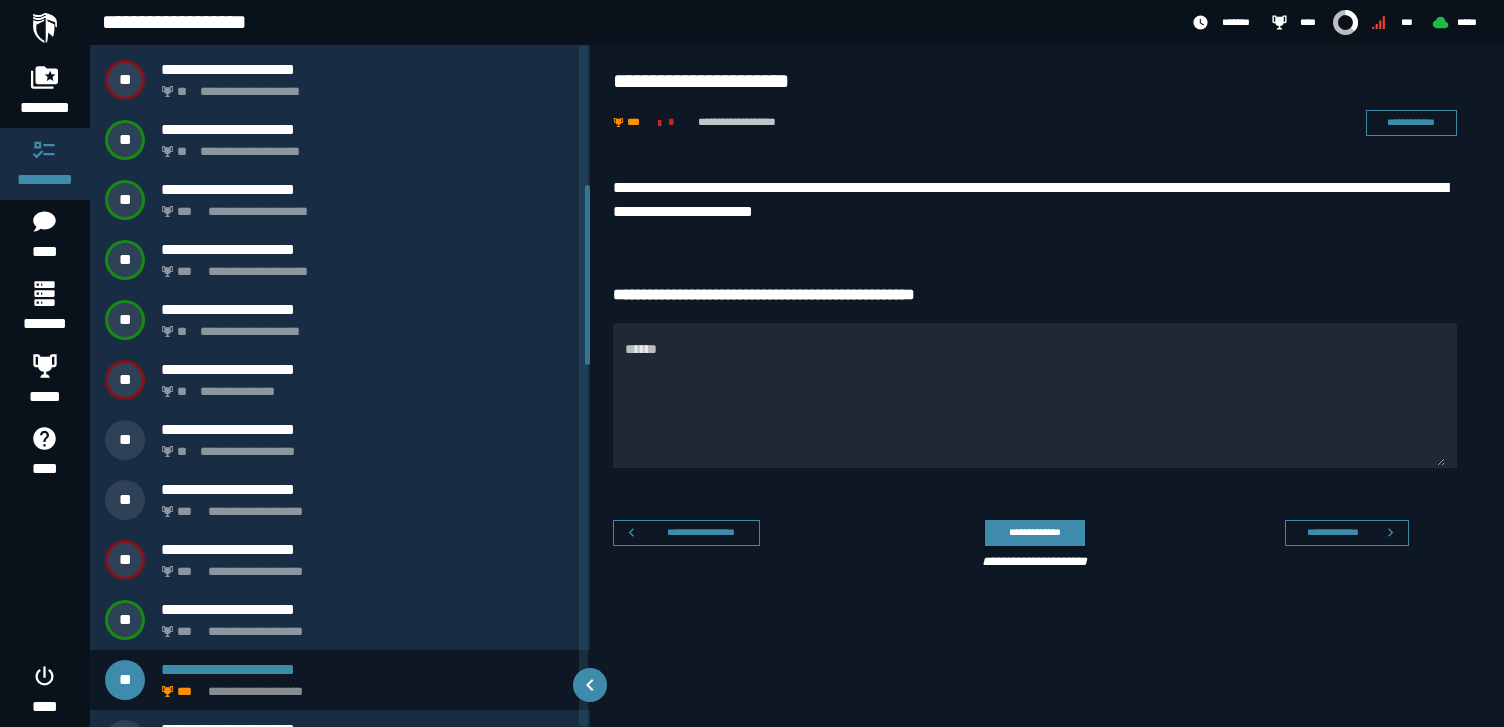 scroll, scrollTop: 518, scrollLeft: 0, axis: vertical 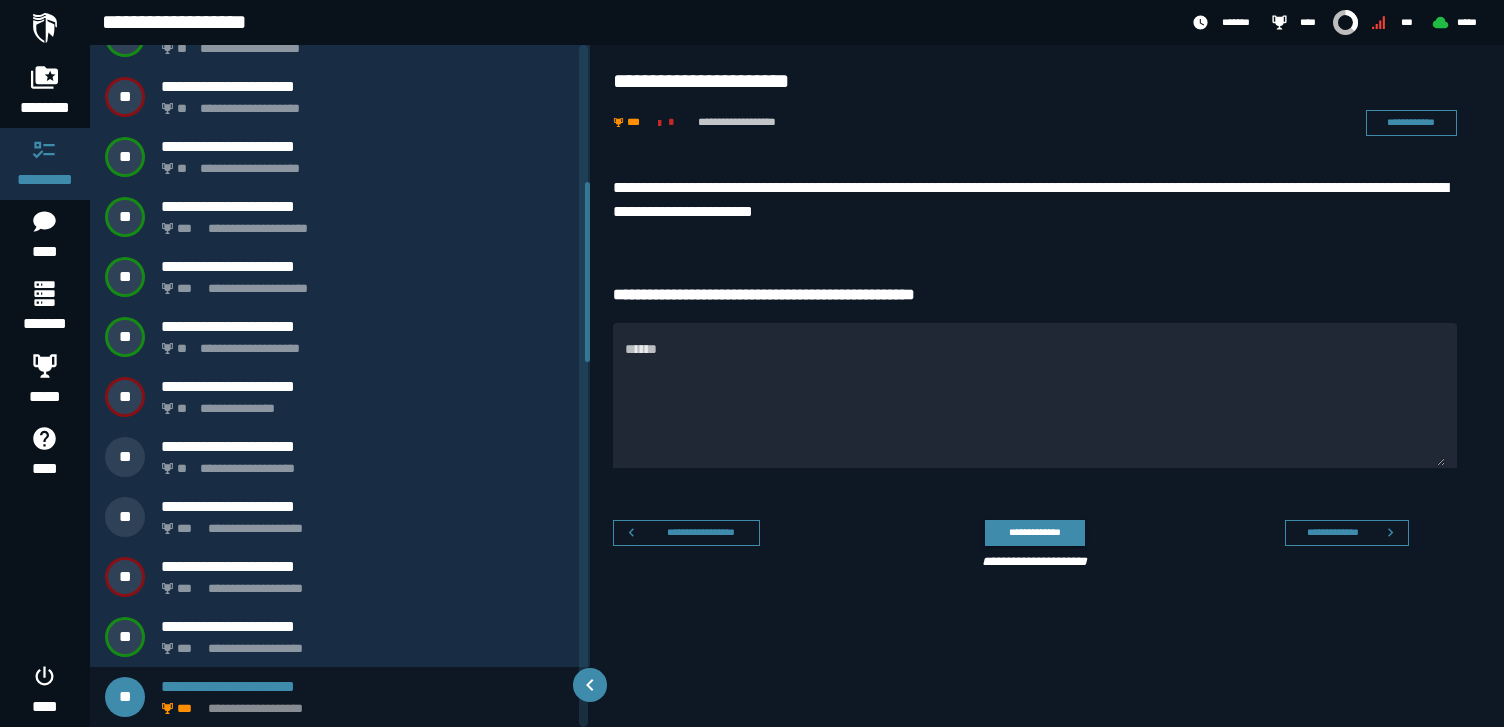 click on "**********" at bounding box center [1035, 295] 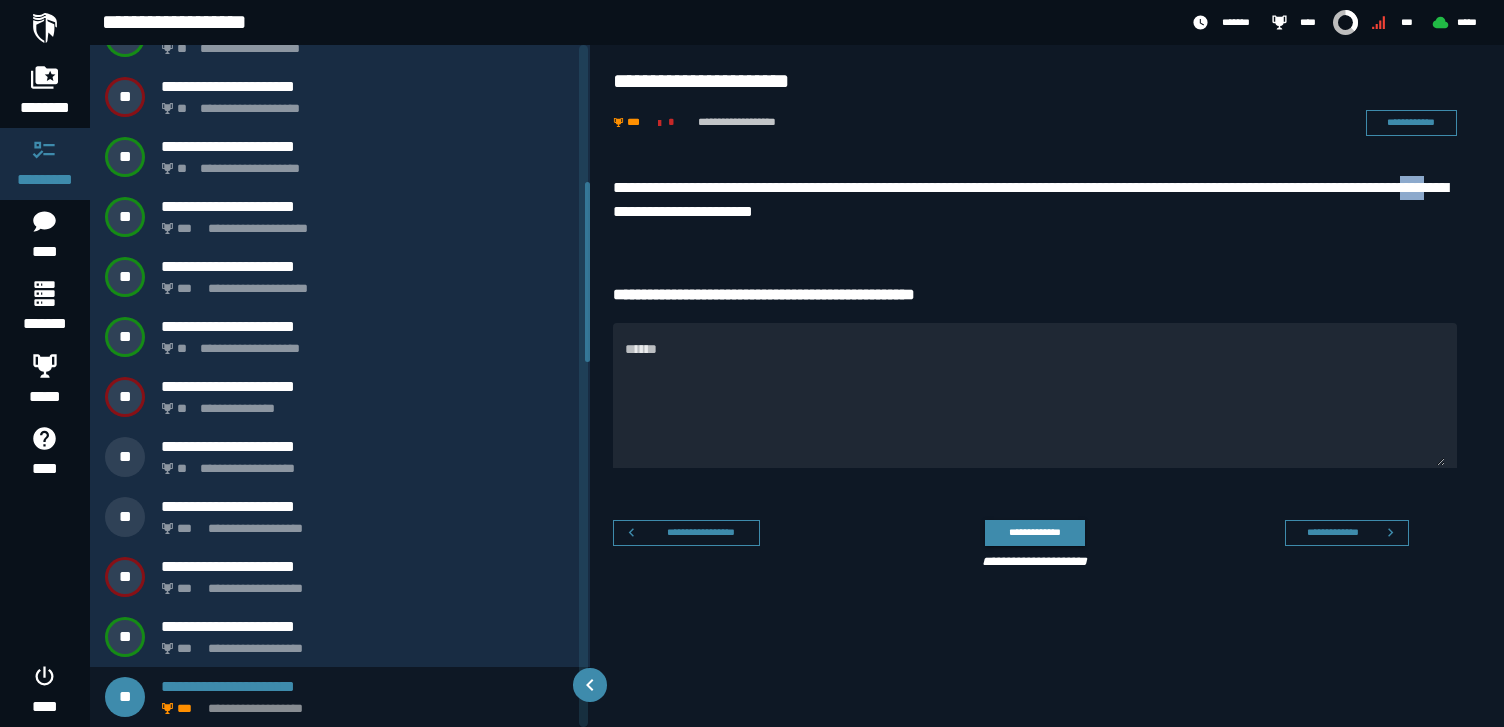 click on "**********" at bounding box center (1035, 200) 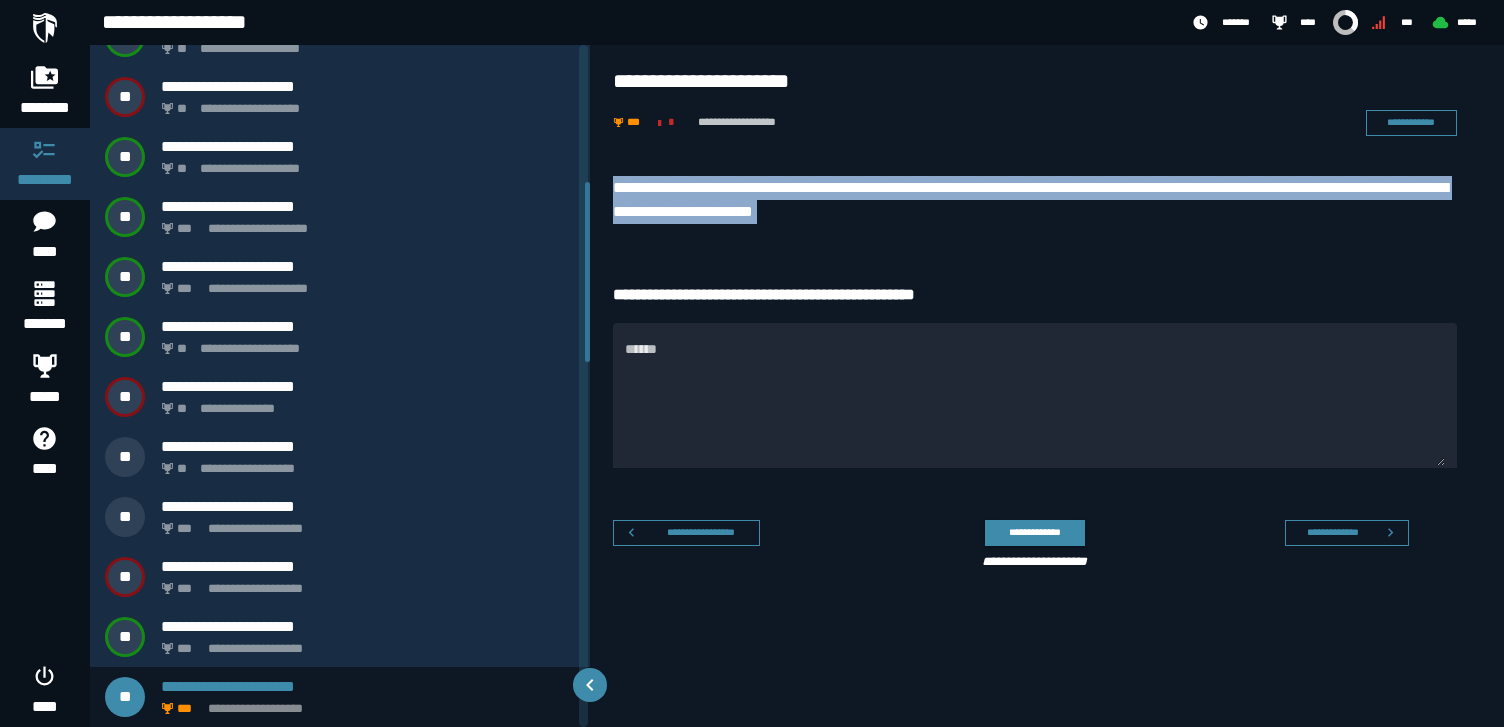 click on "**********" at bounding box center [1035, 200] 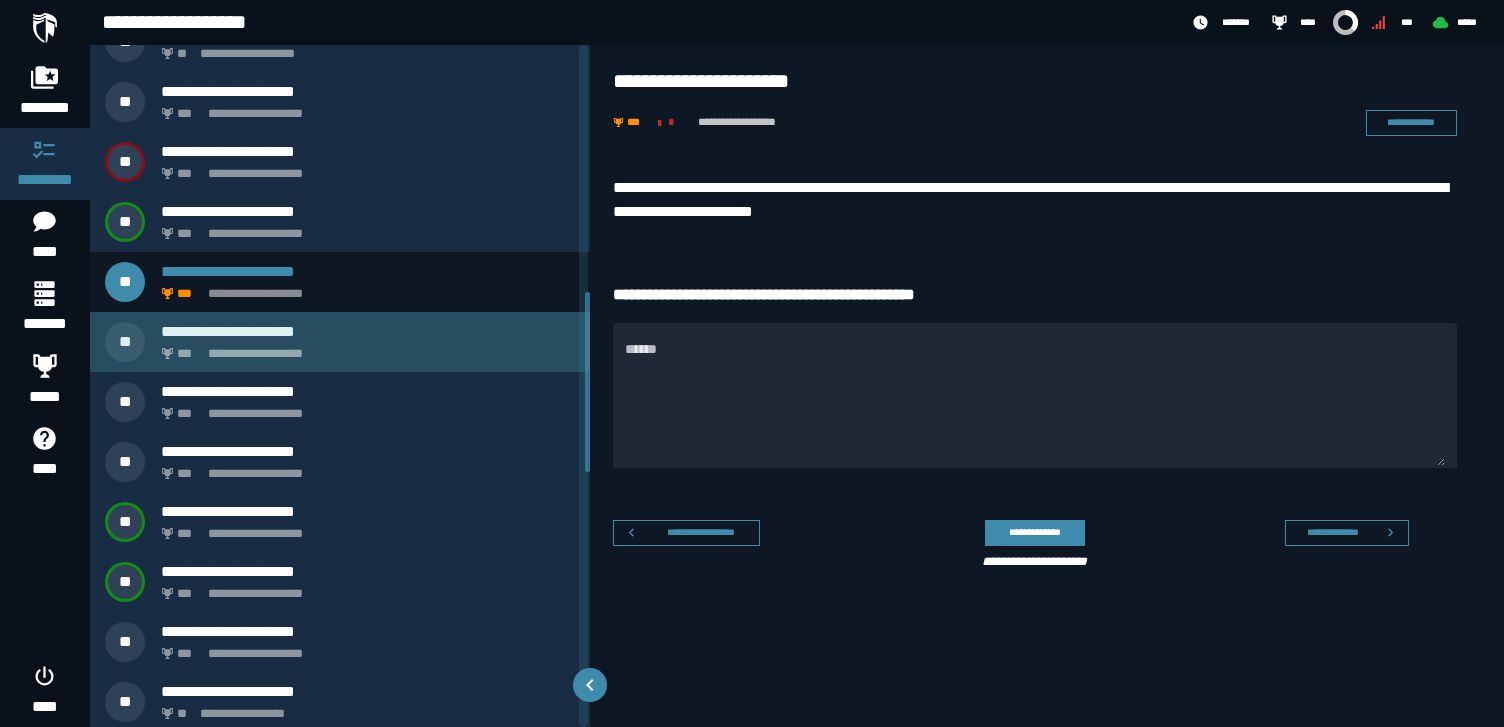 click on "**********" 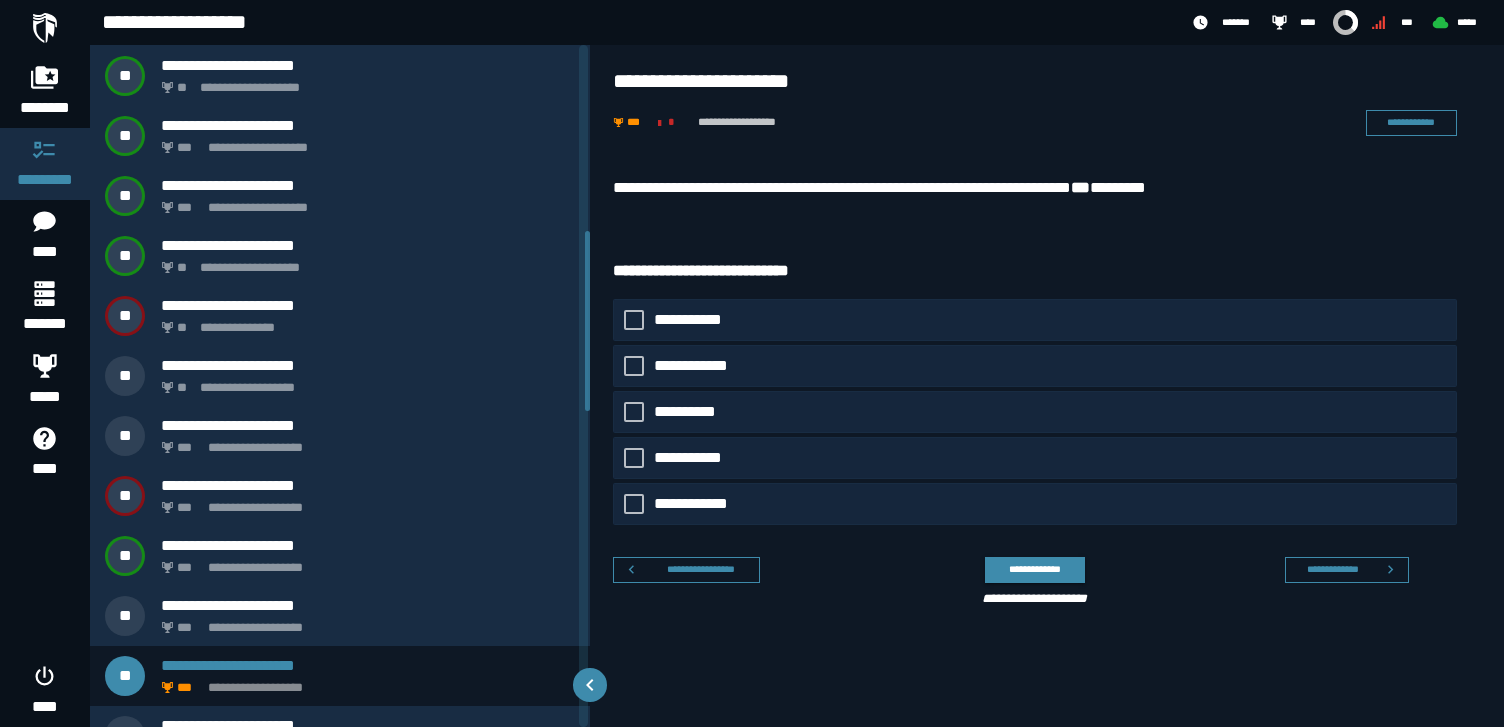 scroll, scrollTop: 578, scrollLeft: 0, axis: vertical 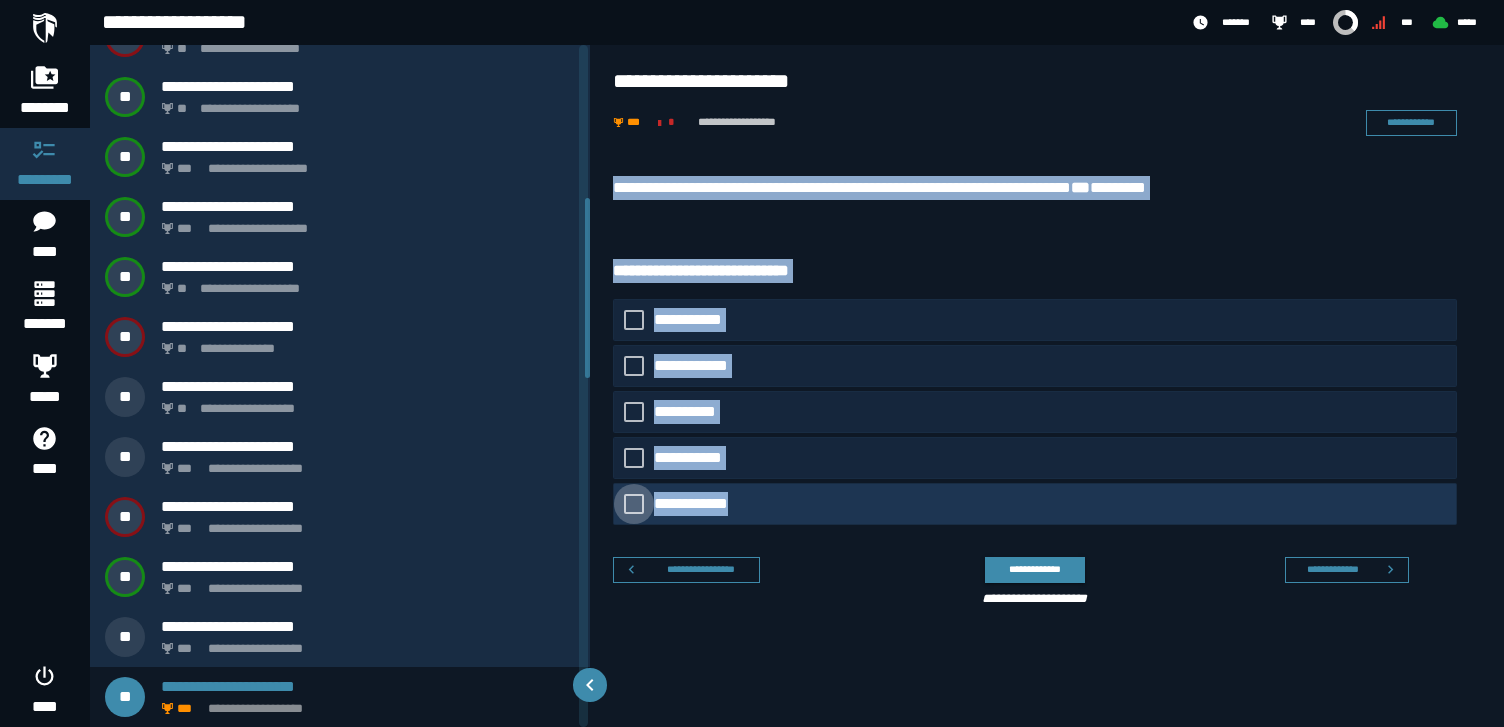 drag, startPoint x: 608, startPoint y: 182, endPoint x: 759, endPoint y: 510, distance: 361.08862 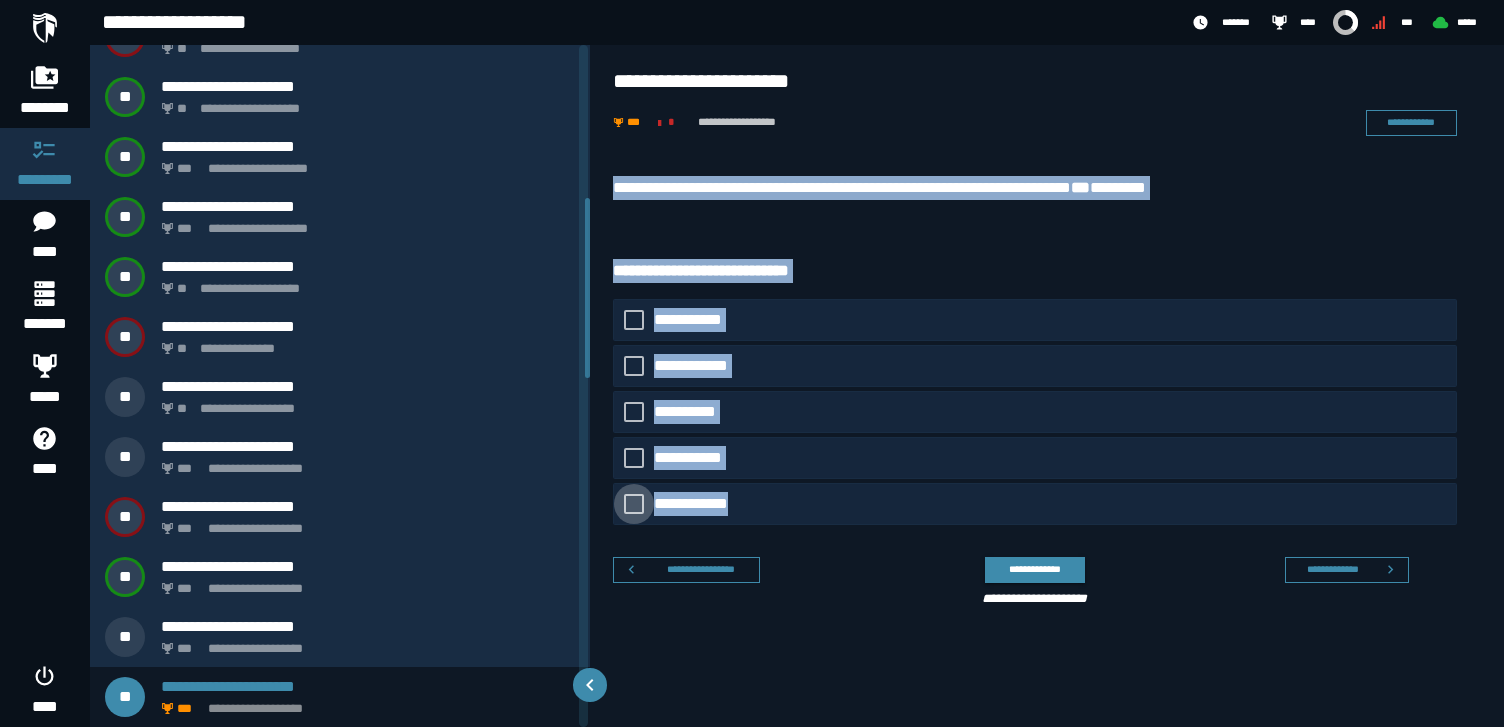 copy on "**********" 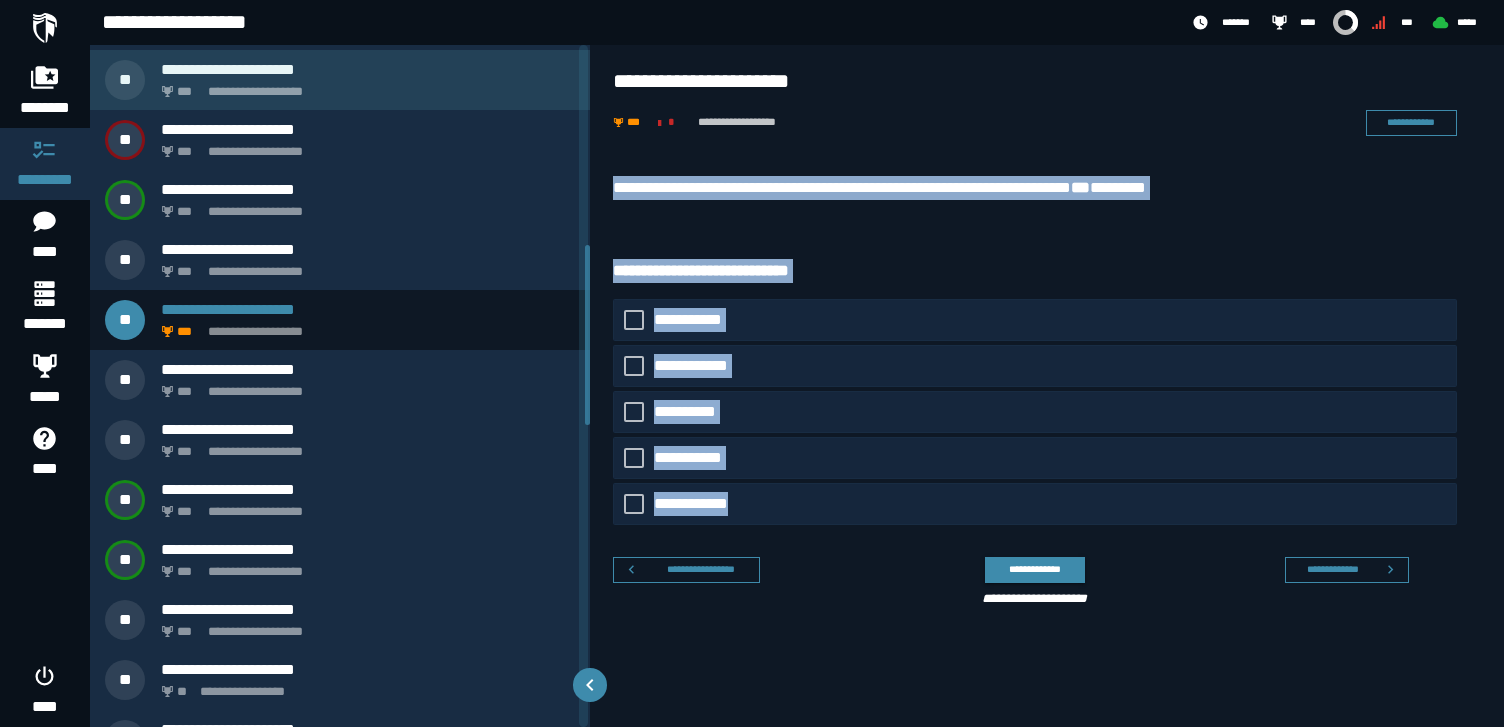 scroll, scrollTop: 955, scrollLeft: 0, axis: vertical 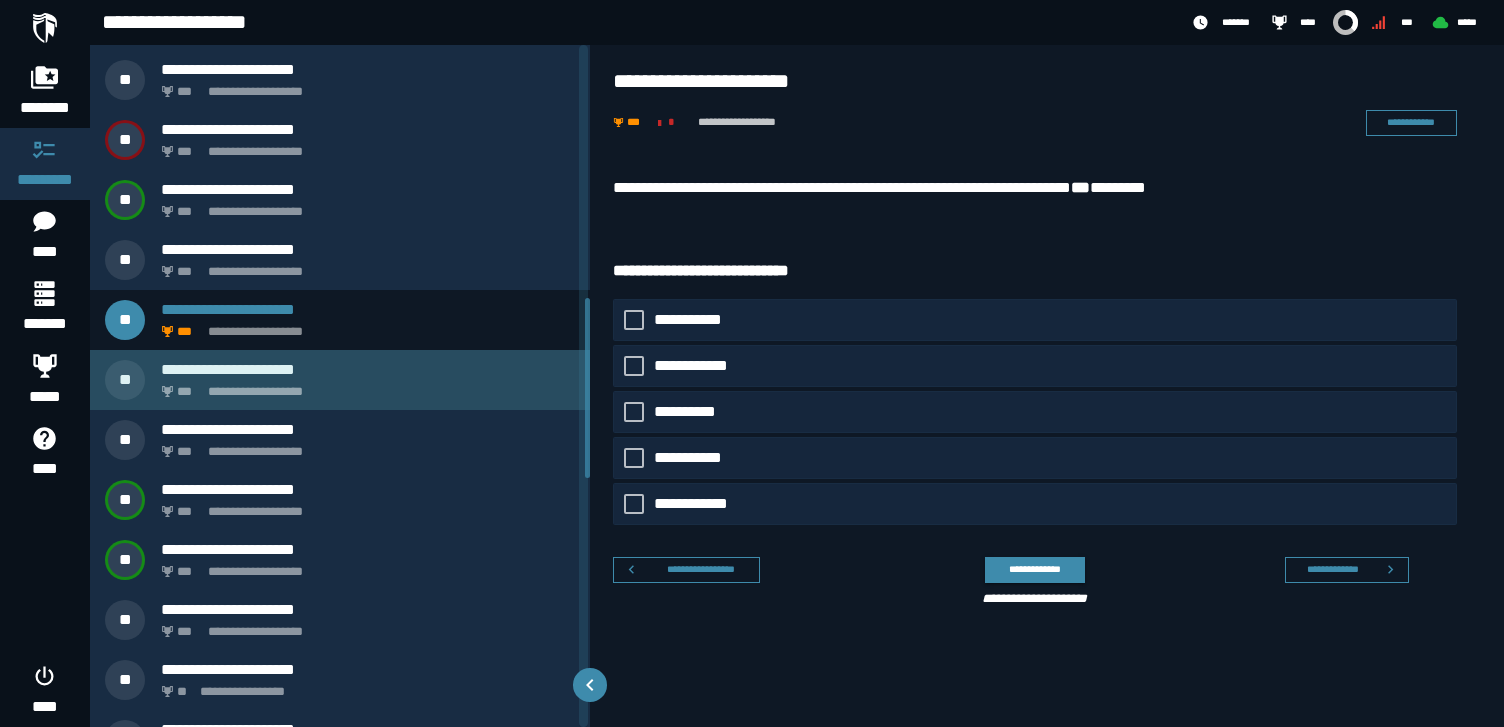 click on "**********" at bounding box center (364, 386) 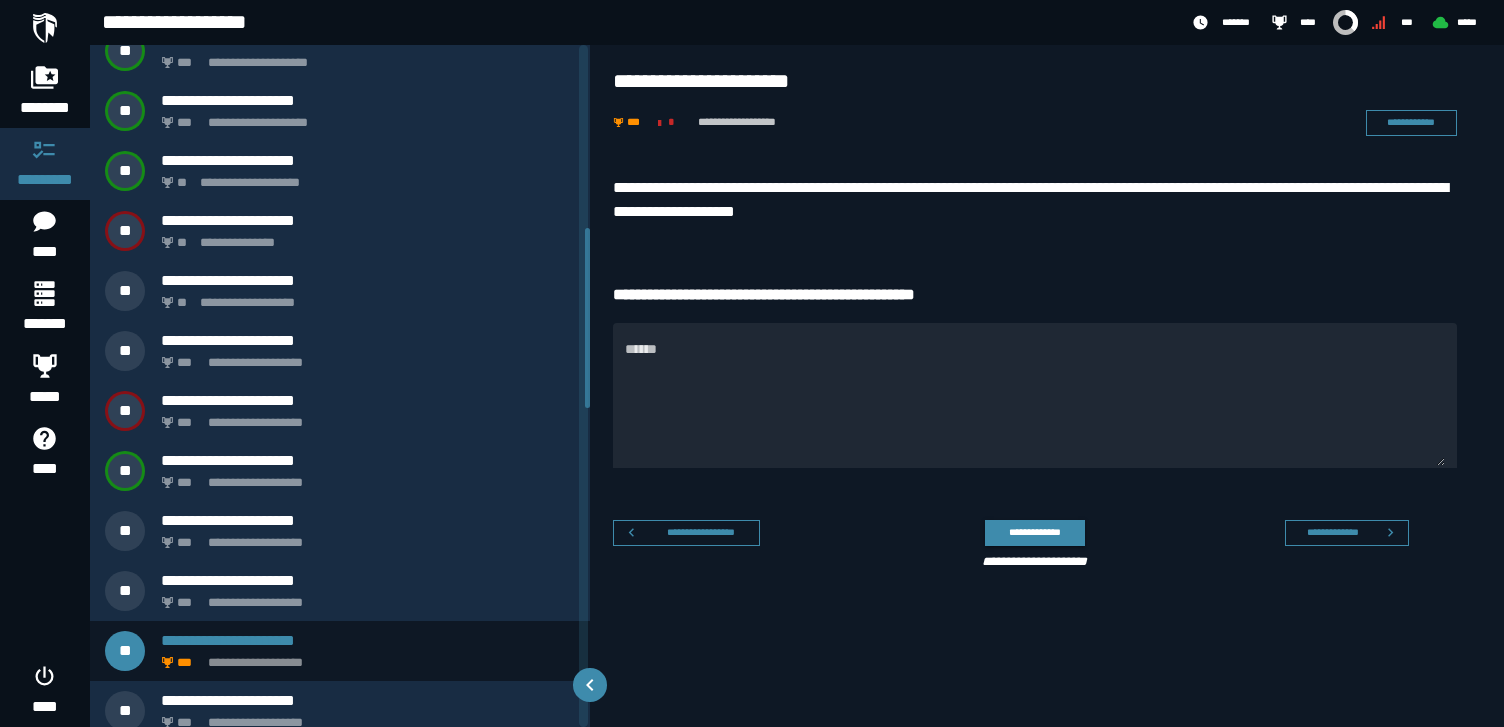 scroll, scrollTop: 638, scrollLeft: 0, axis: vertical 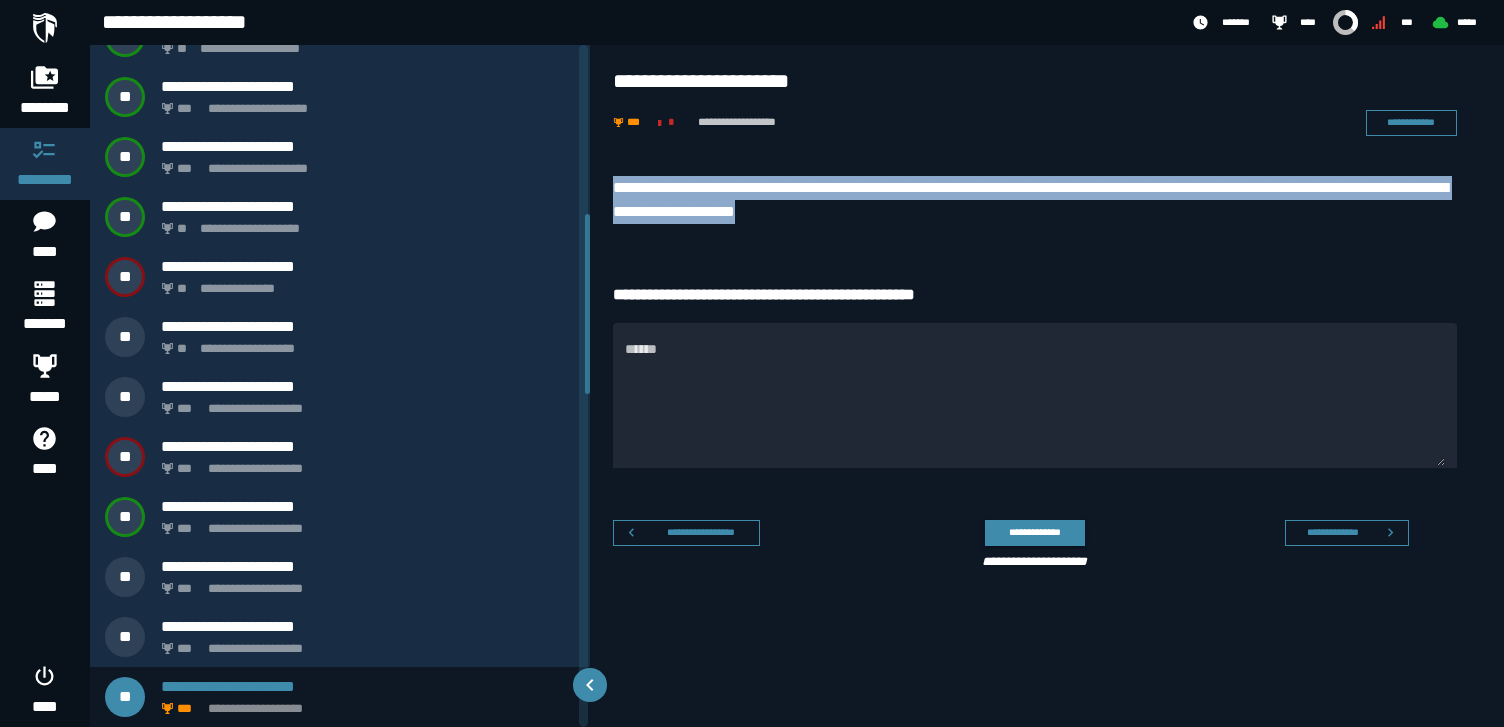 drag, startPoint x: 614, startPoint y: 181, endPoint x: 1022, endPoint y: 217, distance: 409.58514 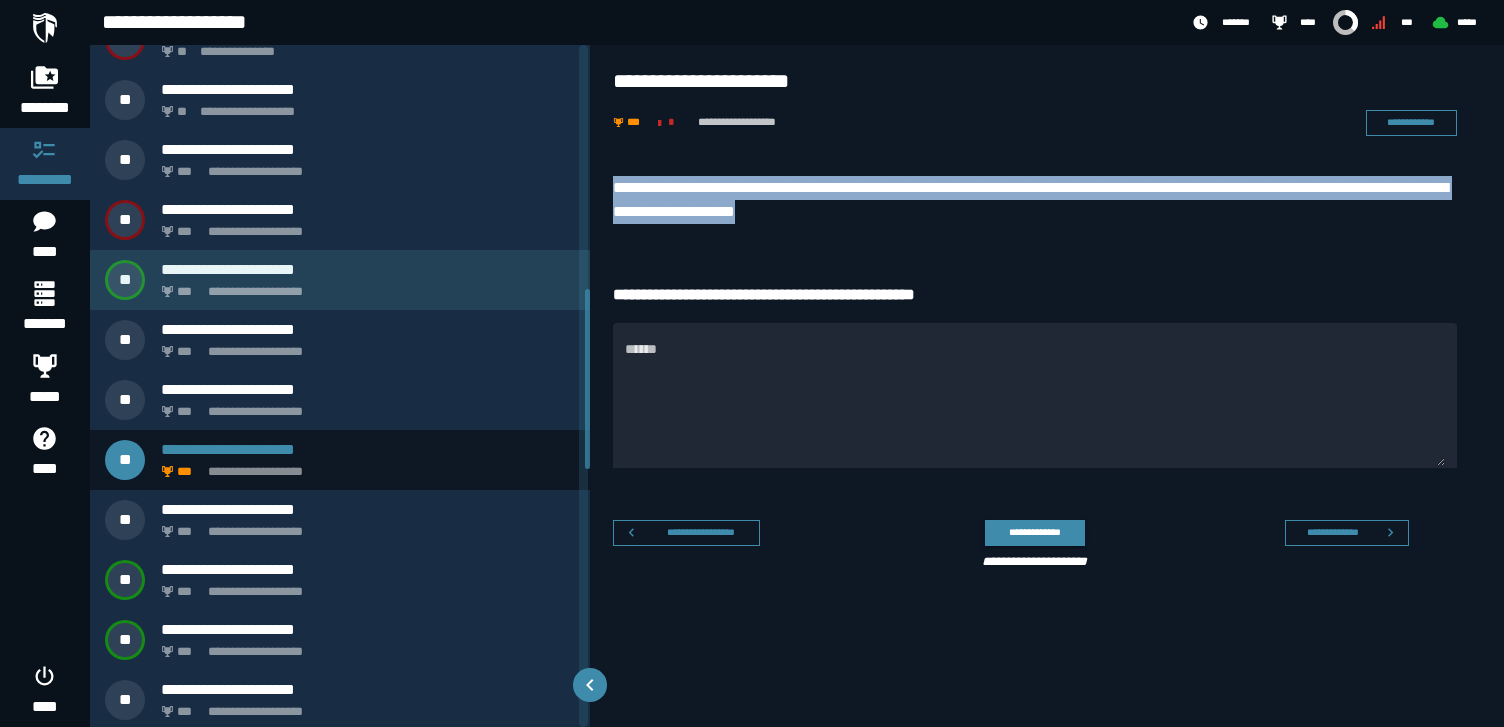 scroll, scrollTop: 924, scrollLeft: 0, axis: vertical 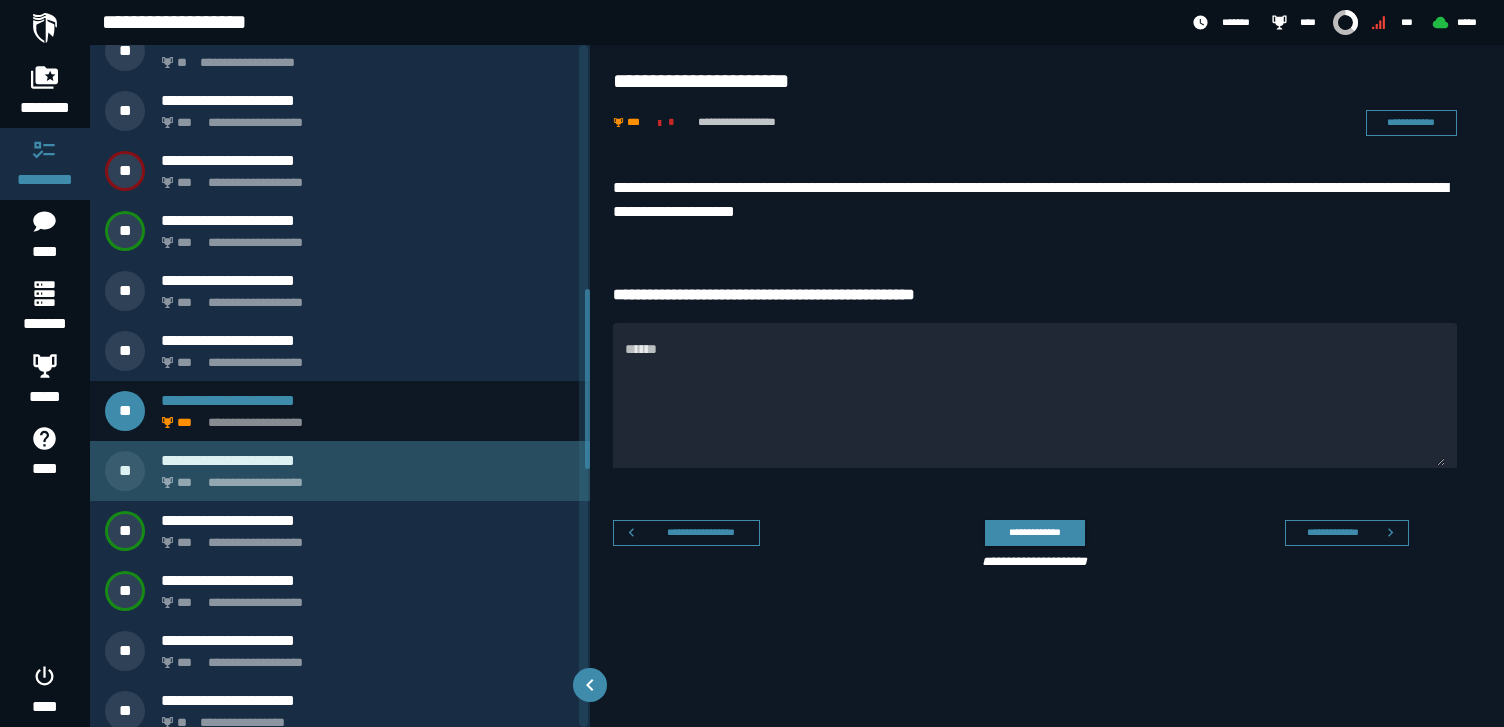 click on "**********" at bounding box center (364, 477) 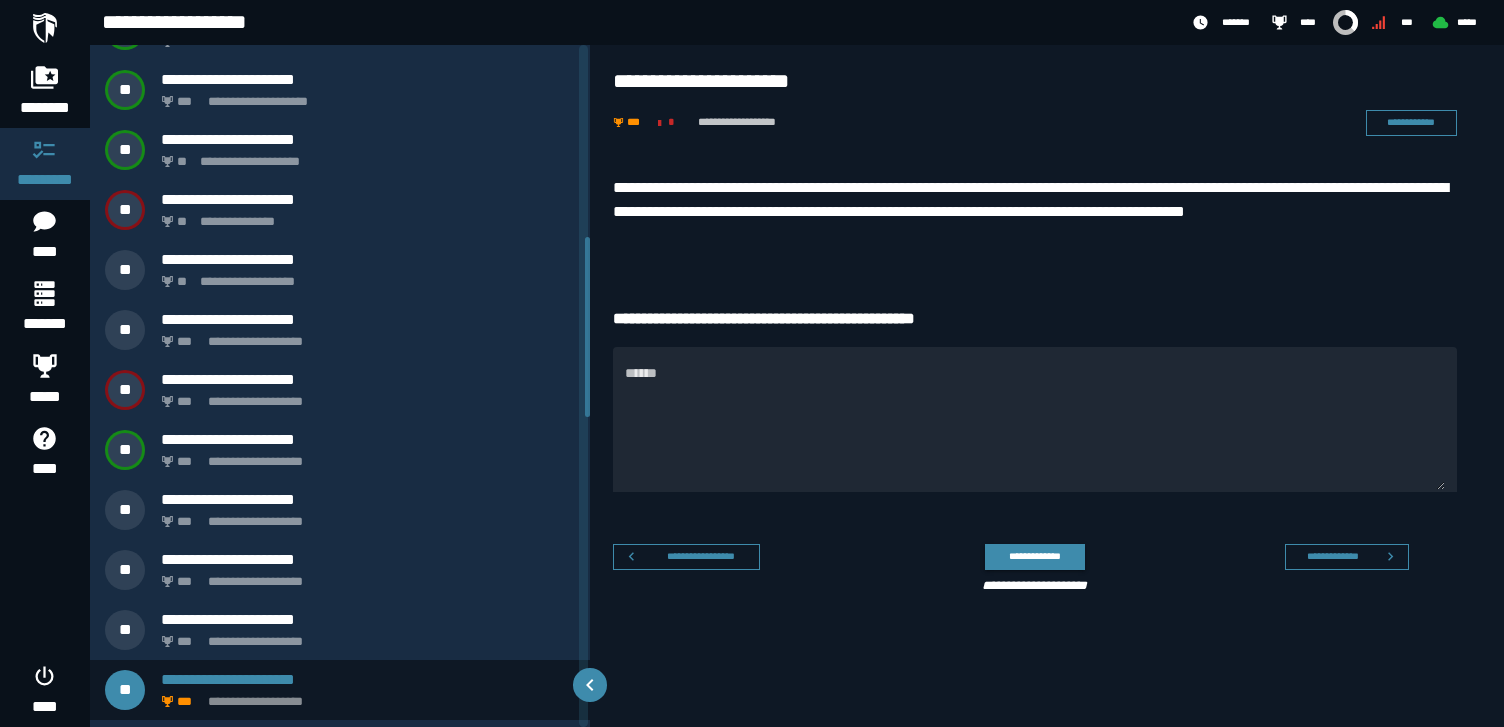 scroll, scrollTop: 698, scrollLeft: 0, axis: vertical 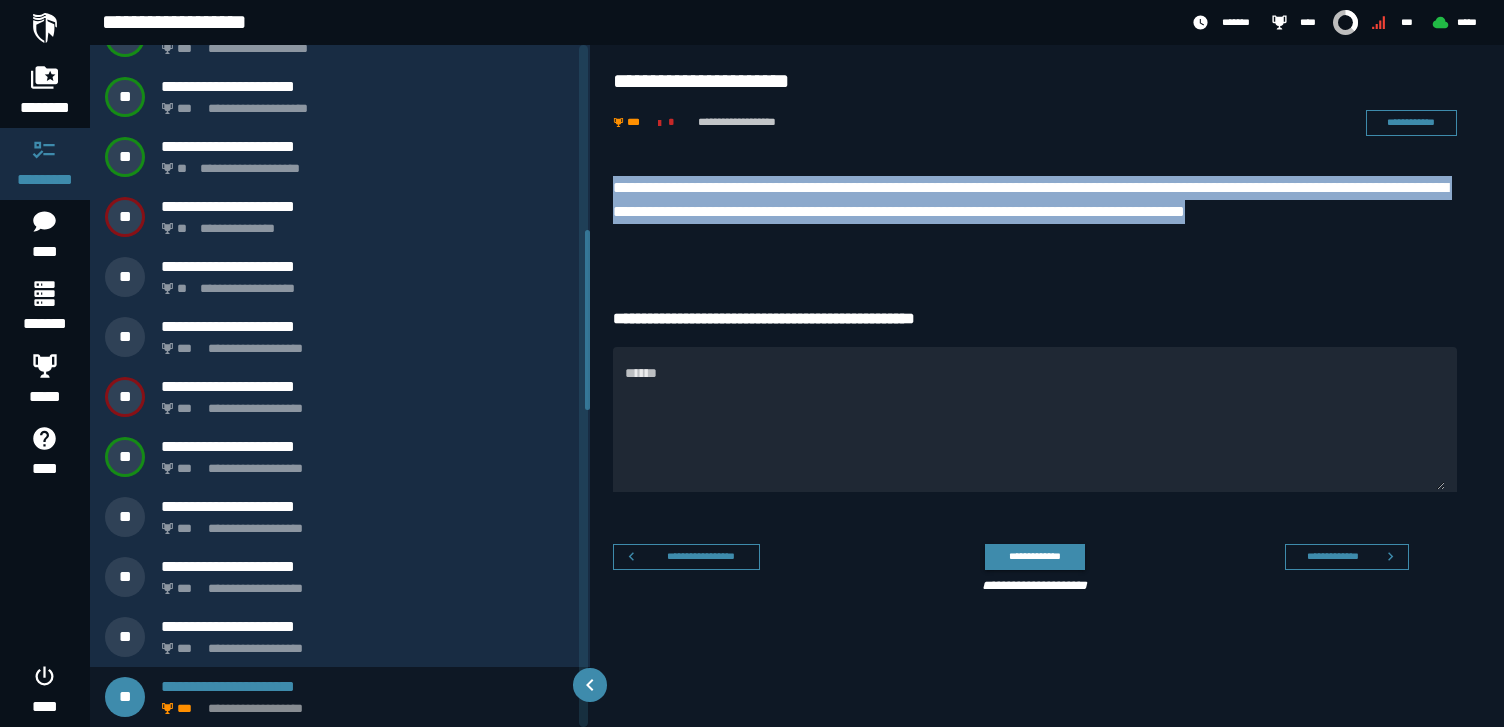 drag, startPoint x: 610, startPoint y: 180, endPoint x: 722, endPoint y: 246, distance: 130 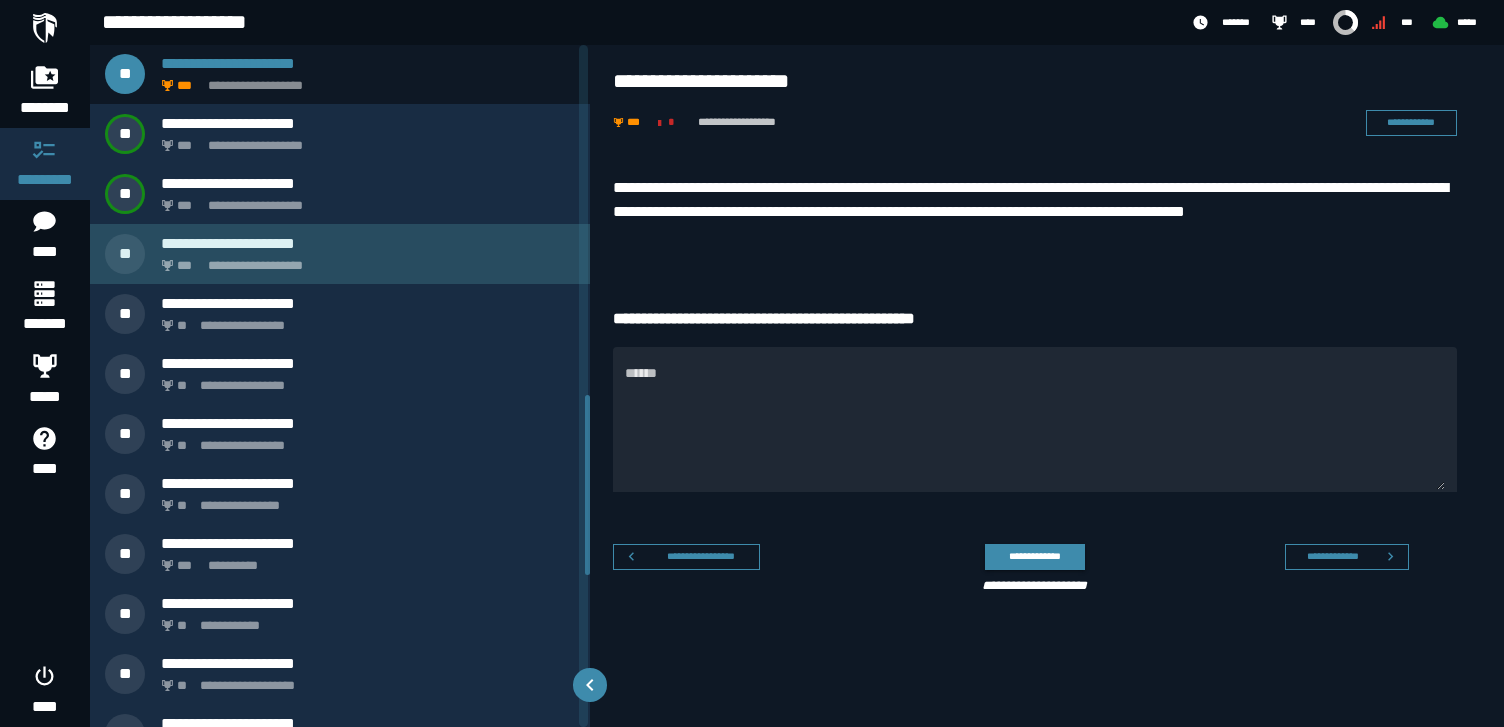 click on "**********" at bounding box center (364, 260) 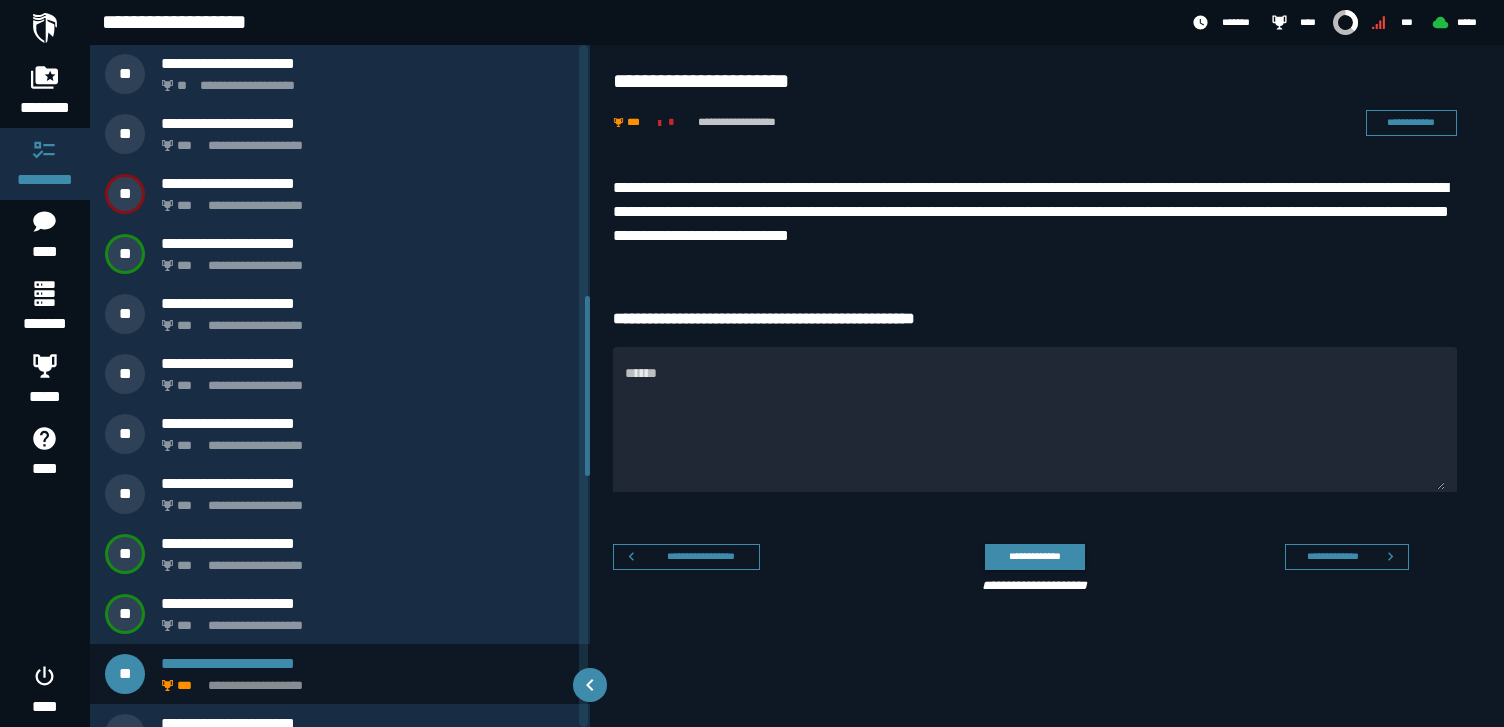 scroll, scrollTop: 878, scrollLeft: 0, axis: vertical 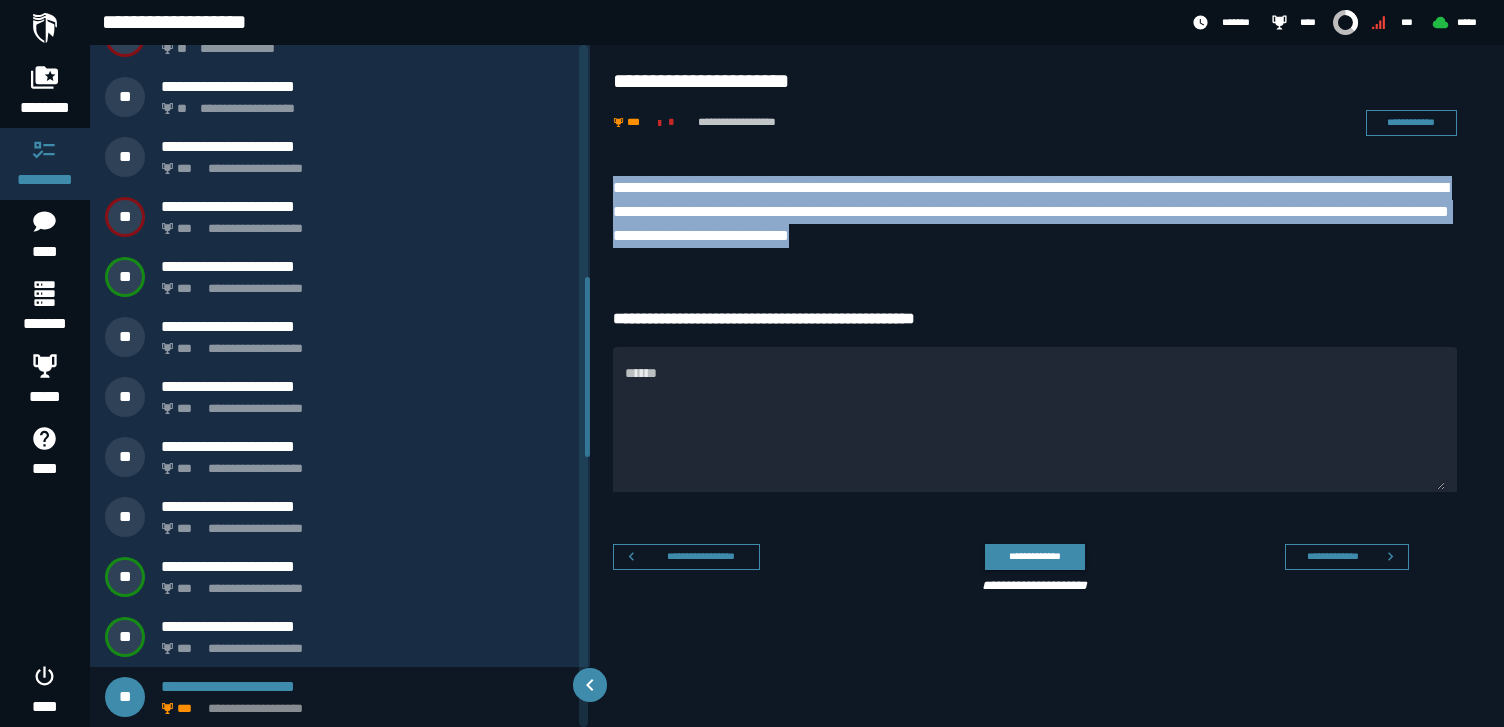 drag, startPoint x: 613, startPoint y: 182, endPoint x: 1105, endPoint y: 240, distance: 495.4069 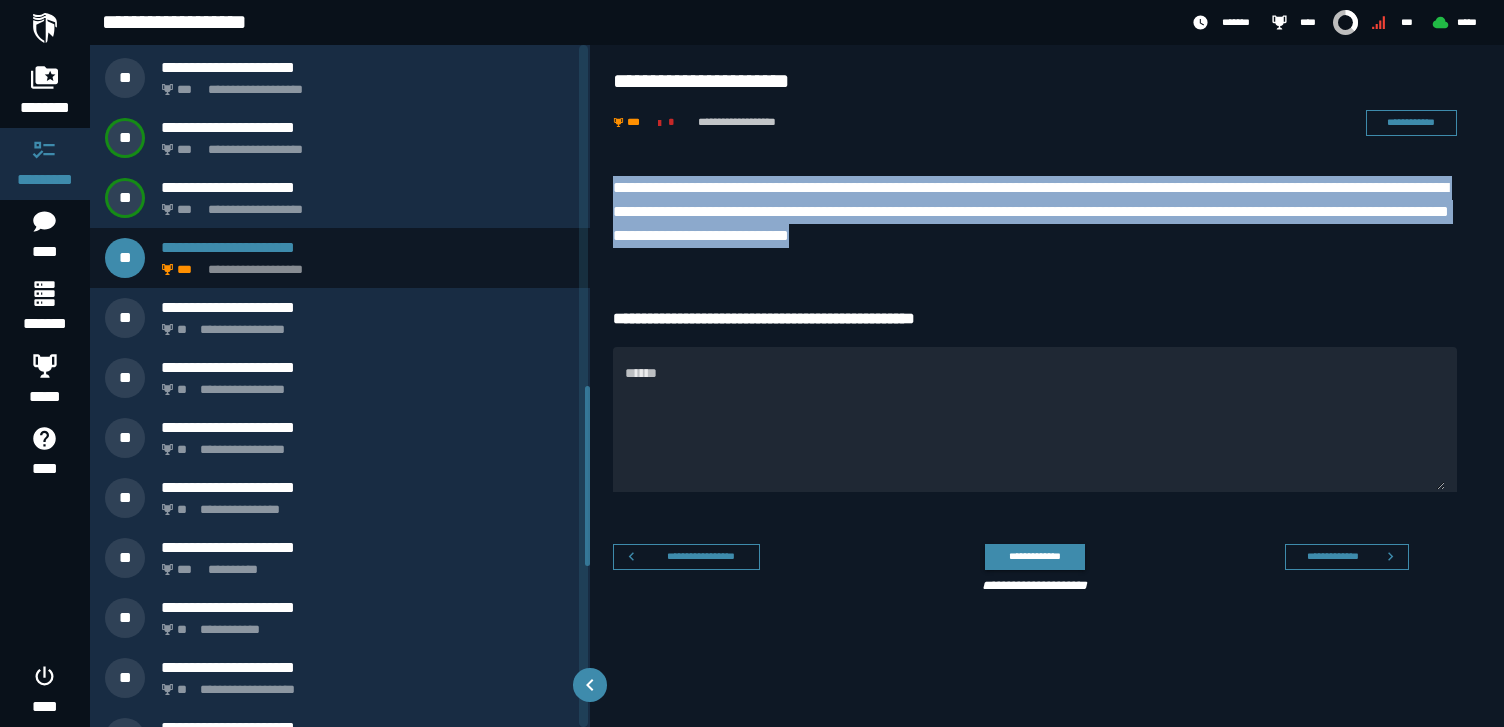 scroll, scrollTop: 1320, scrollLeft: 0, axis: vertical 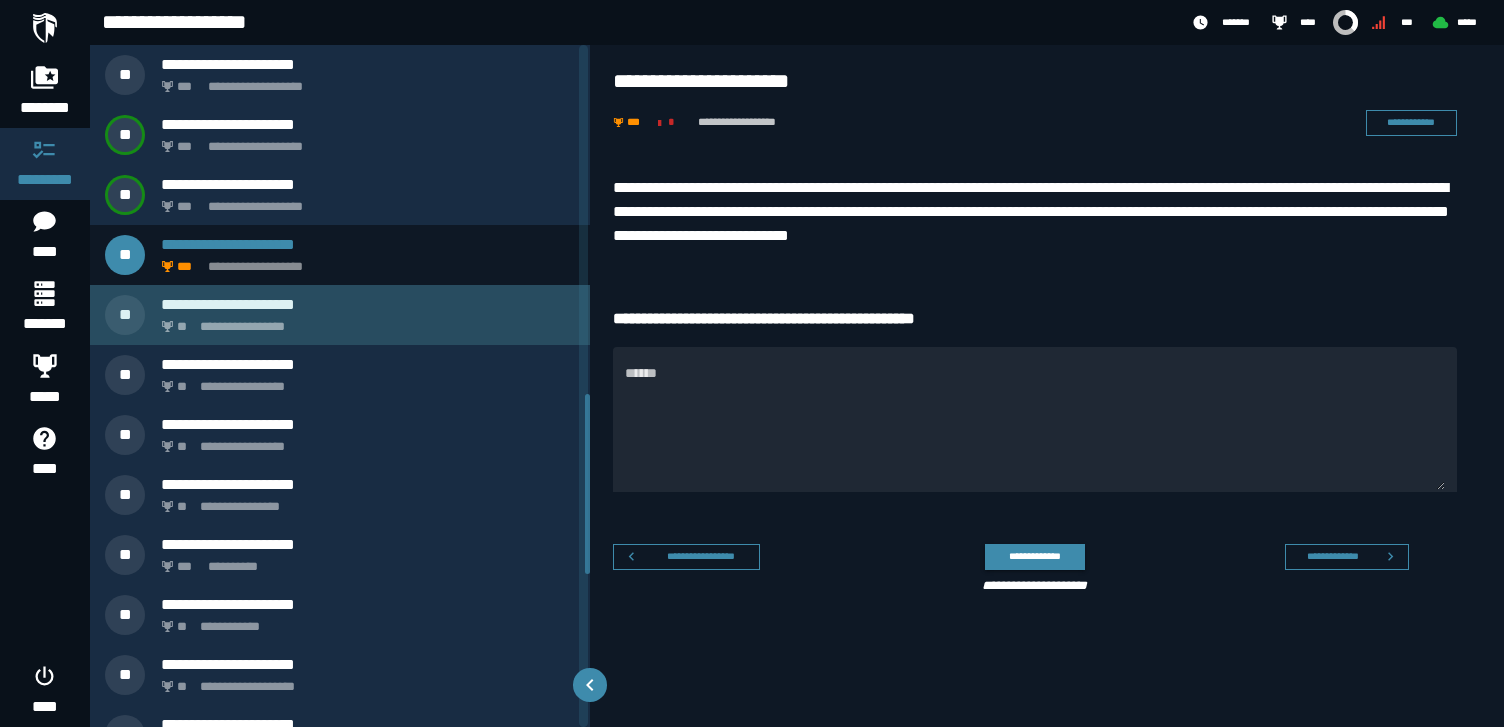 click on "**********" at bounding box center [364, 321] 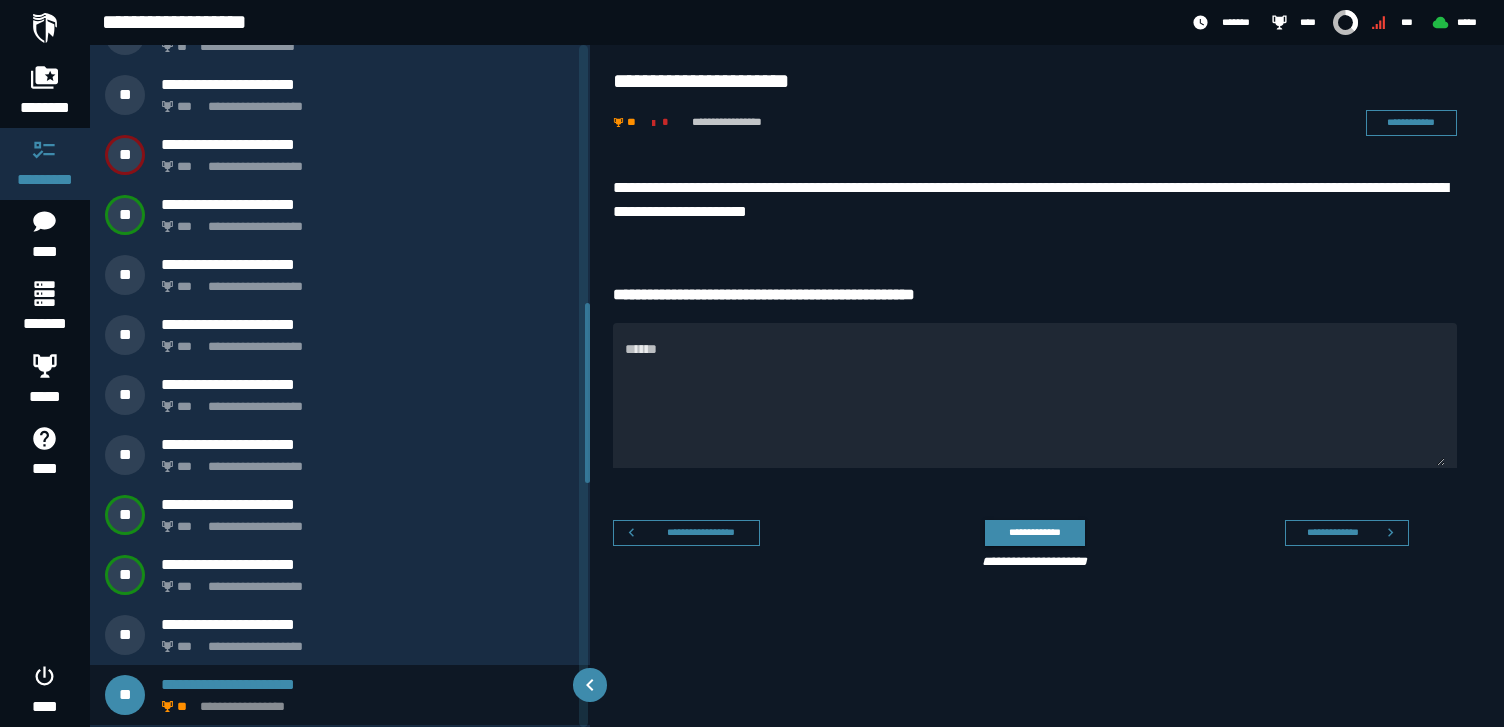 scroll, scrollTop: 938, scrollLeft: 0, axis: vertical 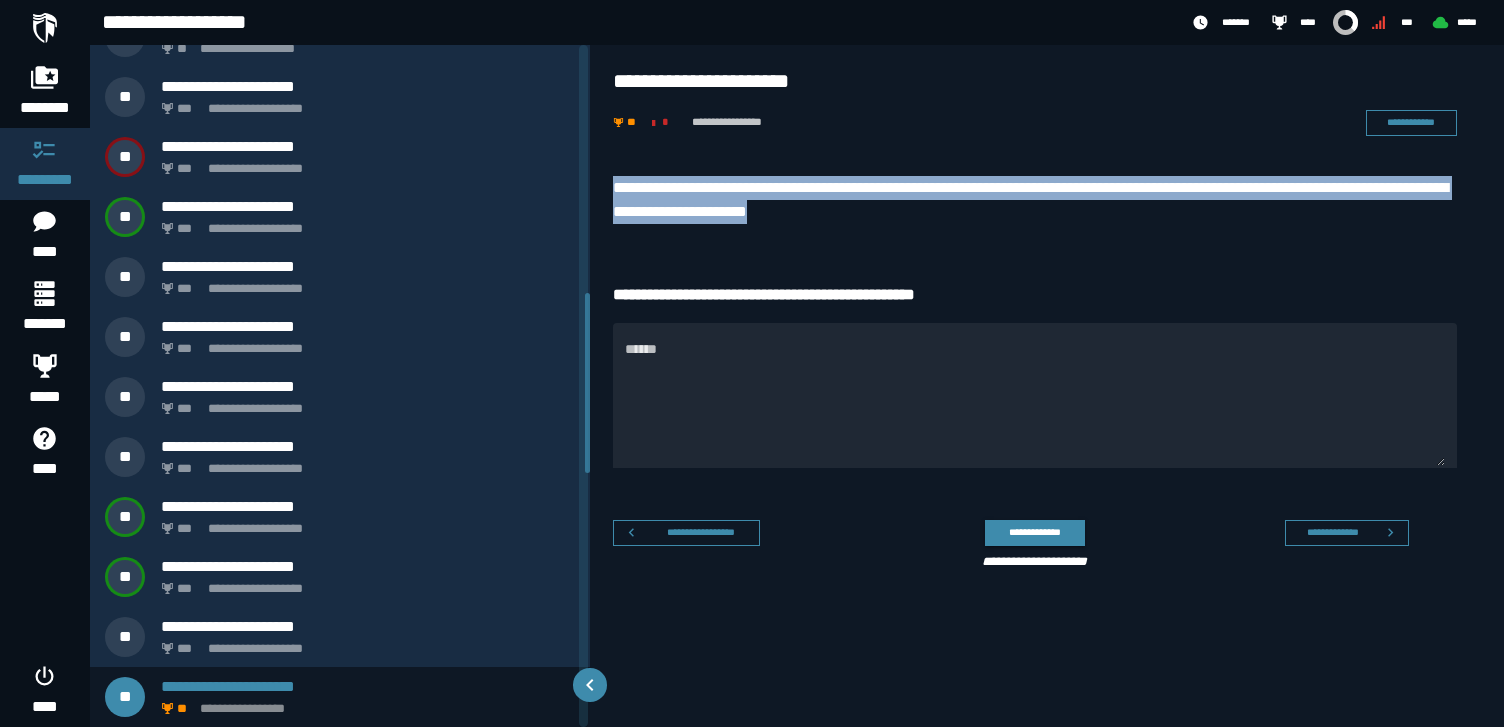 drag, startPoint x: 609, startPoint y: 184, endPoint x: 945, endPoint y: 219, distance: 337.818 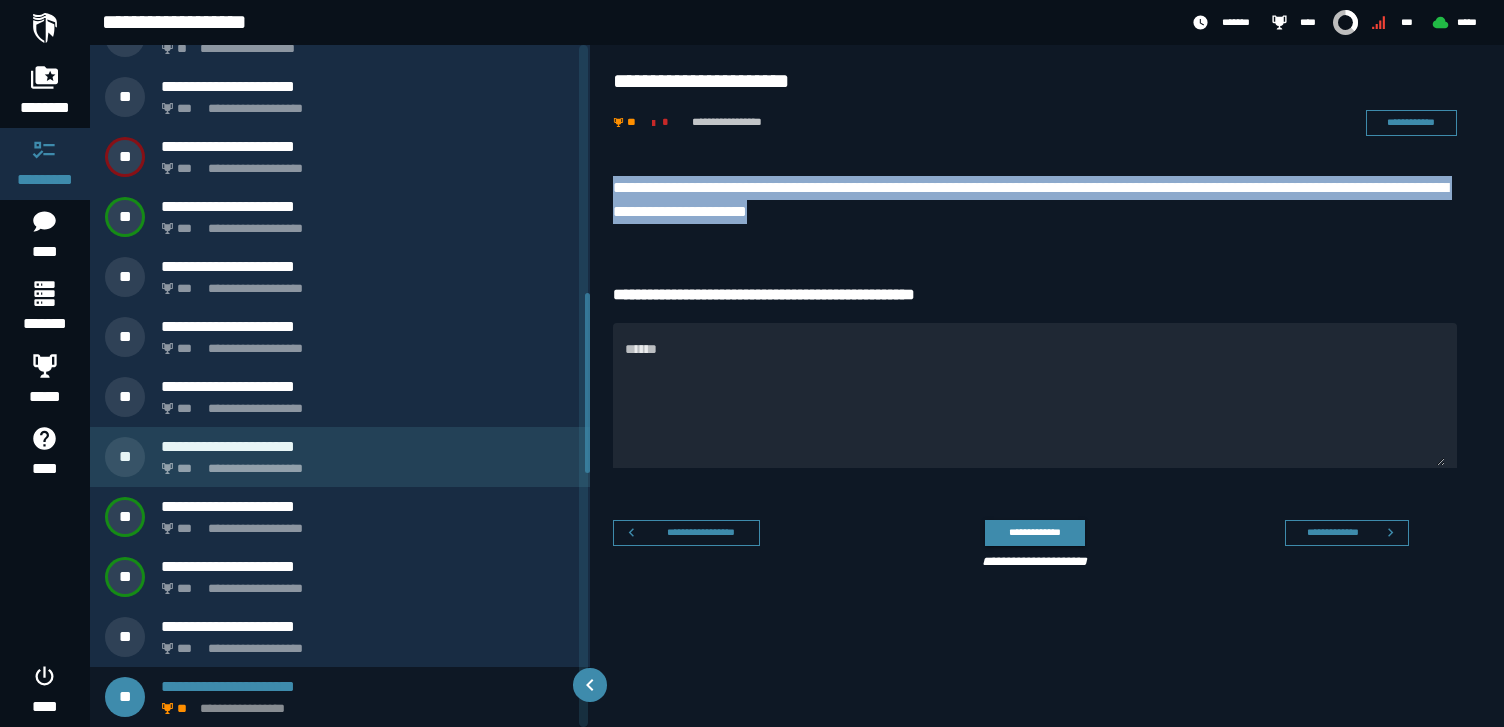 scroll, scrollTop: 1369, scrollLeft: 0, axis: vertical 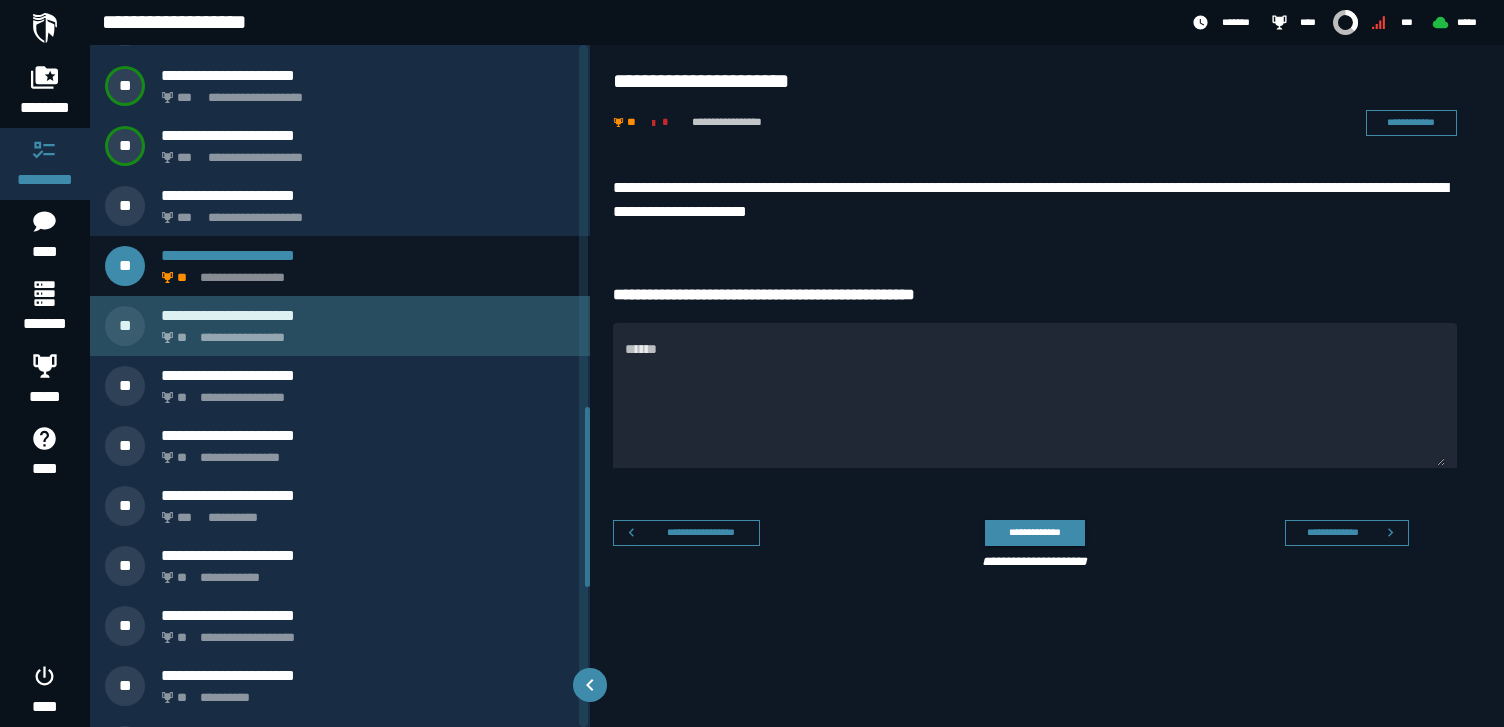 click on "**********" at bounding box center [364, 332] 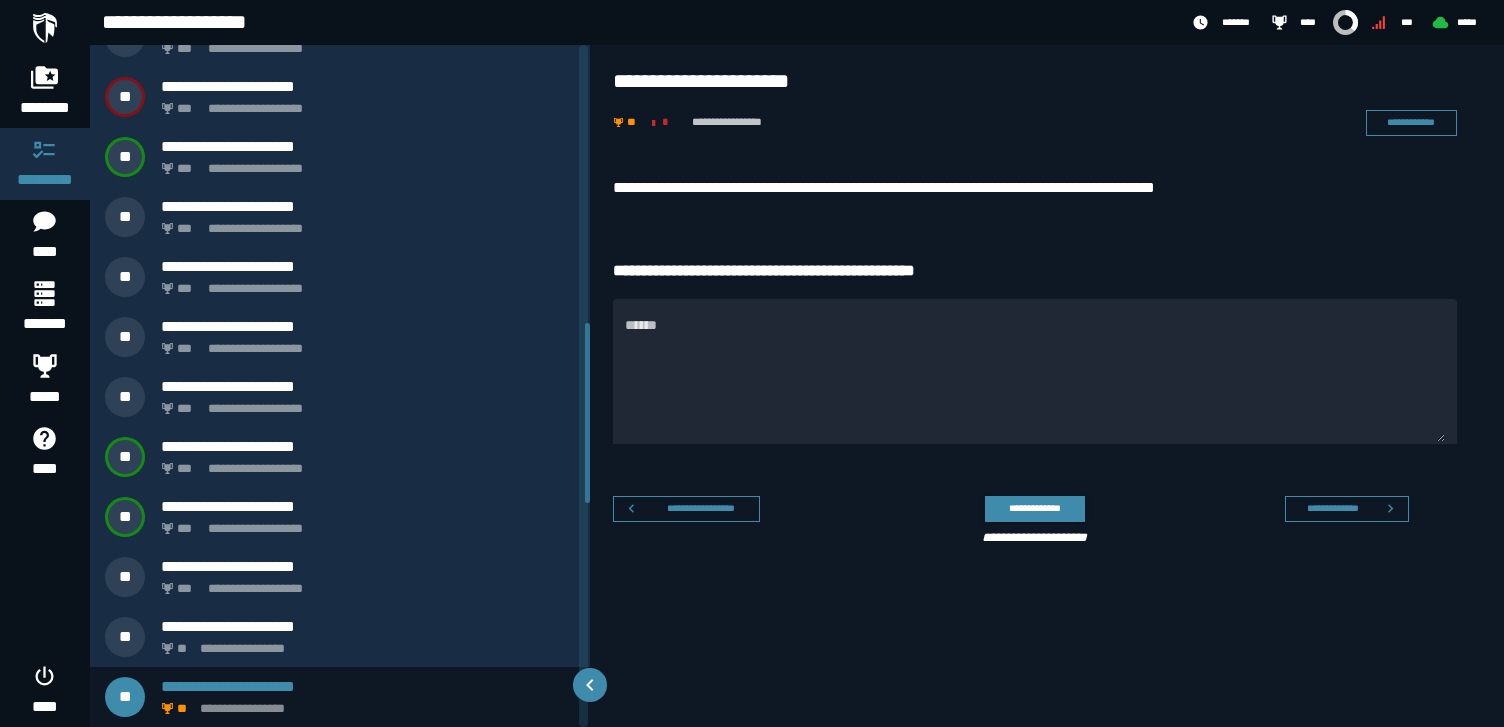 scroll, scrollTop: 998, scrollLeft: 0, axis: vertical 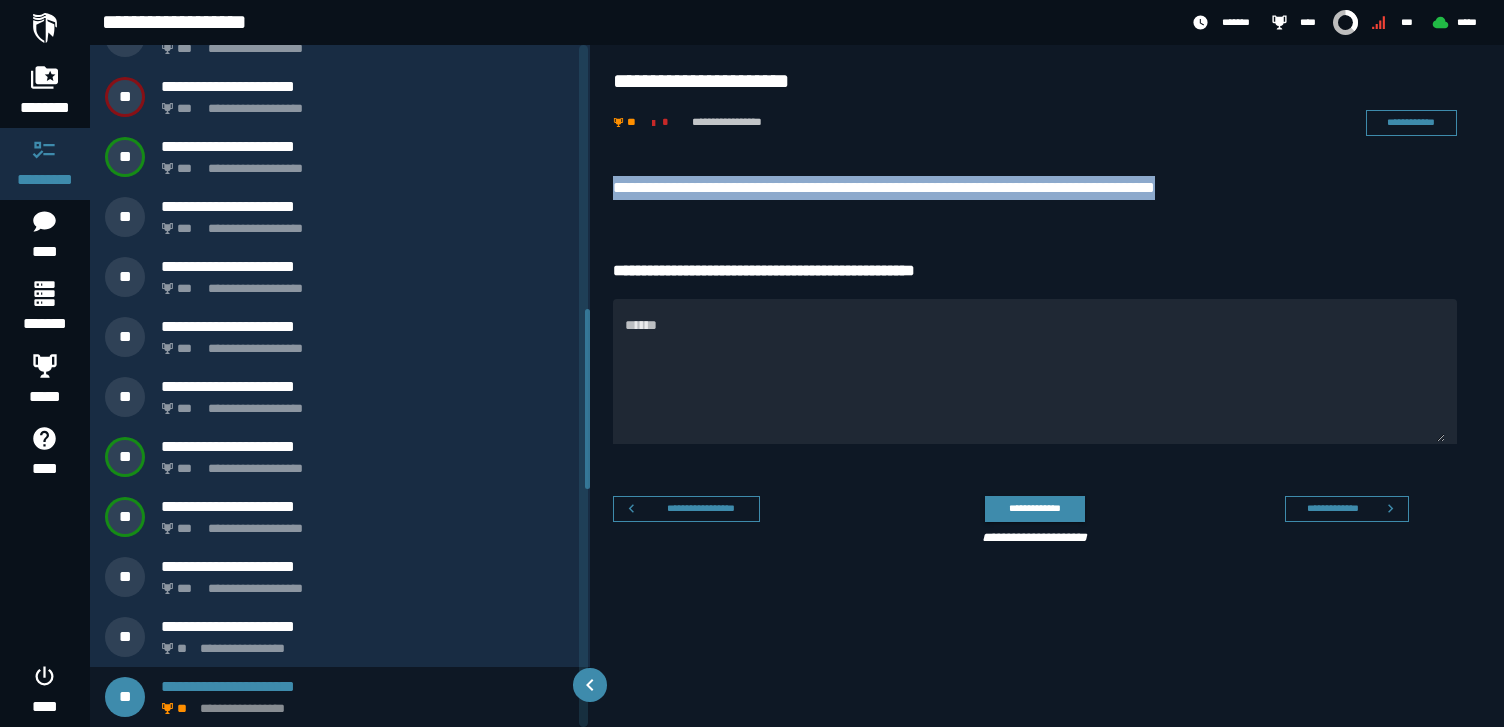 drag, startPoint x: 610, startPoint y: 188, endPoint x: 1293, endPoint y: 190, distance: 683.0029 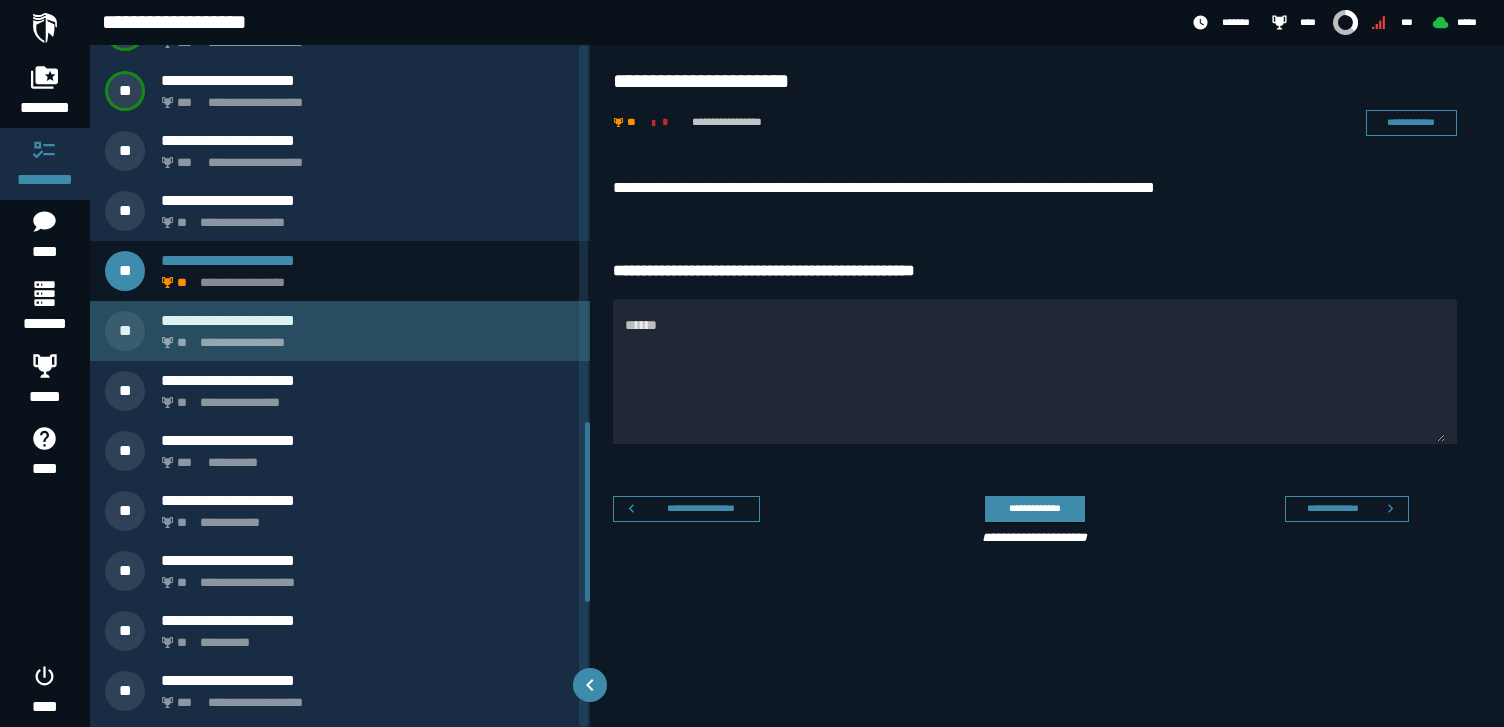 click on "**********" at bounding box center (364, 337) 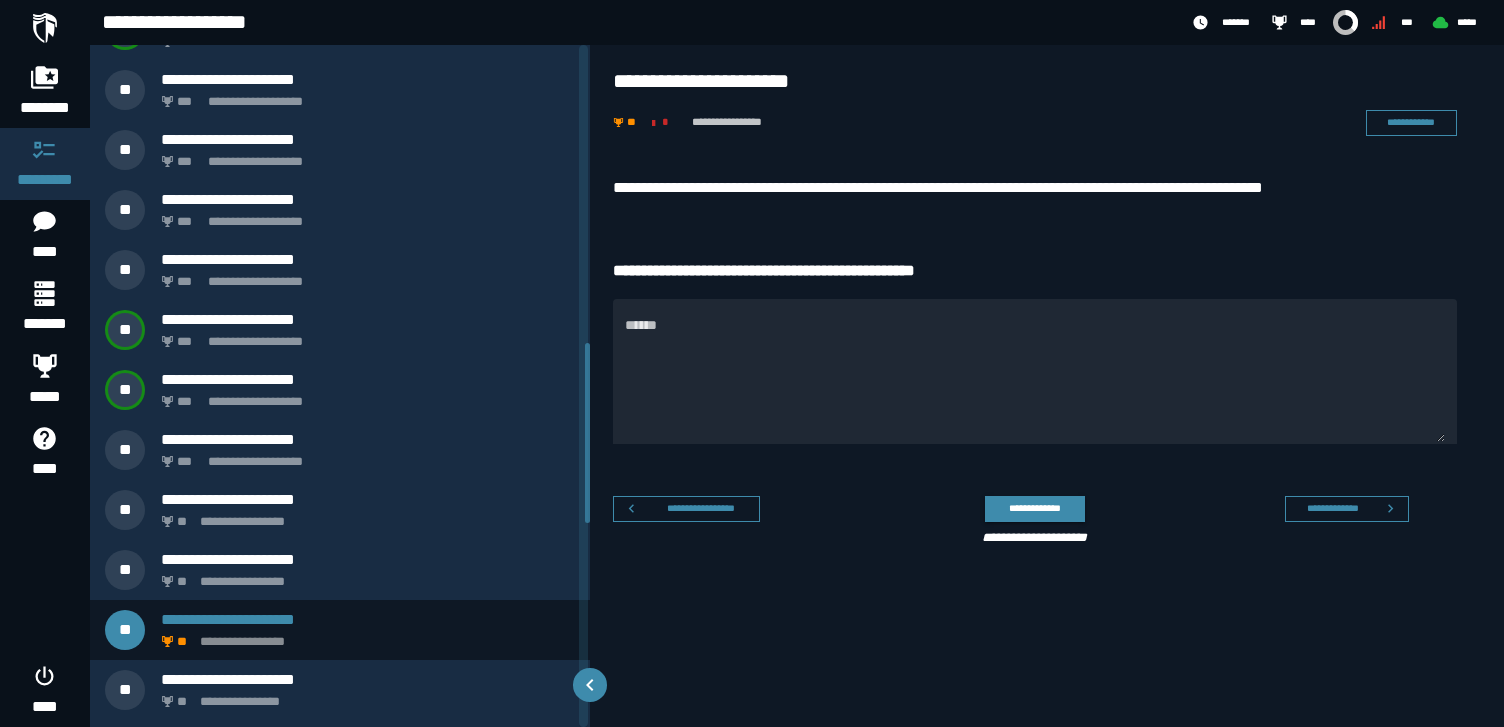 scroll, scrollTop: 1058, scrollLeft: 0, axis: vertical 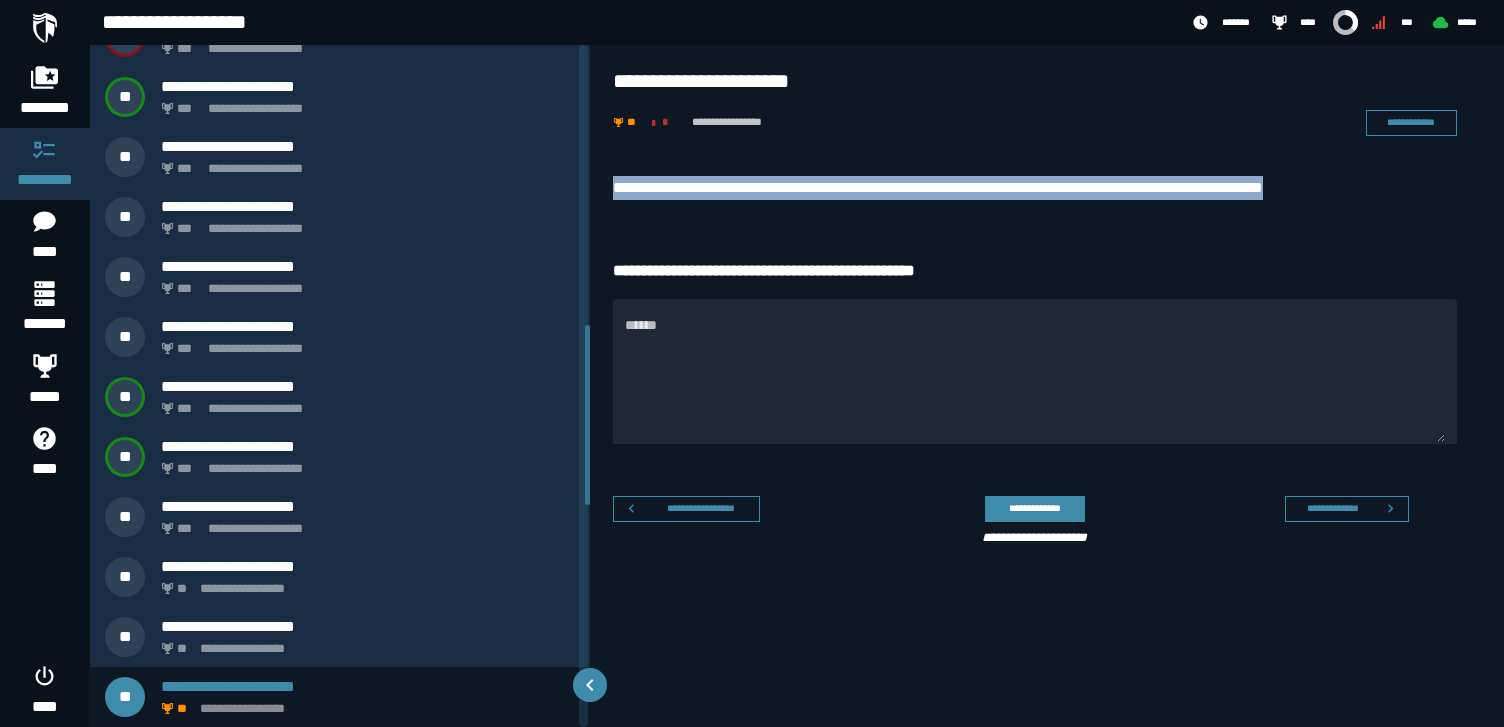 drag, startPoint x: 611, startPoint y: 191, endPoint x: 1403, endPoint y: 186, distance: 792.0158 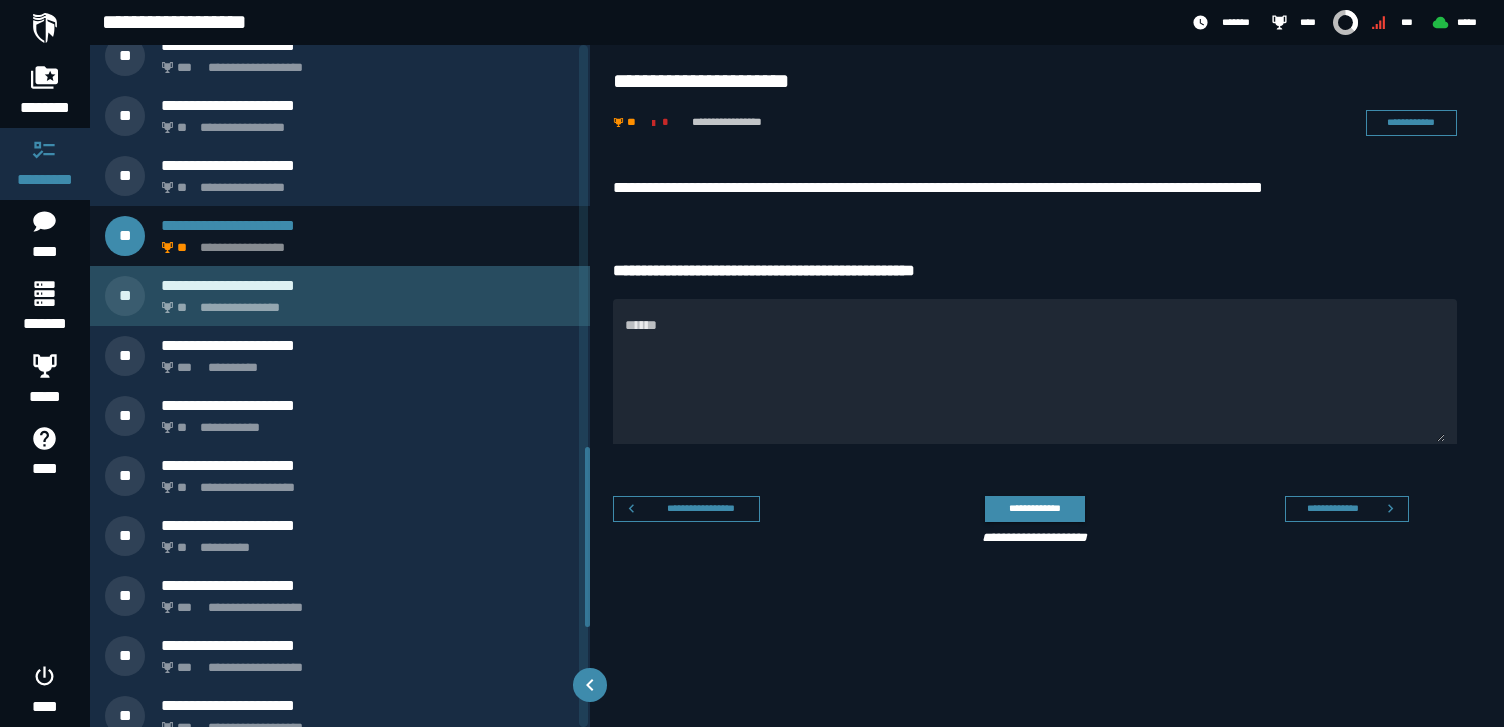 click on "**********" at bounding box center (368, 285) 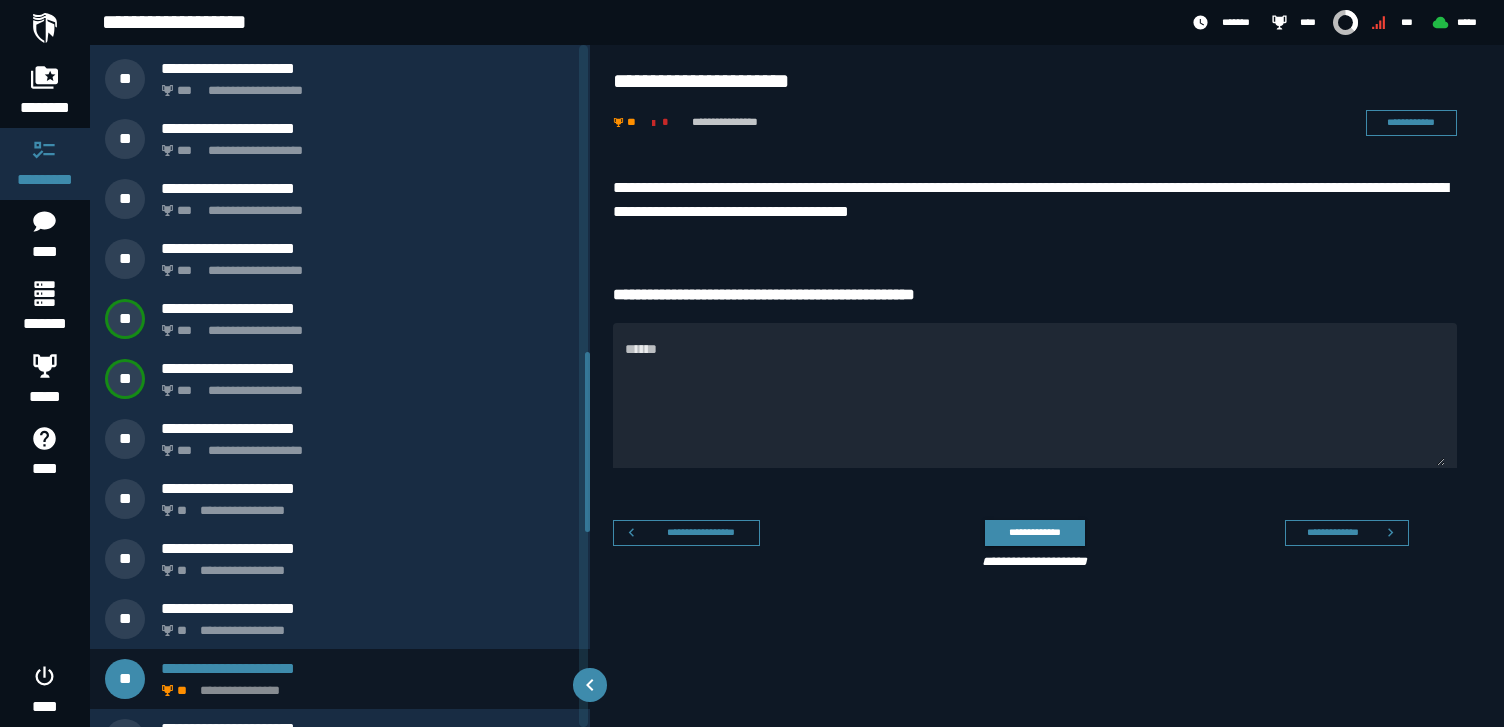 scroll, scrollTop: 1118, scrollLeft: 0, axis: vertical 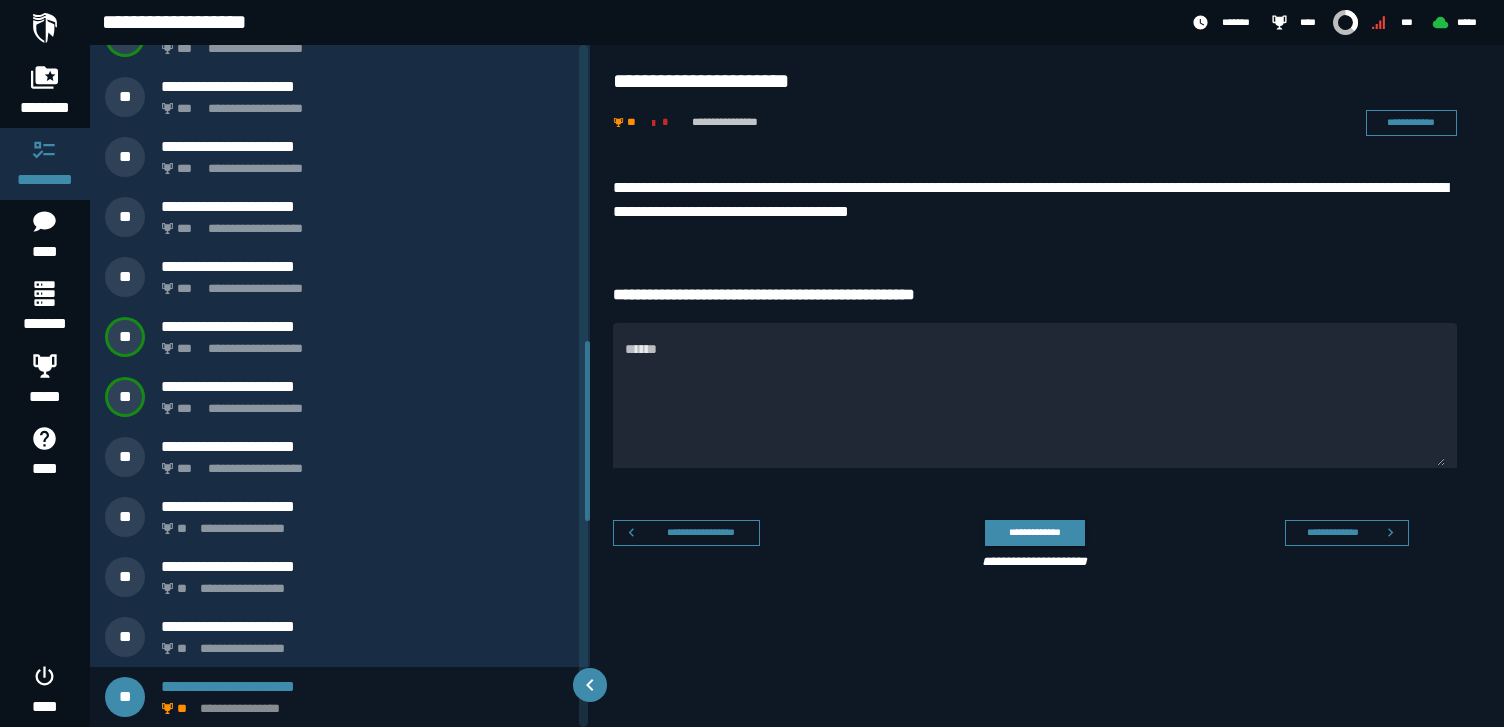 click on "**********" at bounding box center (1035, 200) 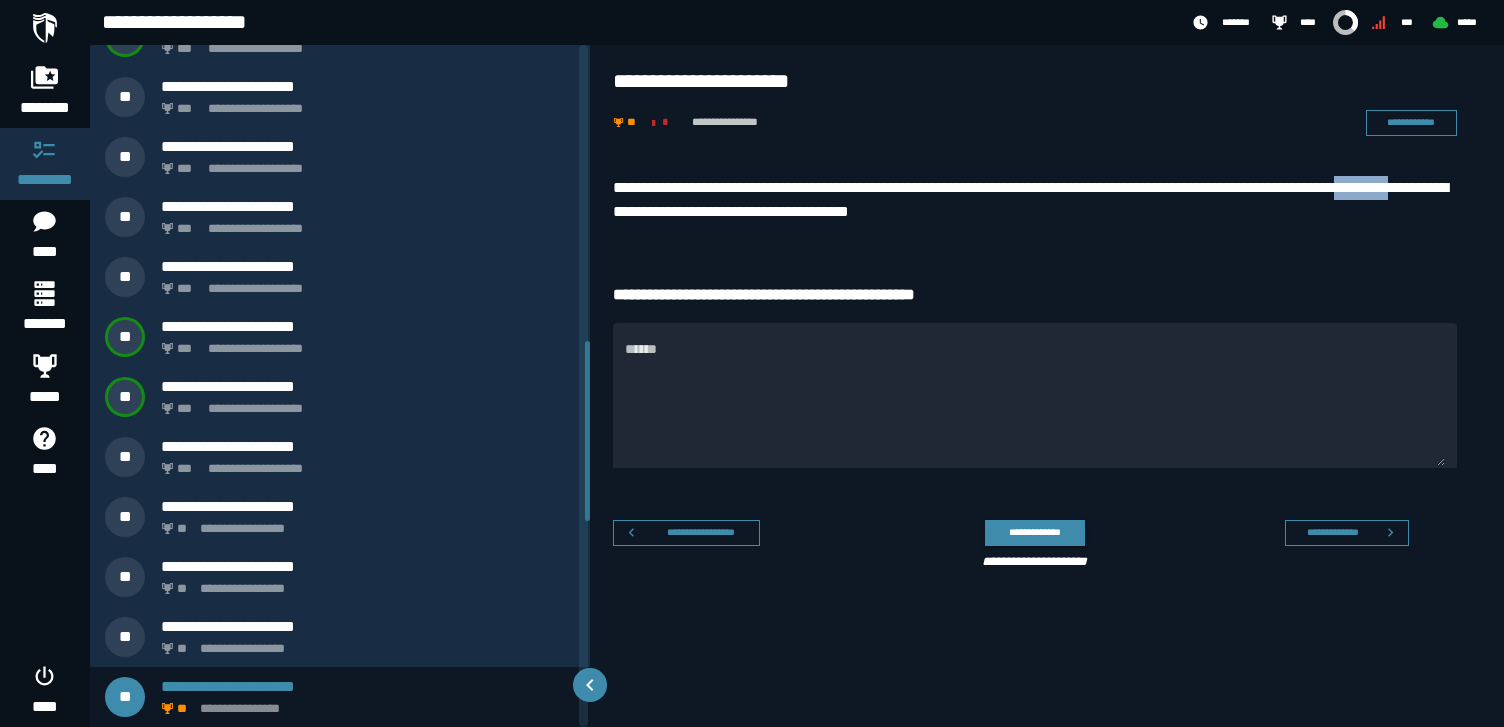 click on "**********" at bounding box center [1035, 200] 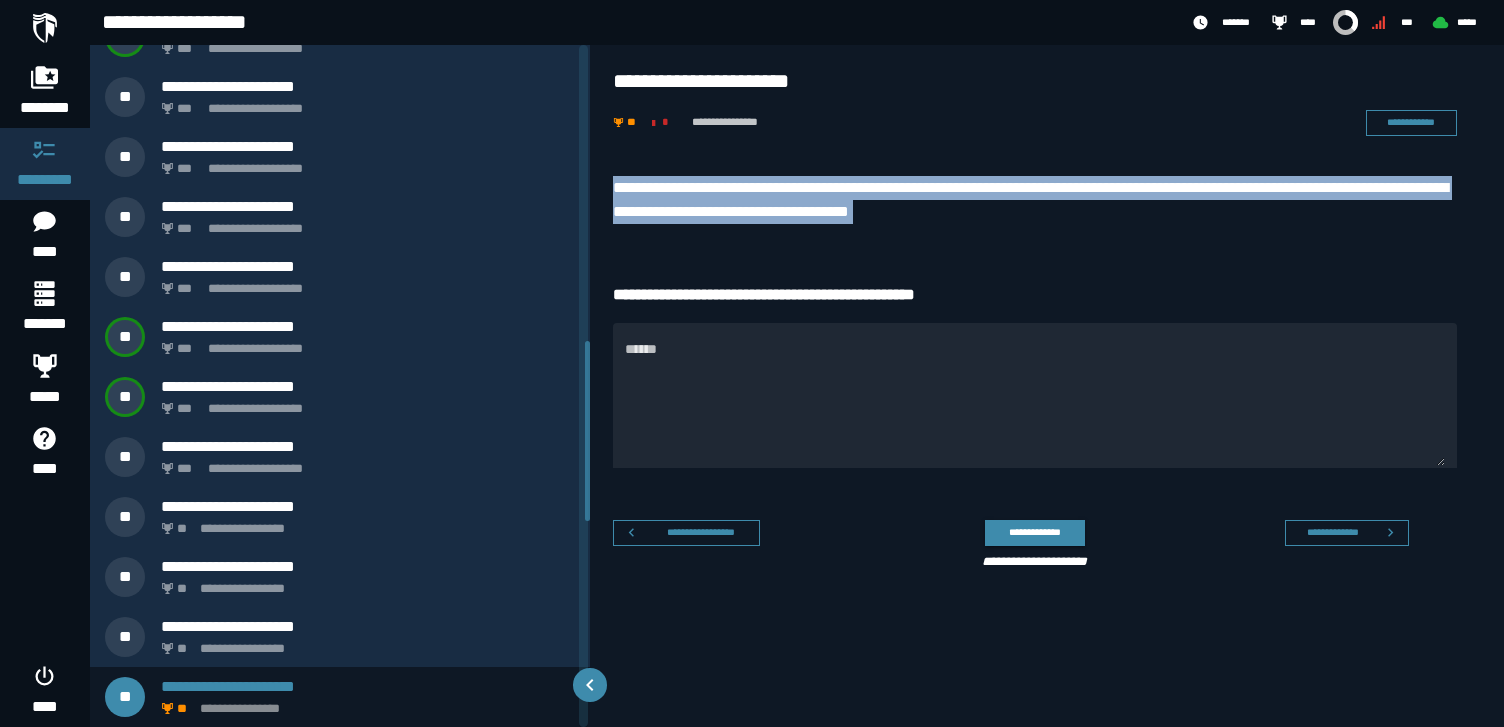 click on "**********" at bounding box center (1035, 200) 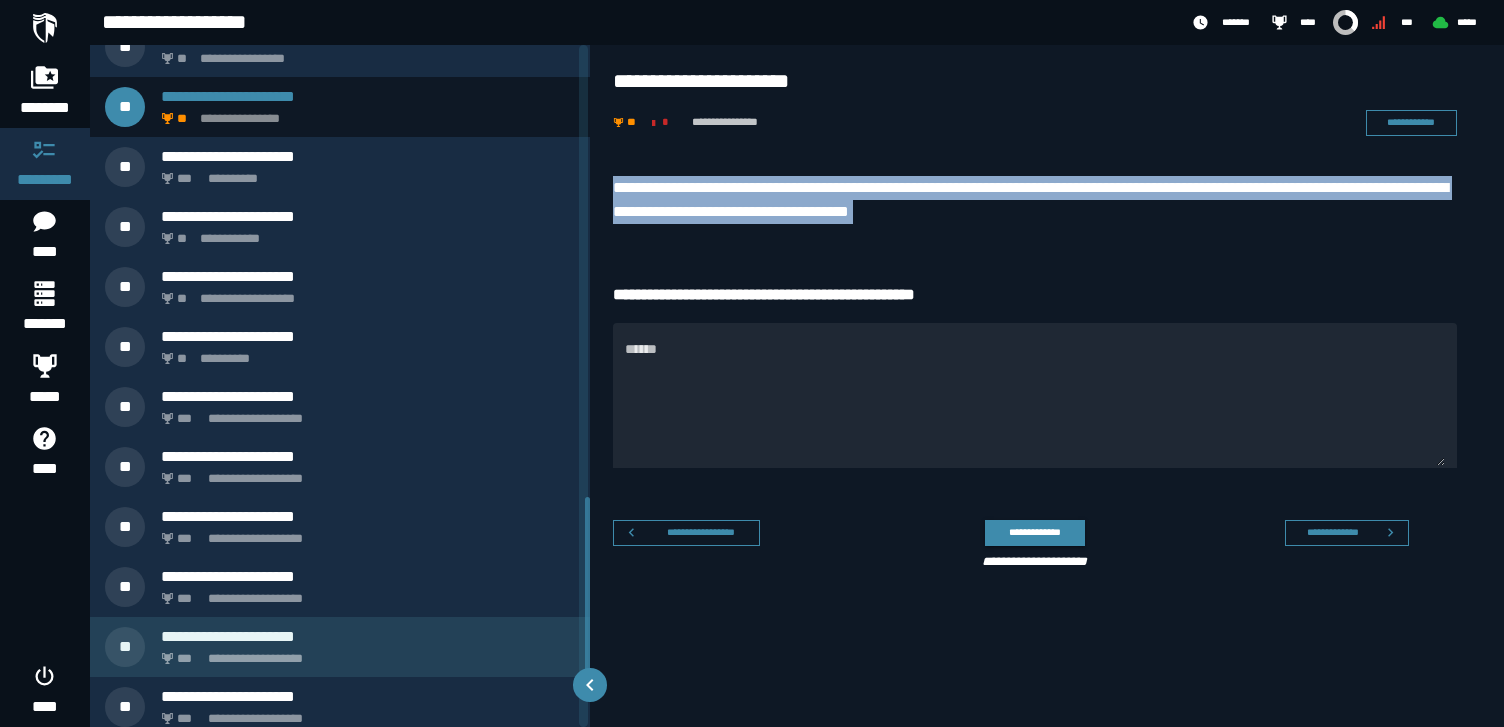 scroll, scrollTop: 1677, scrollLeft: 0, axis: vertical 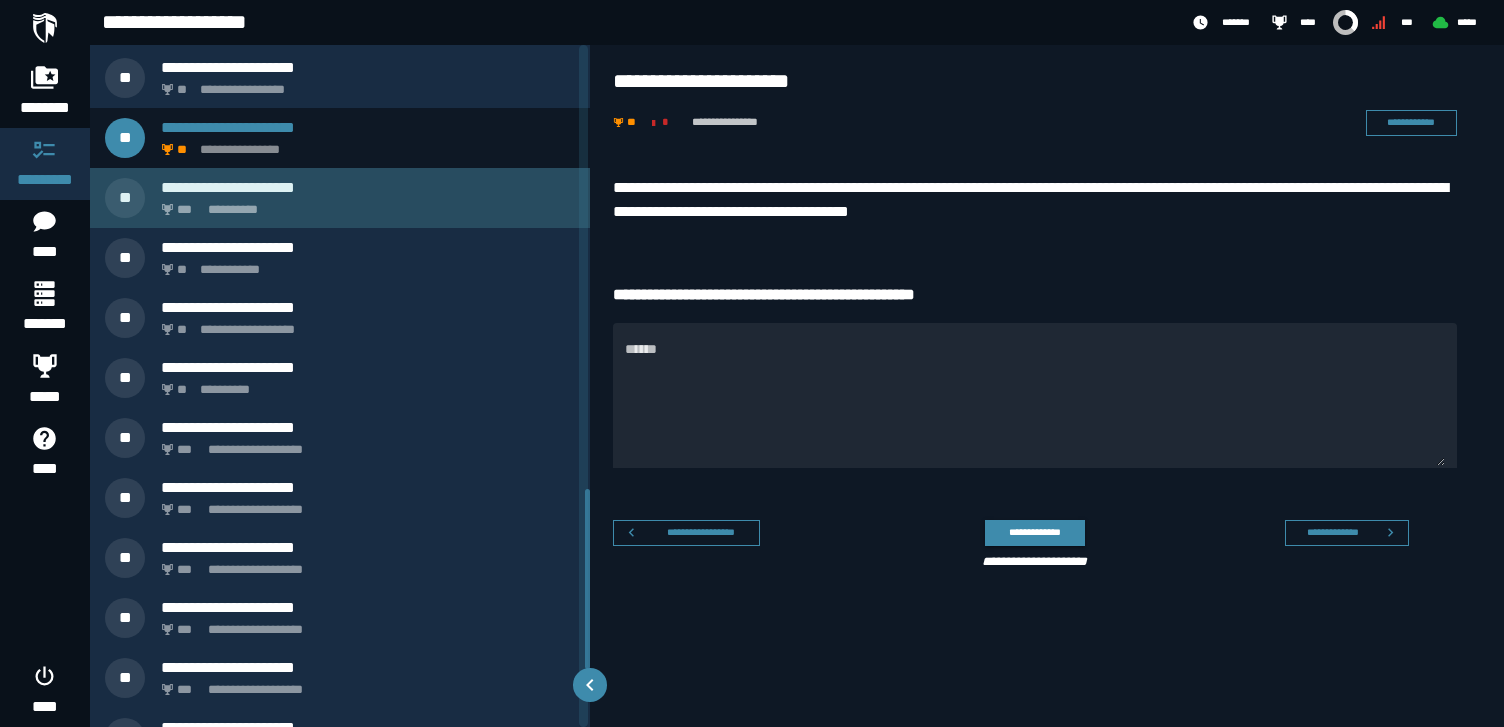 click on "**********" at bounding box center [364, 204] 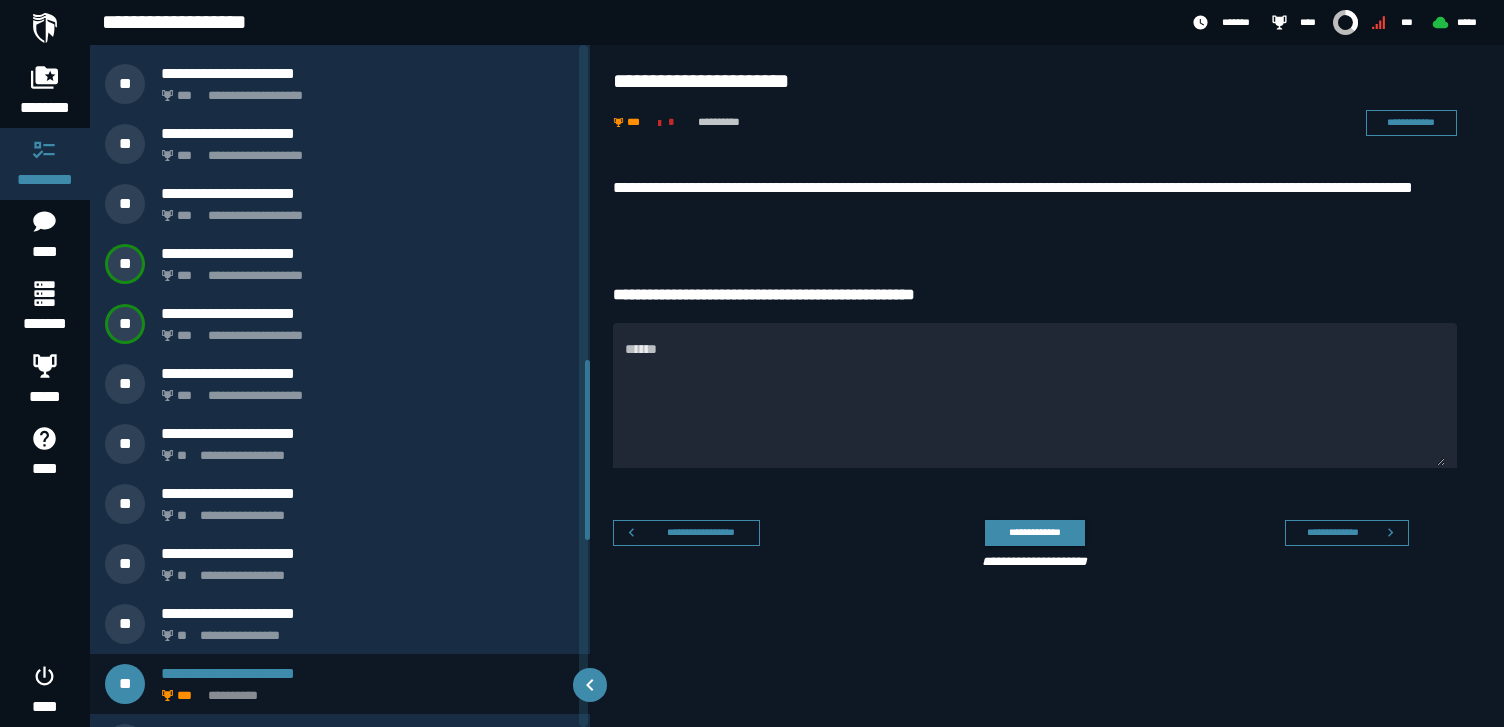 scroll, scrollTop: 1178, scrollLeft: 0, axis: vertical 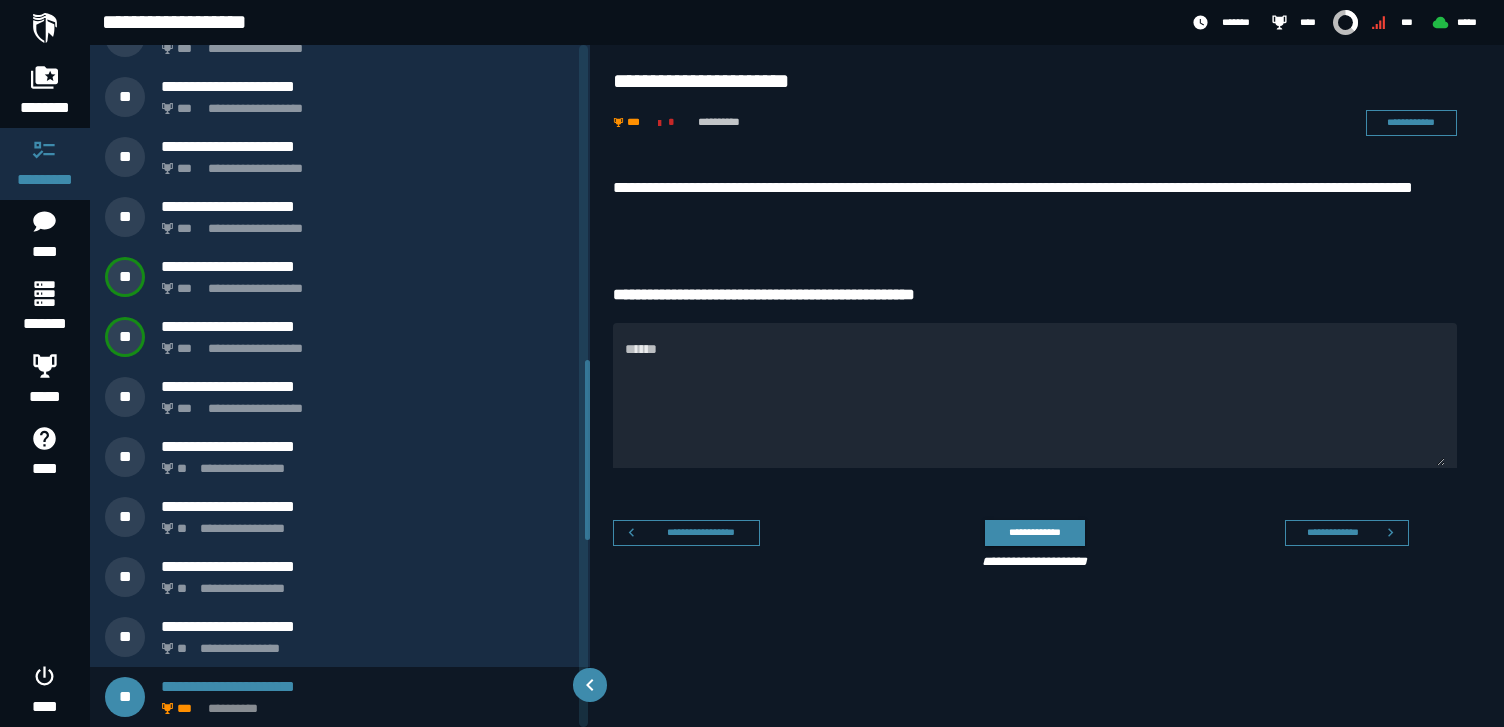 click on "**********" at bounding box center [1035, 200] 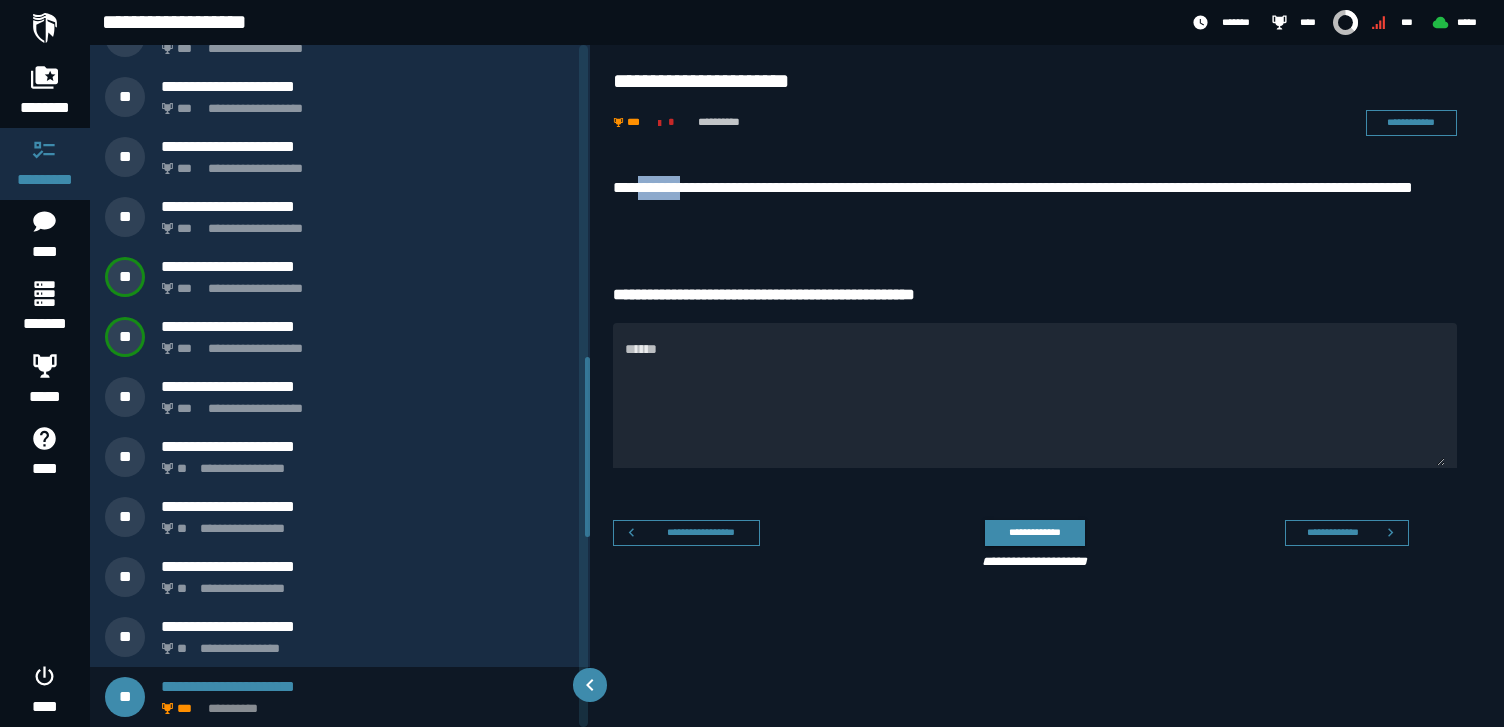 click on "**********" at bounding box center (1035, 200) 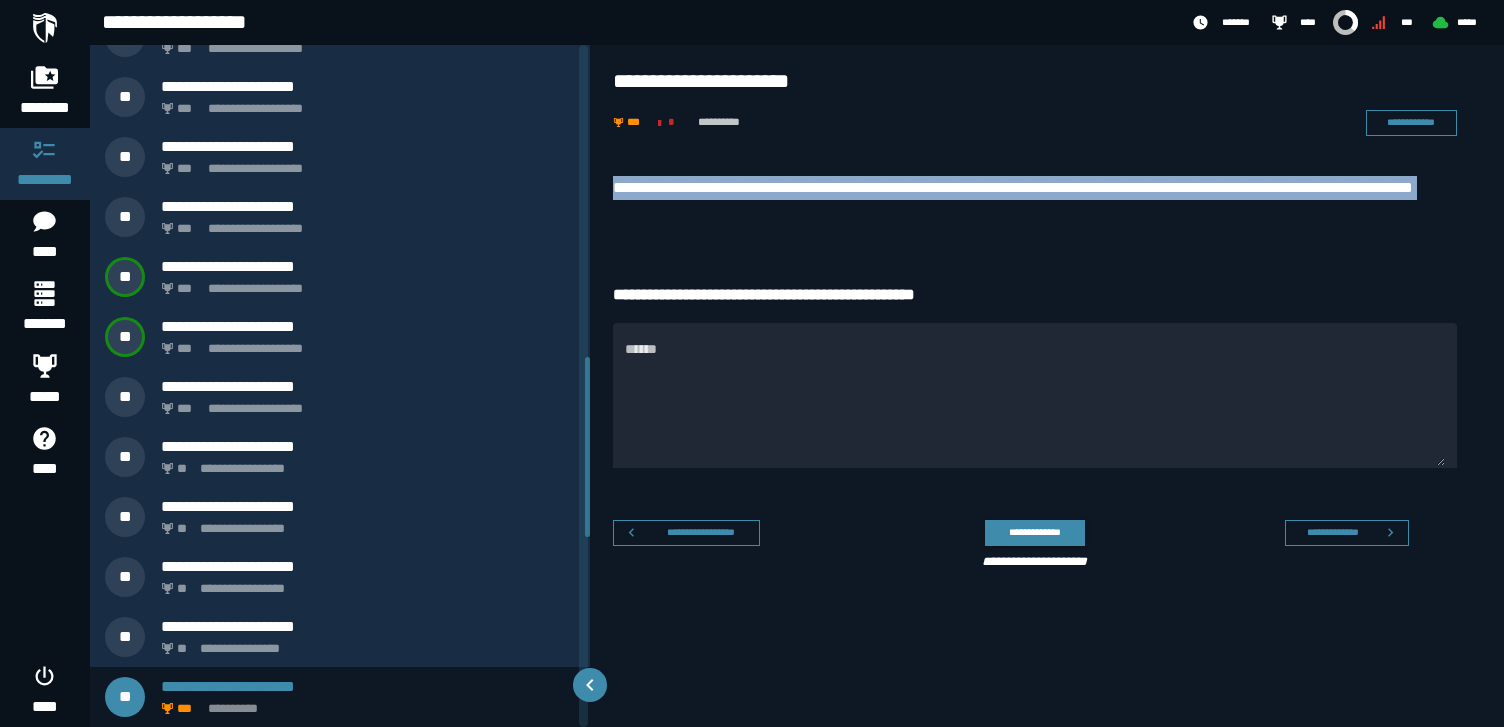 click on "**********" at bounding box center (1035, 200) 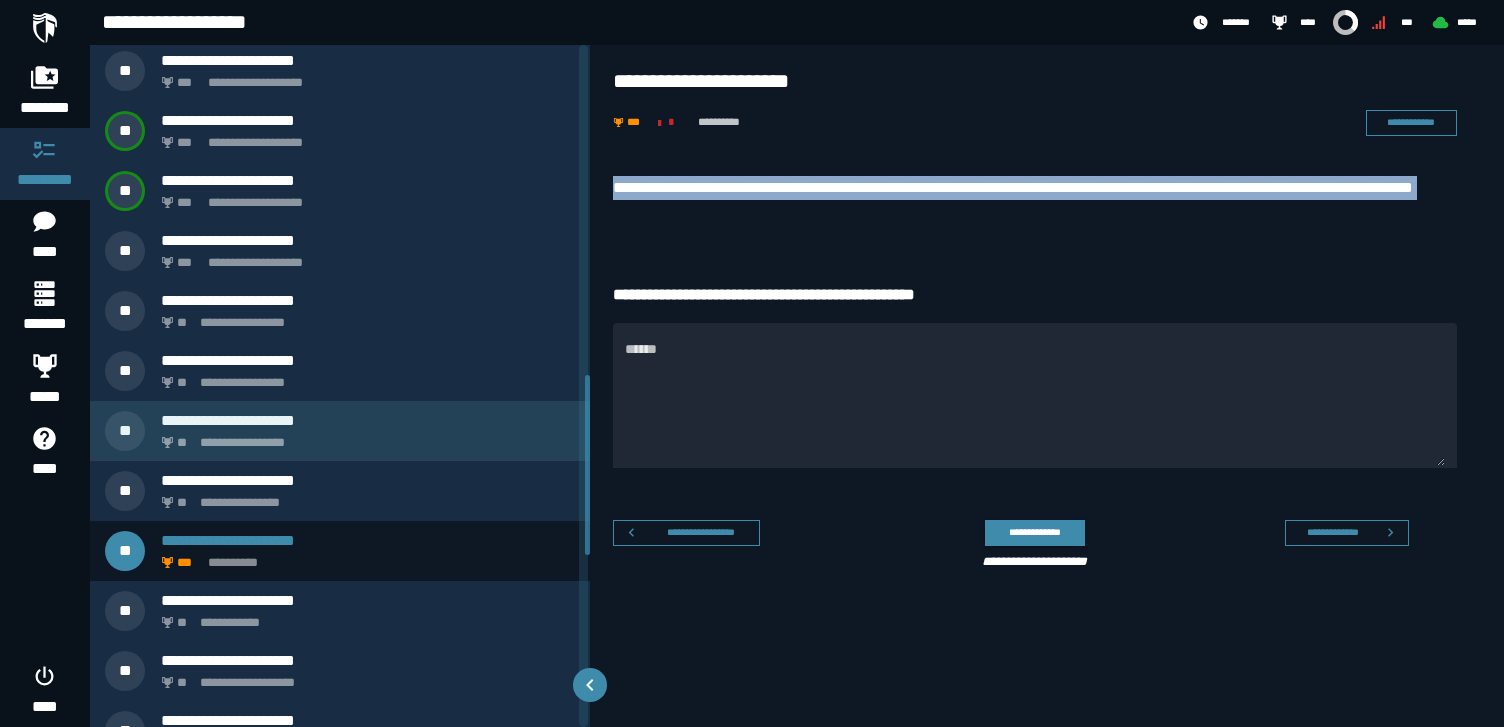 scroll, scrollTop: 1634, scrollLeft: 0, axis: vertical 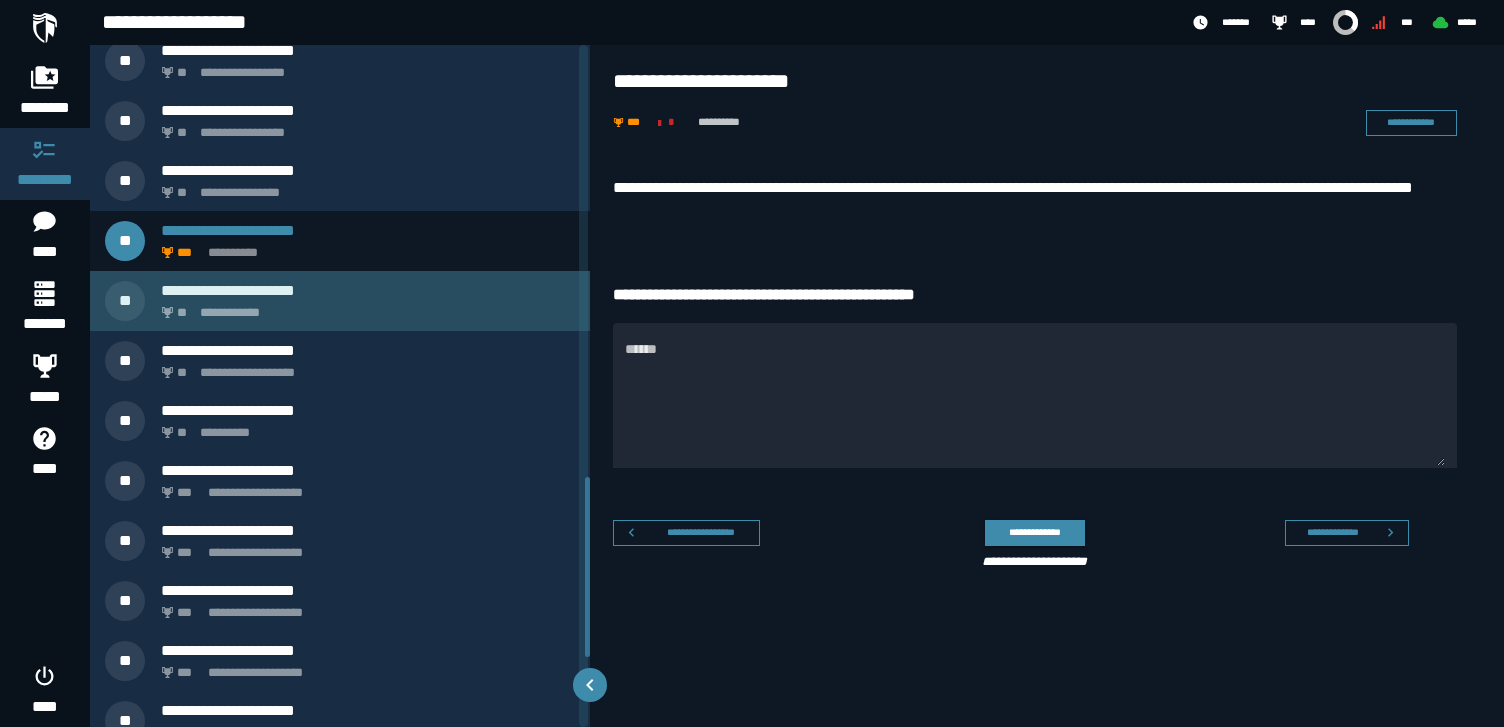 click on "**********" at bounding box center (364, 307) 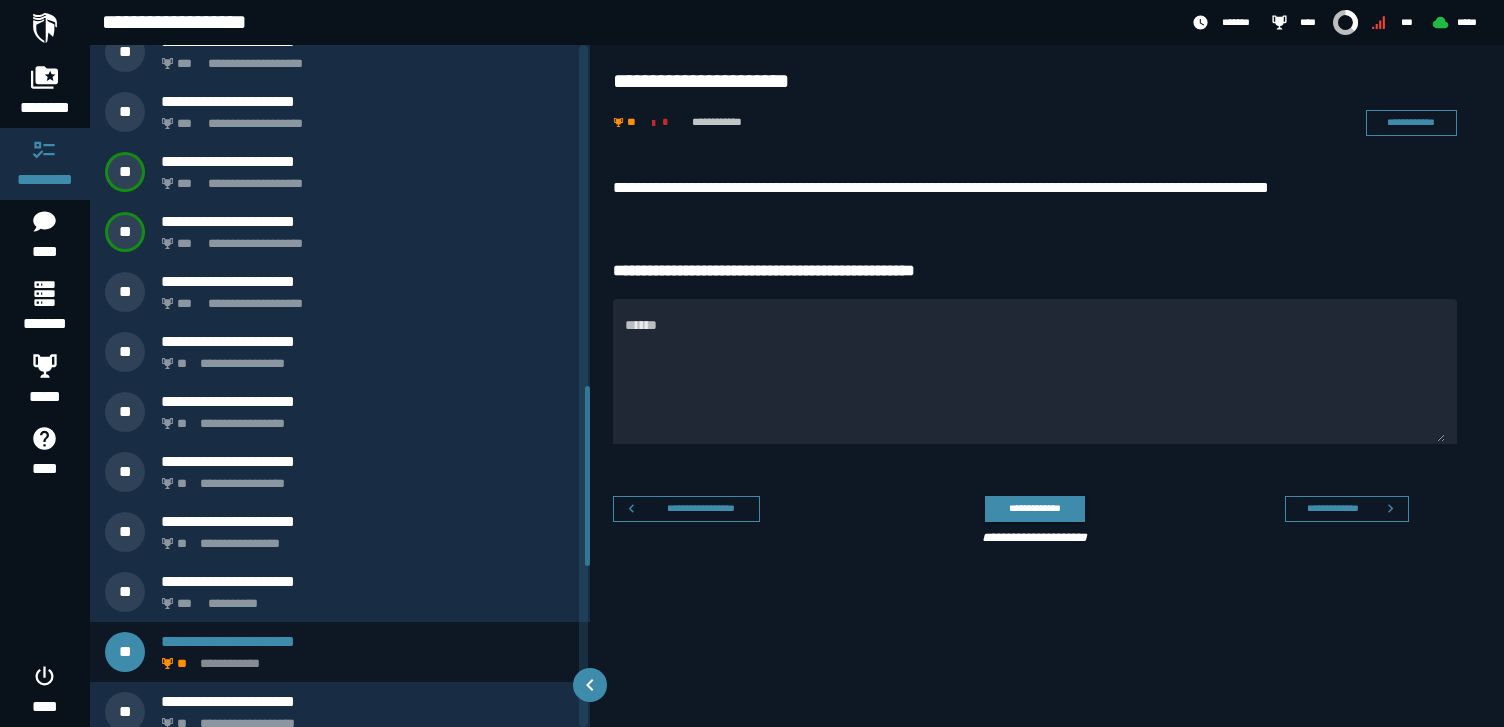 scroll, scrollTop: 1238, scrollLeft: 0, axis: vertical 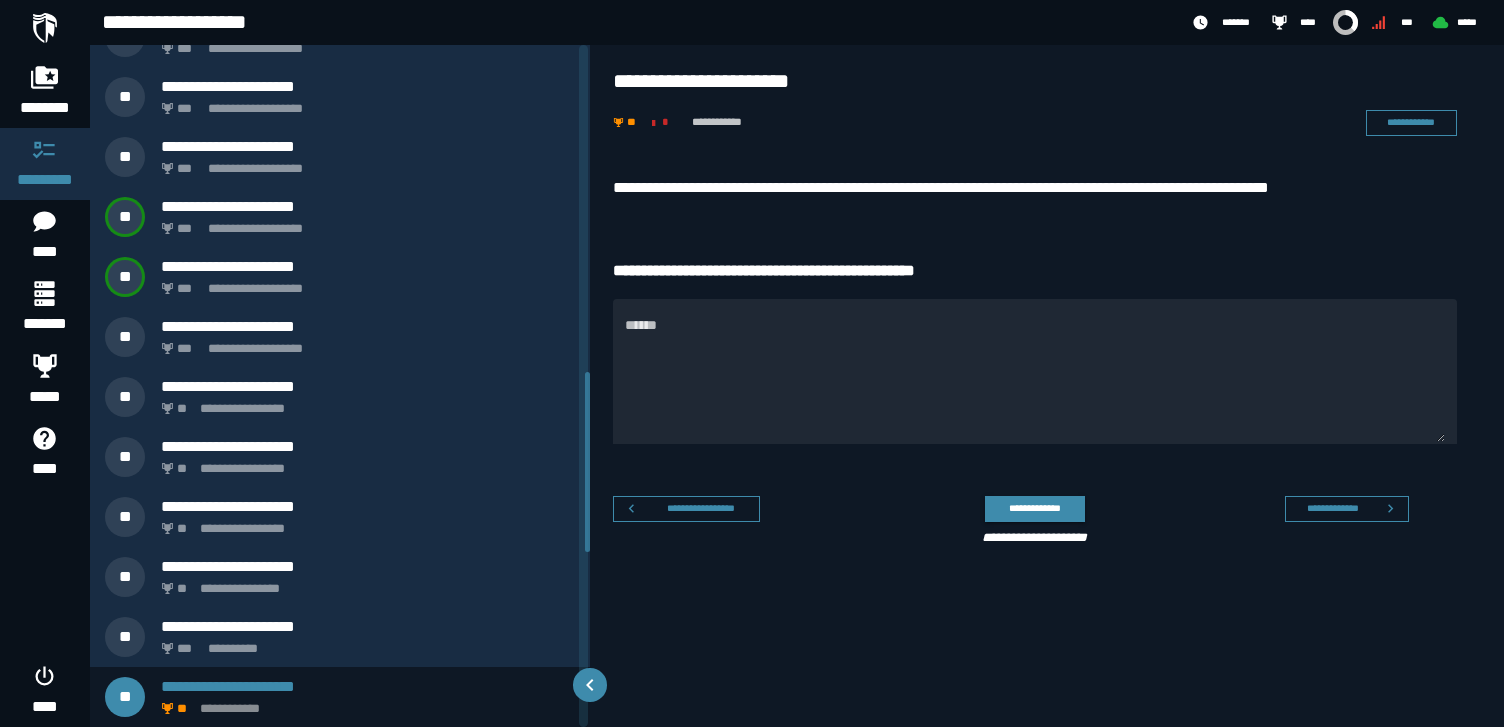 click on "**********" at bounding box center [1035, 188] 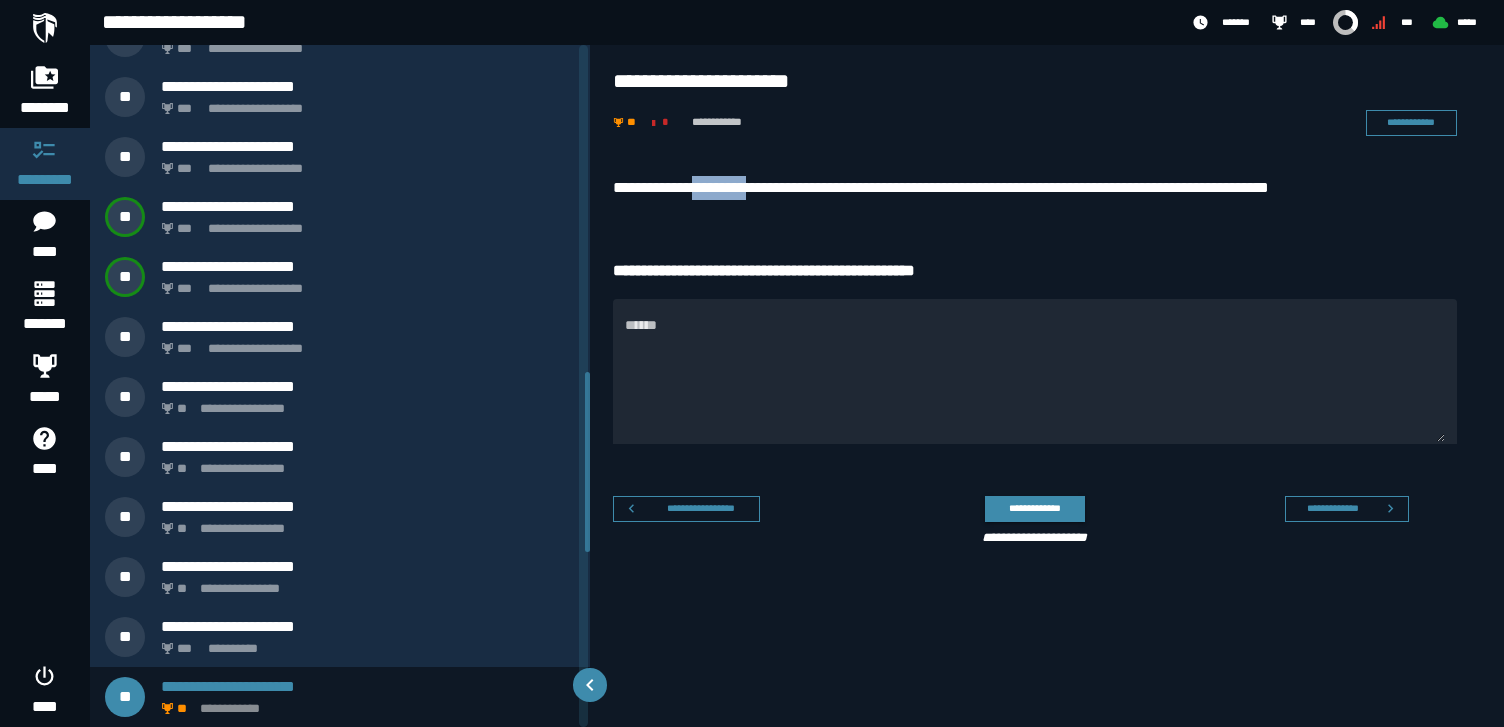 click on "**********" at bounding box center (1035, 188) 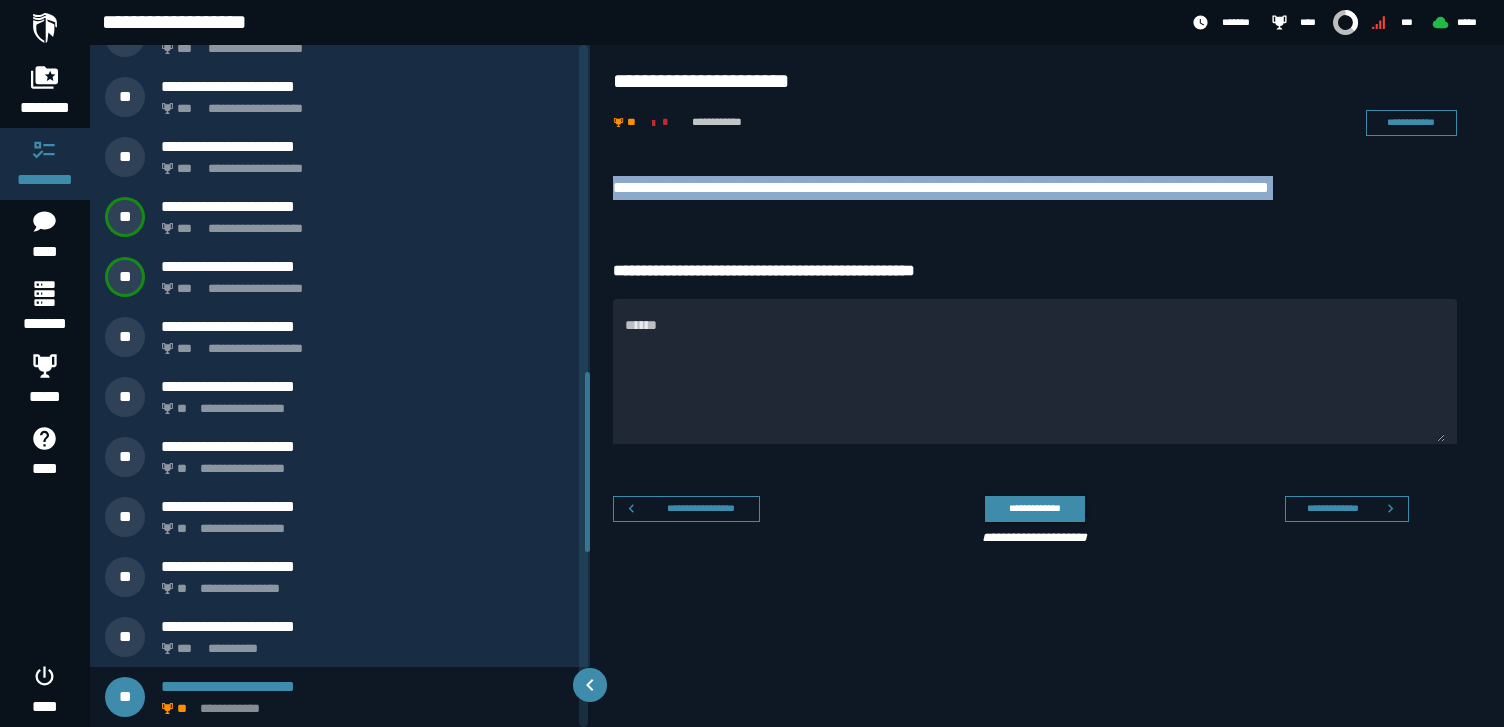 click on "**********" at bounding box center [1035, 188] 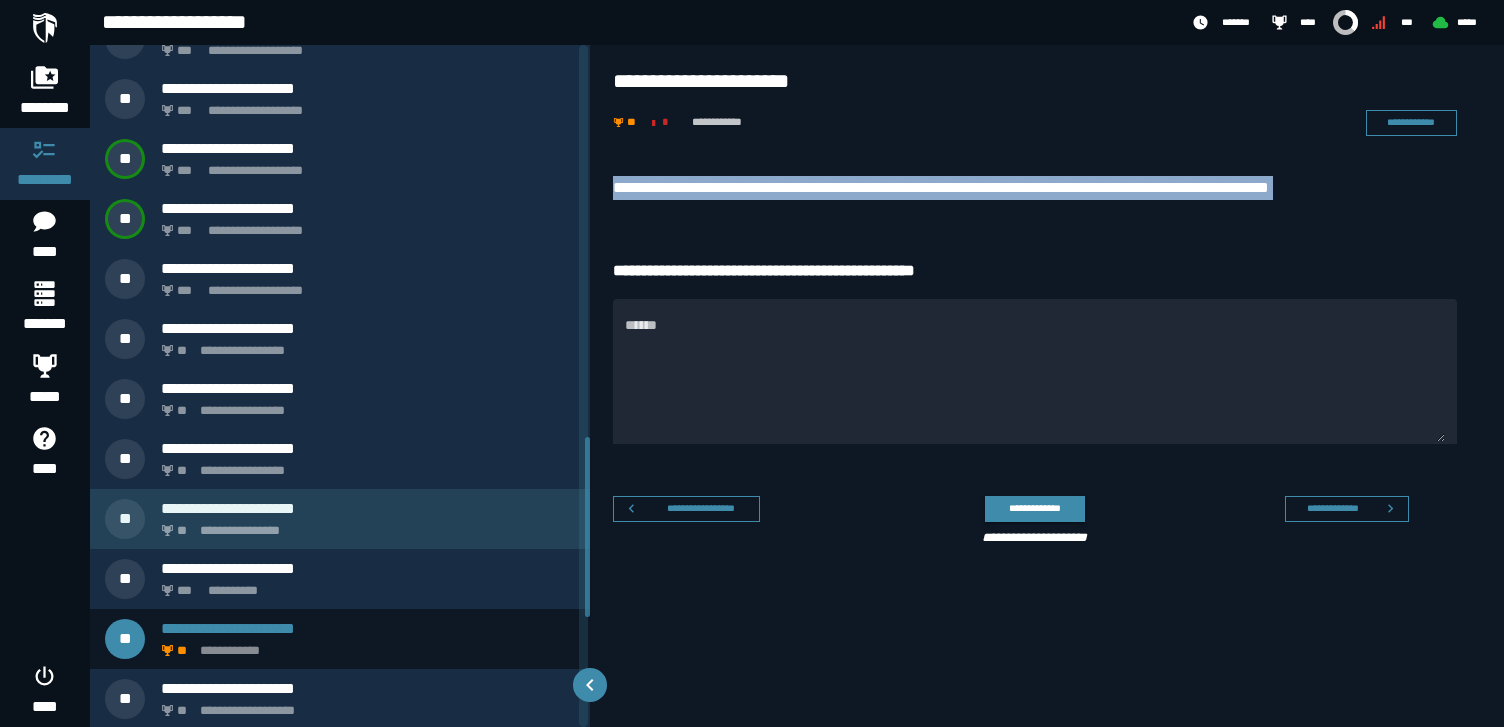 scroll, scrollTop: 1540, scrollLeft: 0, axis: vertical 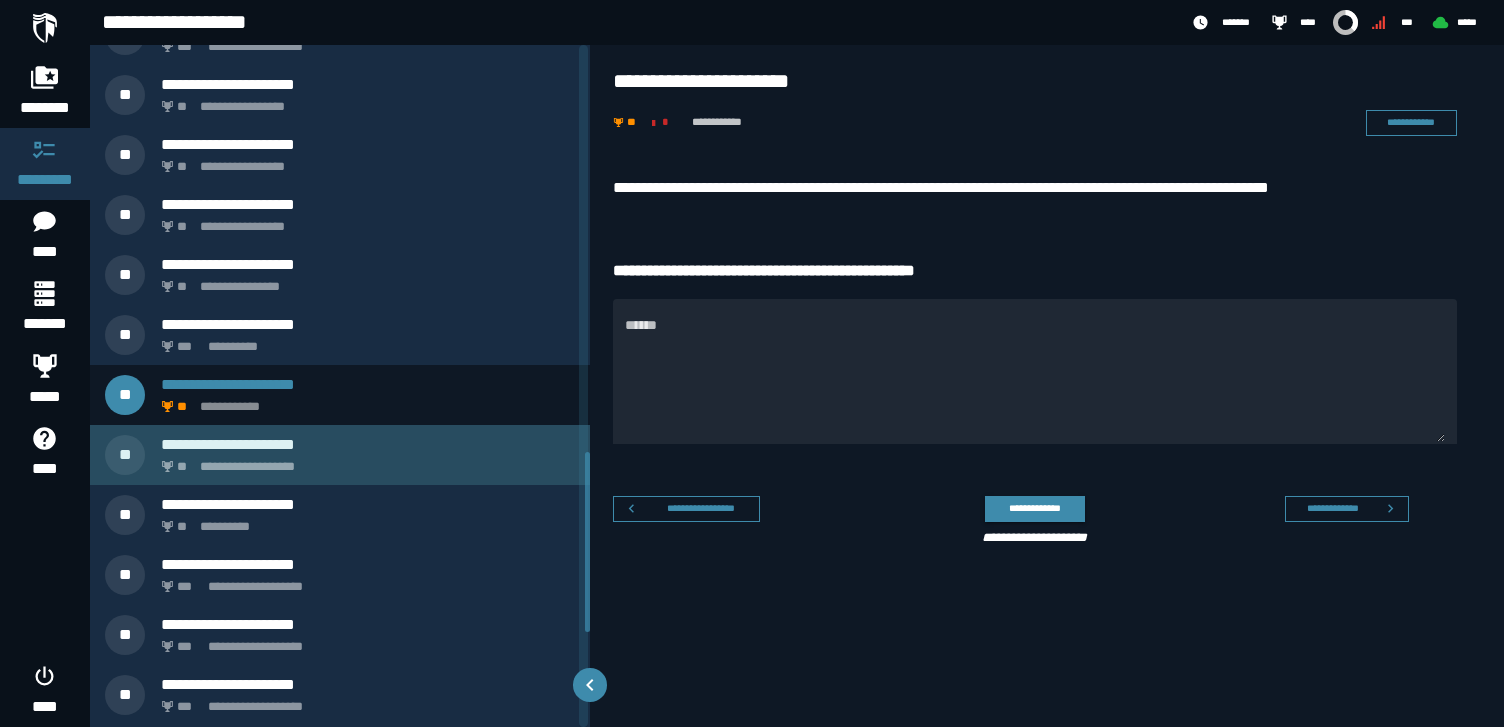 click on "**********" at bounding box center (364, 461) 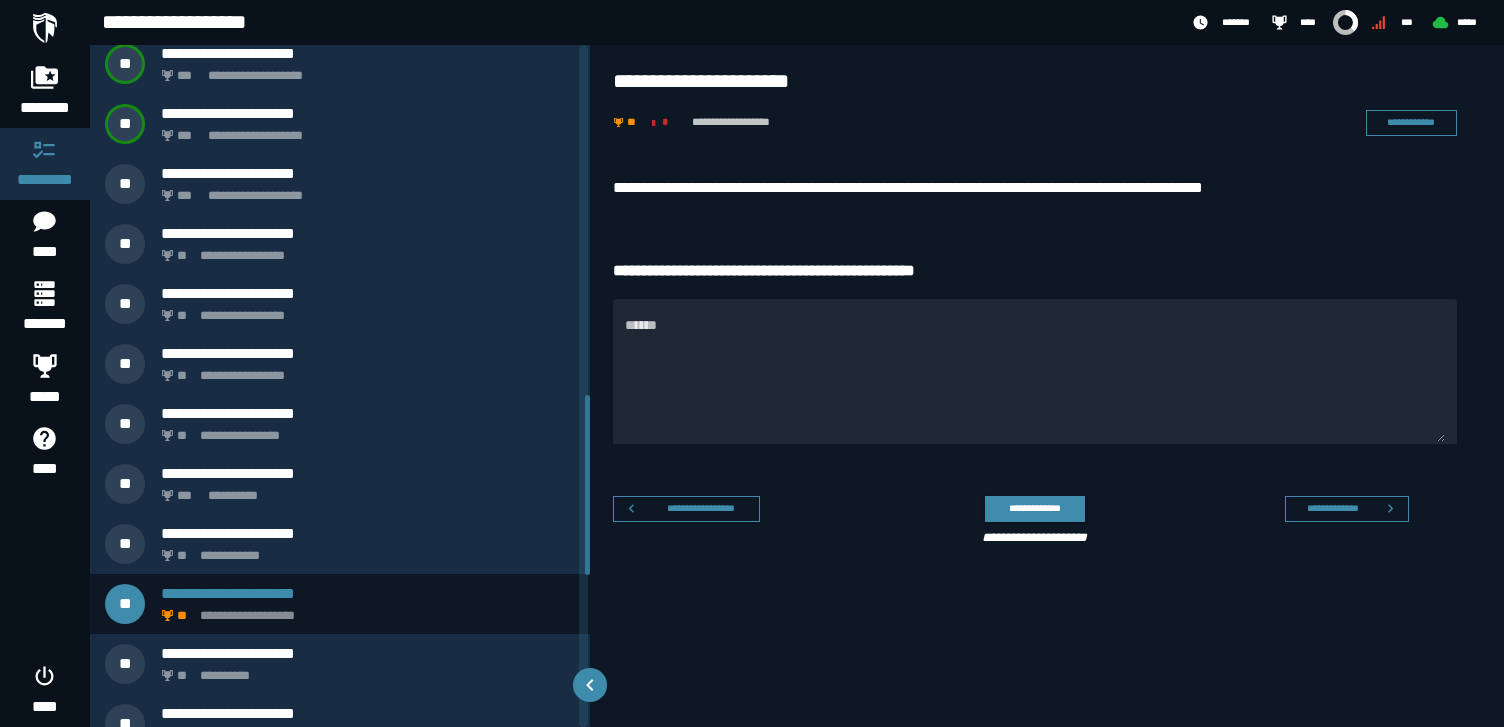 scroll, scrollTop: 1298, scrollLeft: 0, axis: vertical 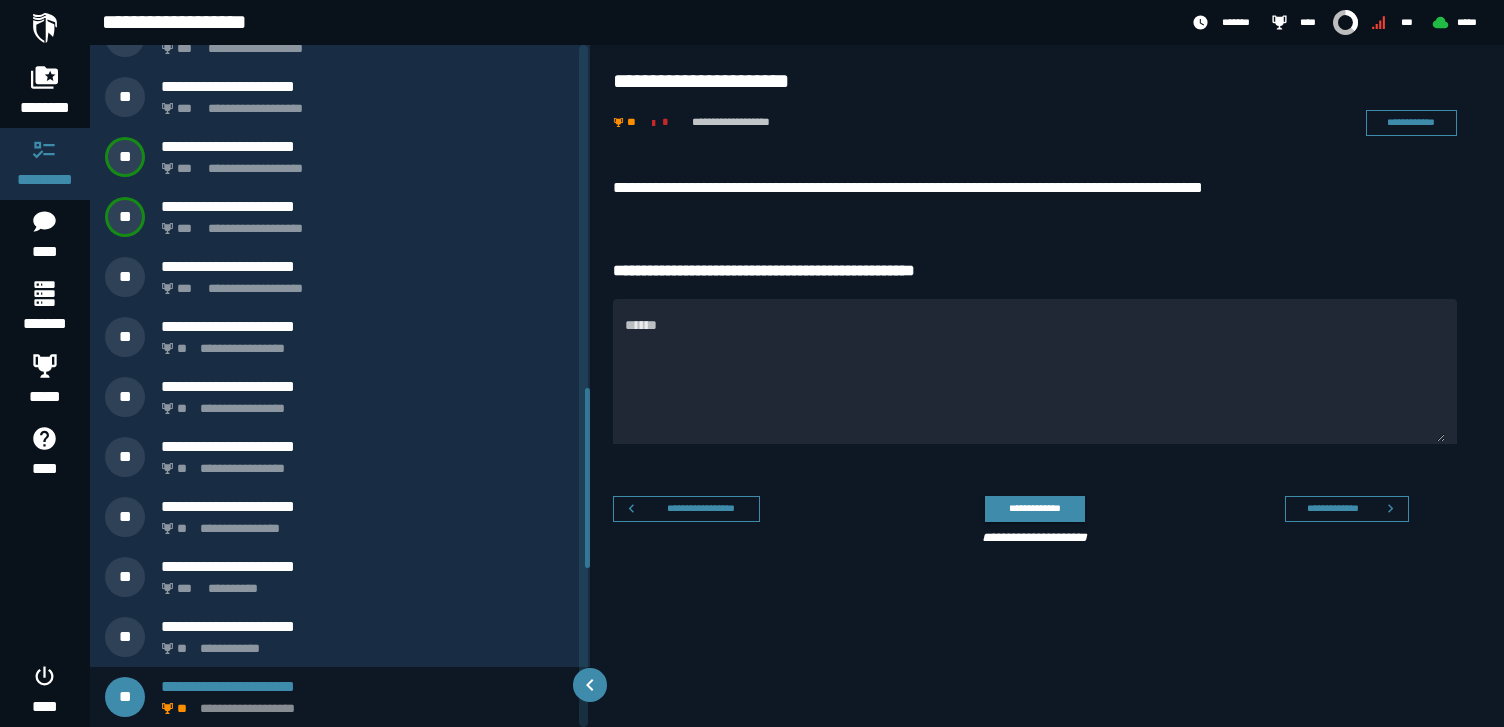 click on "**********" at bounding box center [1035, 188] 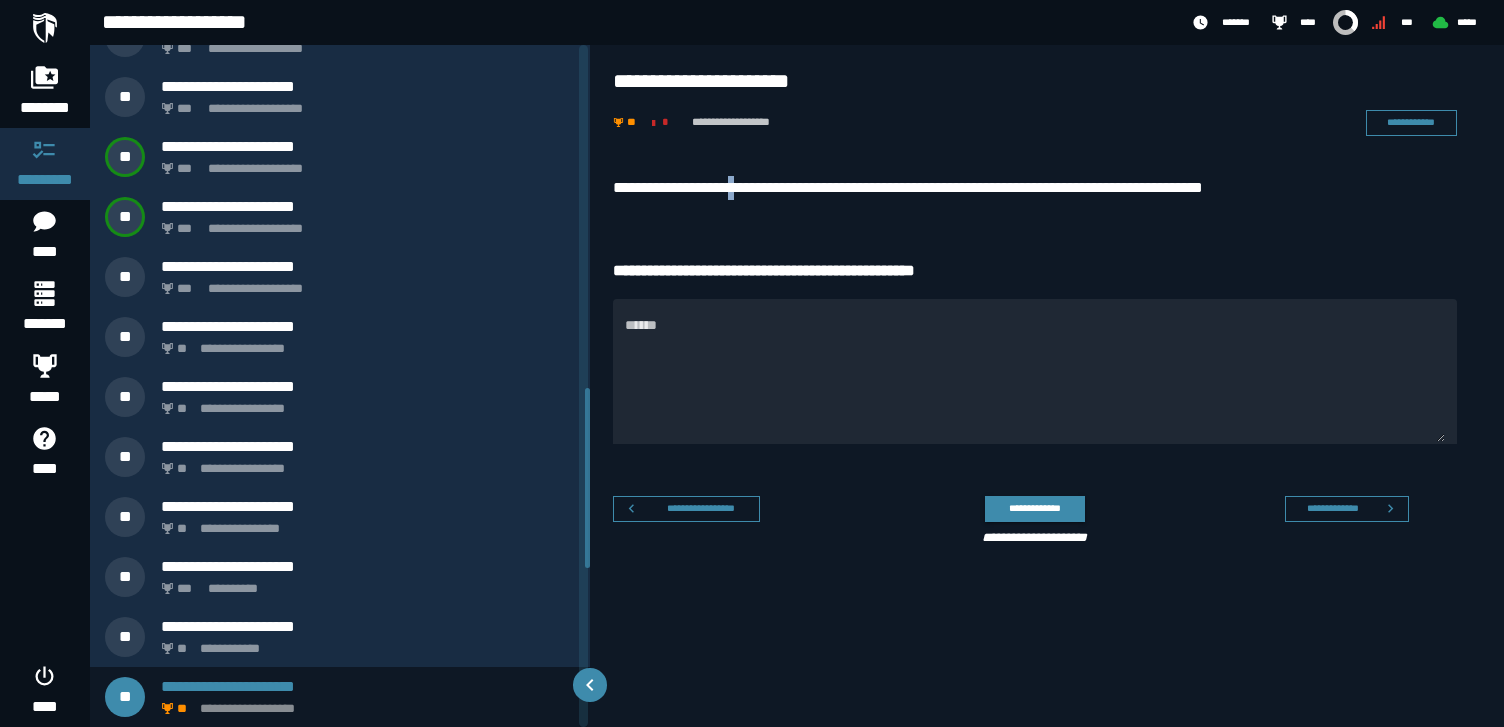 click on "**********" at bounding box center (1035, 188) 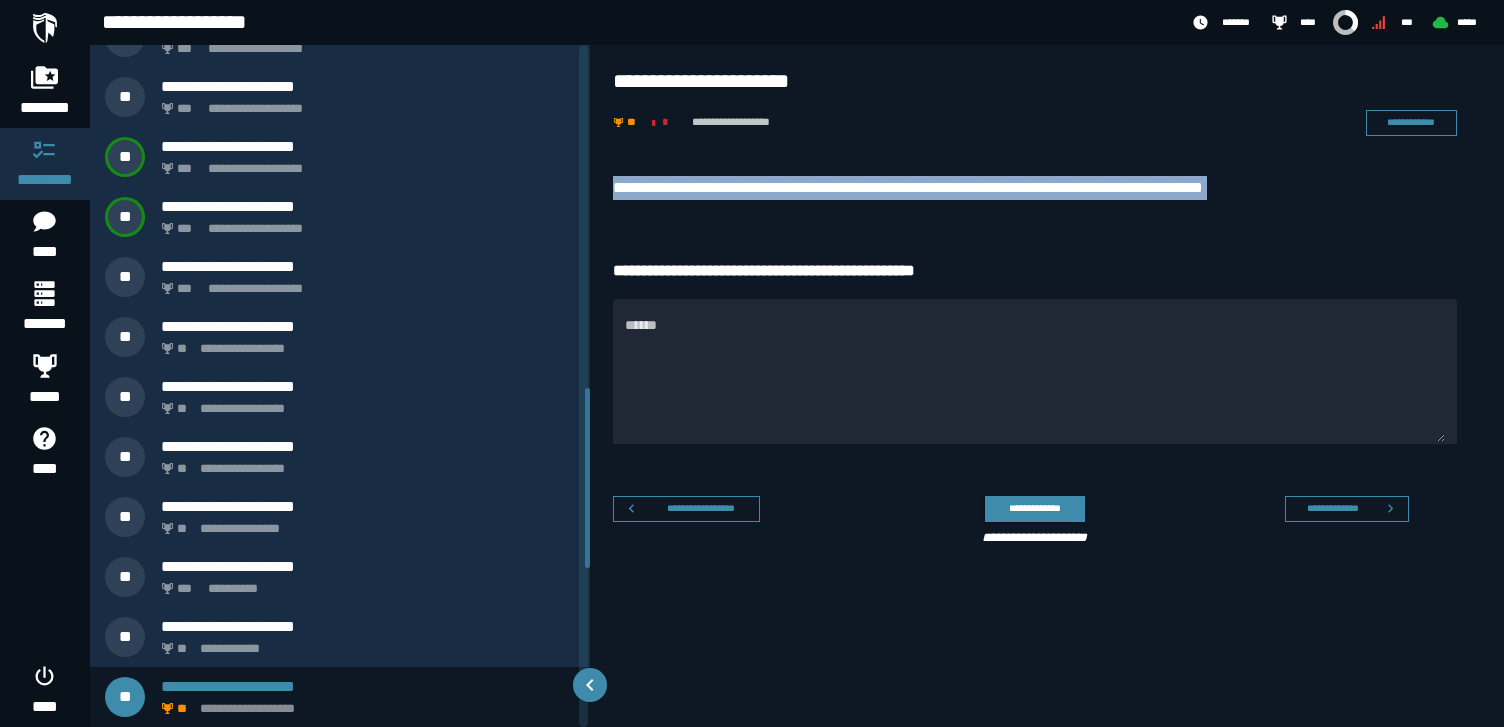 click on "**********" at bounding box center [1035, 188] 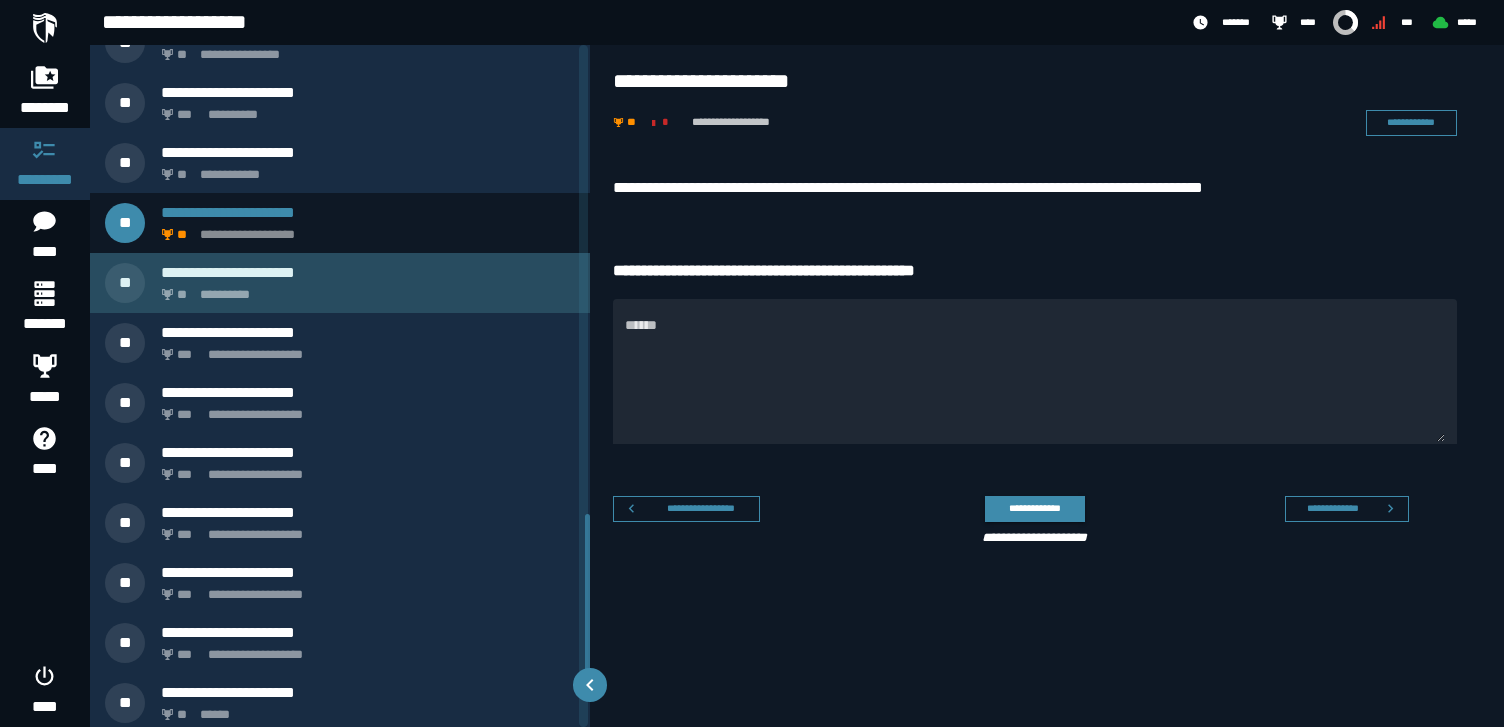 click on "**********" at bounding box center (340, 283) 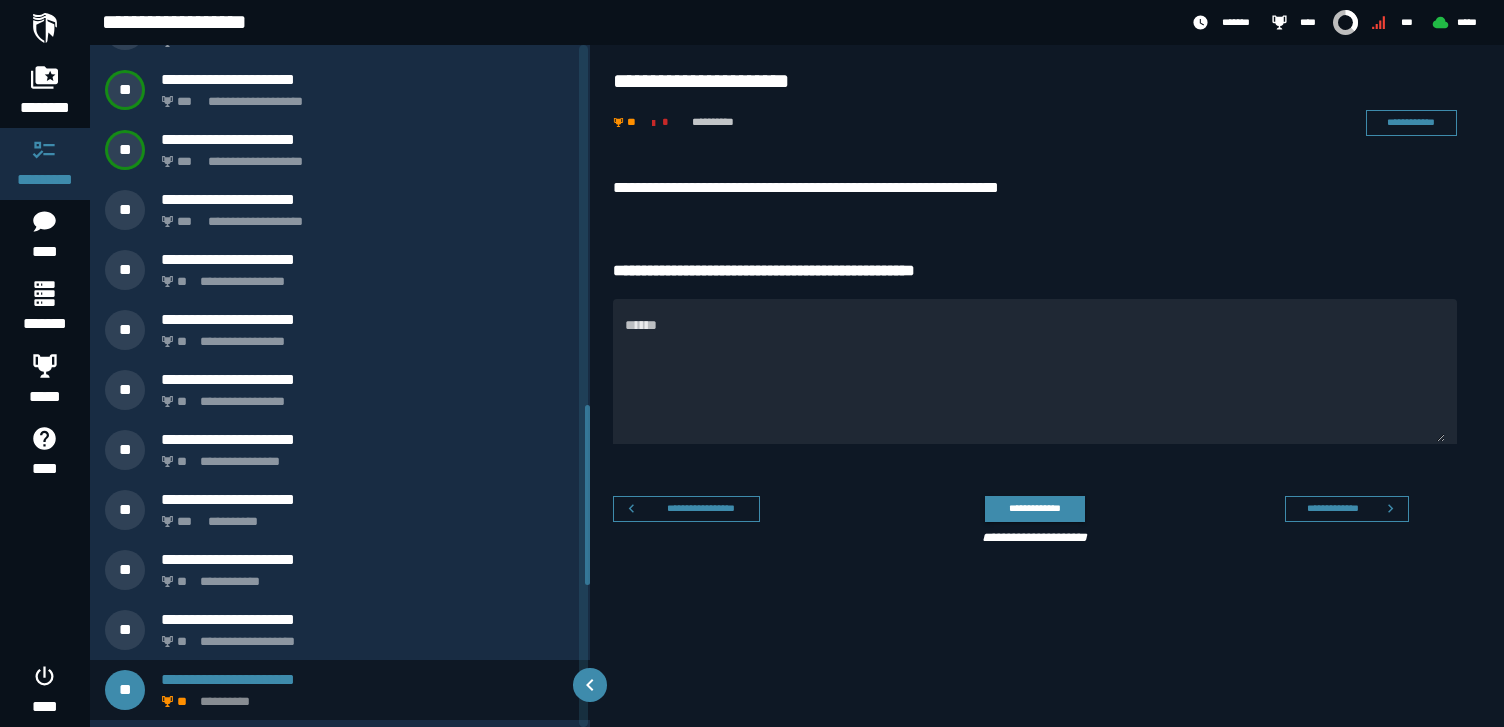 scroll, scrollTop: 1358, scrollLeft: 0, axis: vertical 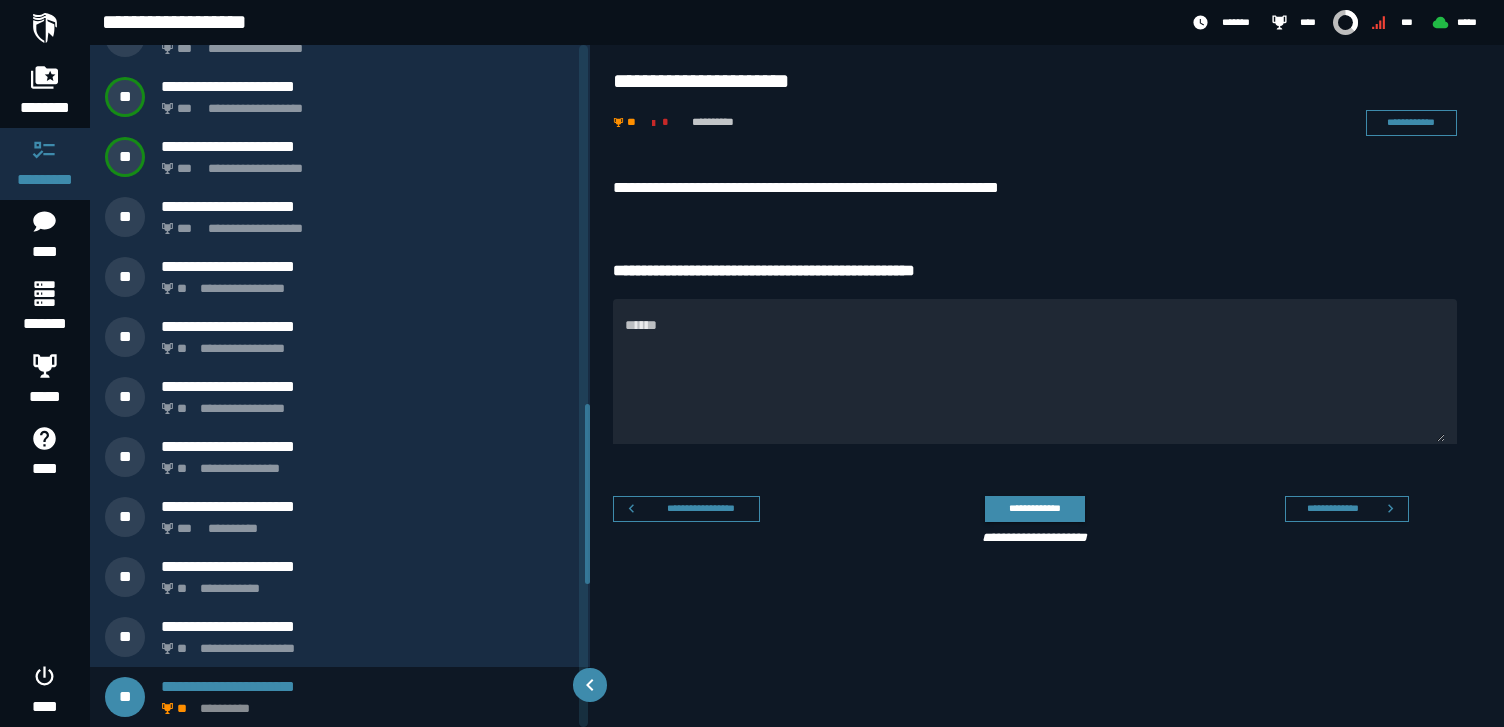 click on "**********" at bounding box center (1035, 188) 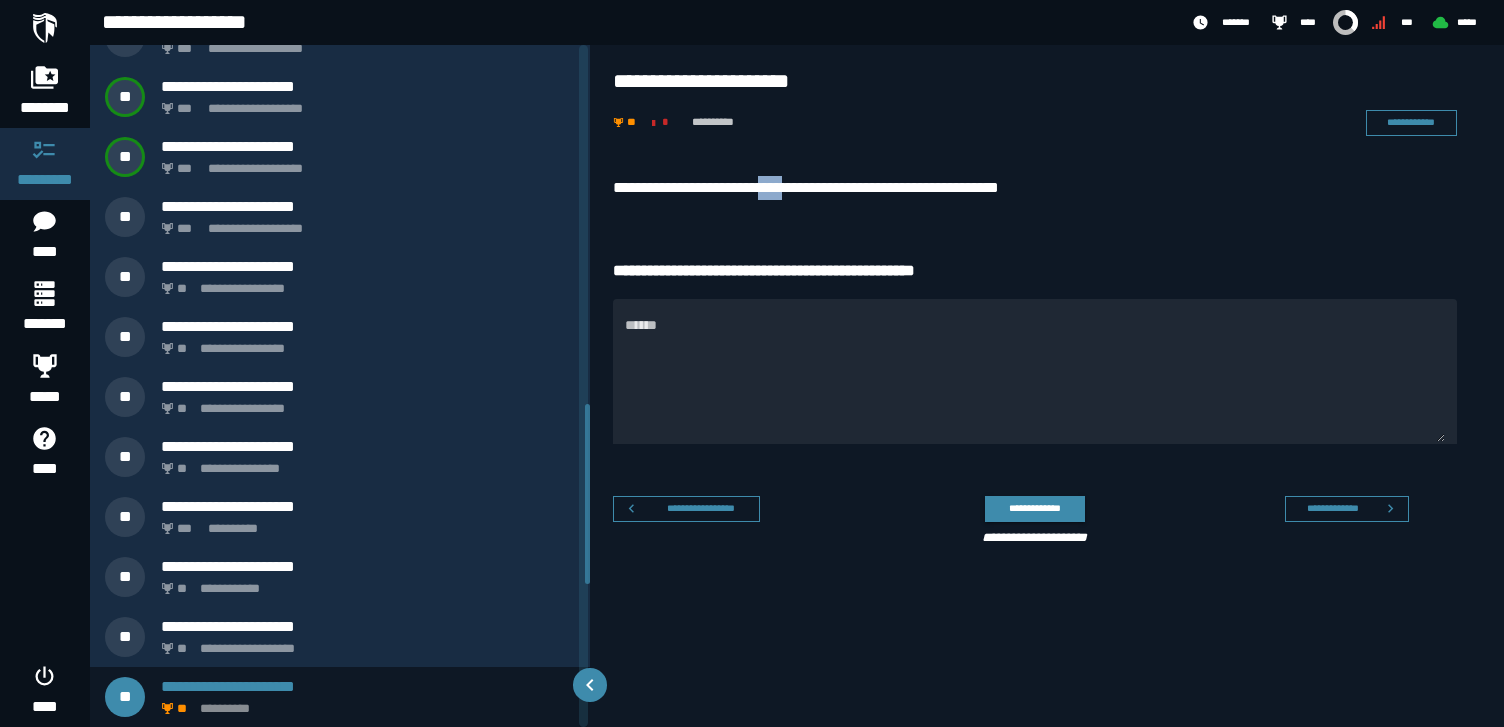 click on "**********" at bounding box center (1035, 188) 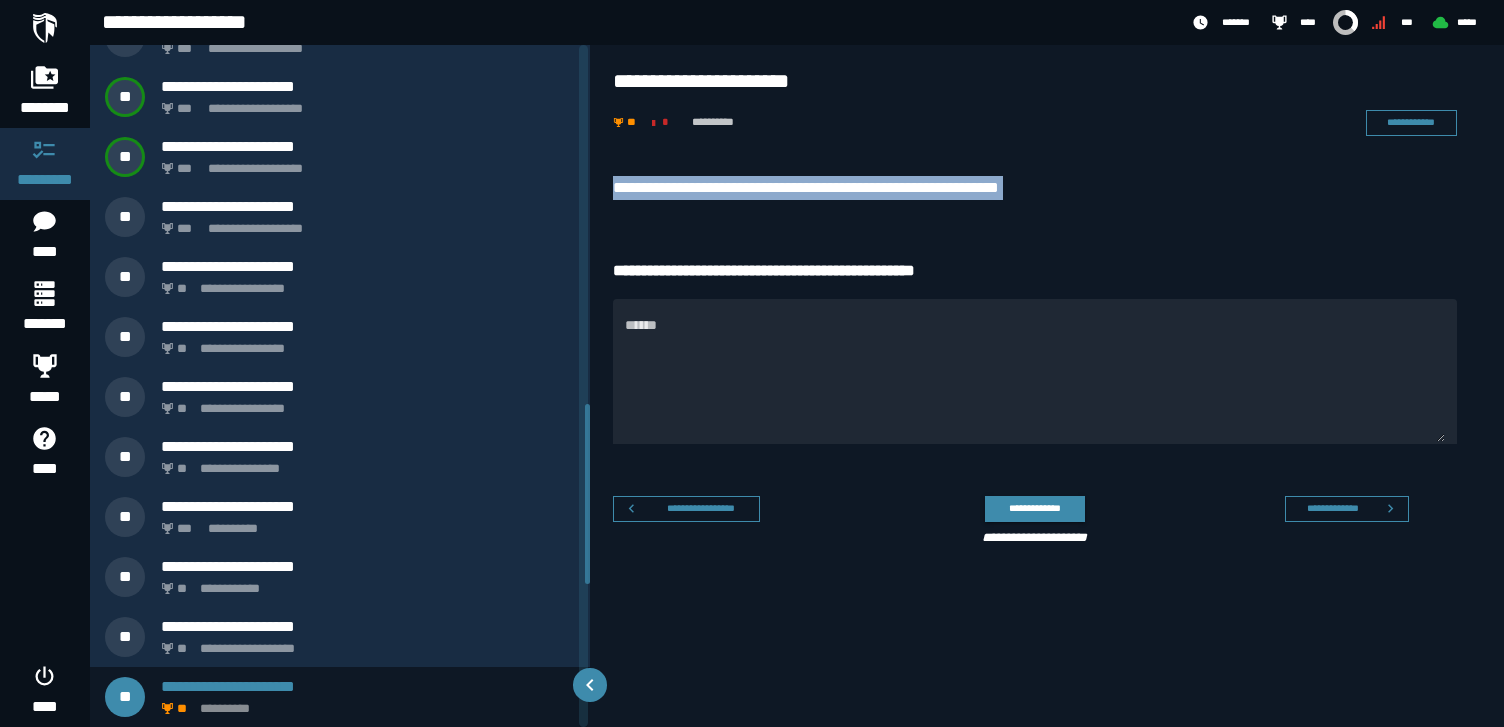 click on "**********" at bounding box center [1035, 188] 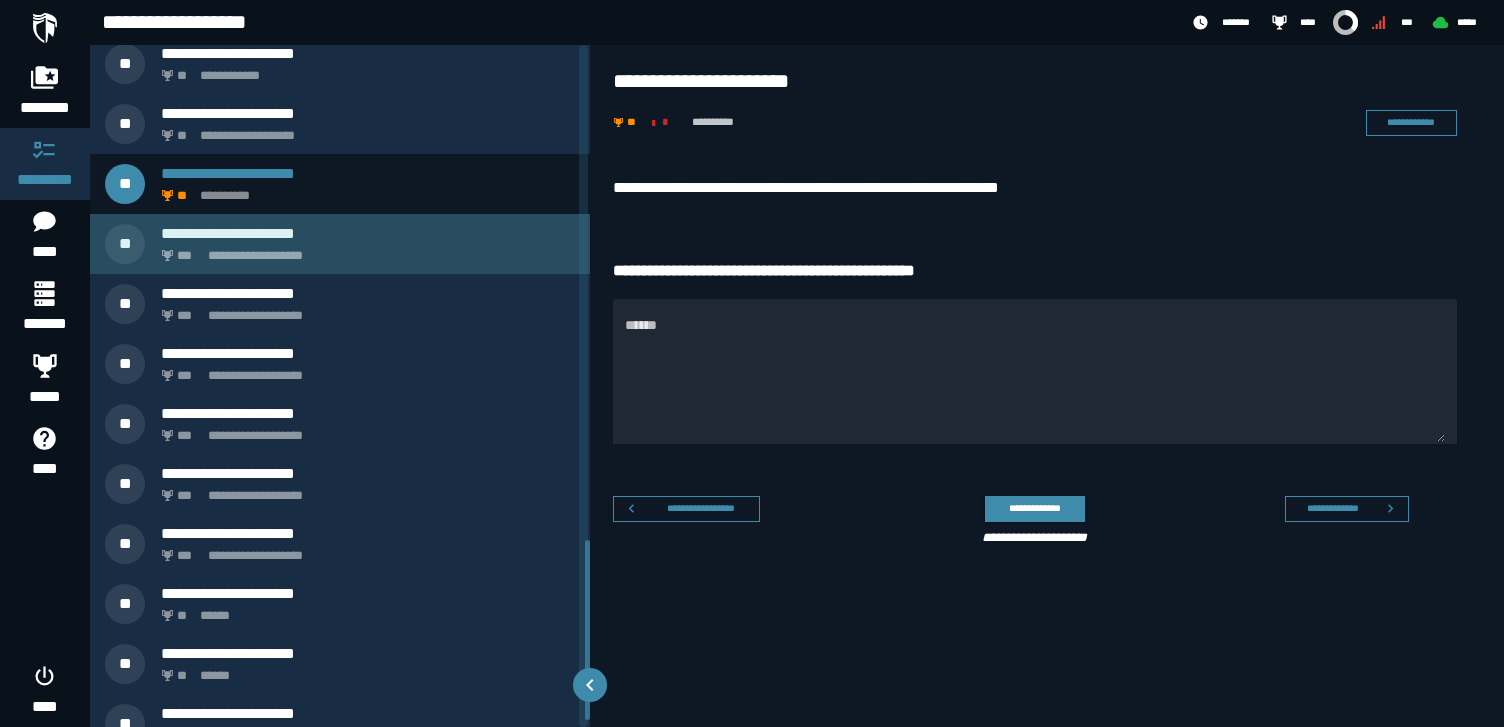 click on "**********" at bounding box center (368, 233) 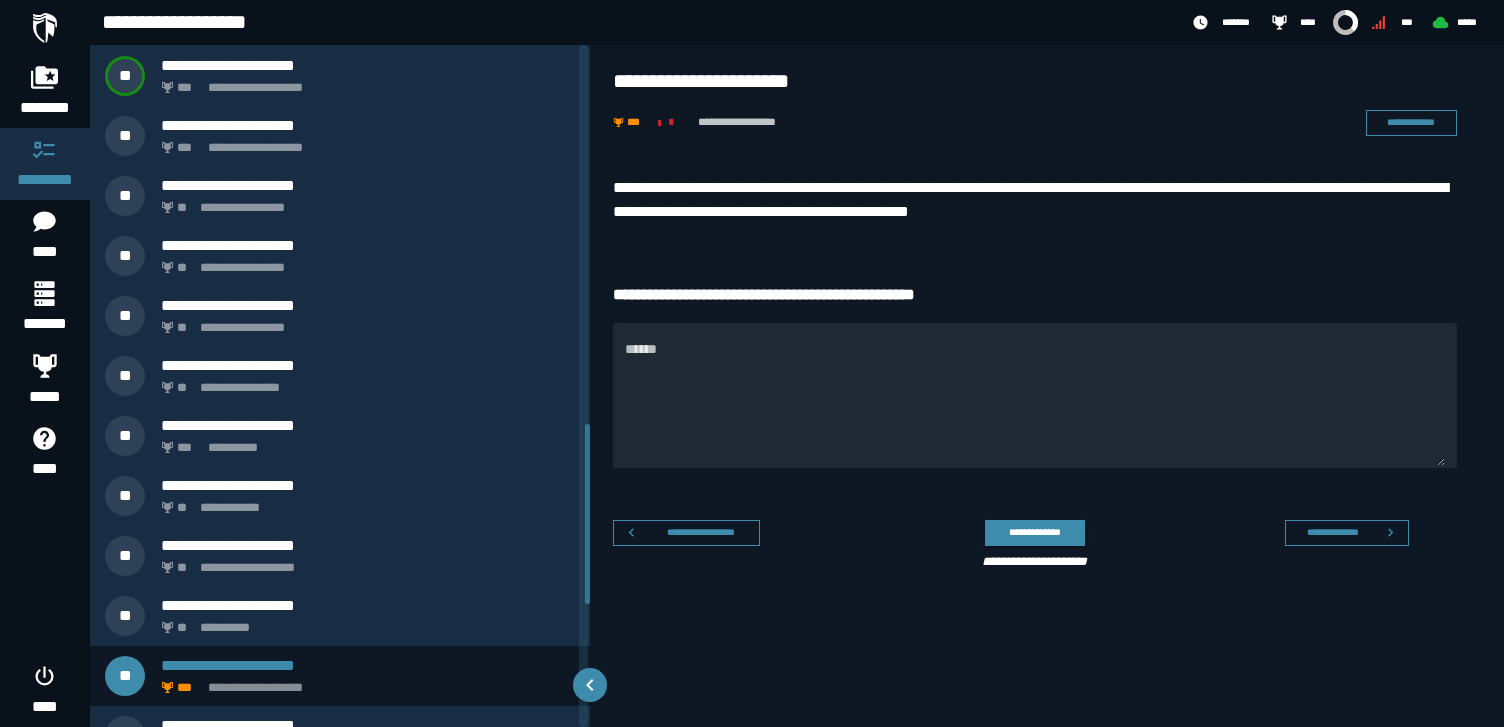scroll, scrollTop: 1418, scrollLeft: 0, axis: vertical 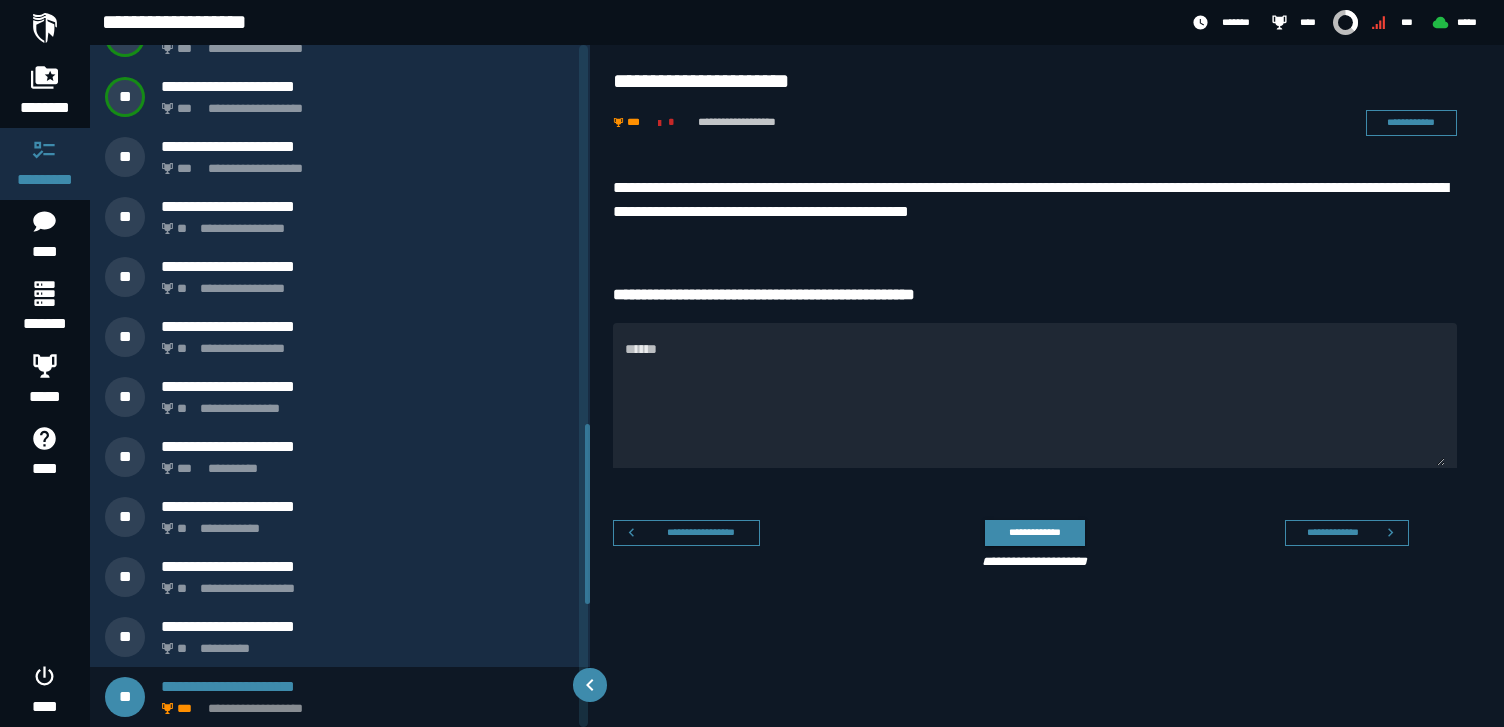 click on "**********" at bounding box center [1035, 200] 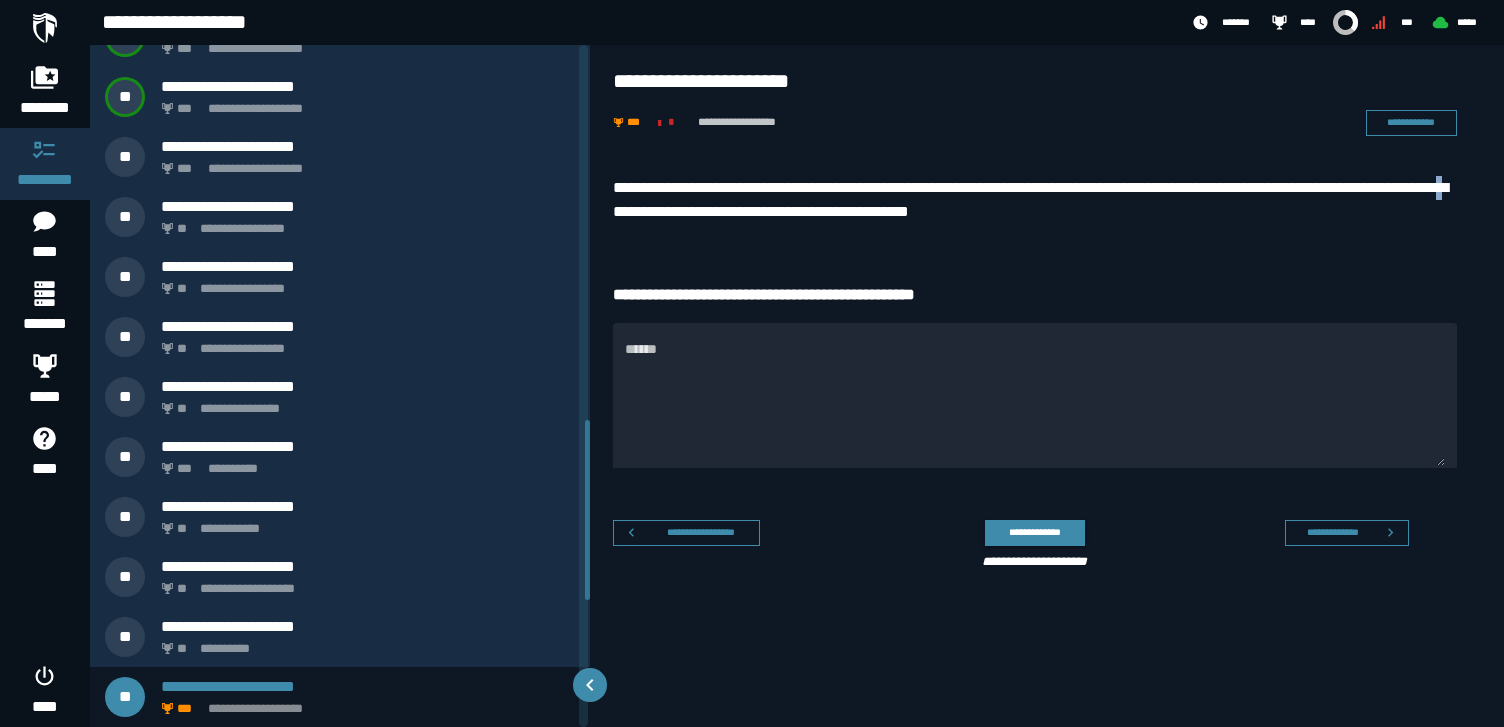 click on "**********" at bounding box center (1035, 200) 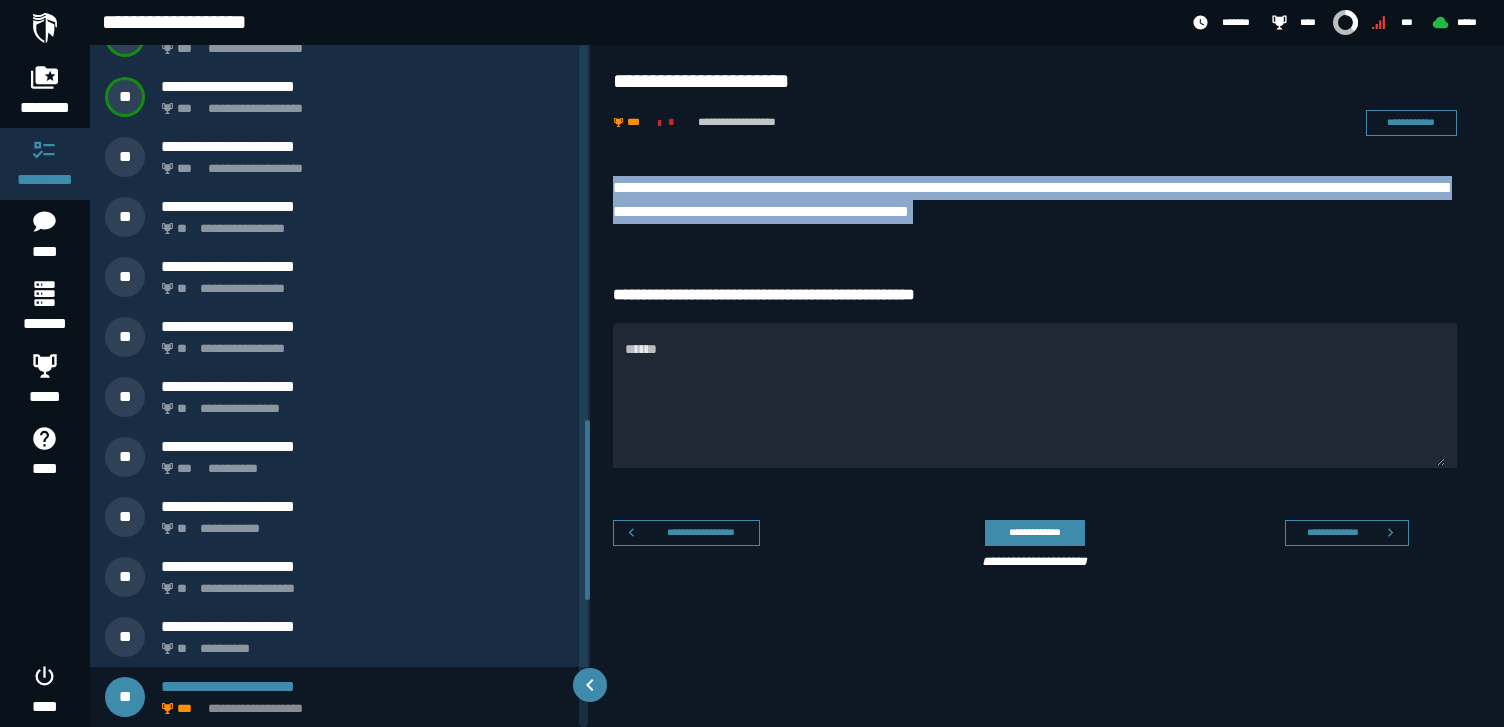 click on "**********" at bounding box center [1035, 200] 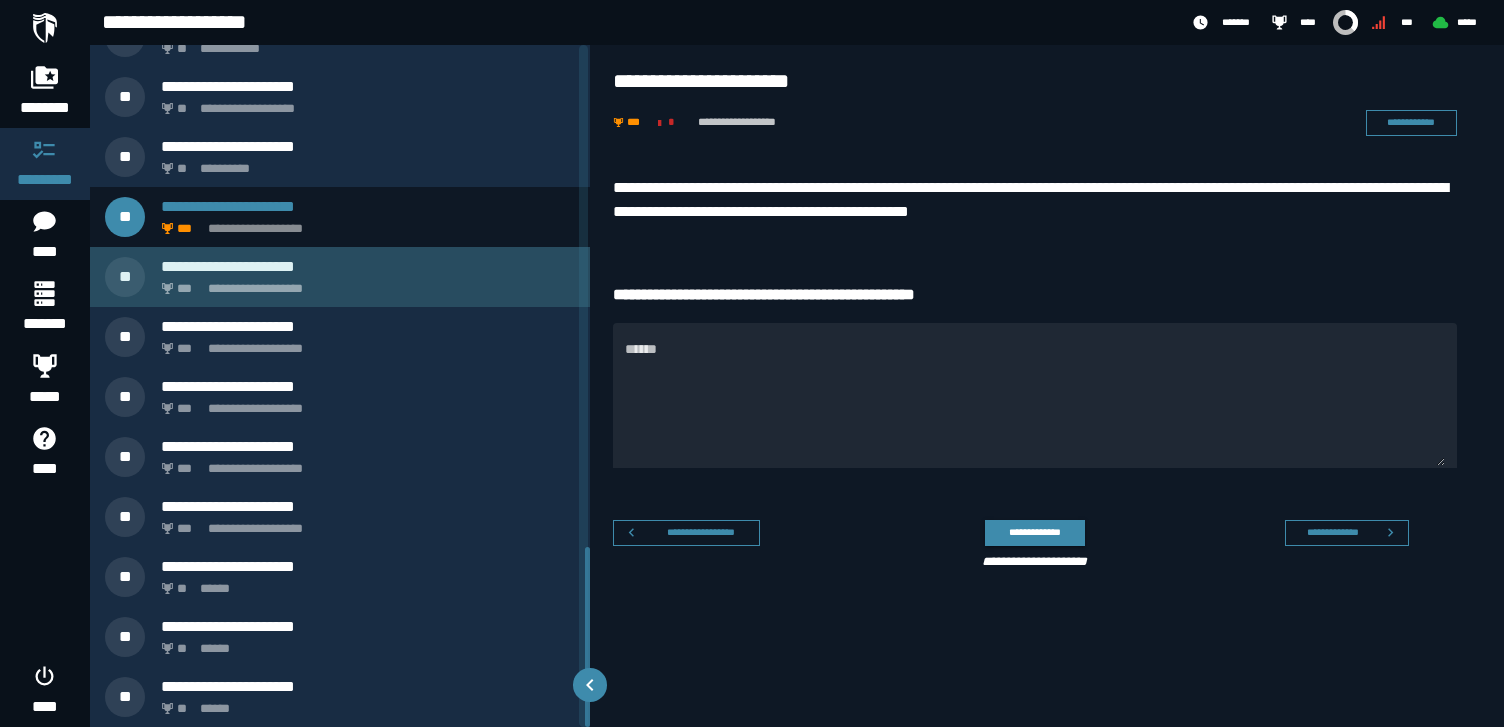 click on "**********" at bounding box center (364, 283) 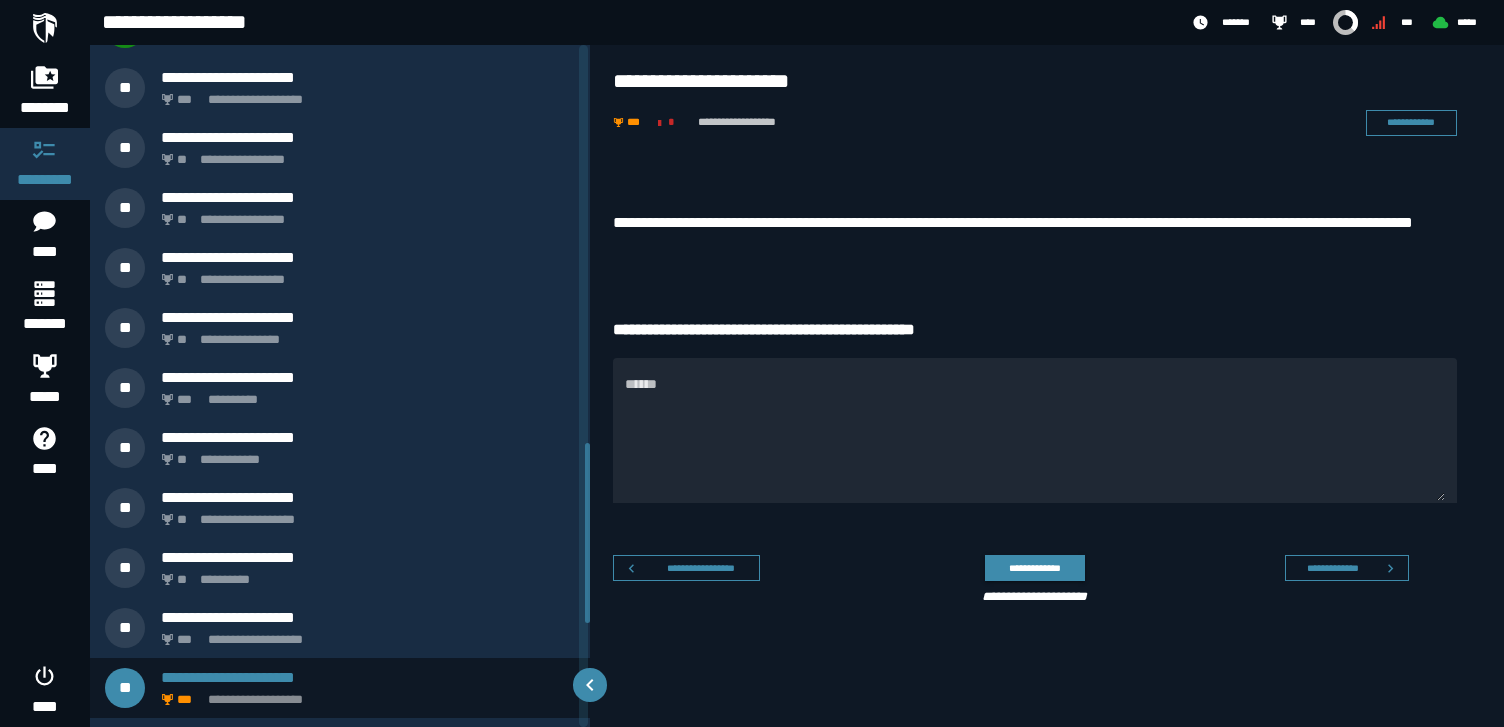 scroll, scrollTop: 1478, scrollLeft: 0, axis: vertical 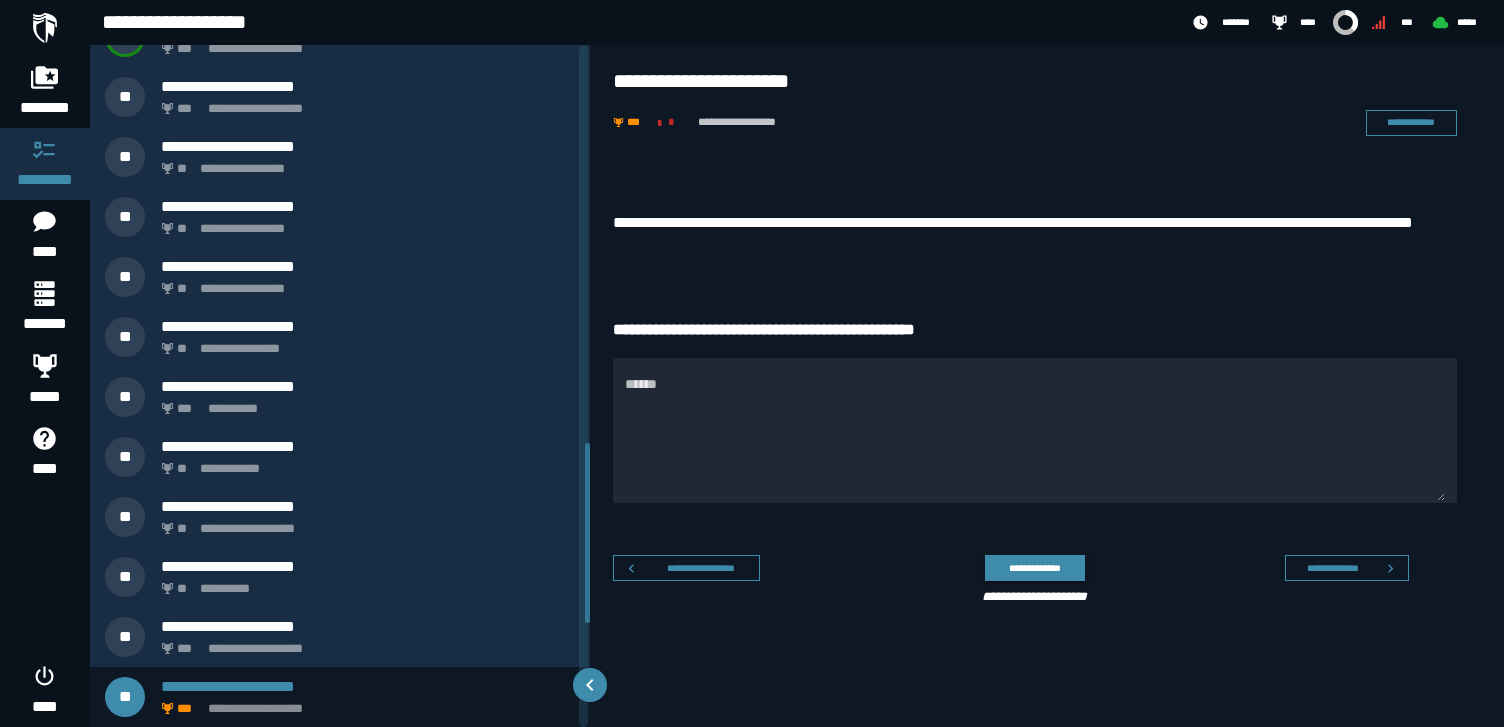 click on "**********" at bounding box center [1035, 235] 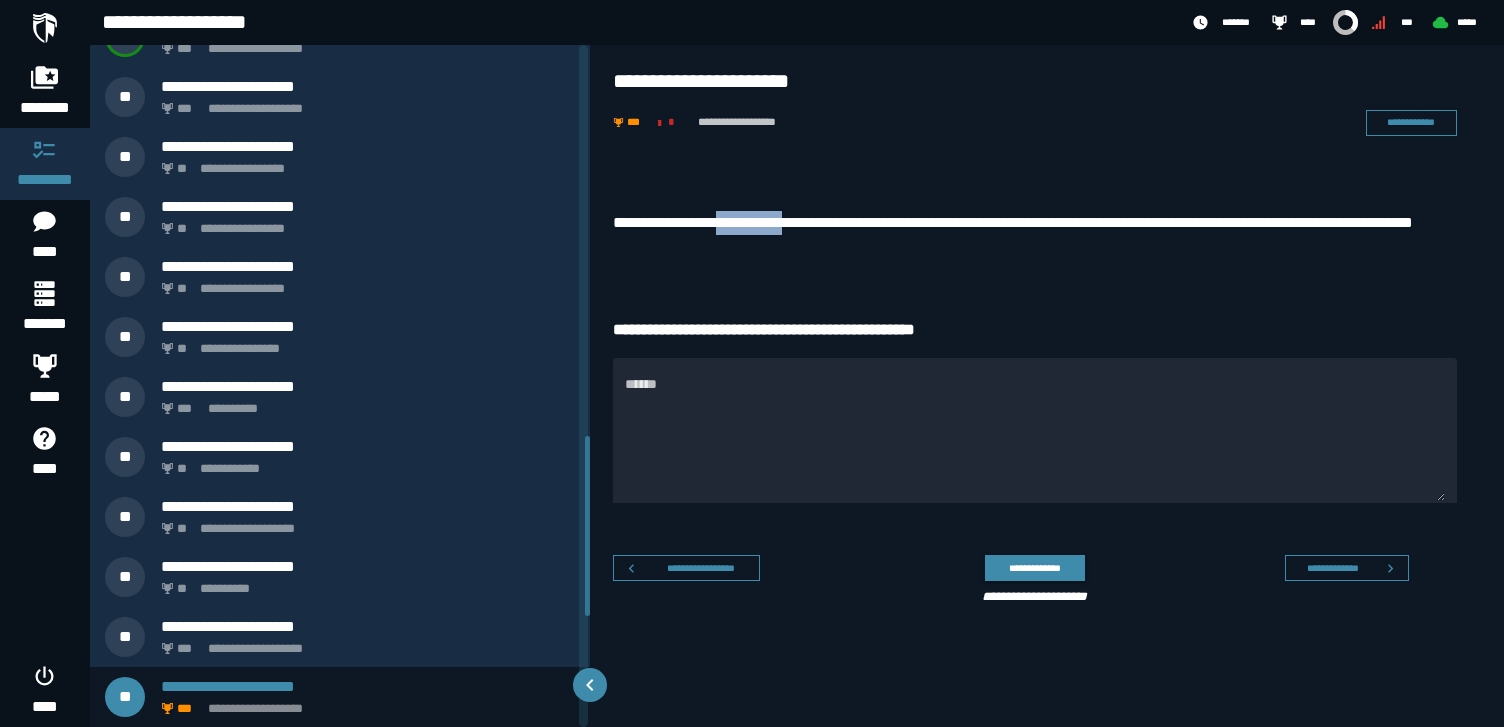 click on "**********" at bounding box center [1035, 235] 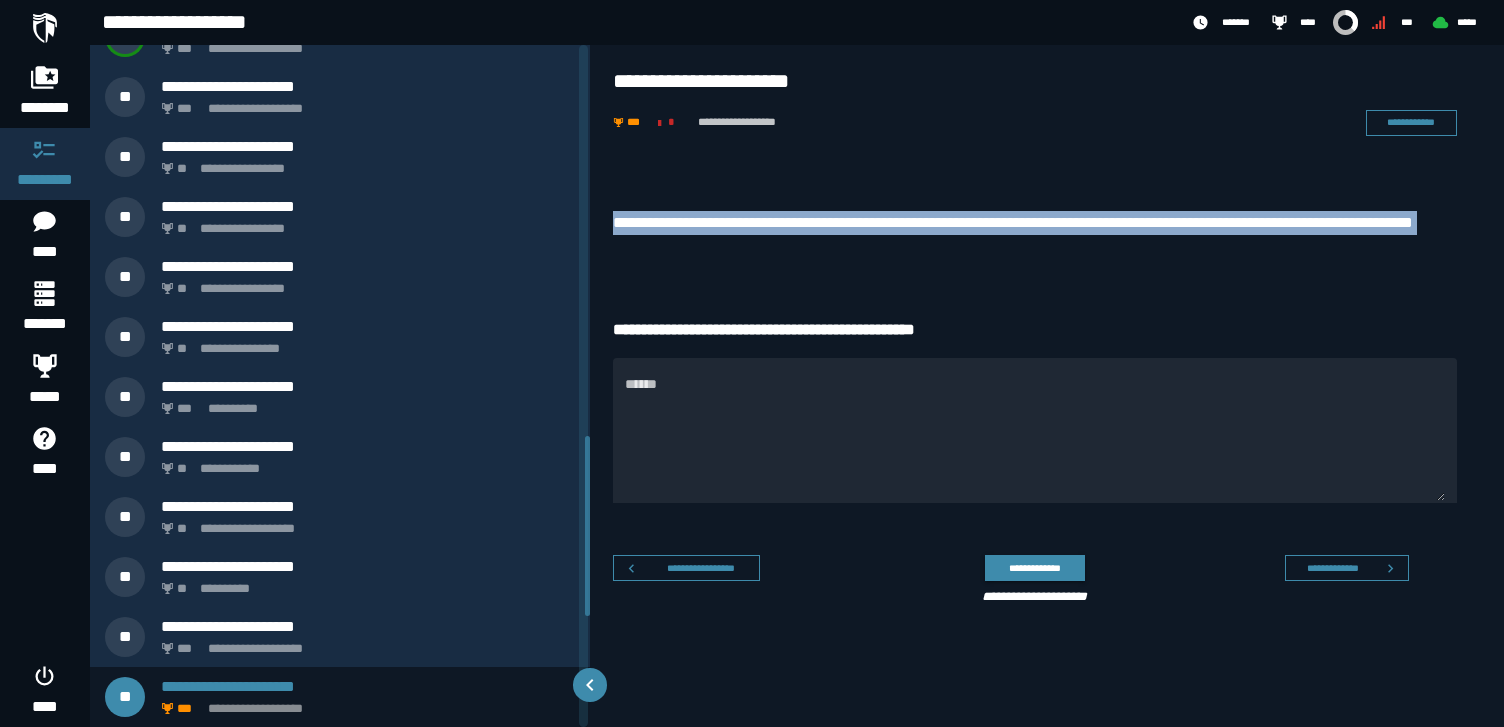 click on "**********" at bounding box center (1035, 235) 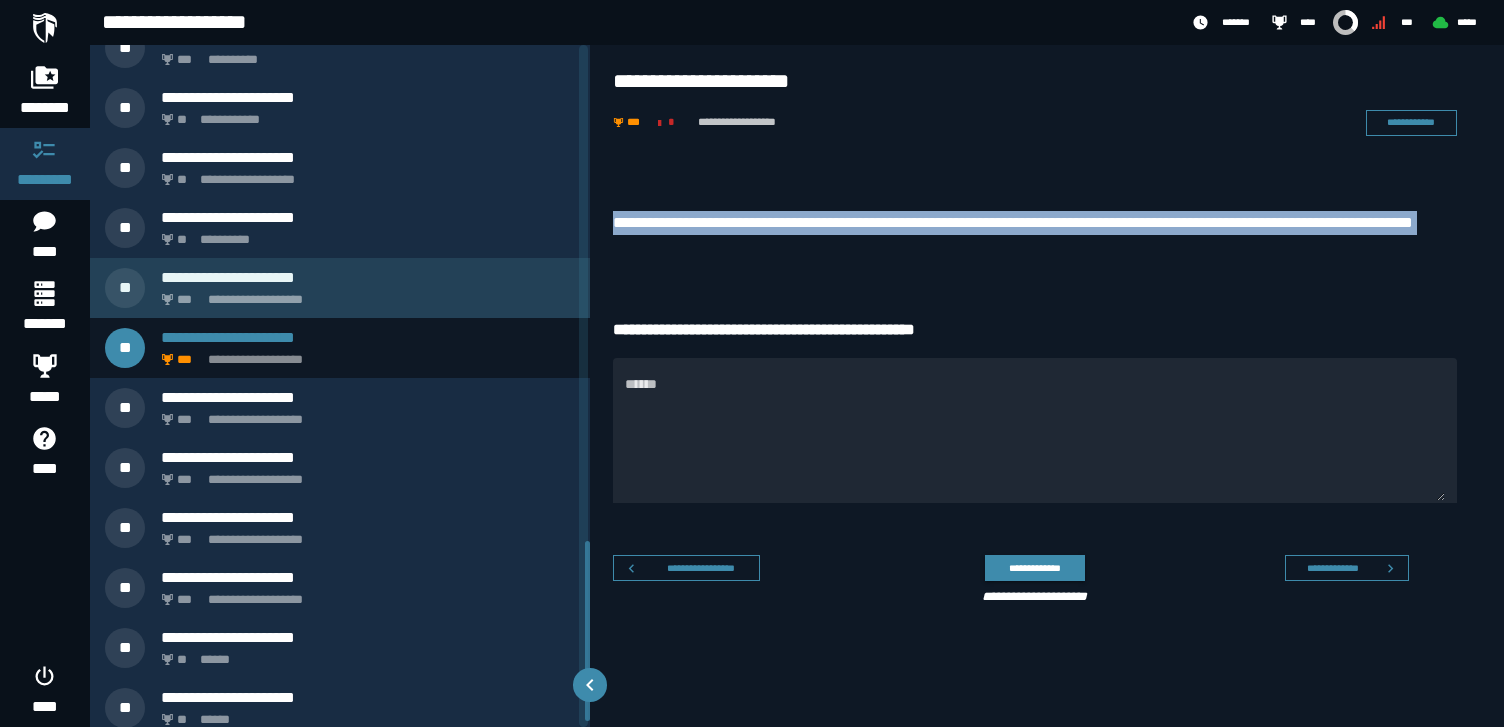 scroll, scrollTop: 1898, scrollLeft: 0, axis: vertical 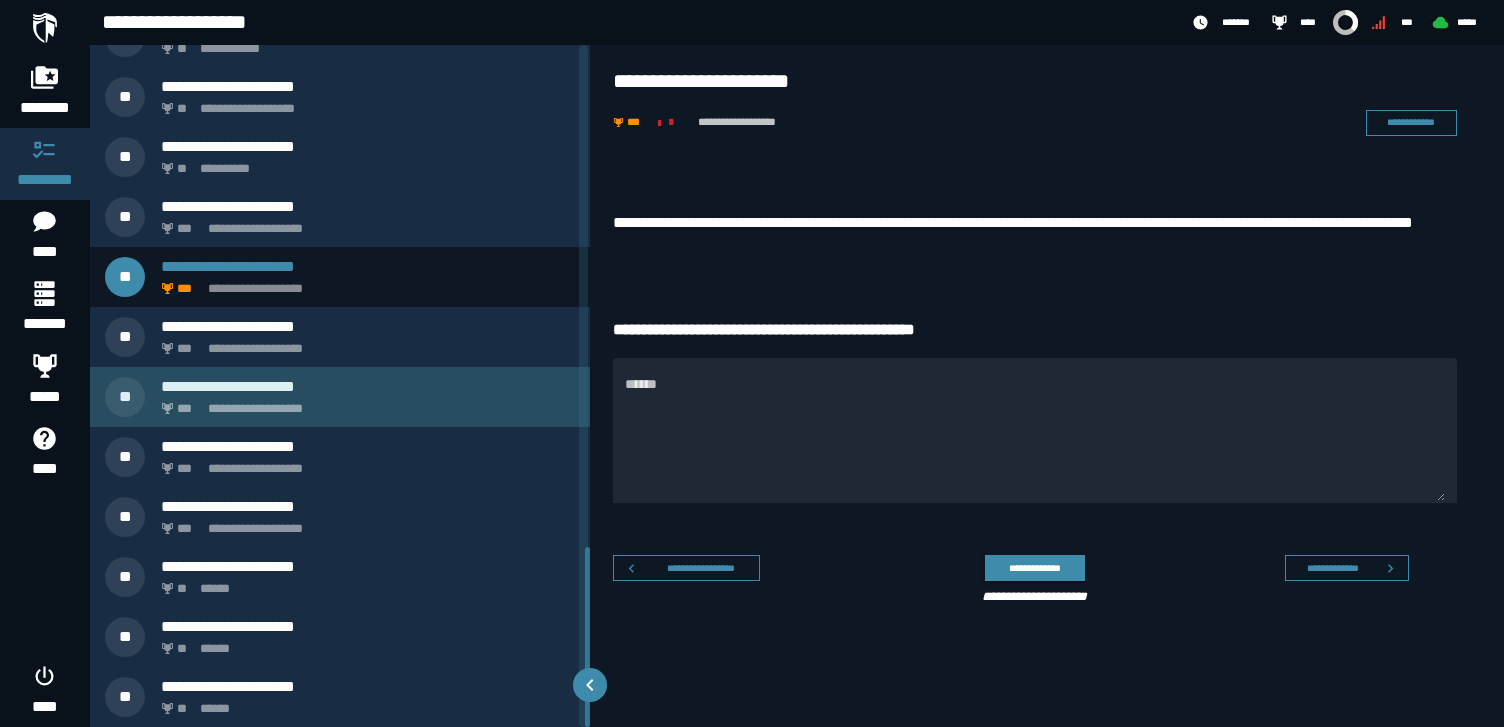 click on "**********" at bounding box center [368, 386] 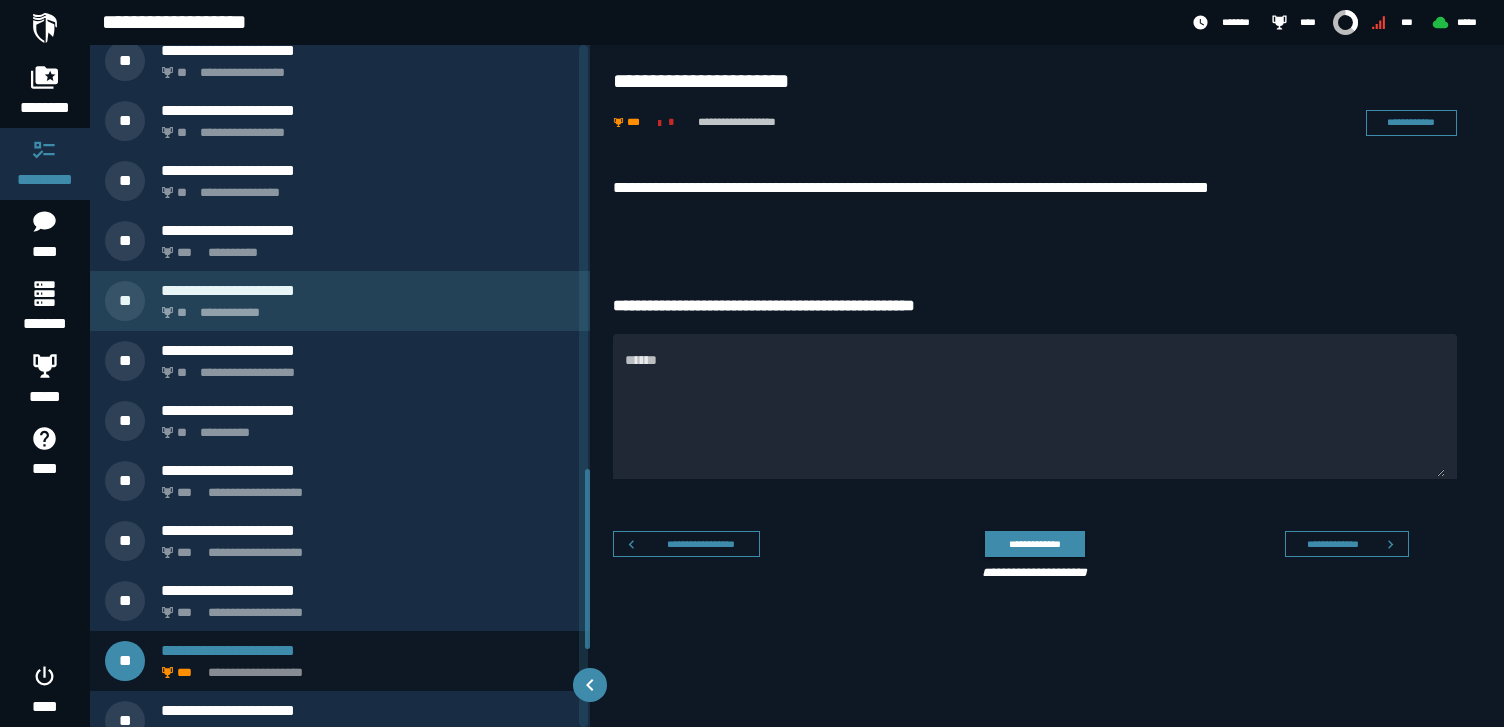 scroll, scrollTop: 1598, scrollLeft: 0, axis: vertical 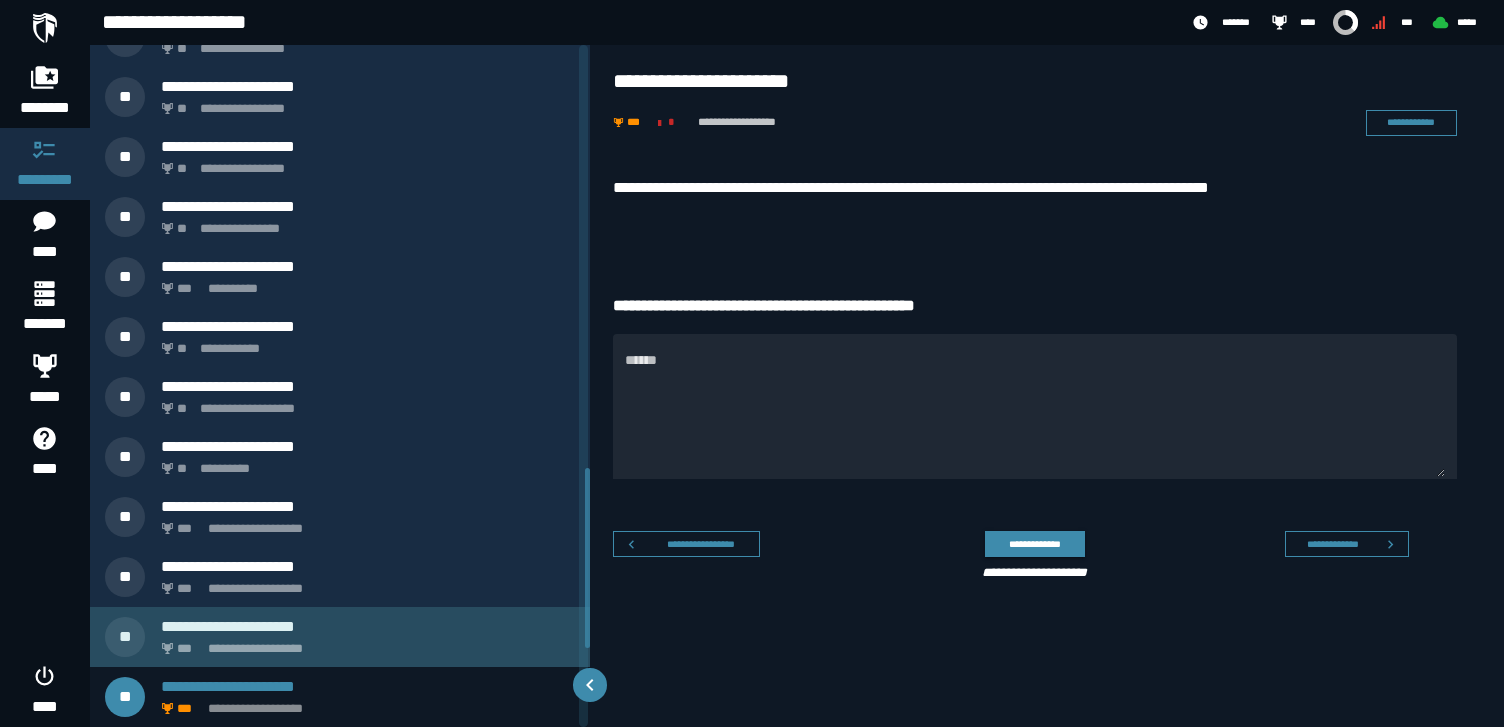 click on "**********" at bounding box center [368, 626] 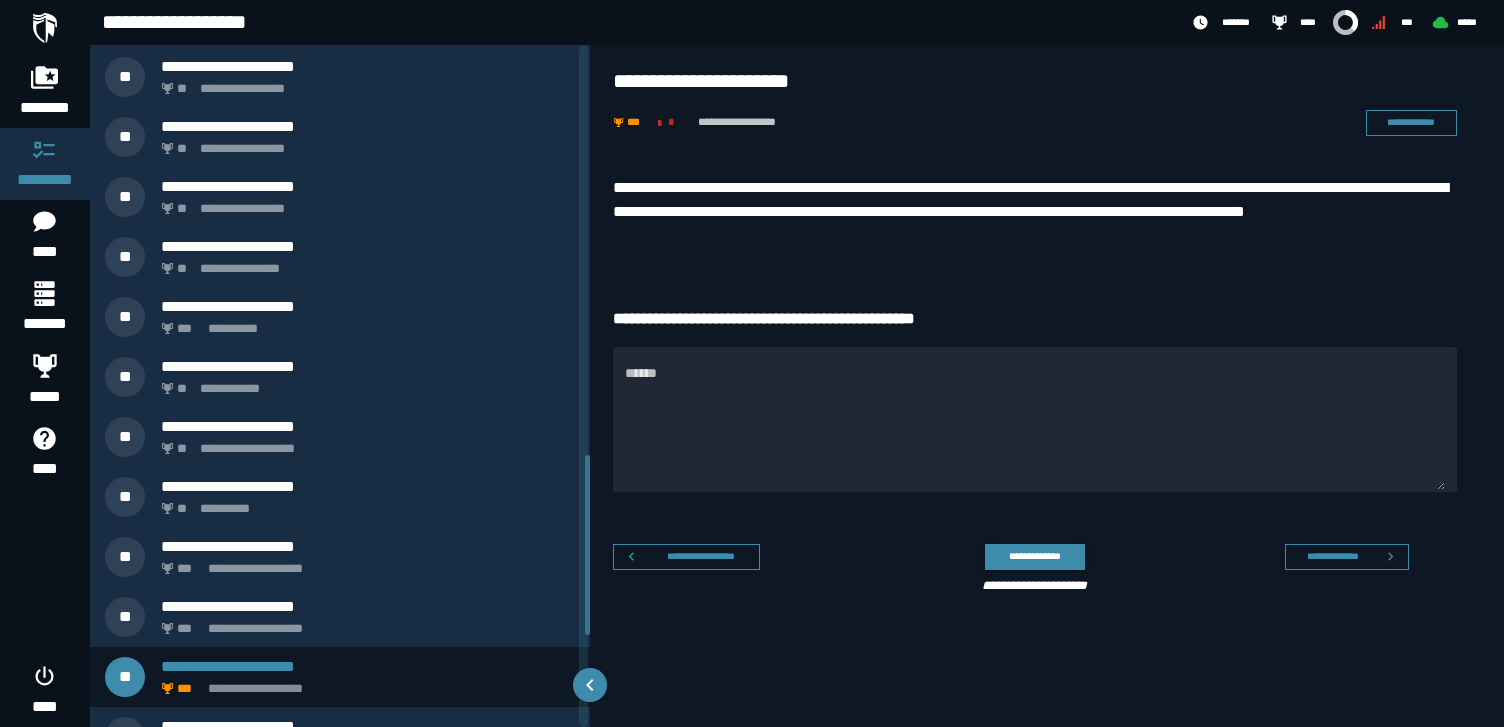 scroll, scrollTop: 1538, scrollLeft: 0, axis: vertical 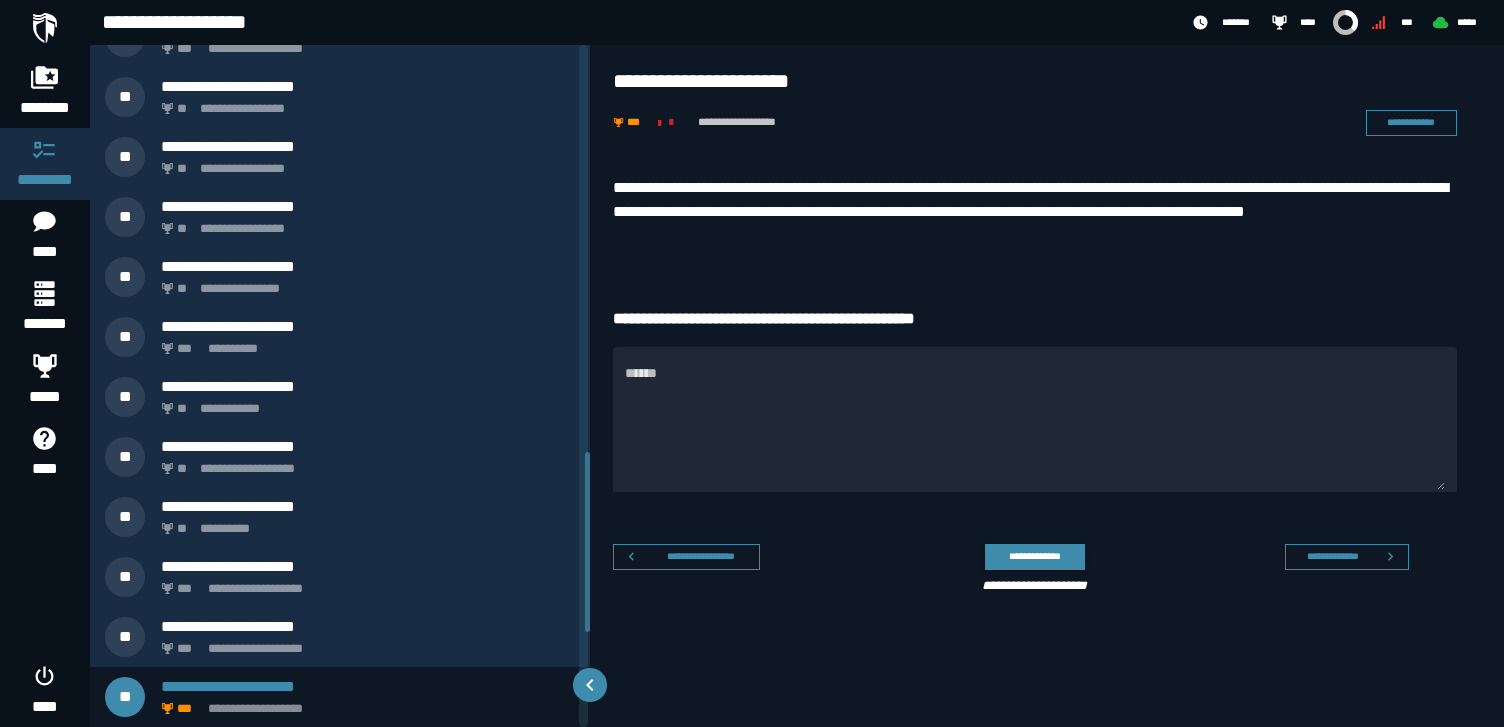 click on "**********" at bounding box center [1035, 212] 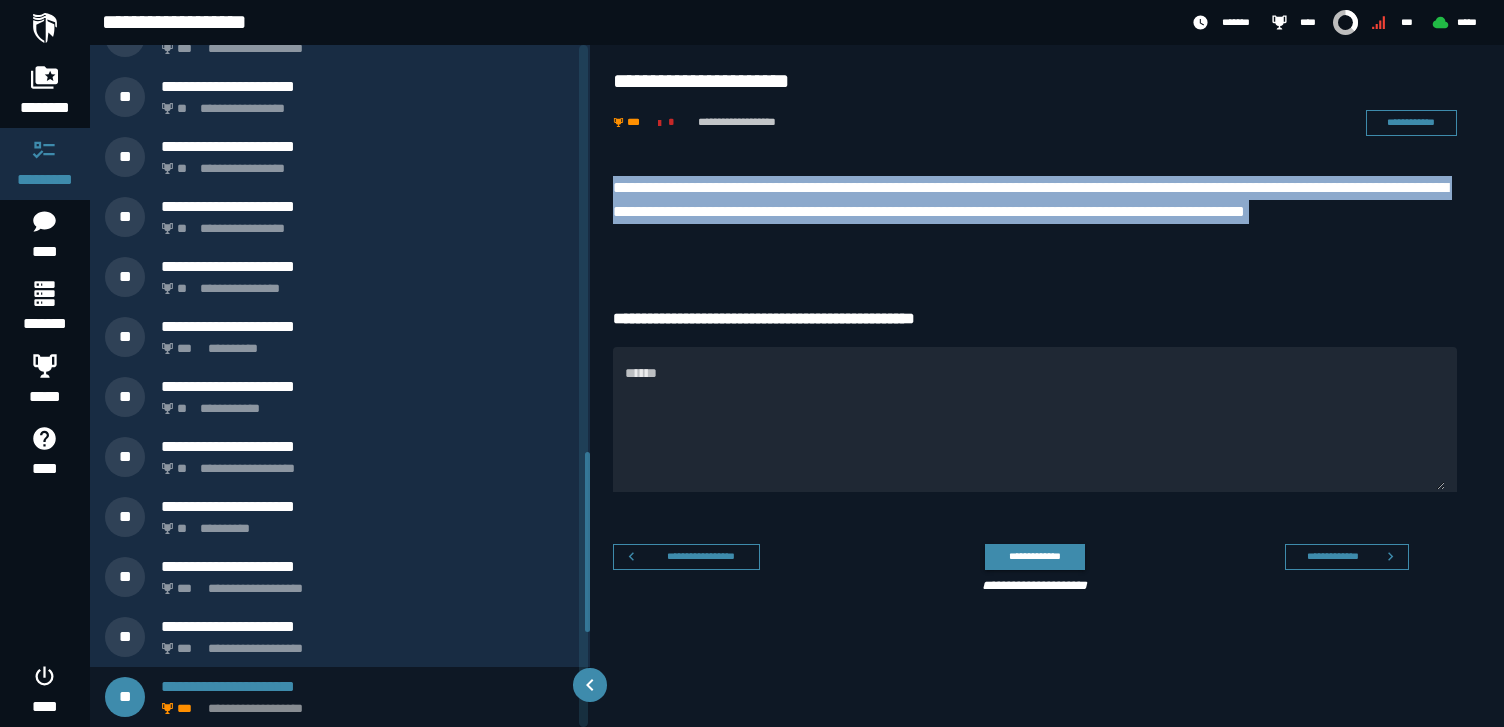 click on "**********" at bounding box center (1035, 212) 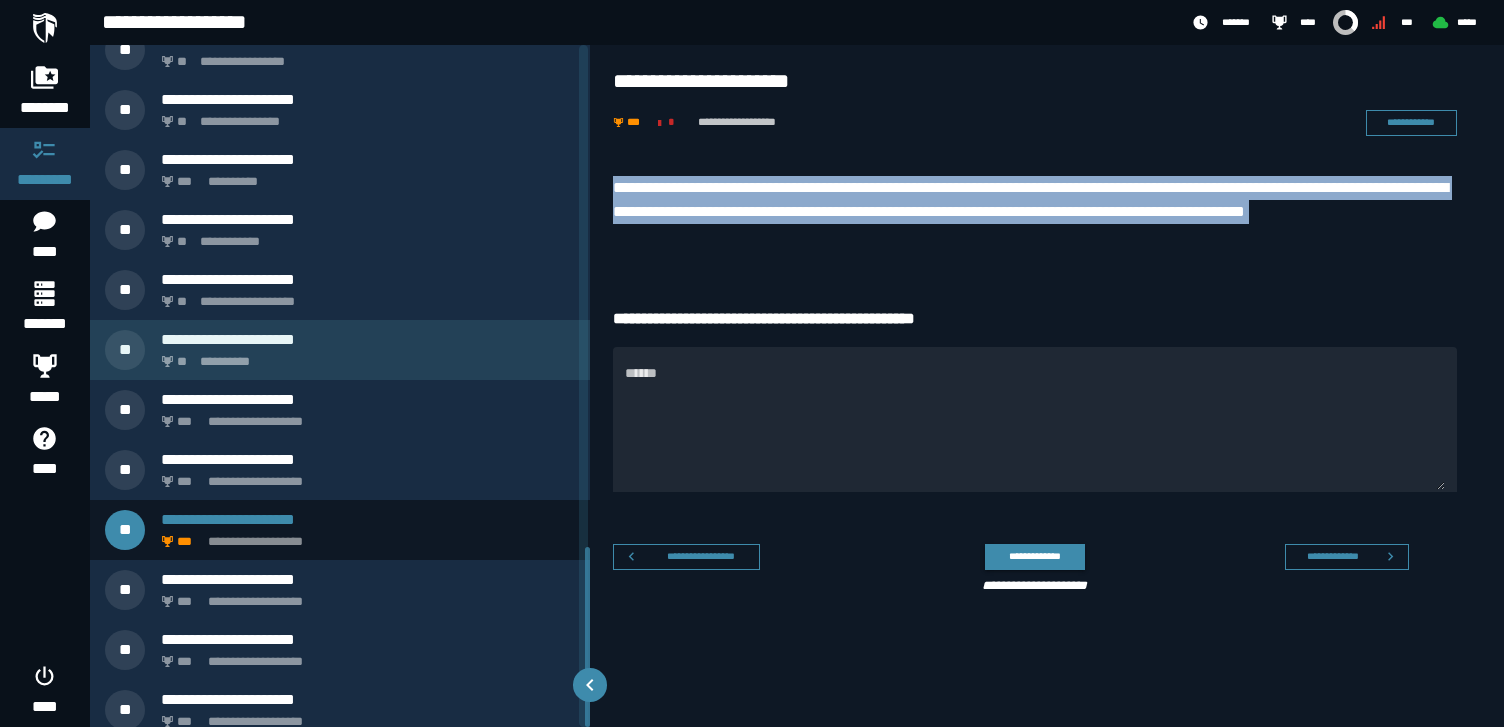 scroll, scrollTop: 1898, scrollLeft: 0, axis: vertical 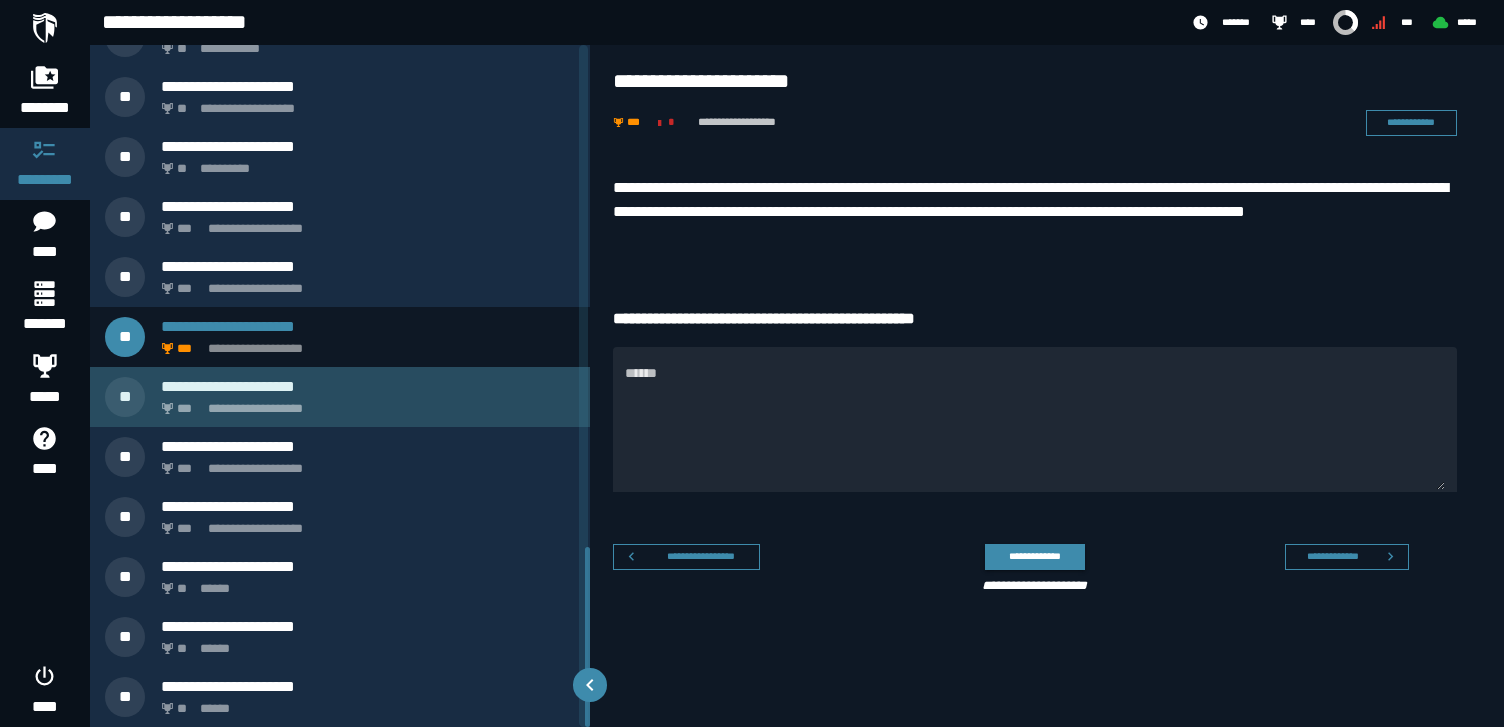 click on "**********" at bounding box center [364, 403] 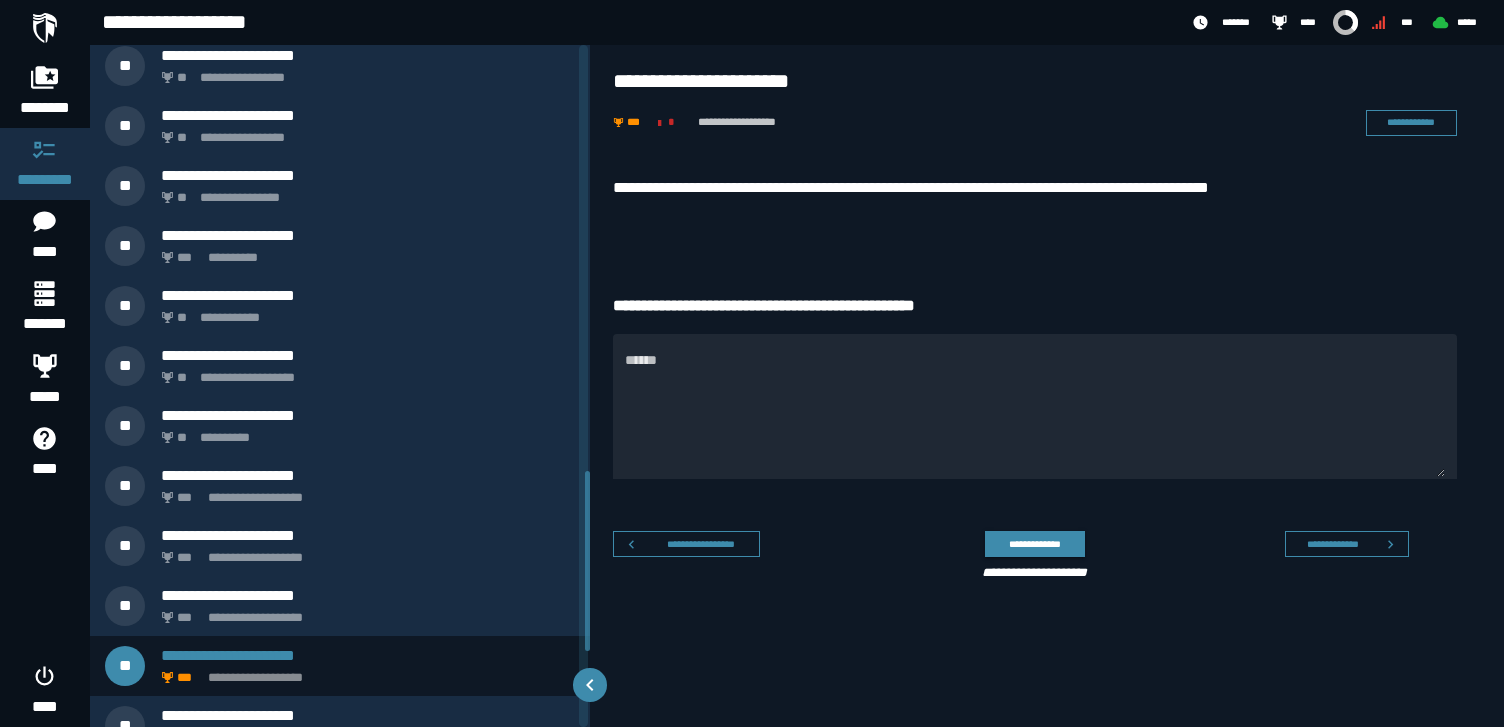 scroll, scrollTop: 1598, scrollLeft: 0, axis: vertical 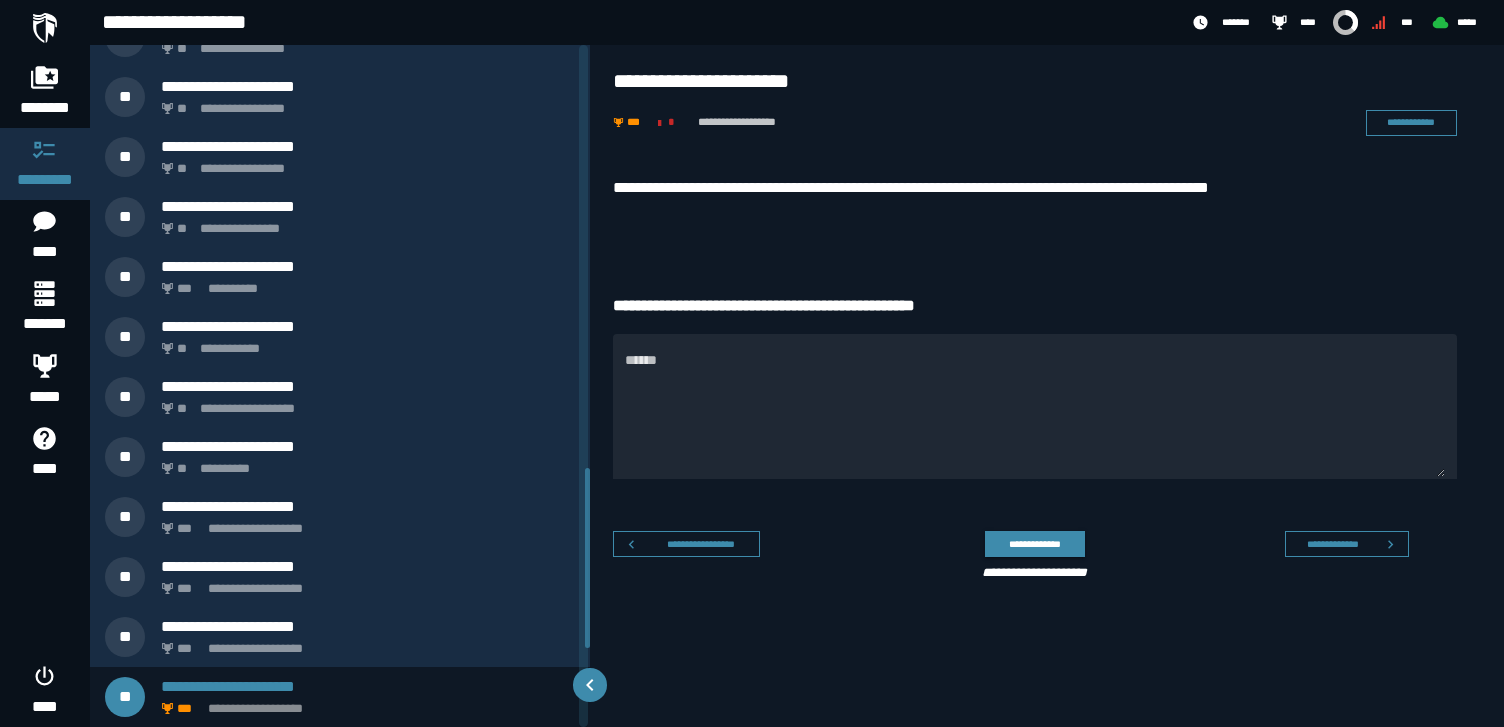 click on "**********" at bounding box center [1035, 188] 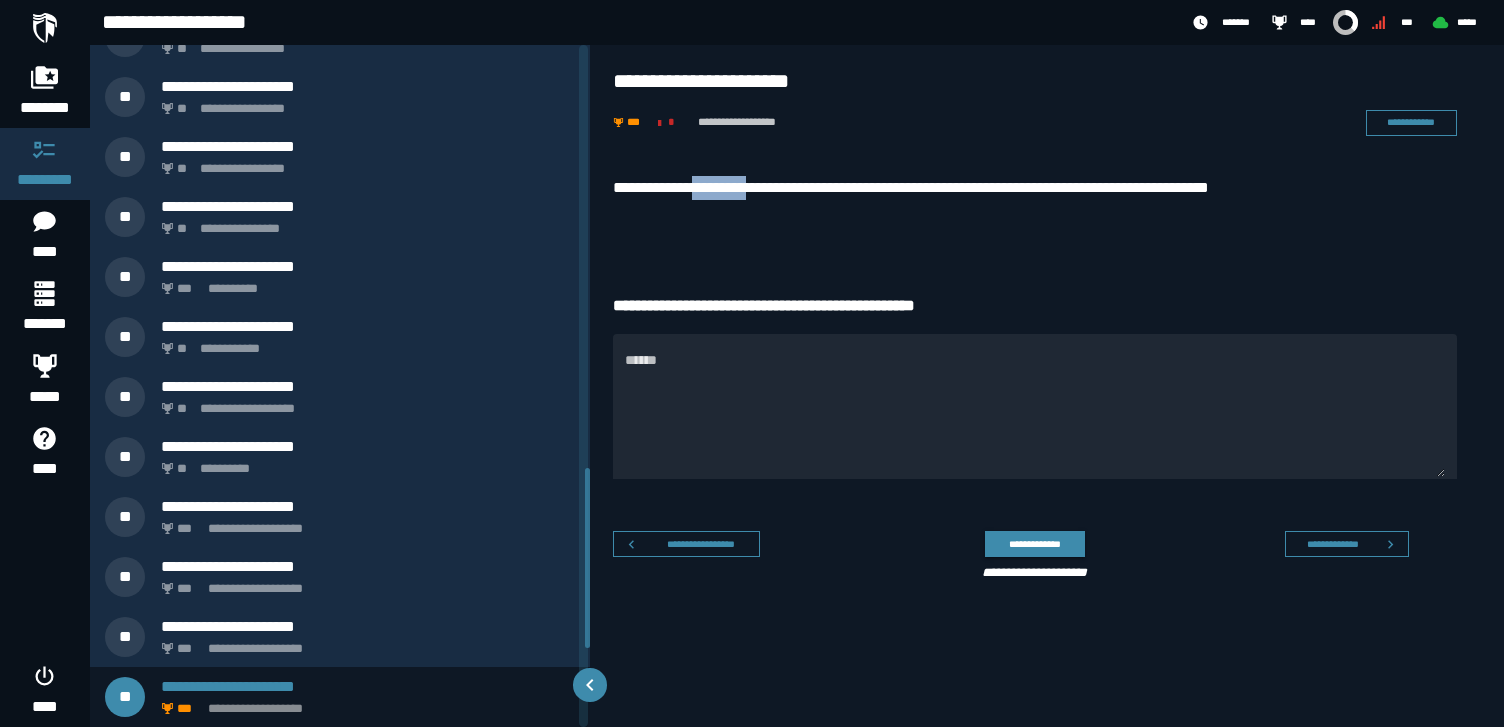 click on "**********" at bounding box center [1035, 188] 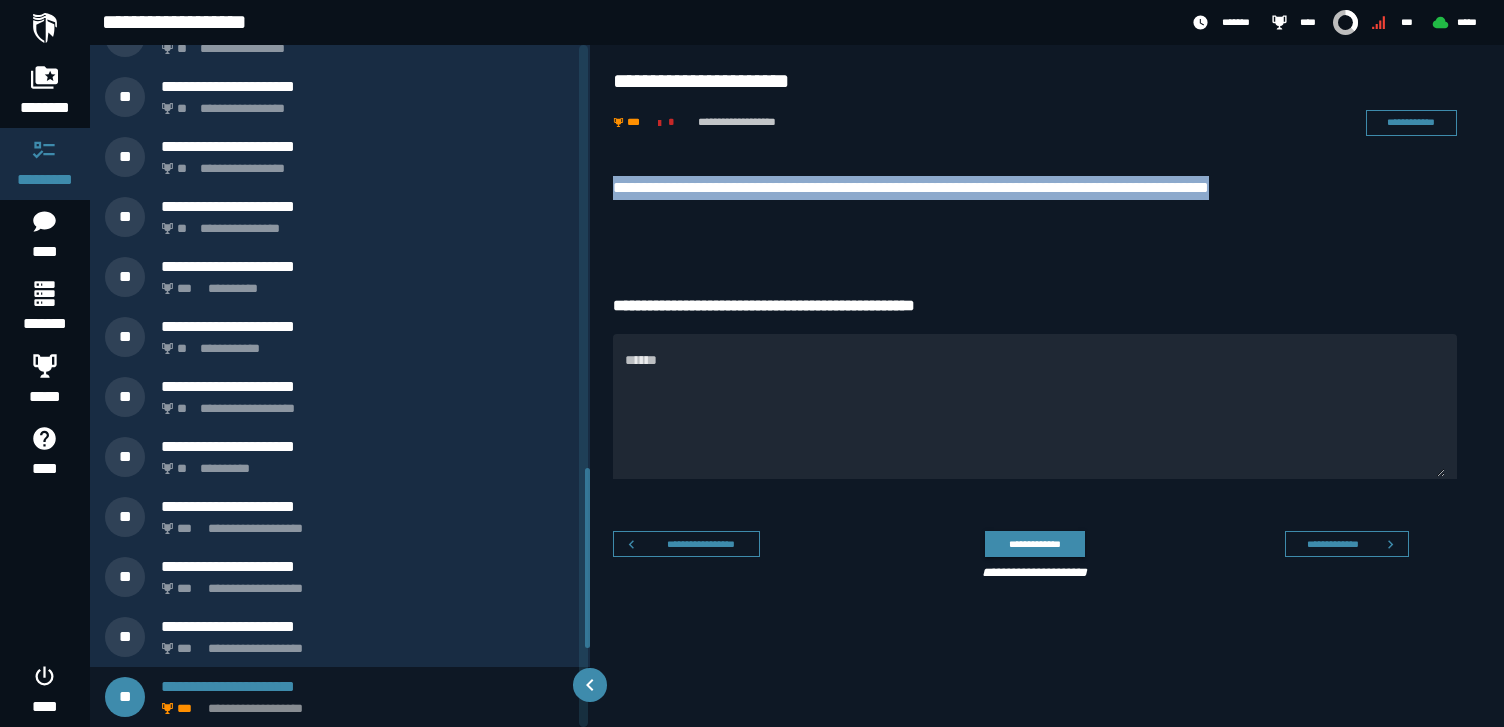 click on "**********" at bounding box center [1035, 188] 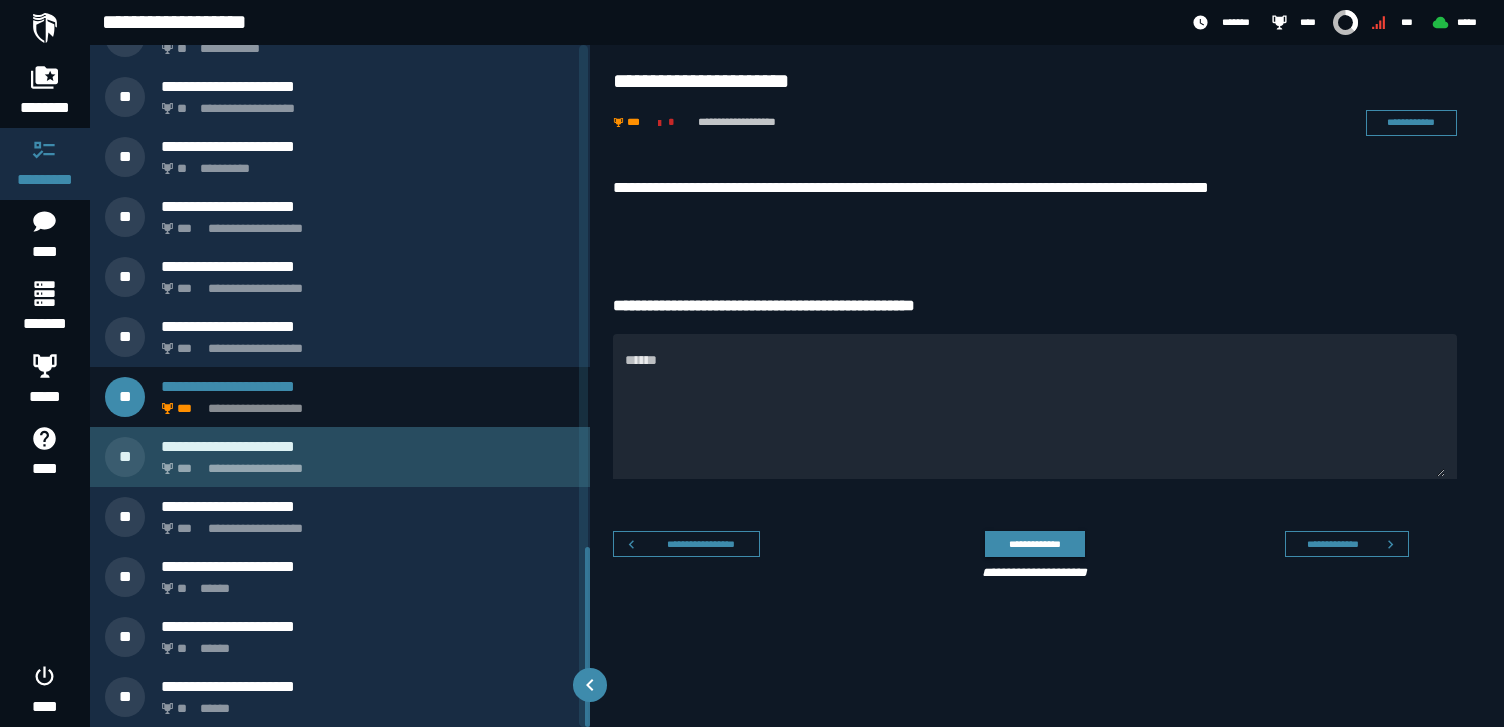 click on "**********" at bounding box center [364, 463] 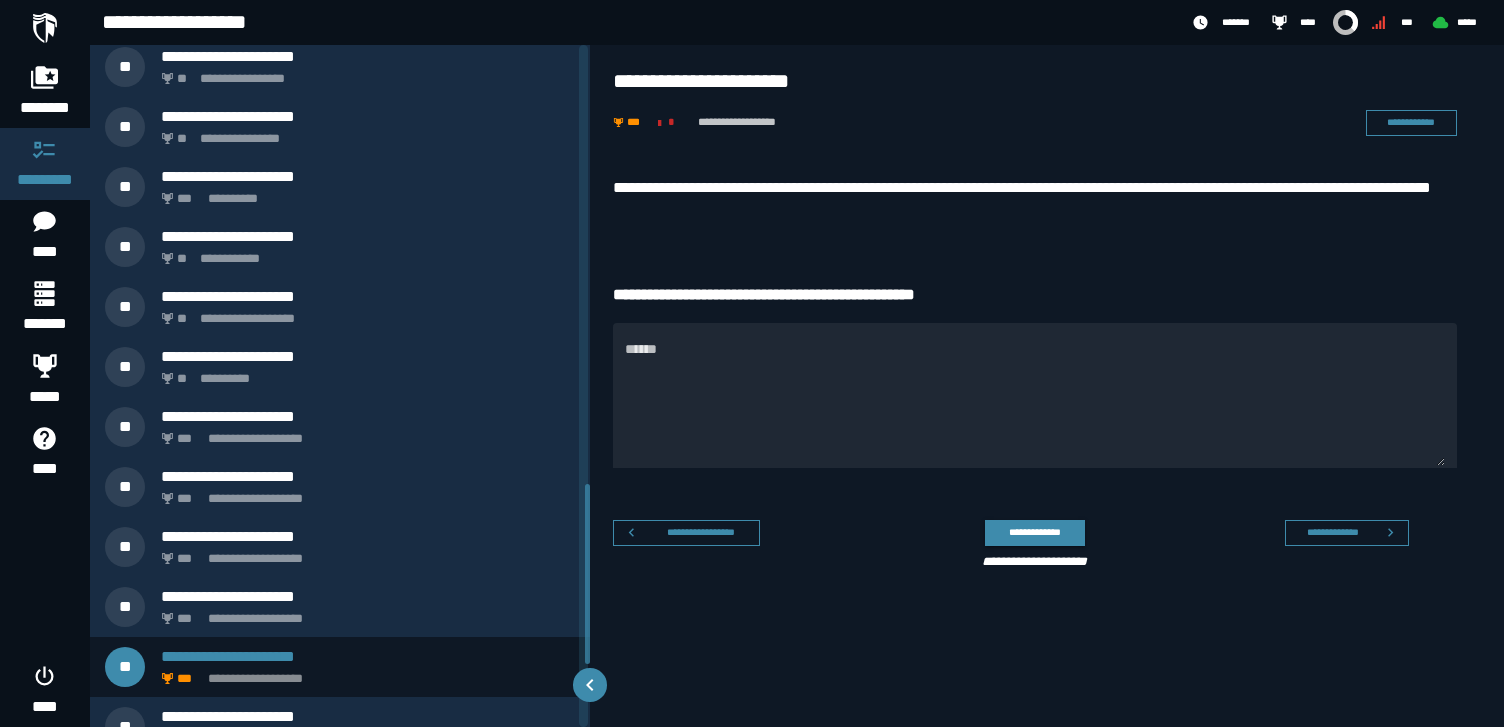 scroll, scrollTop: 1658, scrollLeft: 0, axis: vertical 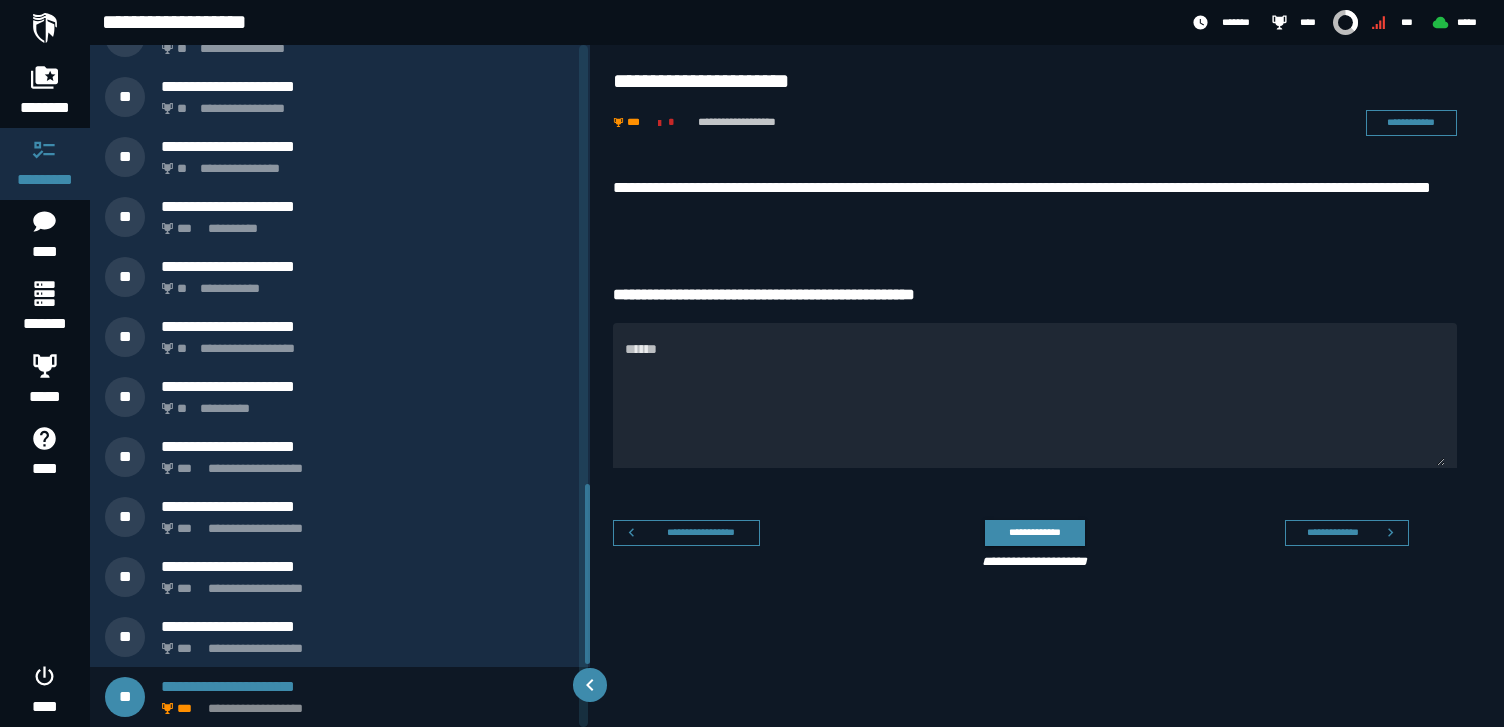click on "**********" at bounding box center [1035, 200] 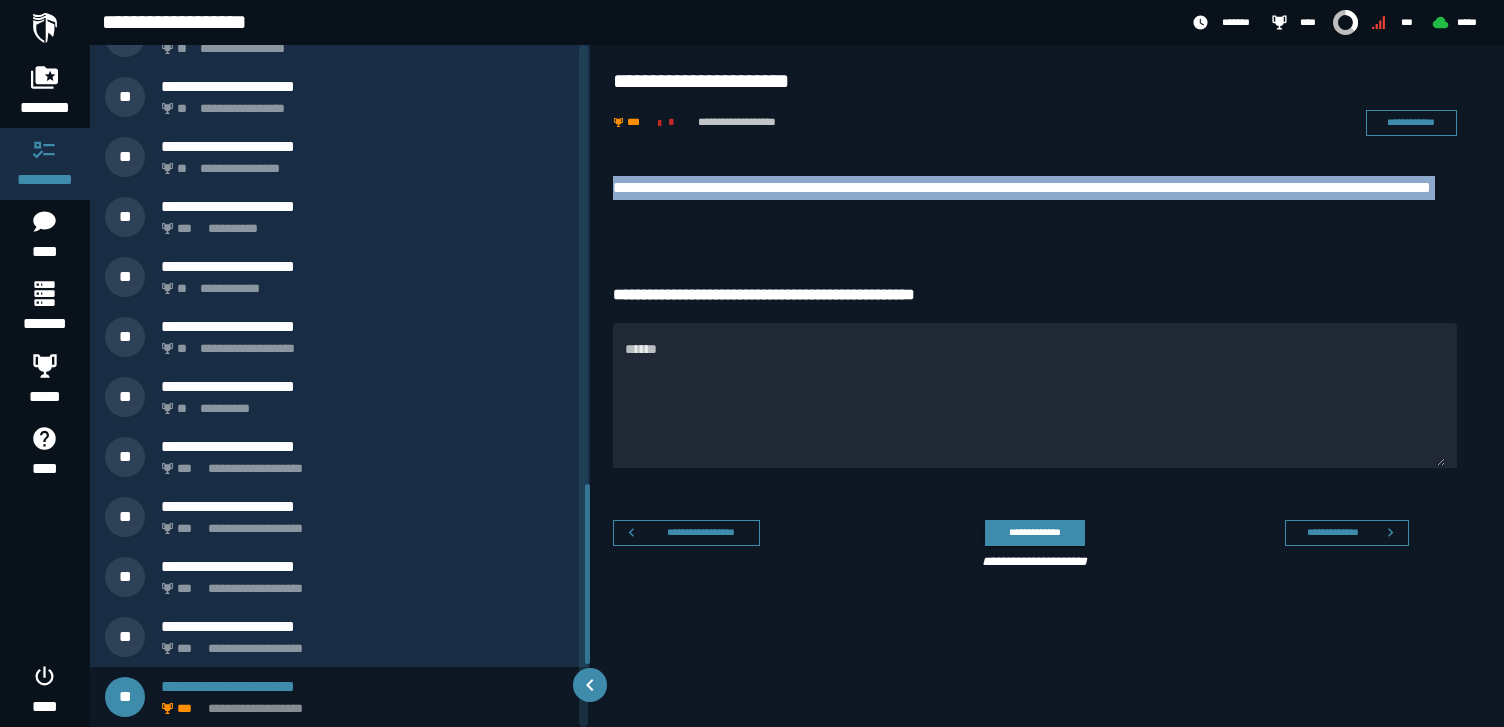 click on "**********" at bounding box center [1035, 200] 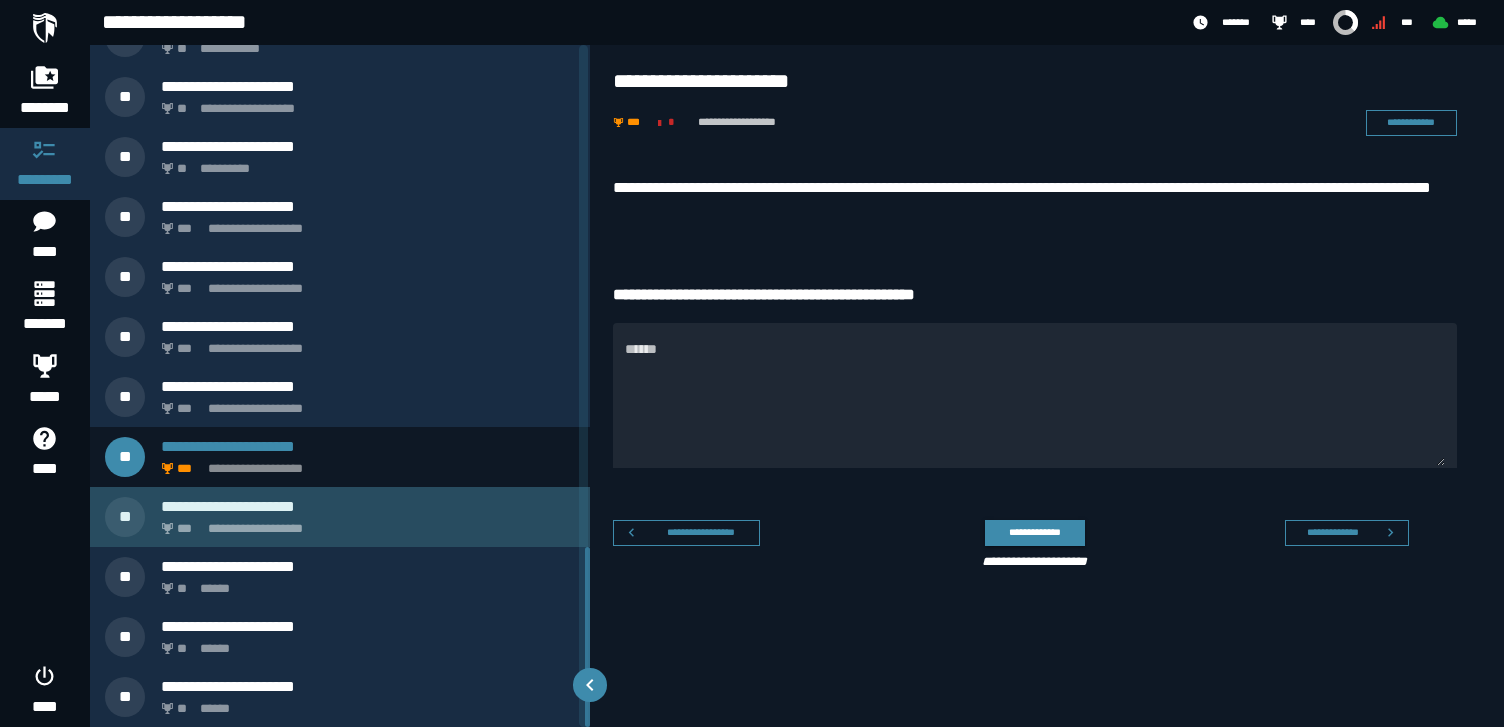 click on "**********" 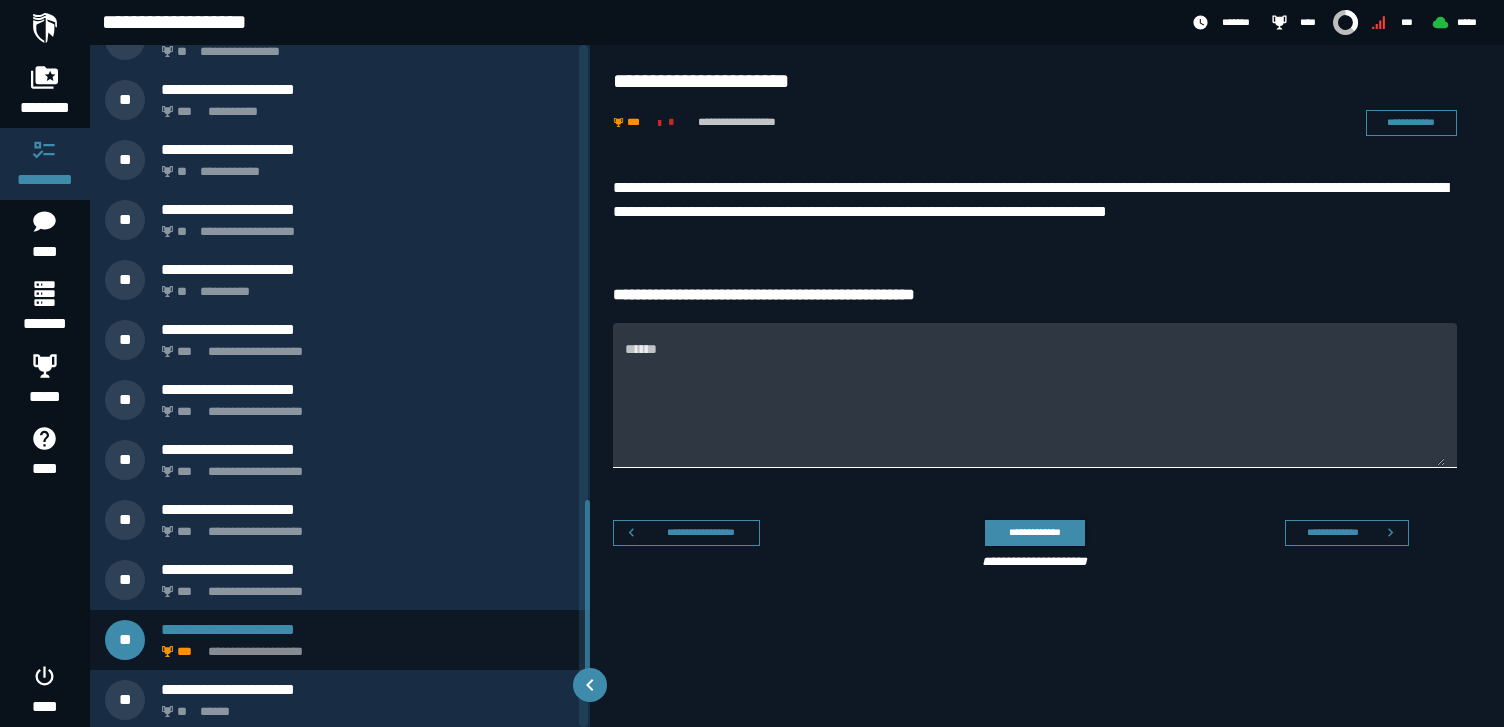 scroll, scrollTop: 1718, scrollLeft: 0, axis: vertical 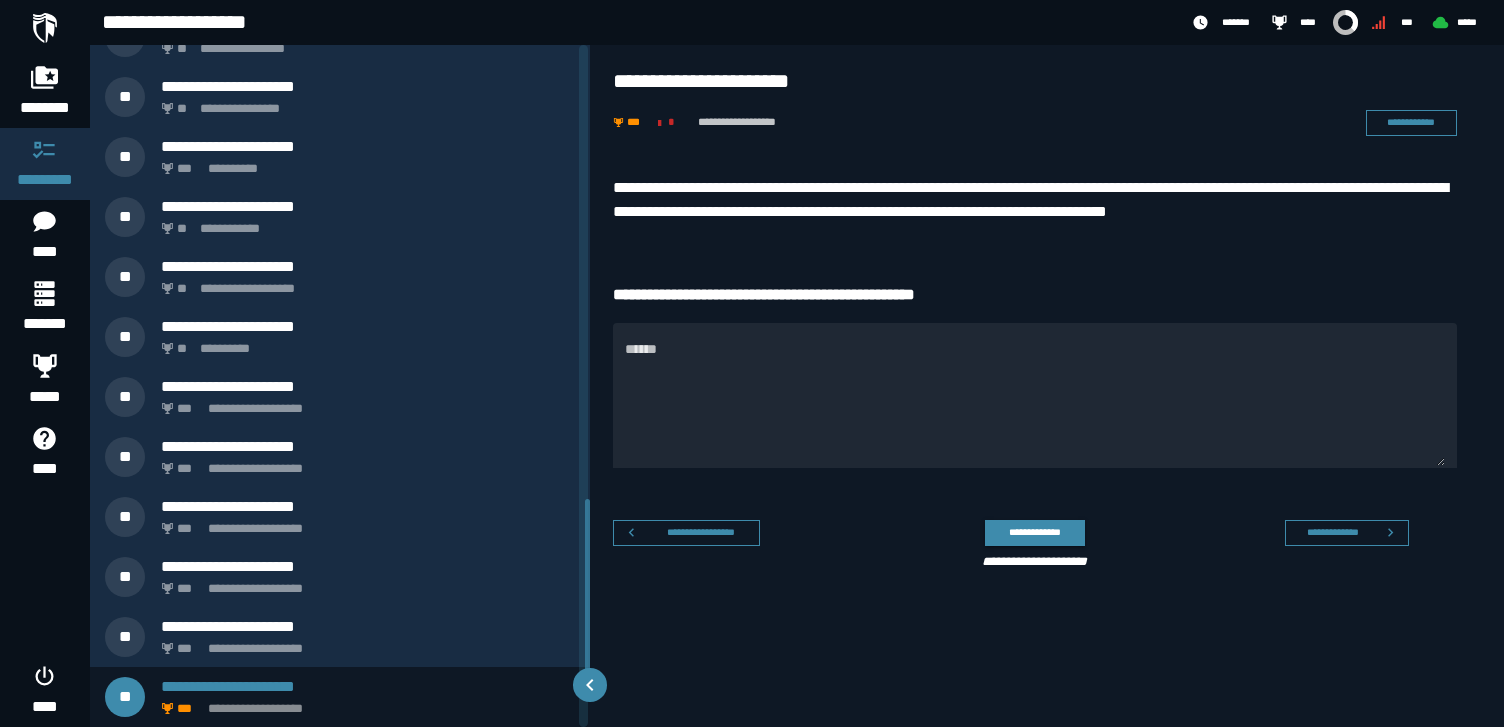 click on "**********" at bounding box center (1035, 200) 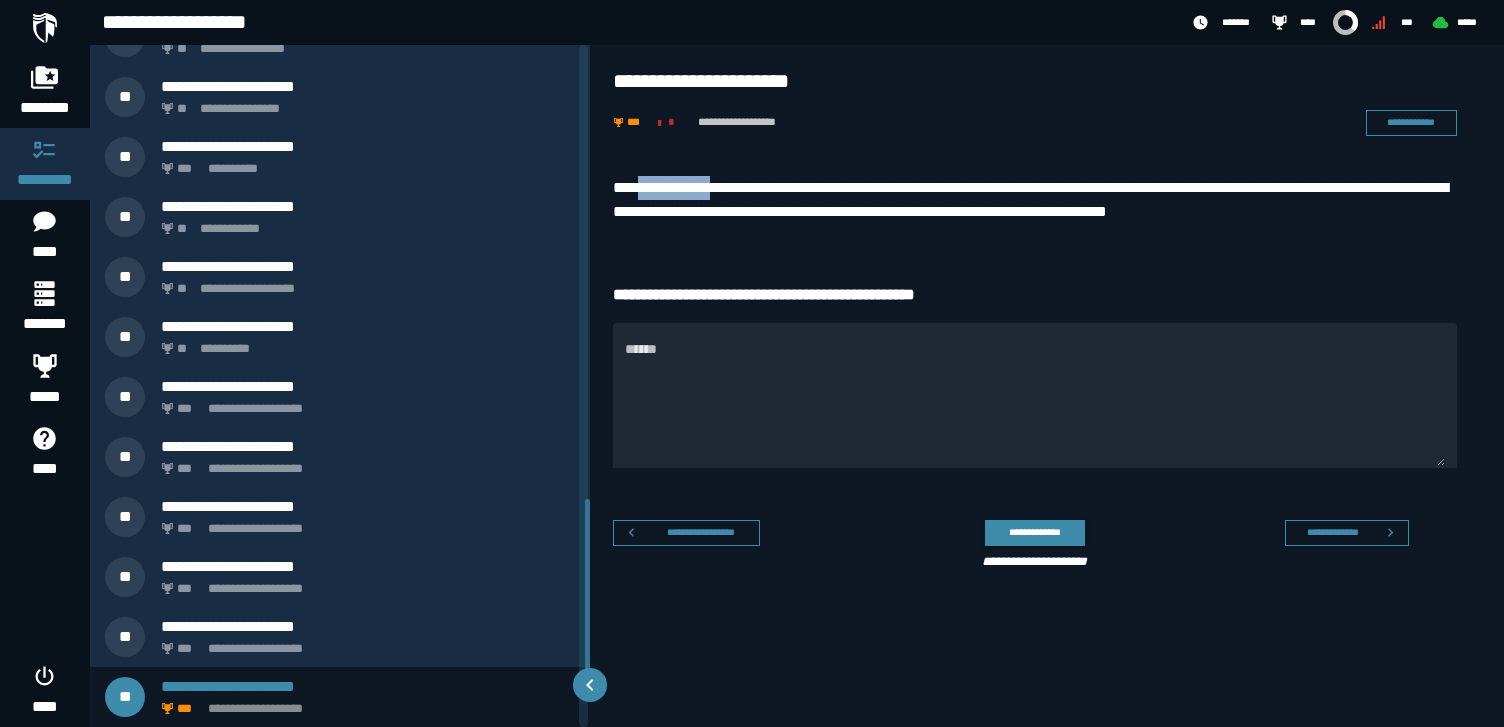 click on "**********" at bounding box center (1035, 200) 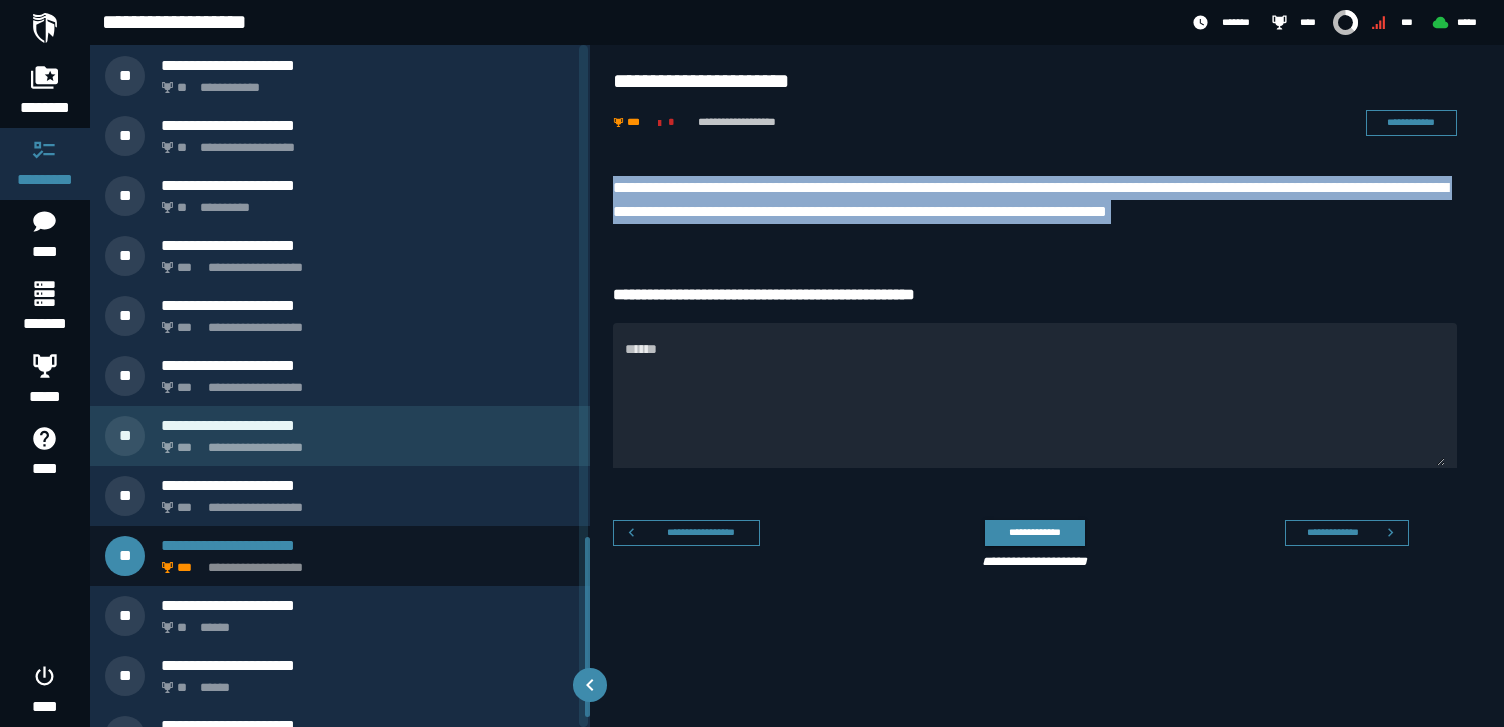 scroll, scrollTop: 1898, scrollLeft: 0, axis: vertical 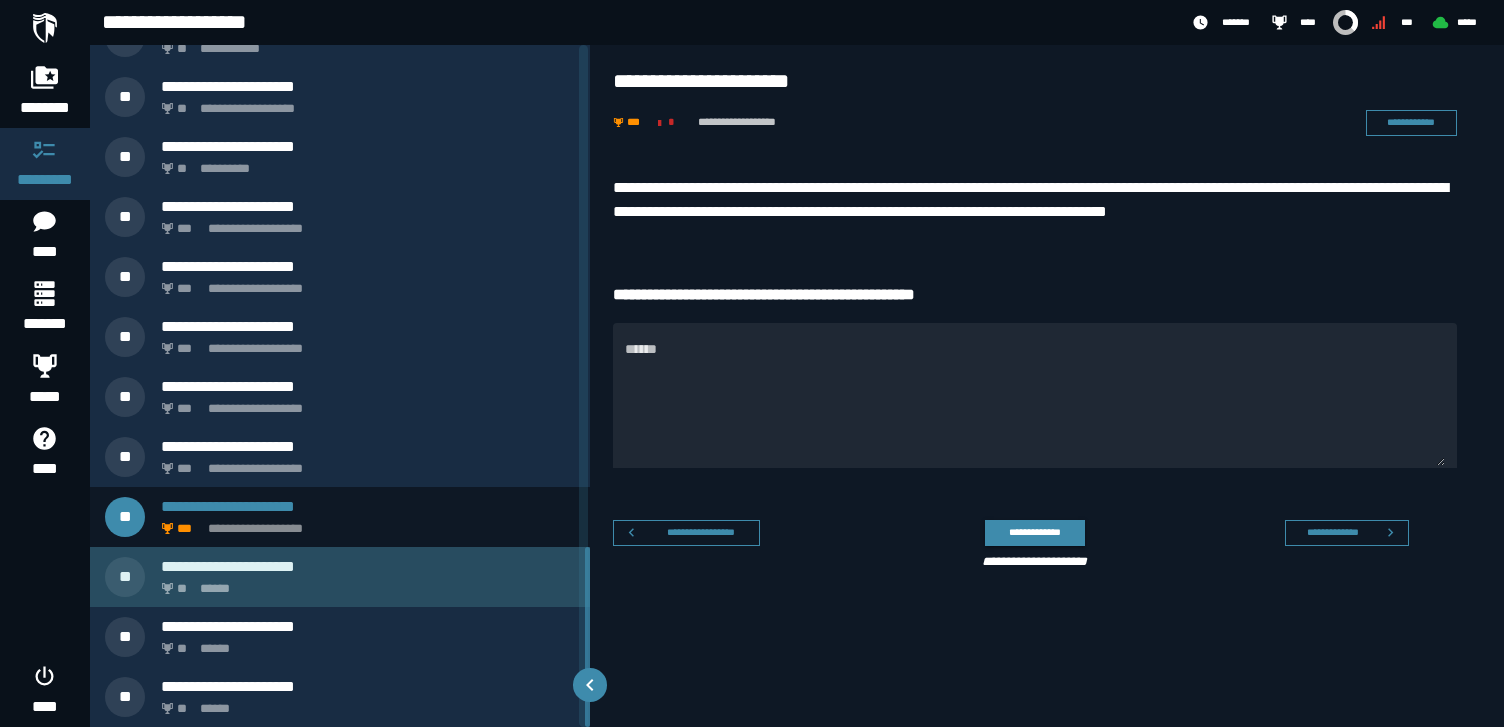 click on "** ******" at bounding box center (364, 583) 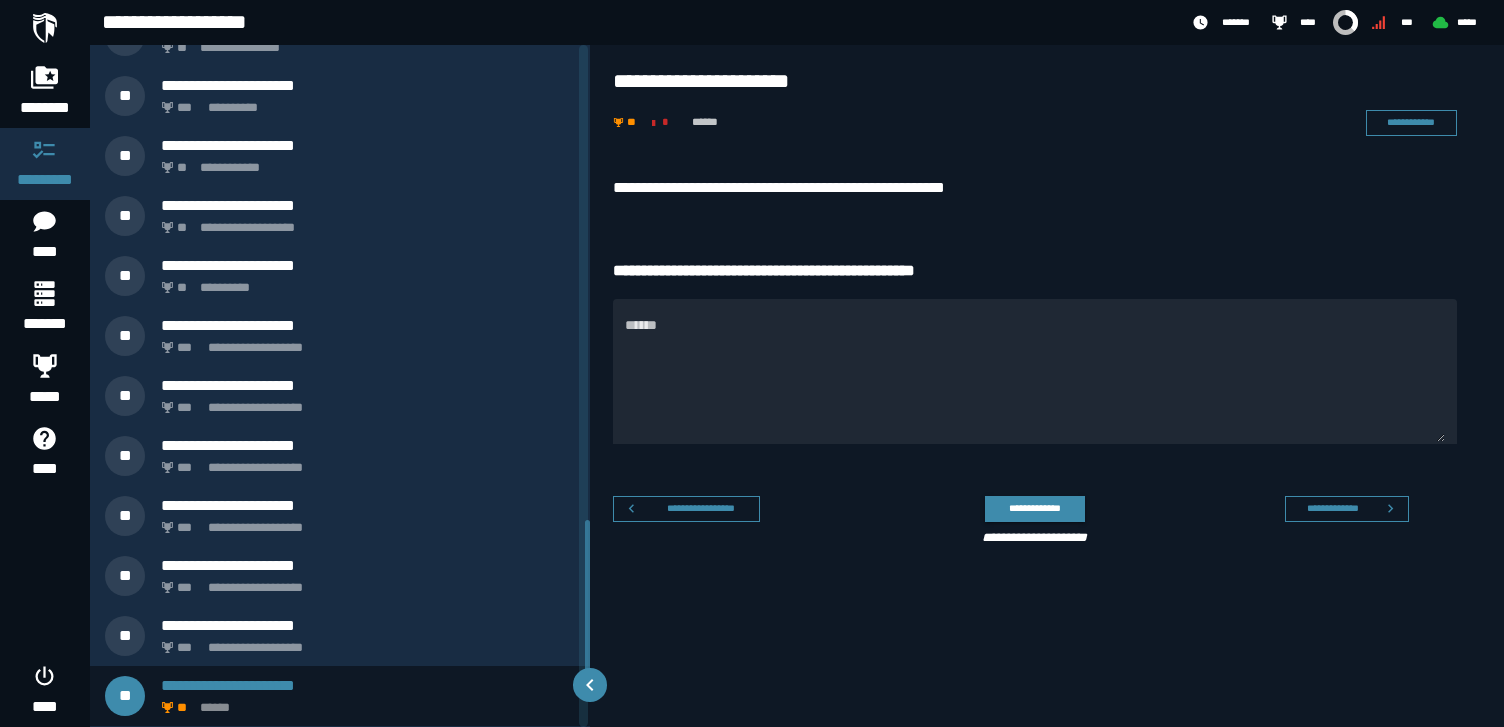scroll, scrollTop: 1778, scrollLeft: 0, axis: vertical 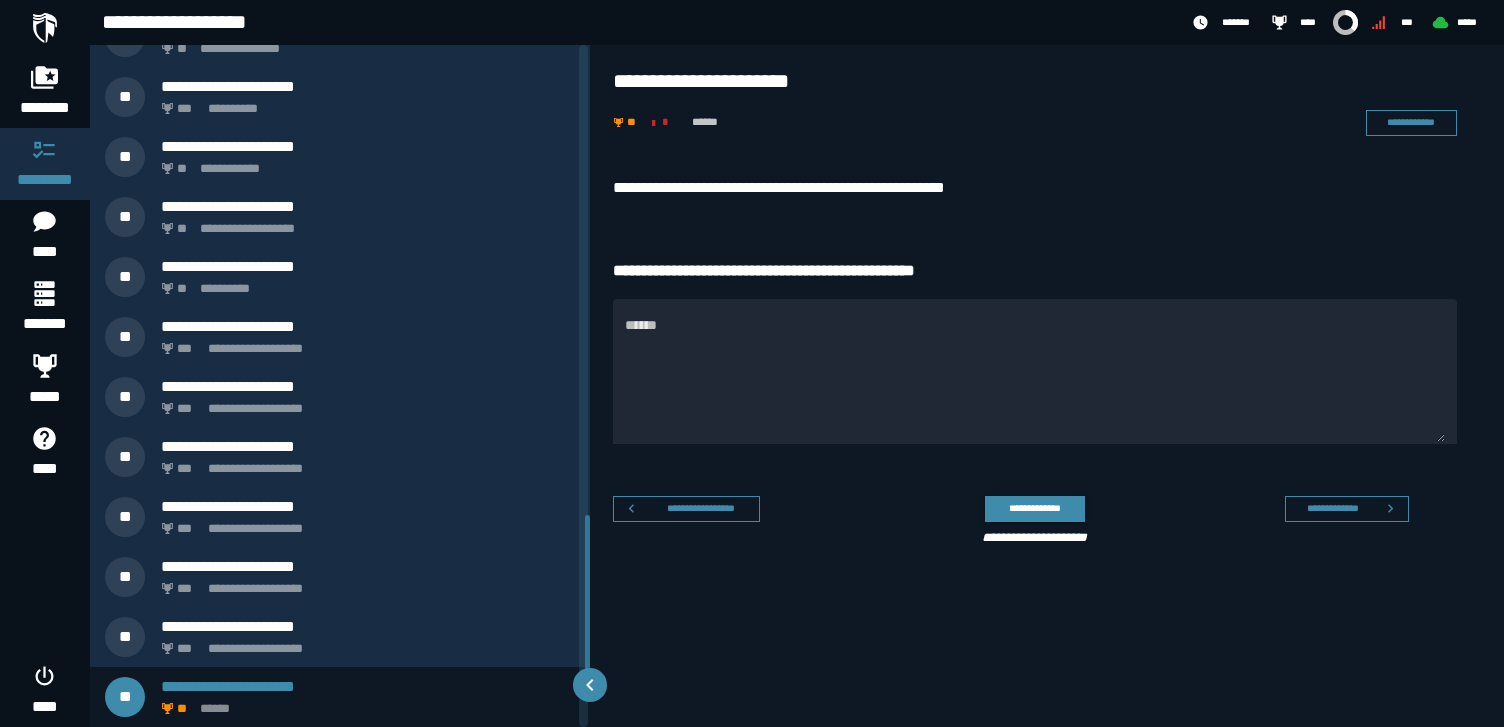 click on "**********" at bounding box center (1035, 188) 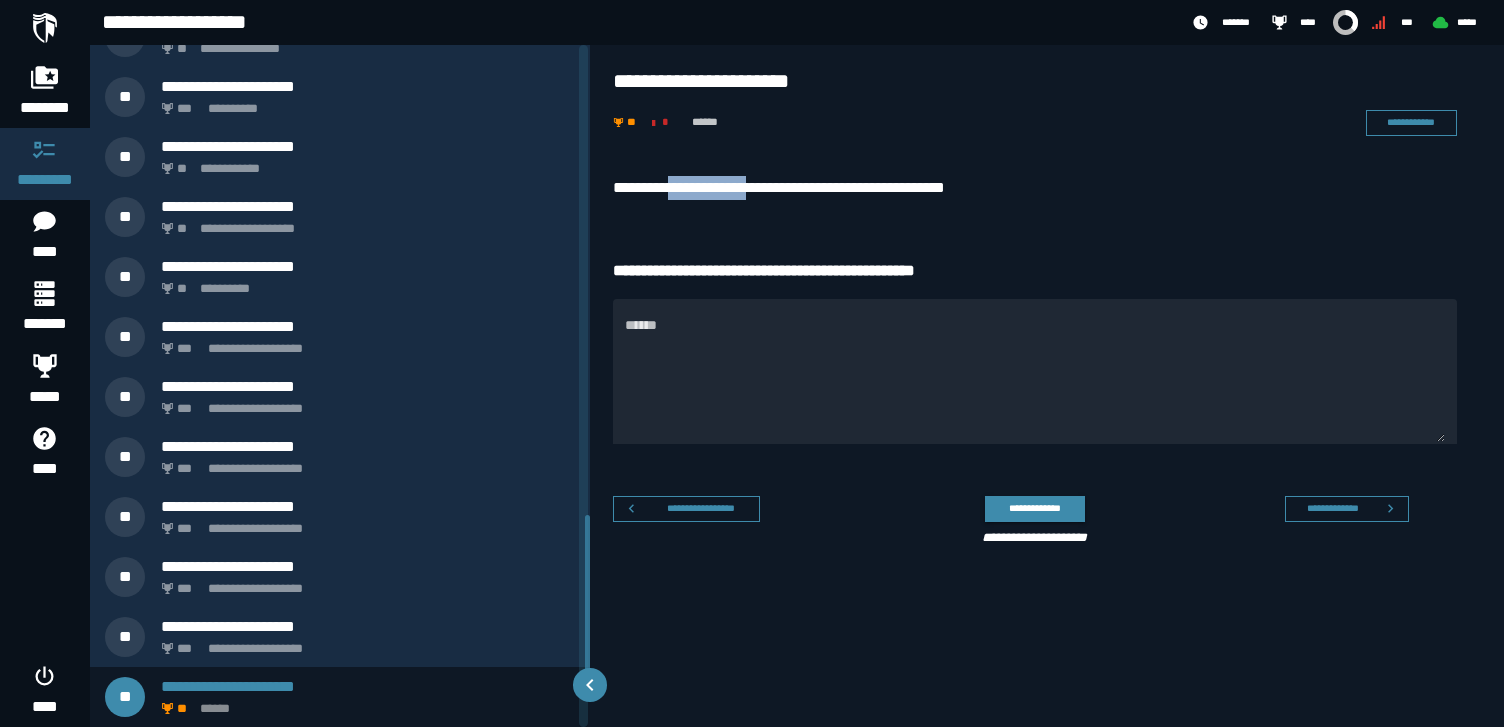 click on "**********" at bounding box center [1035, 188] 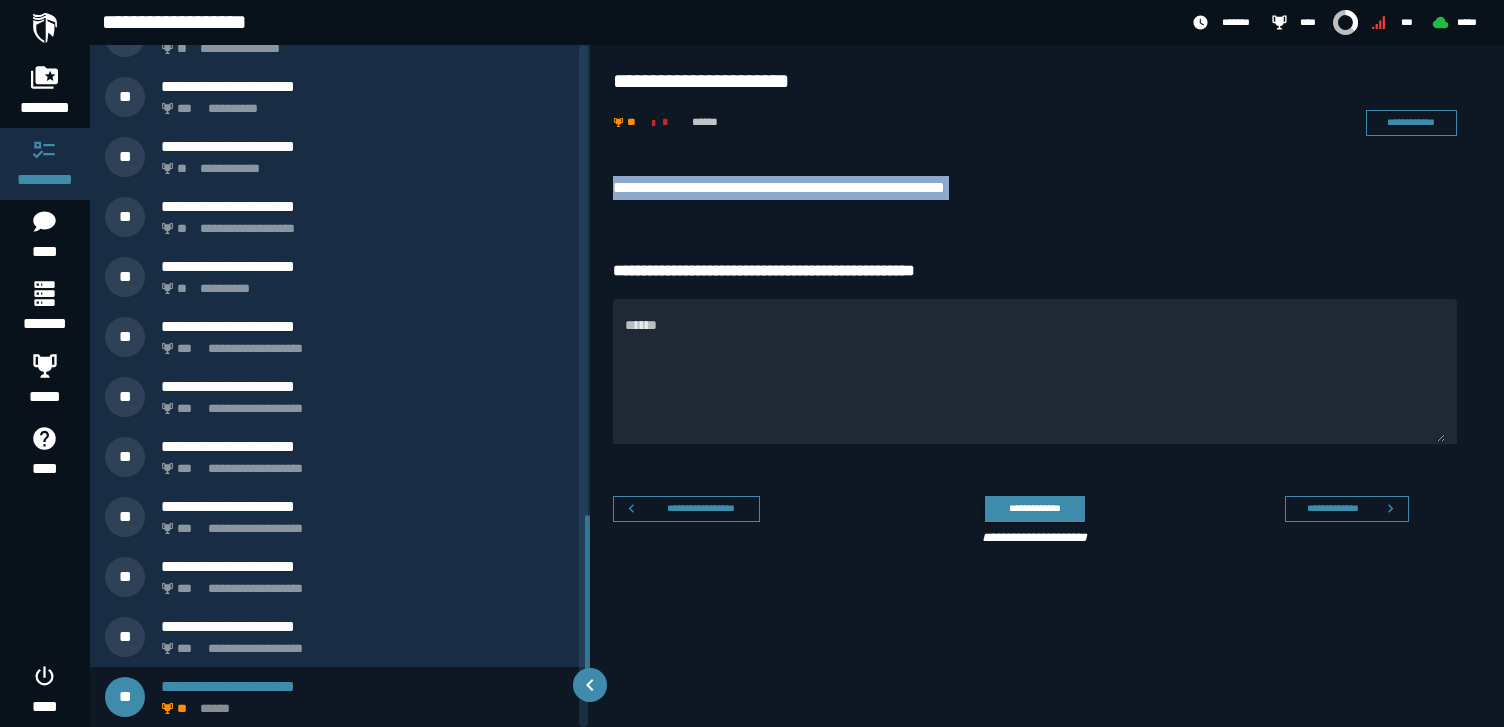click on "**********" at bounding box center (1035, 188) 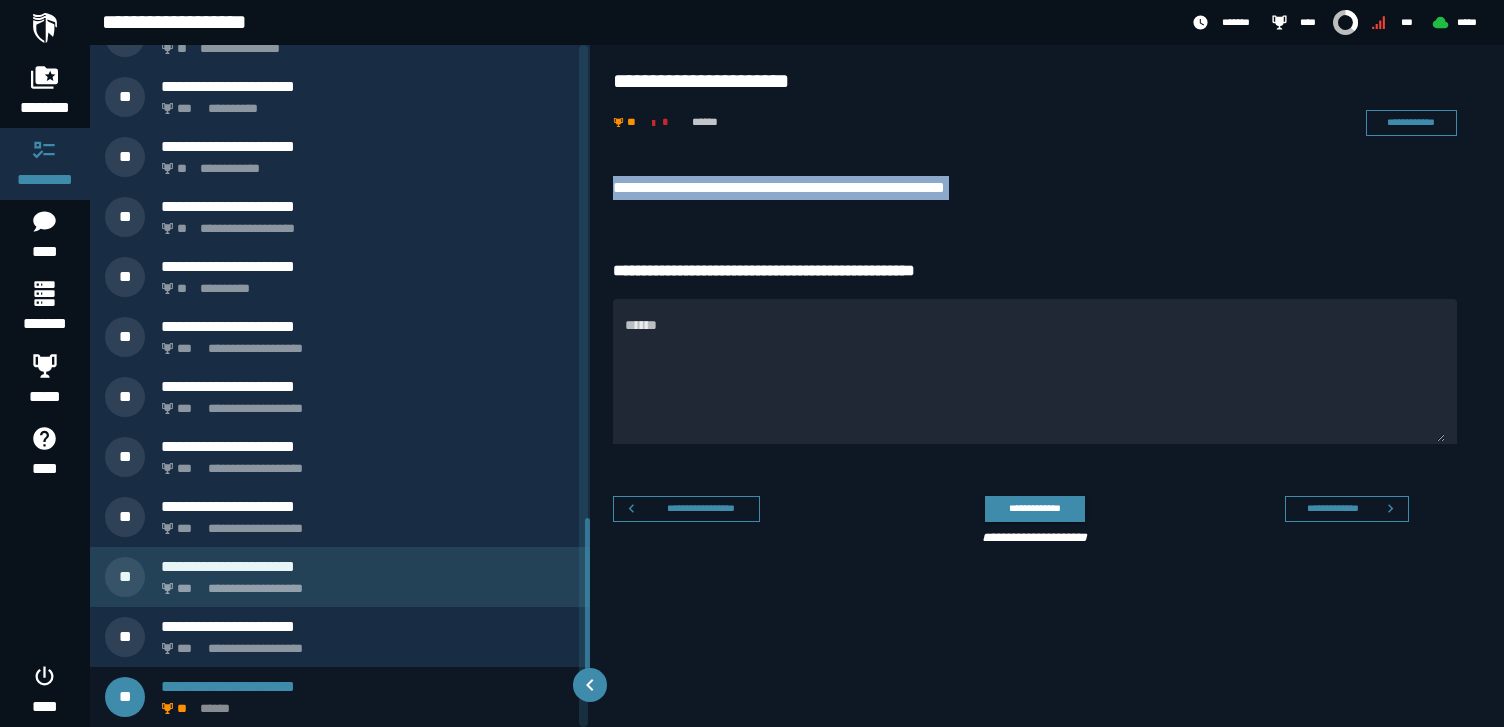 scroll, scrollTop: 1898, scrollLeft: 0, axis: vertical 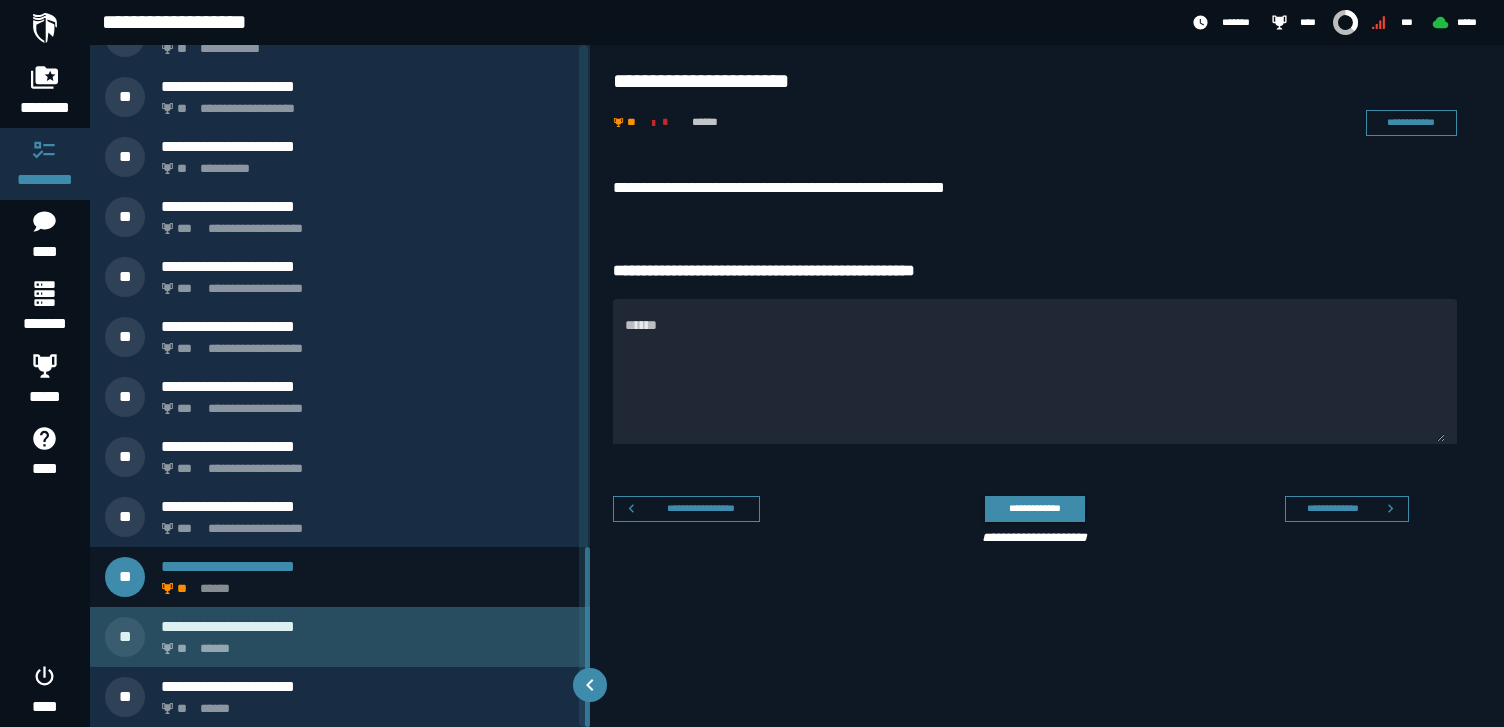 click on "** ******" at bounding box center [364, 643] 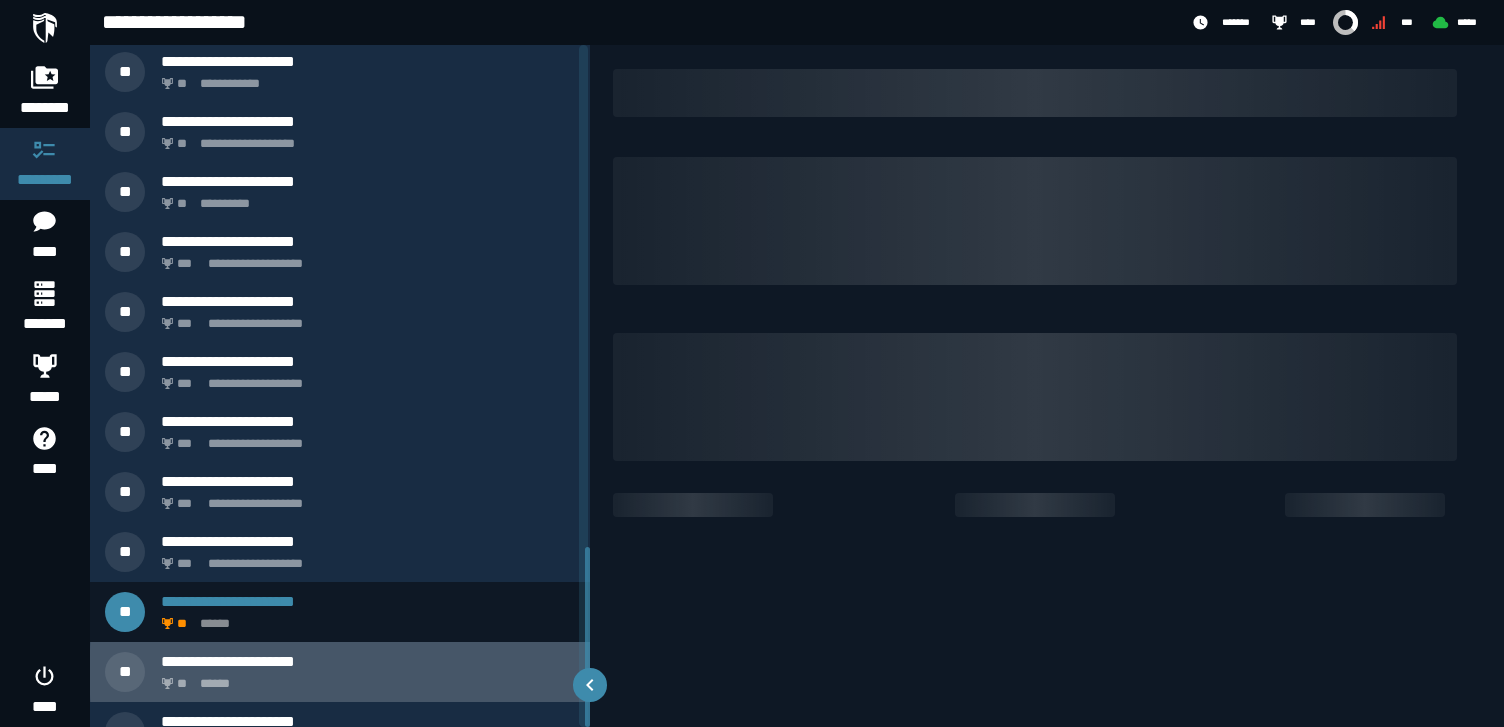 scroll, scrollTop: 1838, scrollLeft: 0, axis: vertical 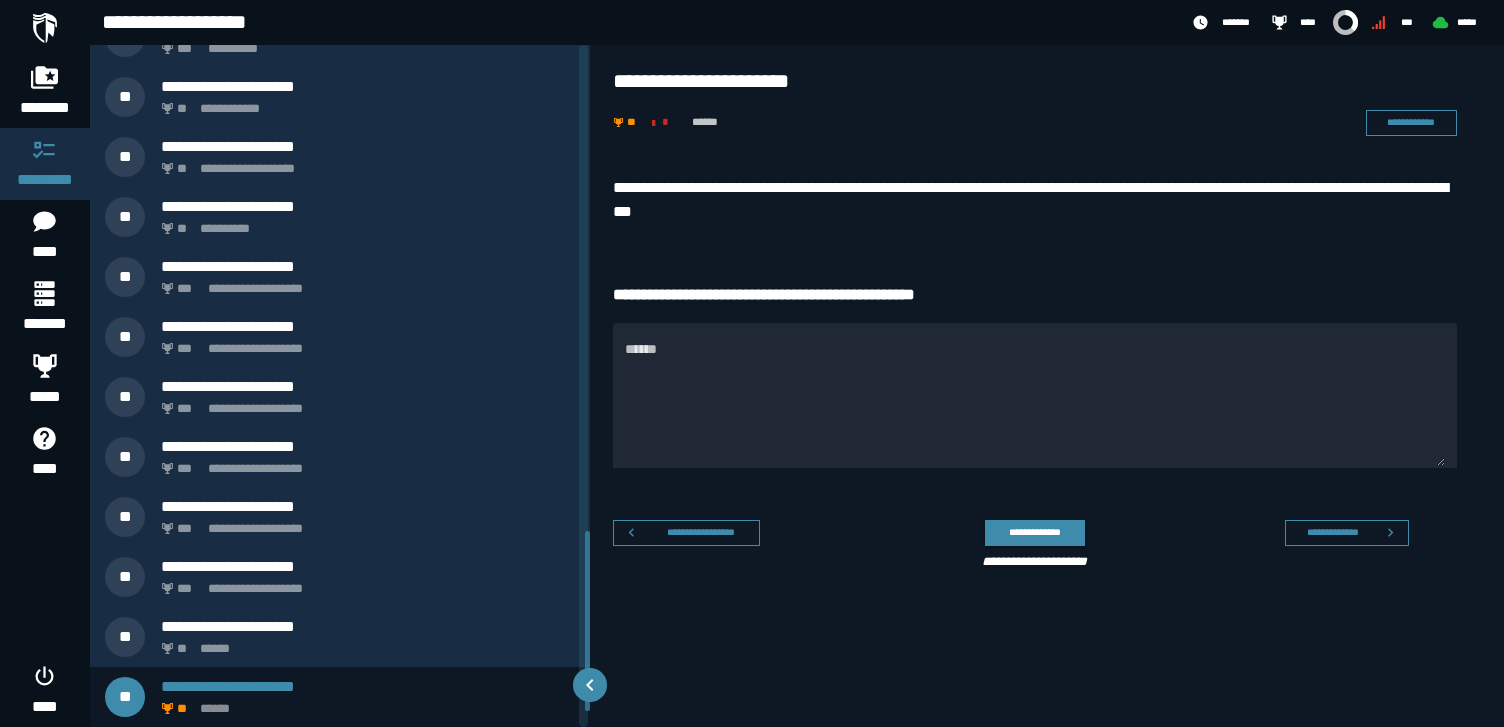 click on "**********" at bounding box center [1035, 200] 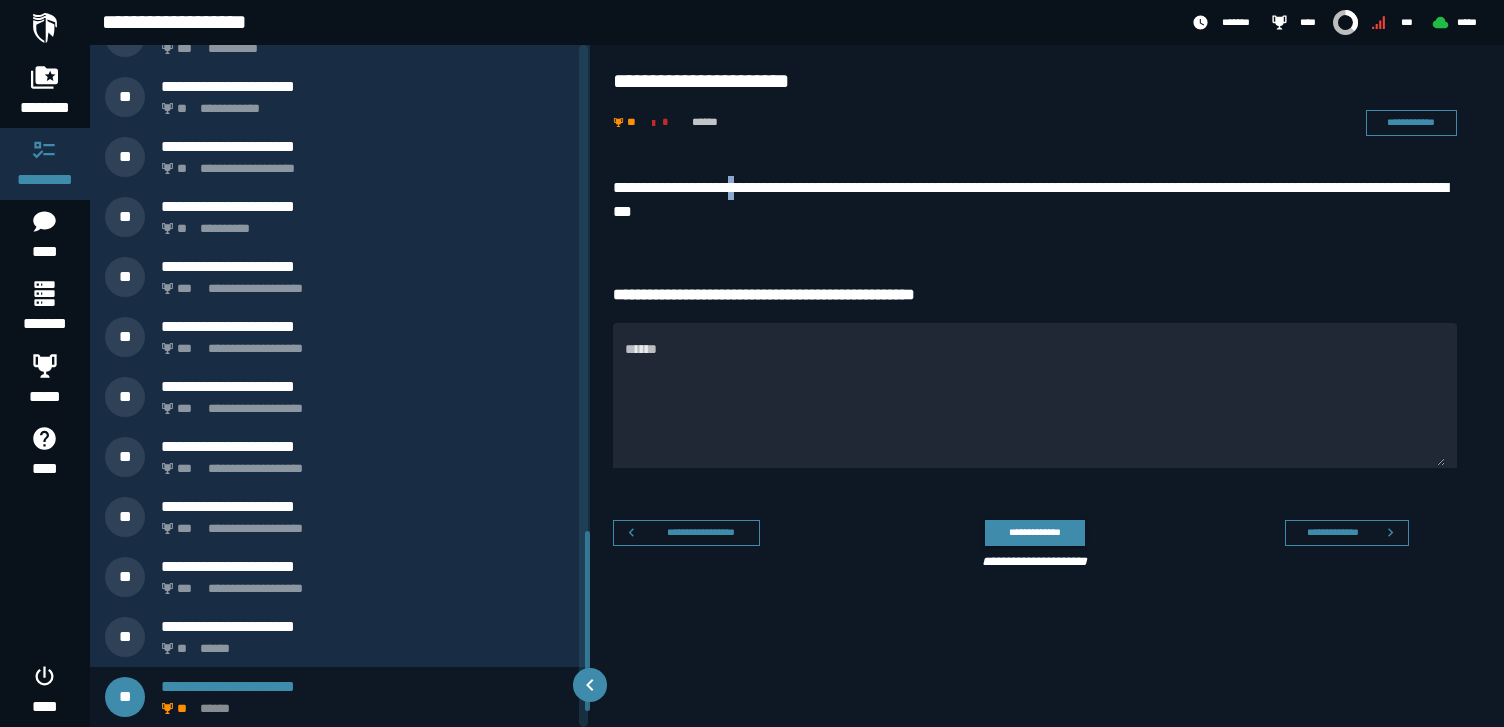 click on "**********" at bounding box center (1035, 200) 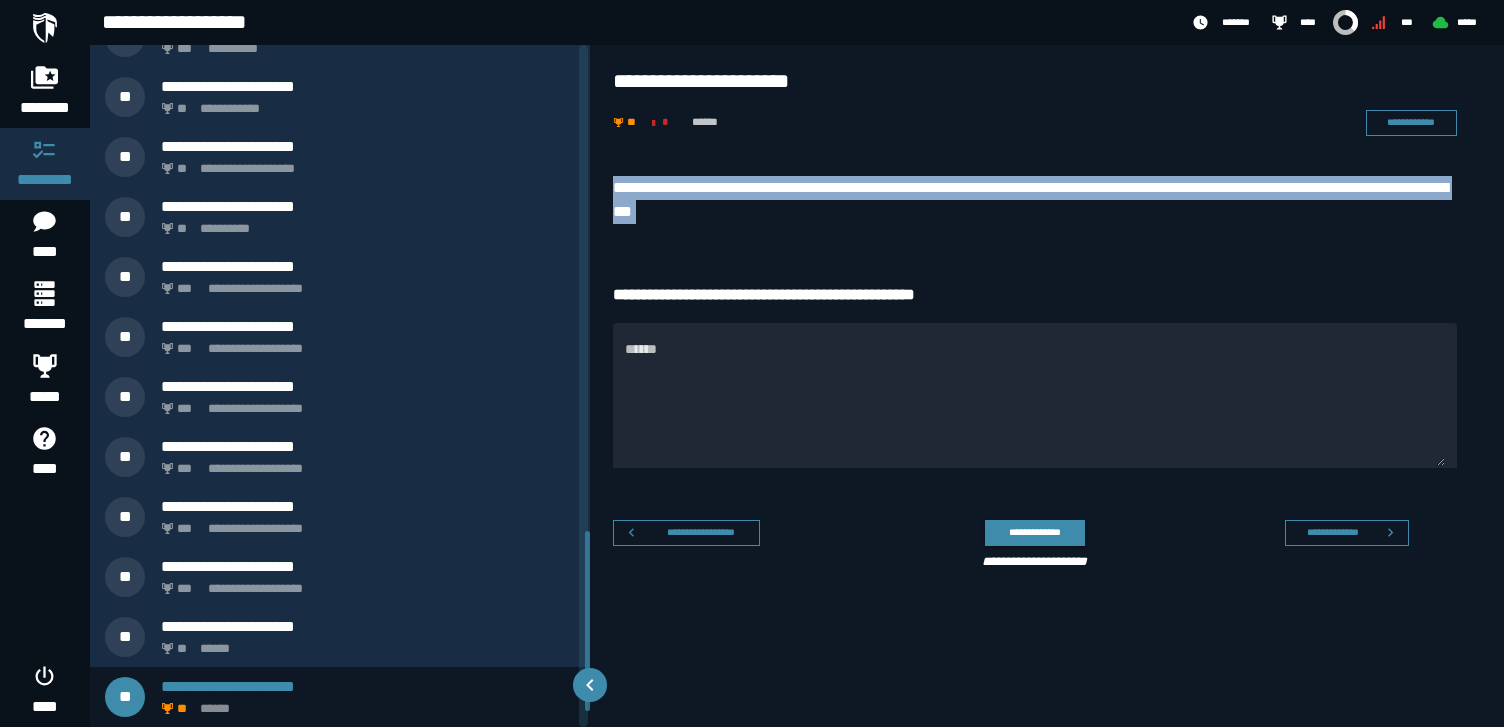 click on "**********" at bounding box center [1035, 200] 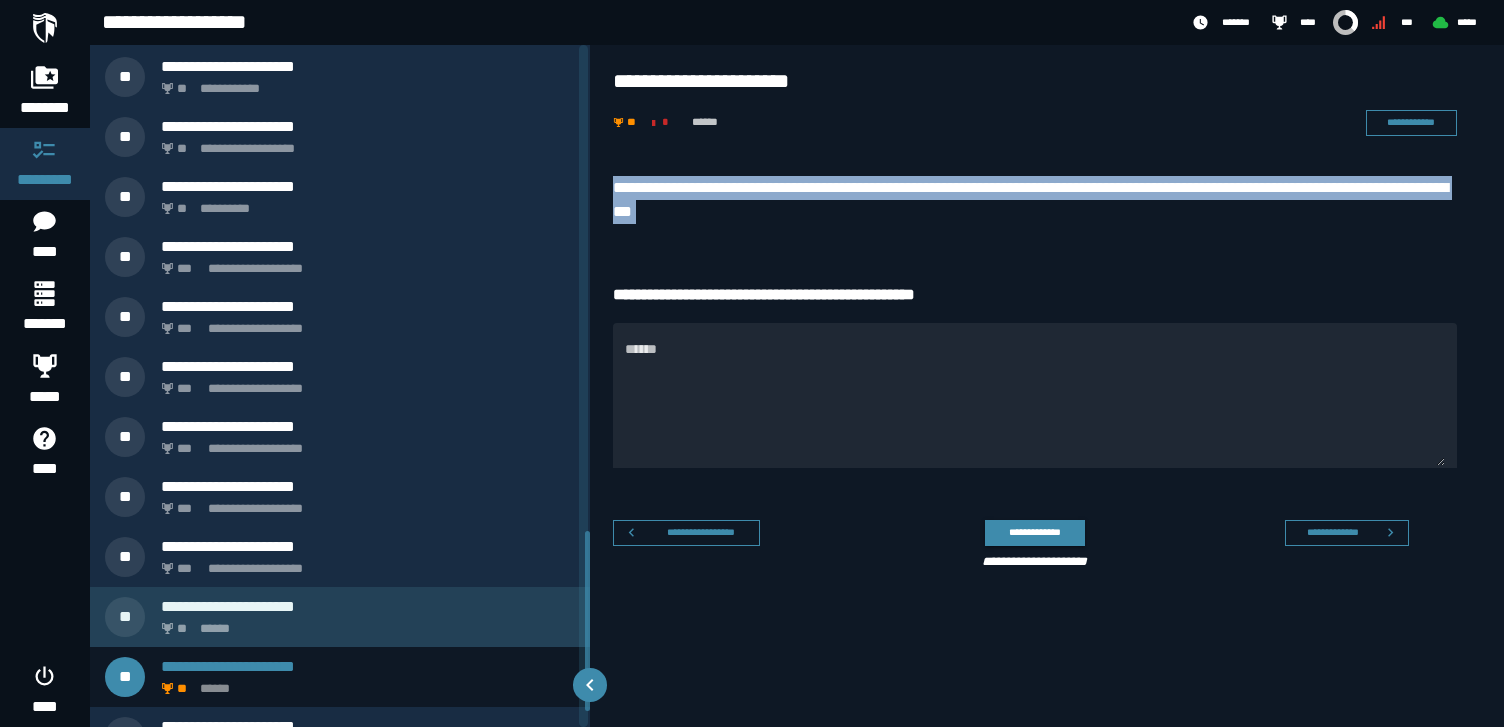 scroll, scrollTop: 1898, scrollLeft: 0, axis: vertical 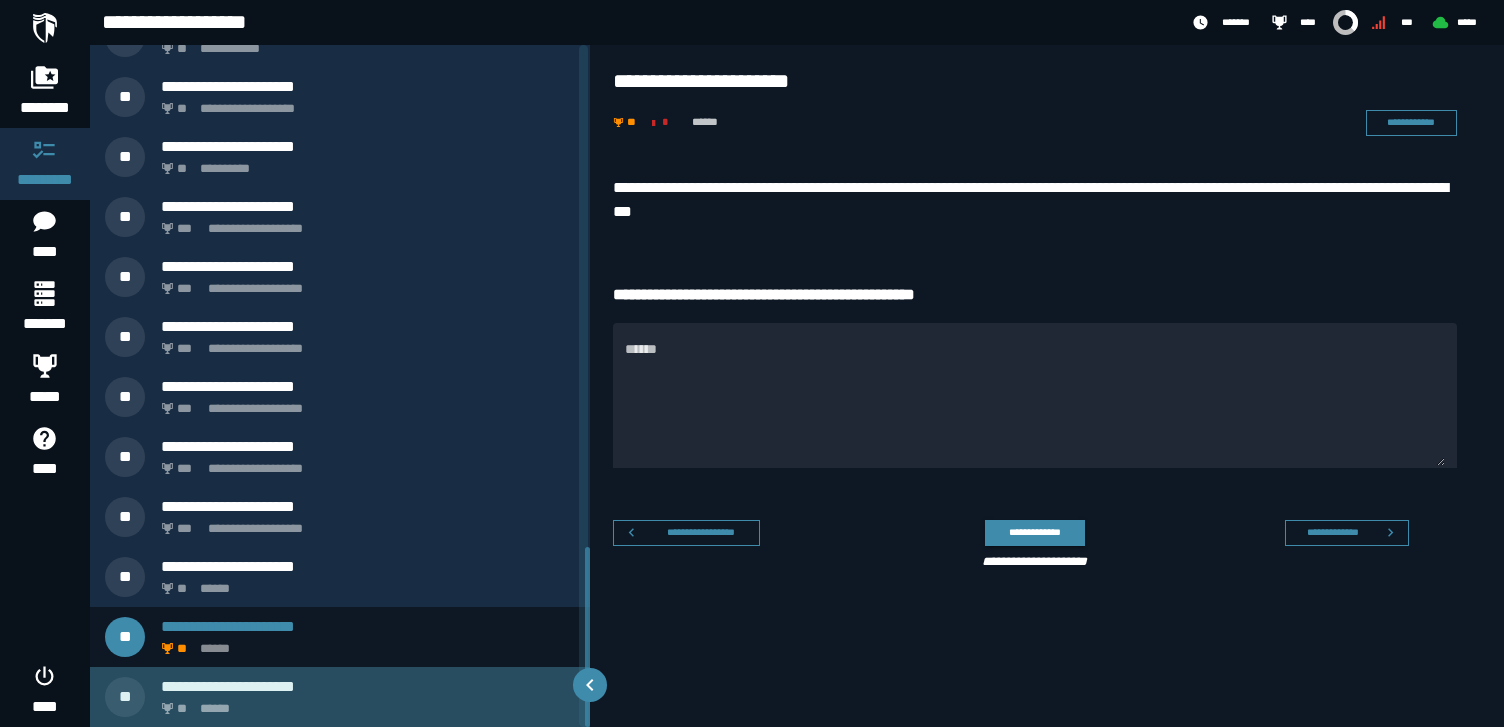 click on "** ******" at bounding box center [364, 703] 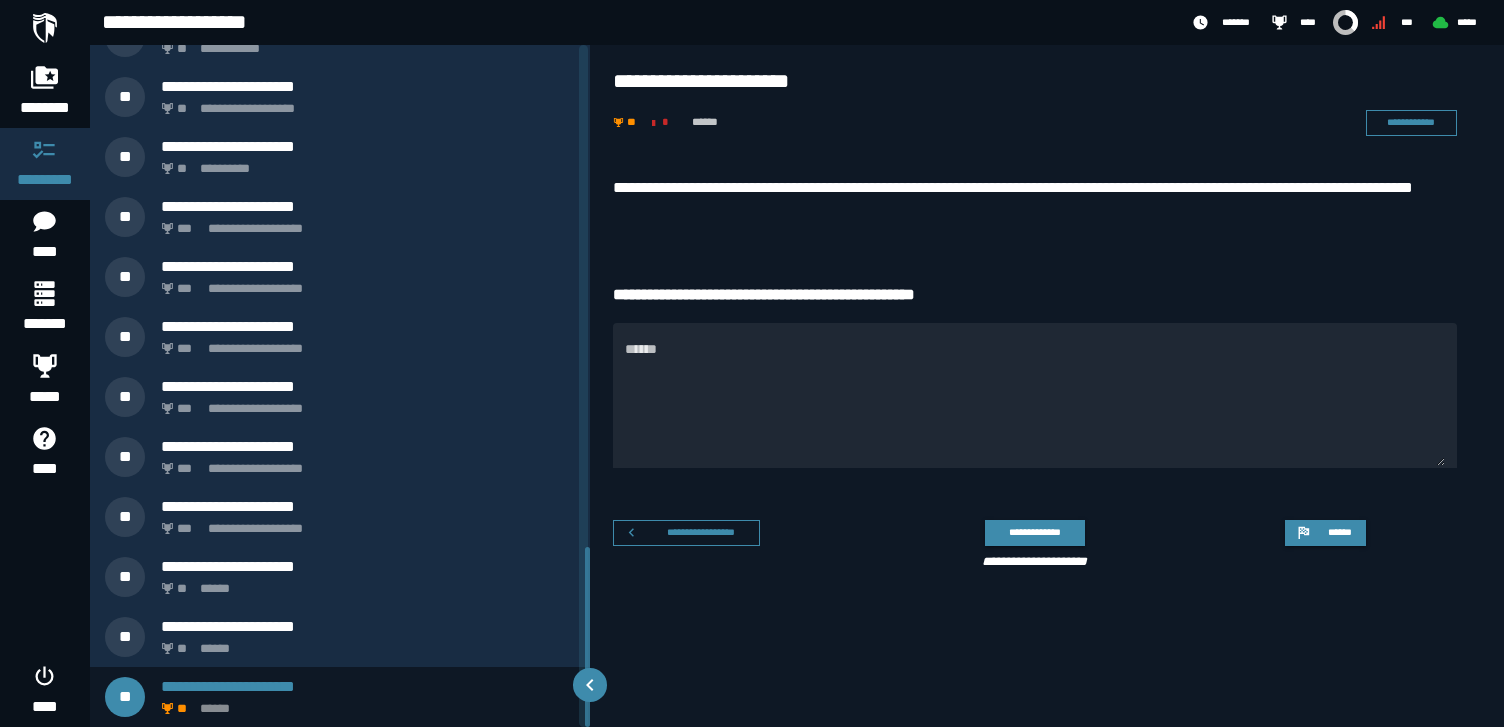 click on "**********" at bounding box center [1035, 200] 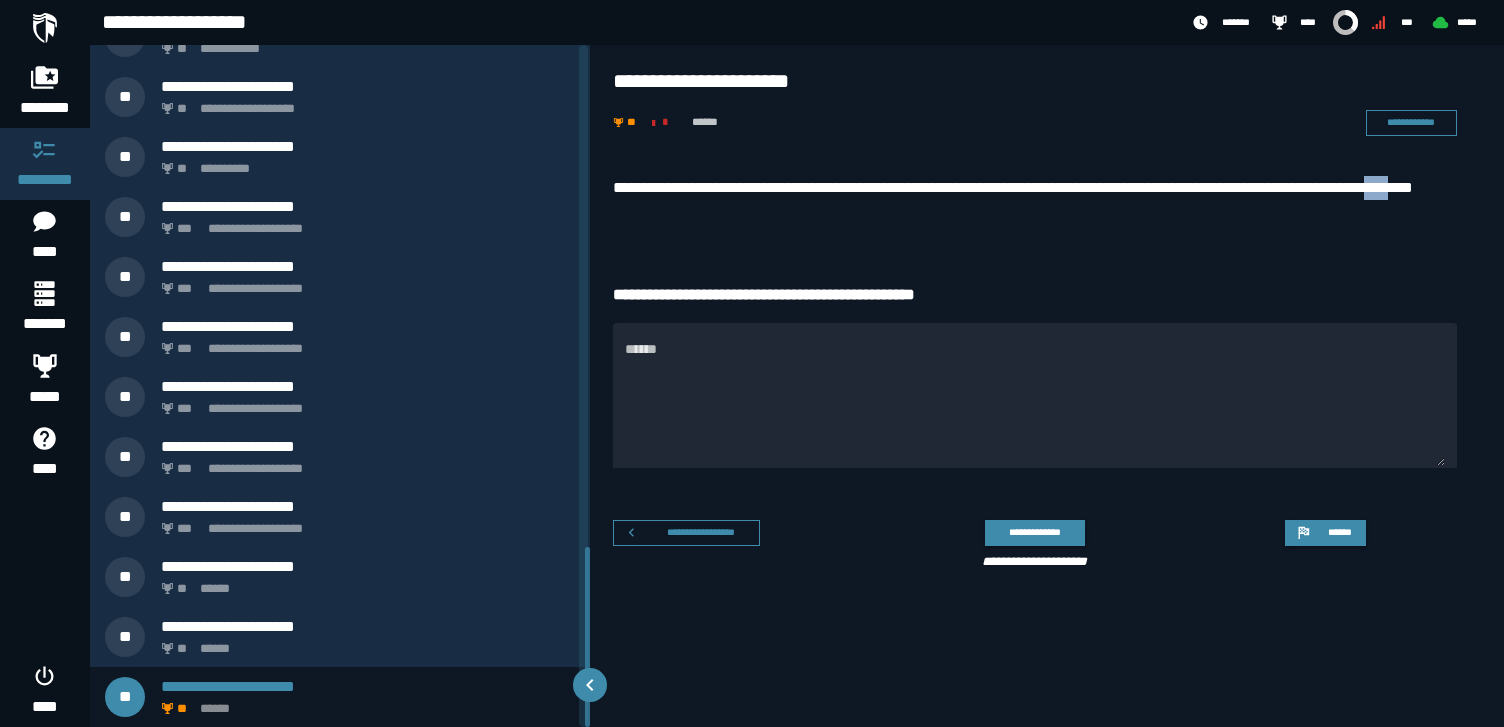click on "**********" at bounding box center [1035, 200] 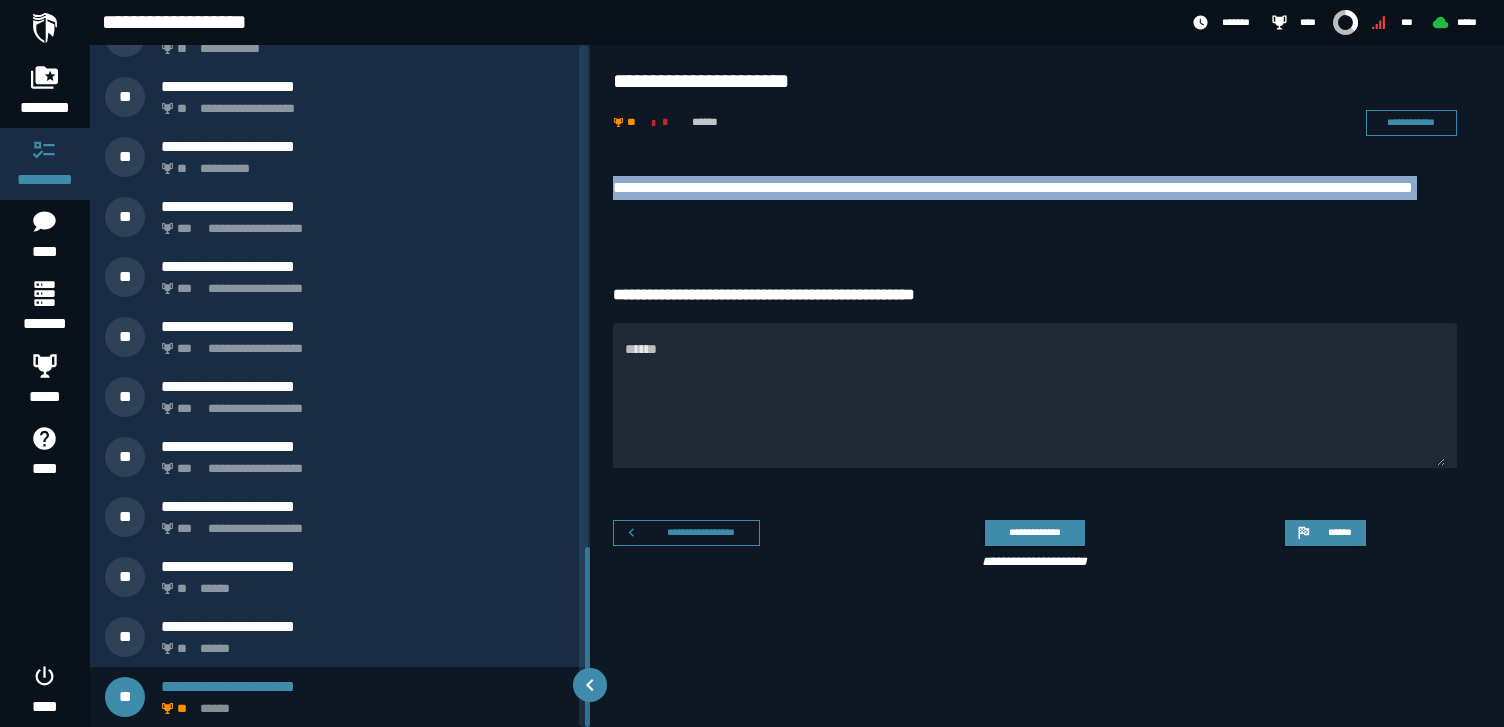 click on "**********" at bounding box center [1035, 200] 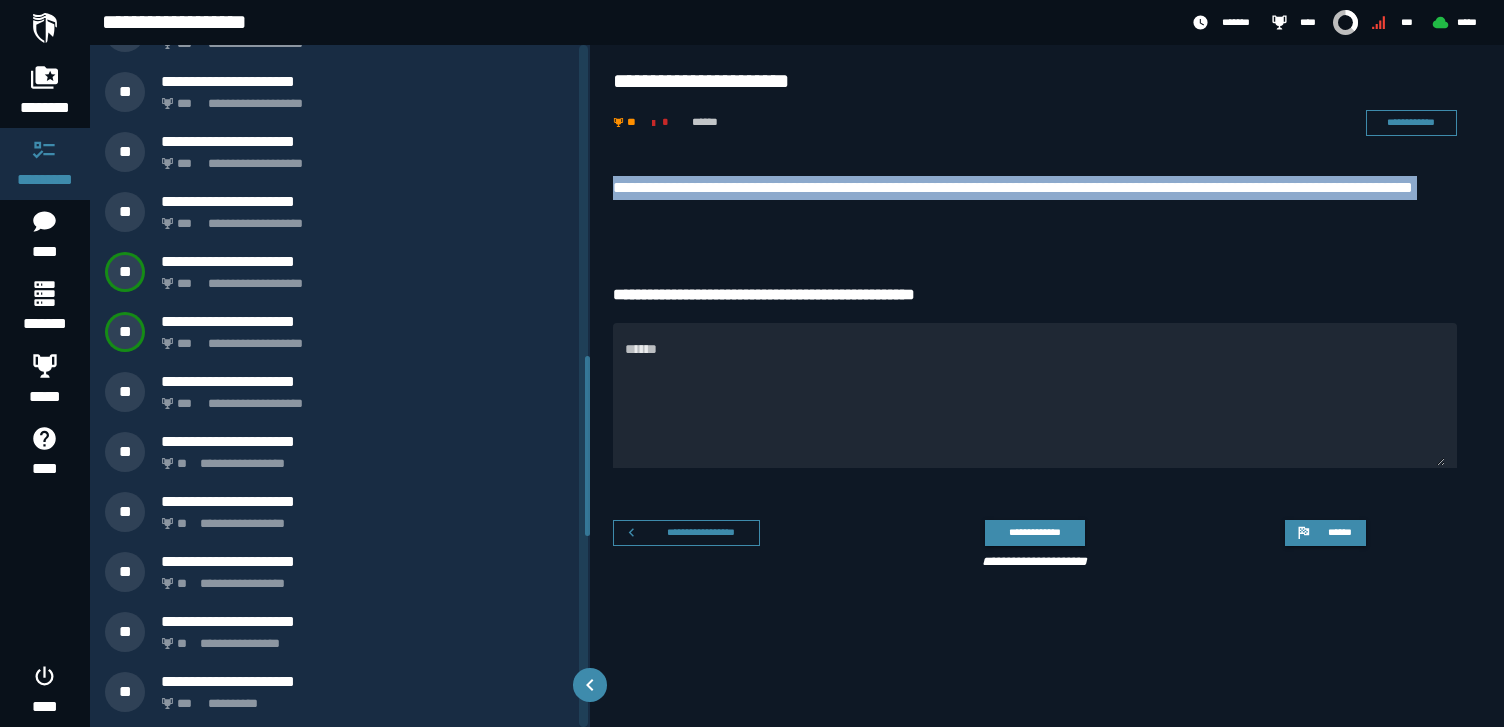 scroll, scrollTop: 1141, scrollLeft: 0, axis: vertical 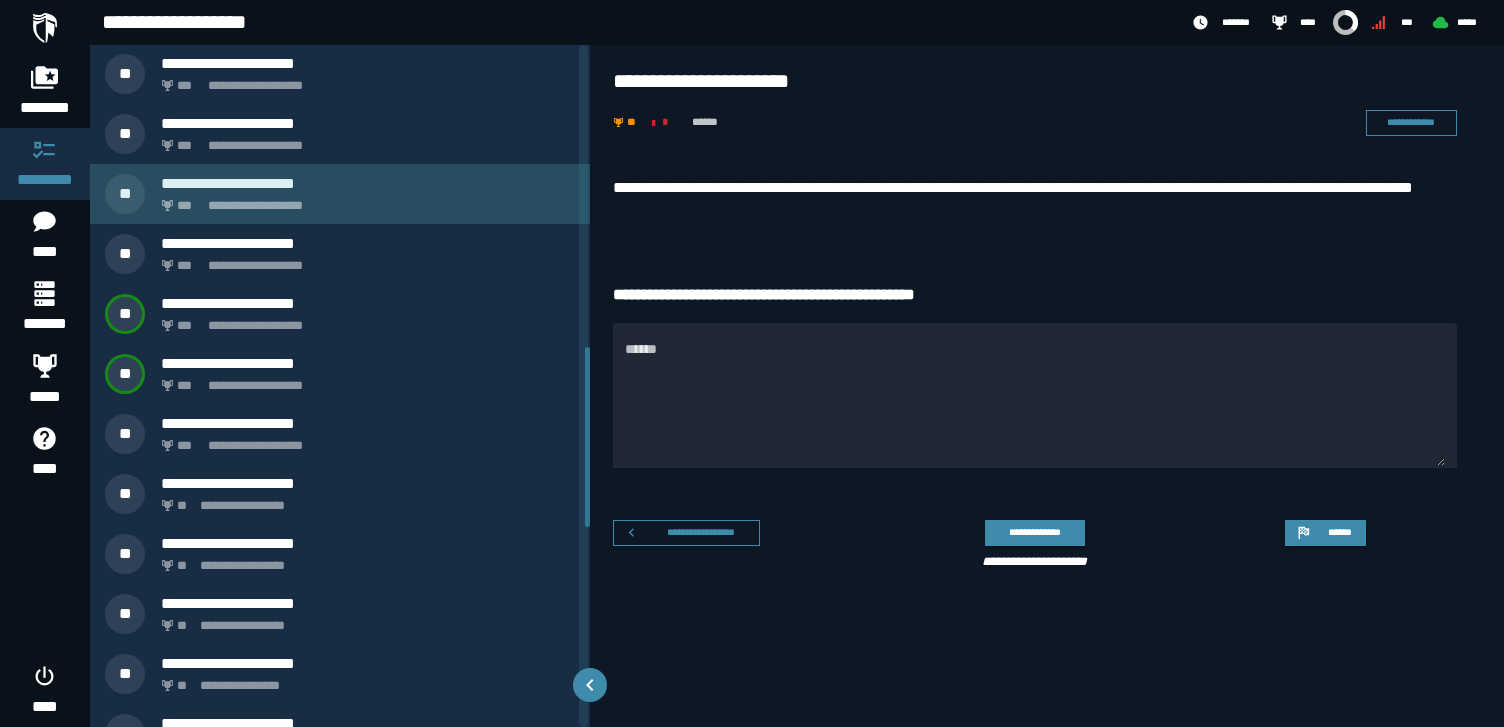 click on "**********" 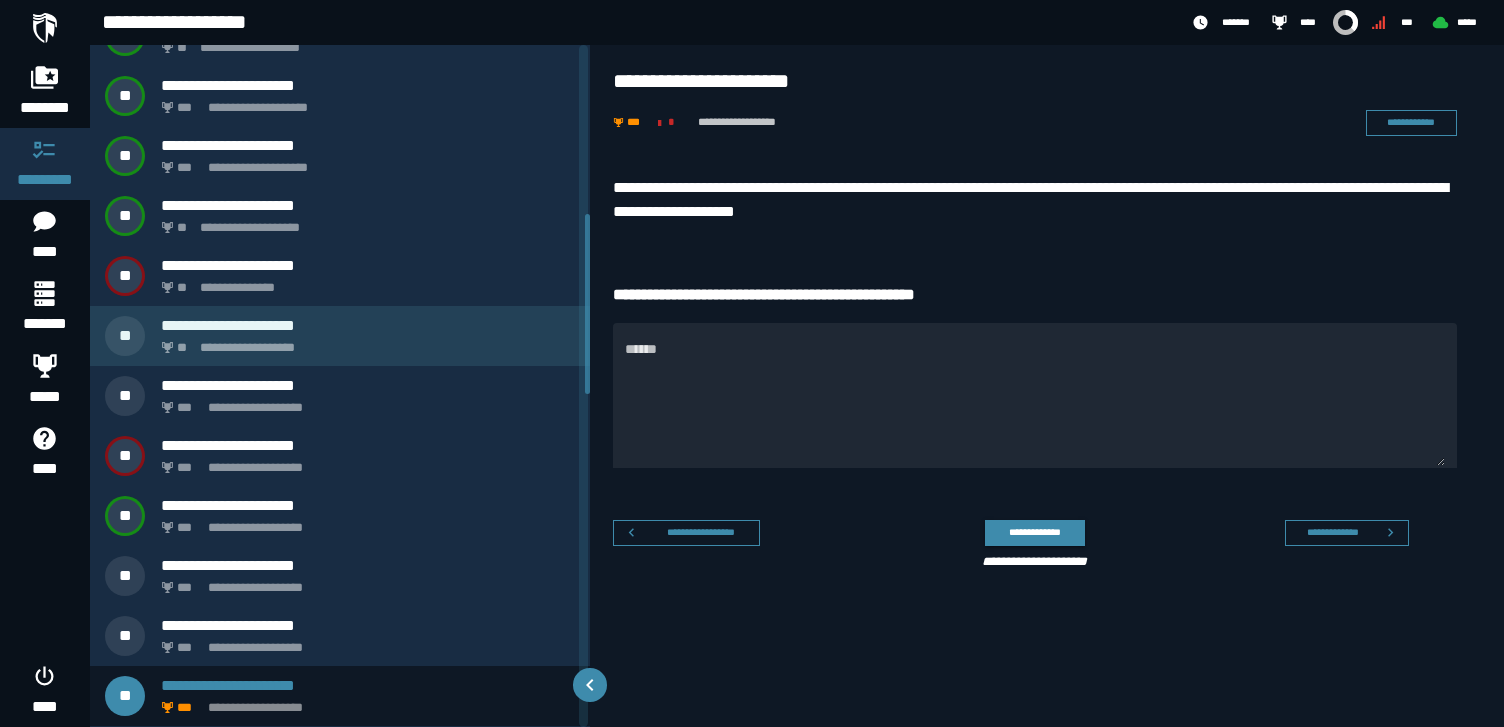 scroll, scrollTop: 638, scrollLeft: 0, axis: vertical 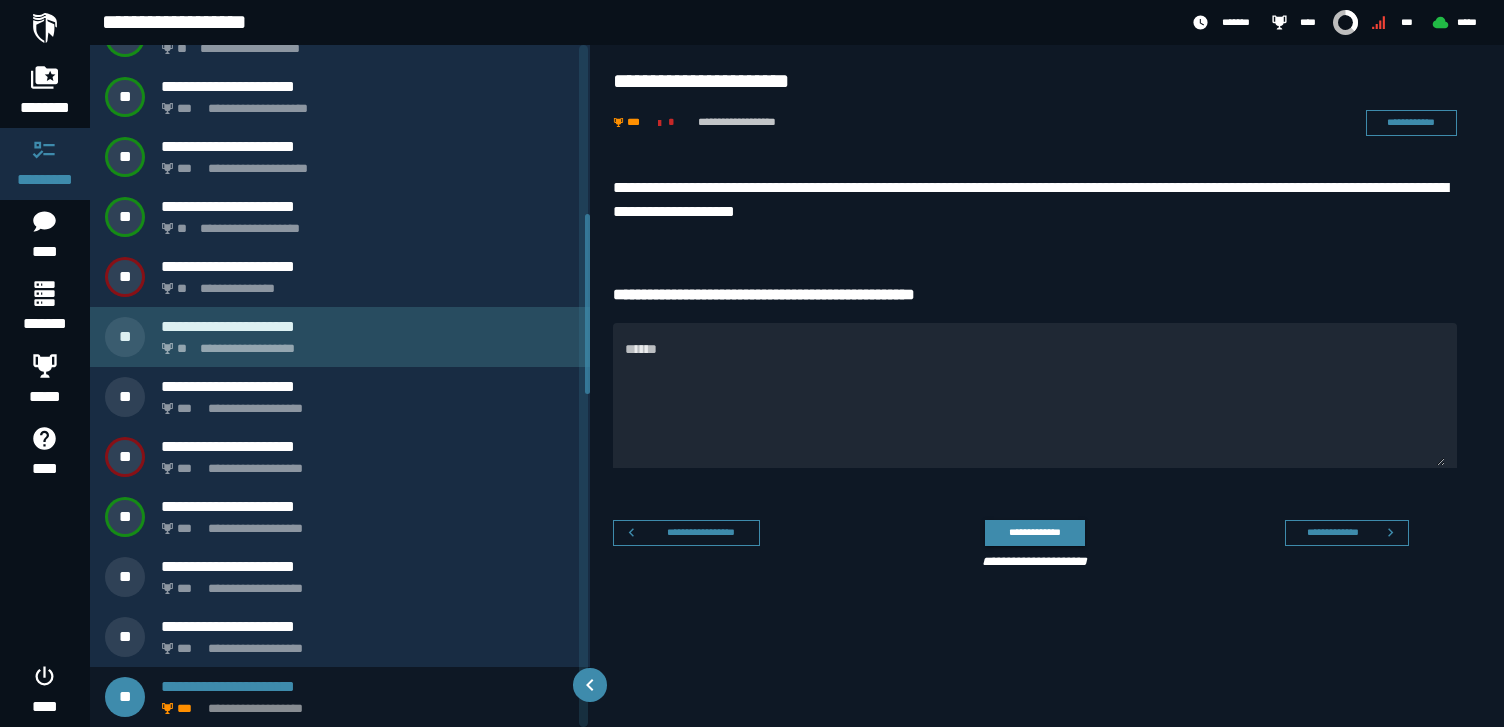 click on "**********" at bounding box center [368, 326] 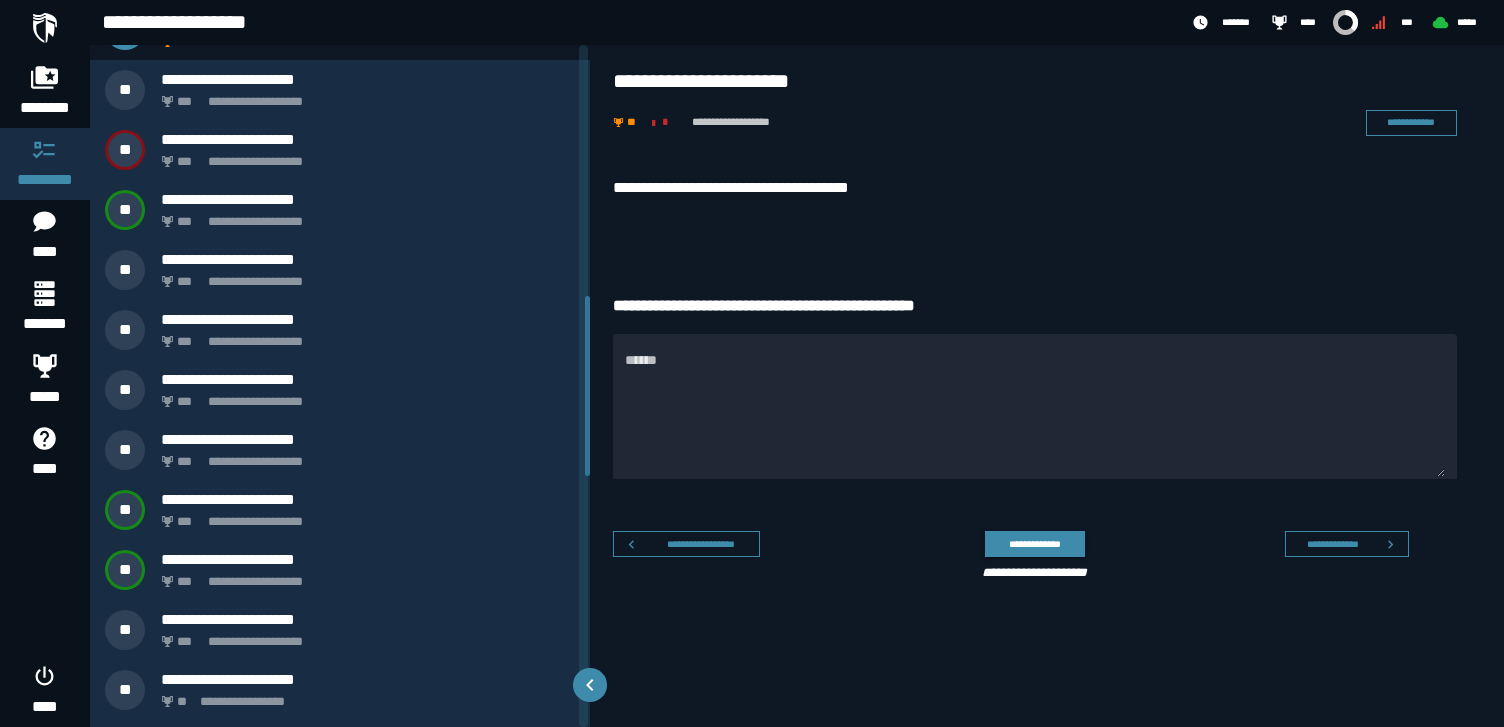 scroll, scrollTop: 950, scrollLeft: 0, axis: vertical 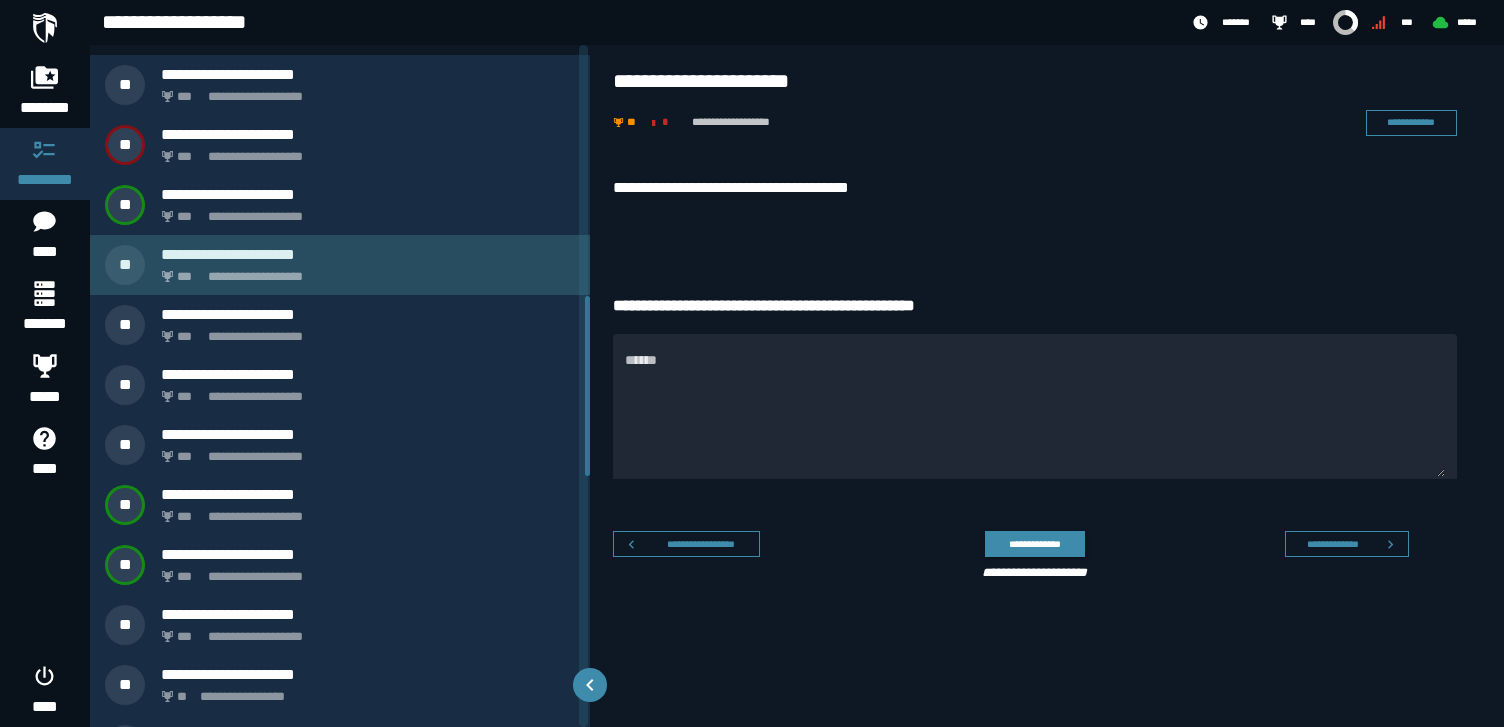 click on "**********" at bounding box center (364, 271) 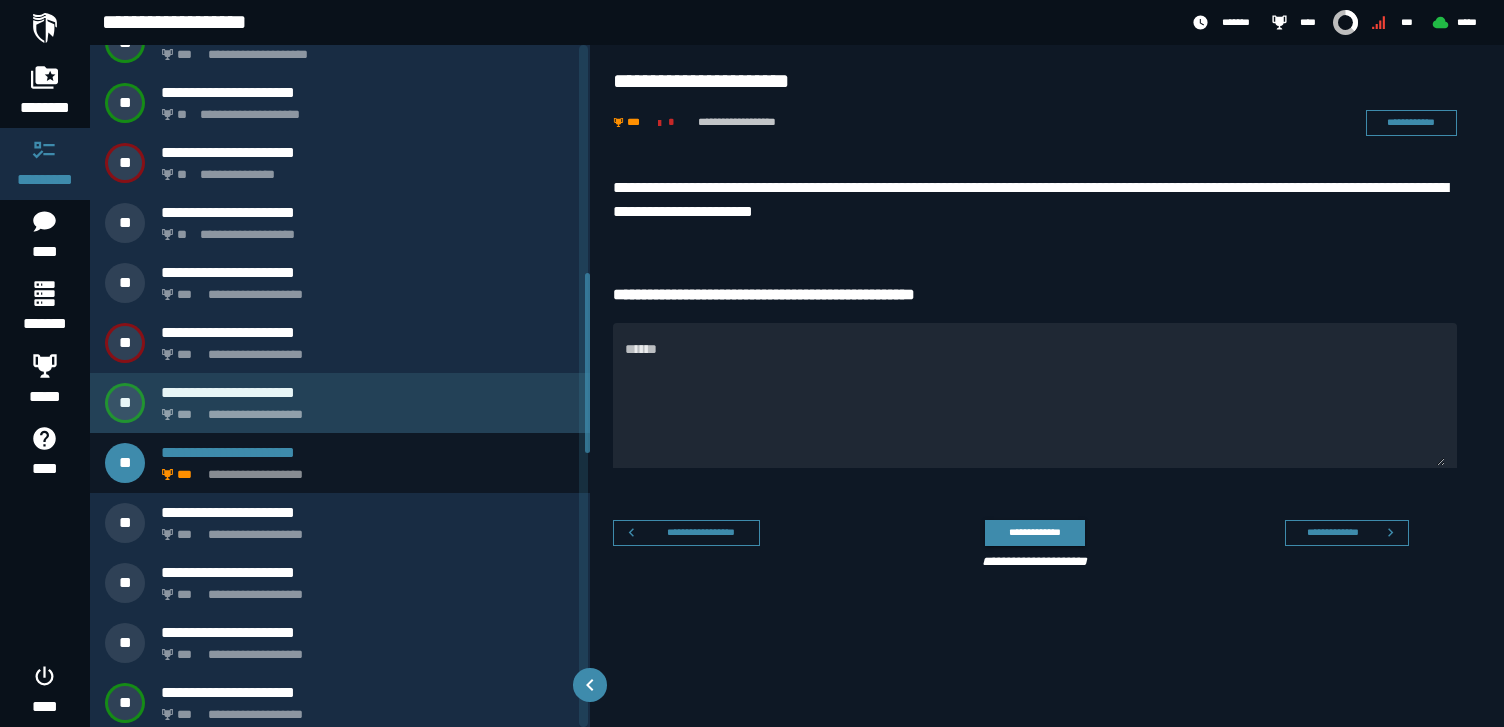 scroll, scrollTop: 894, scrollLeft: 0, axis: vertical 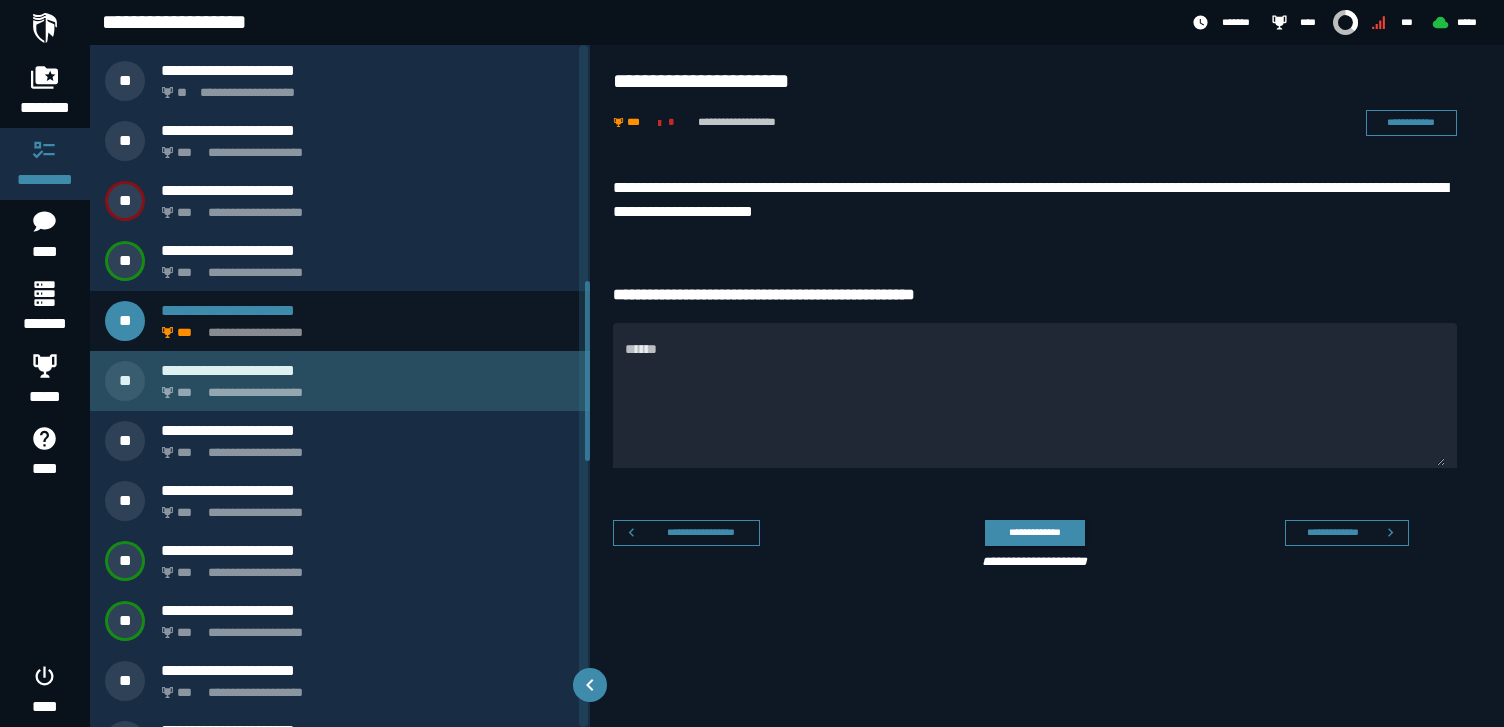 click on "**********" at bounding box center [340, 381] 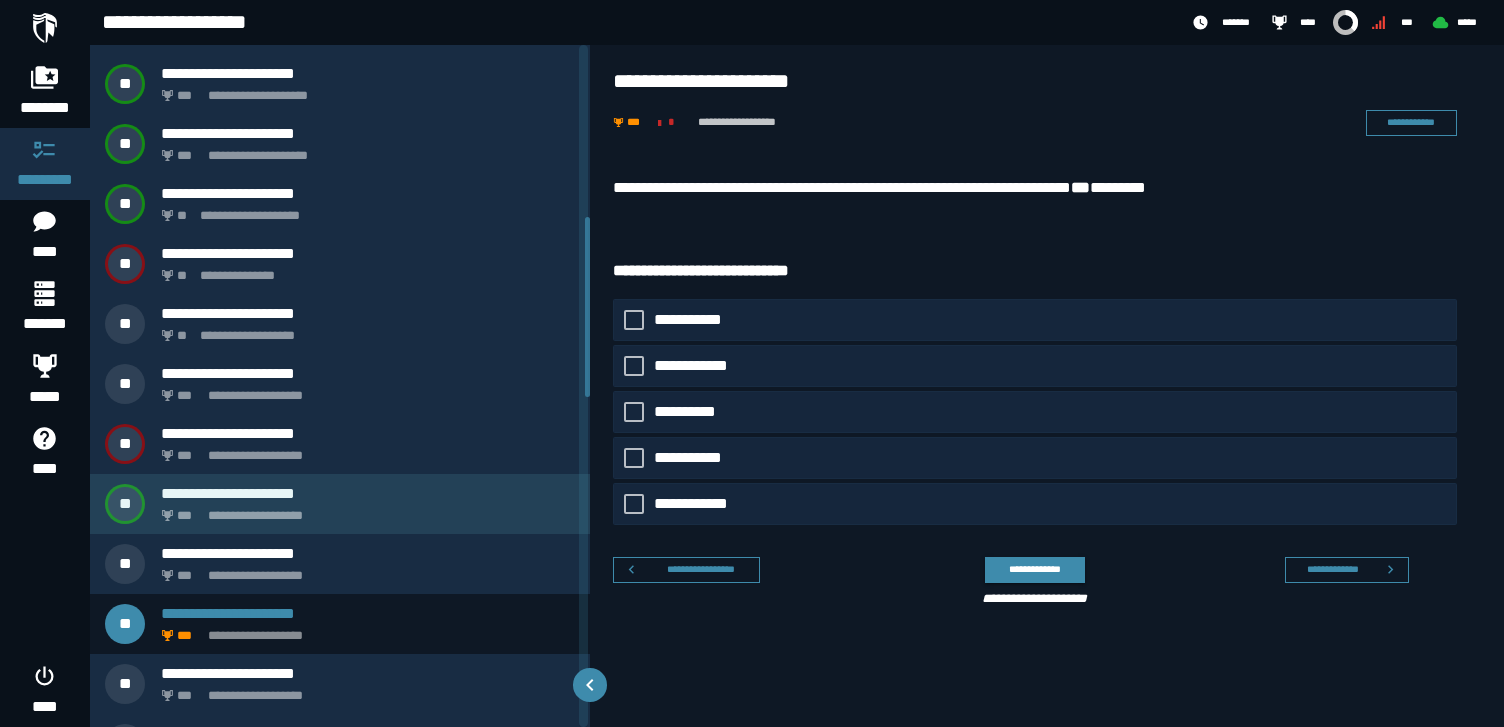 scroll, scrollTop: 651, scrollLeft: 0, axis: vertical 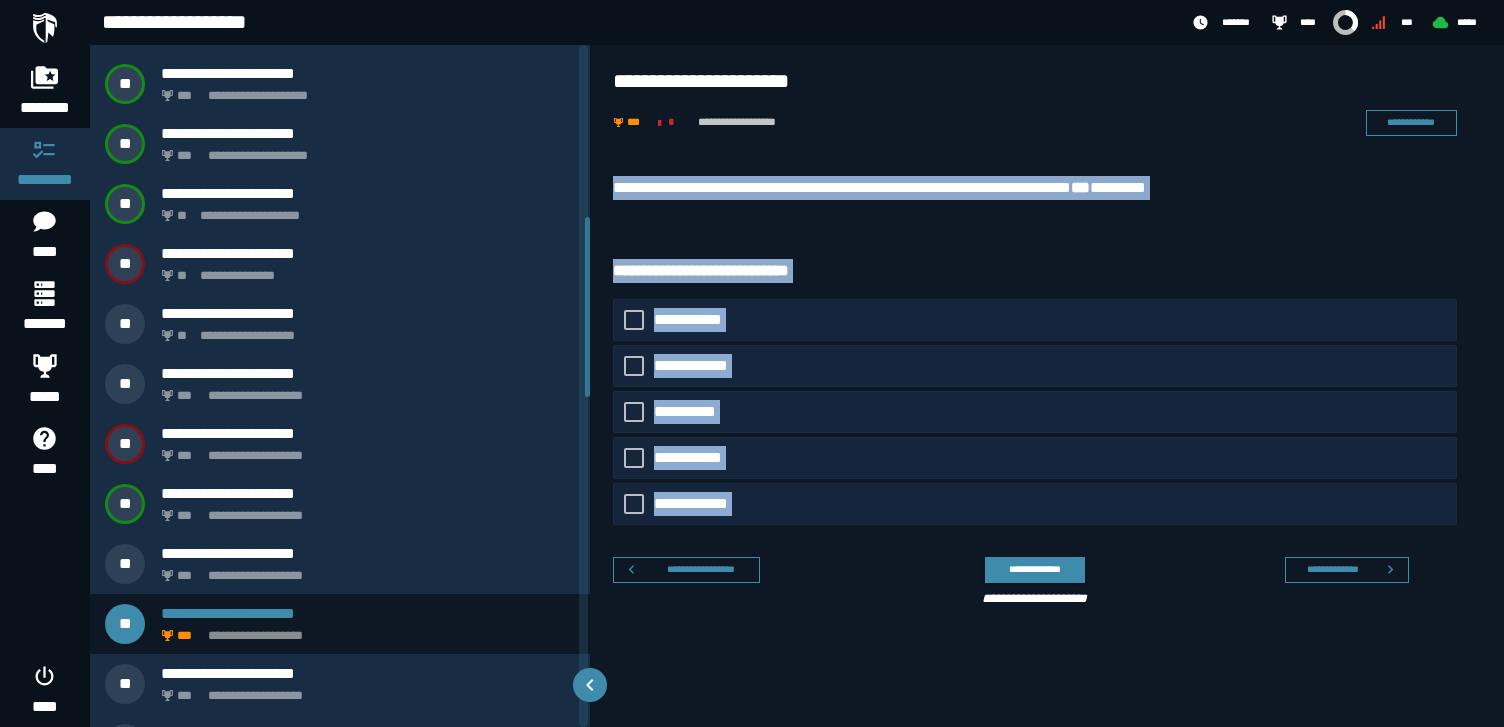 drag, startPoint x: 610, startPoint y: 180, endPoint x: 773, endPoint y: 530, distance: 386.09454 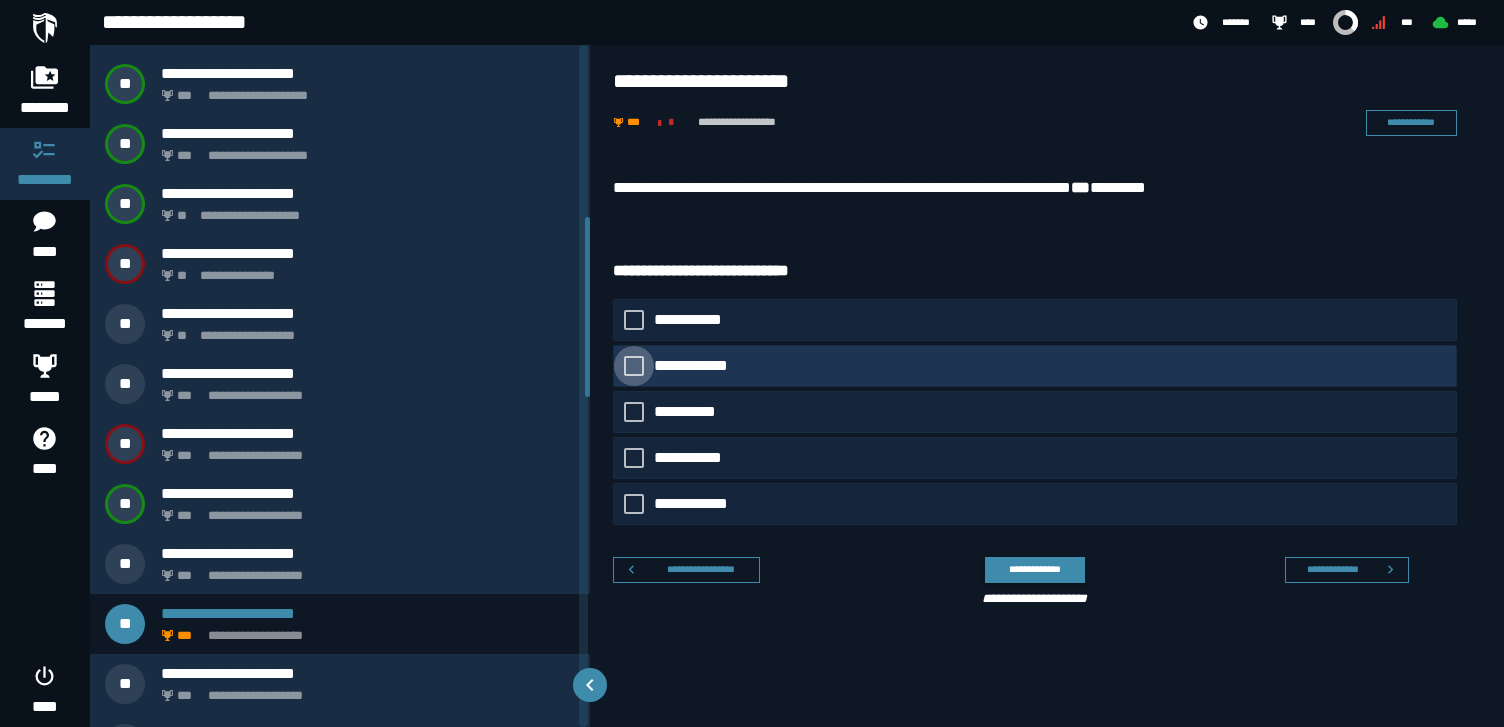 click at bounding box center (634, 366) 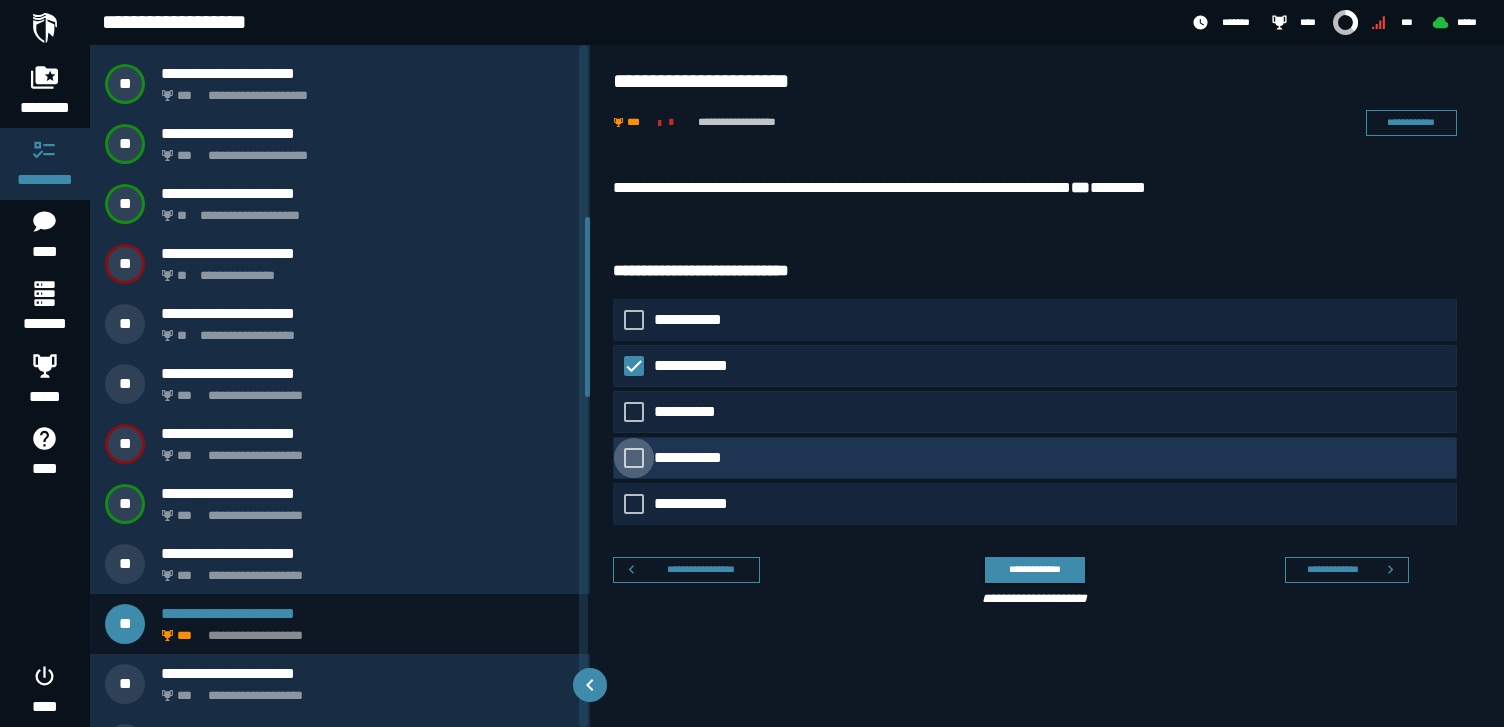 click 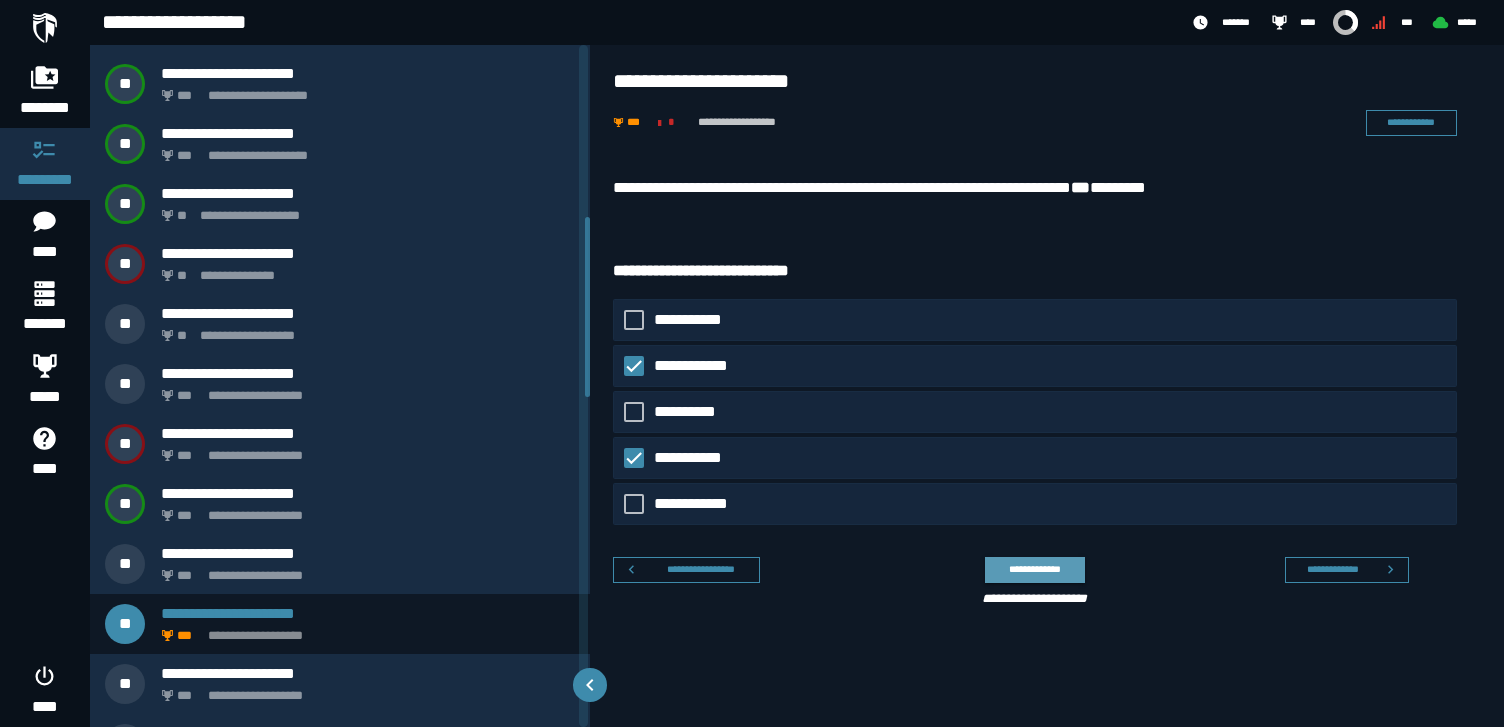 click on "**********" at bounding box center [1034, 569] 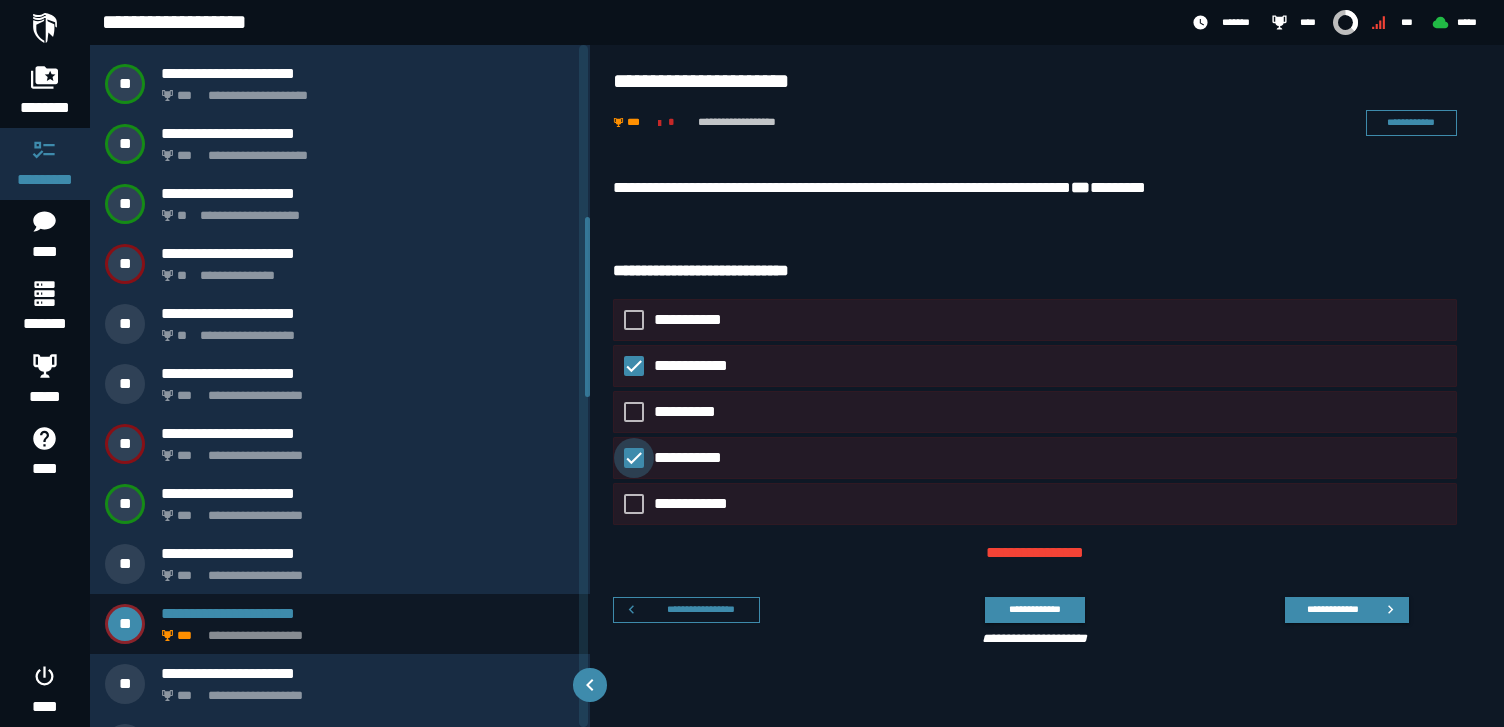 click 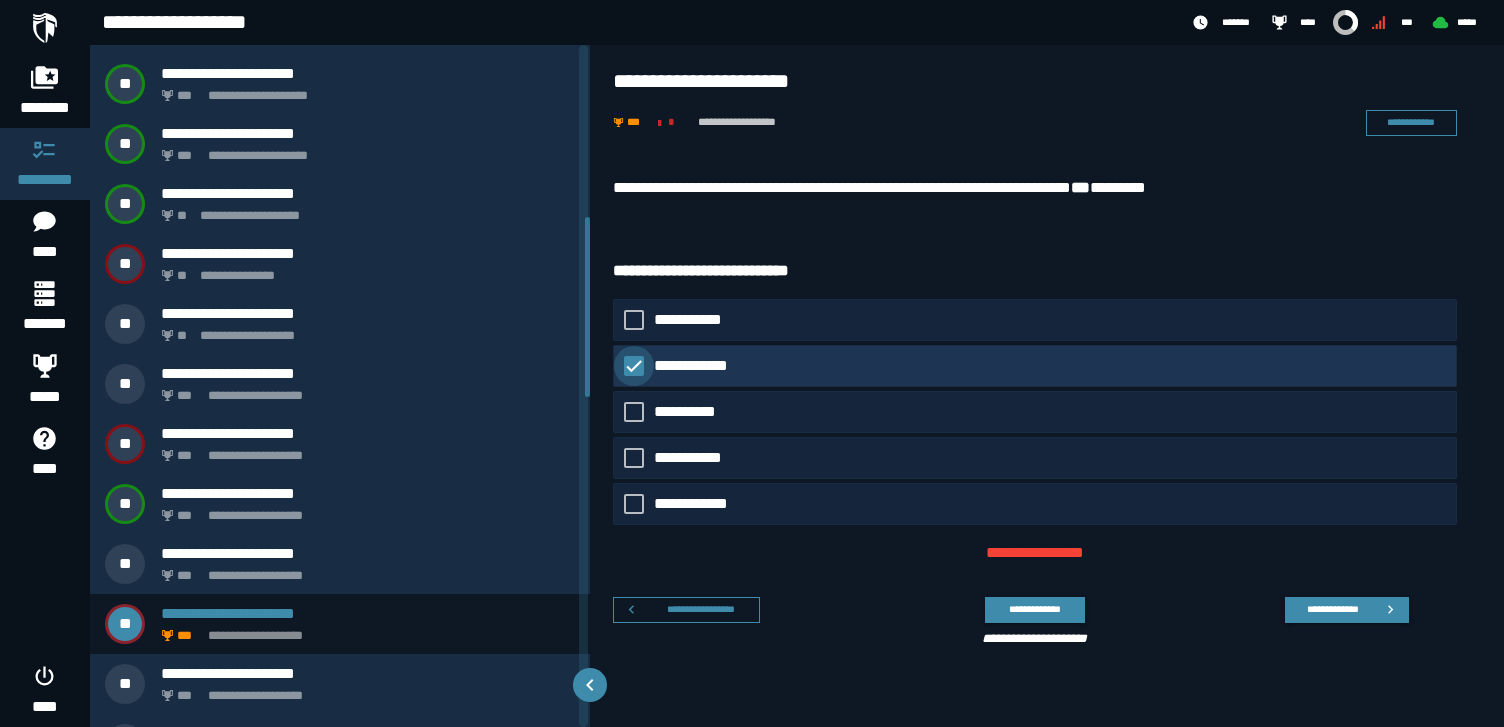click 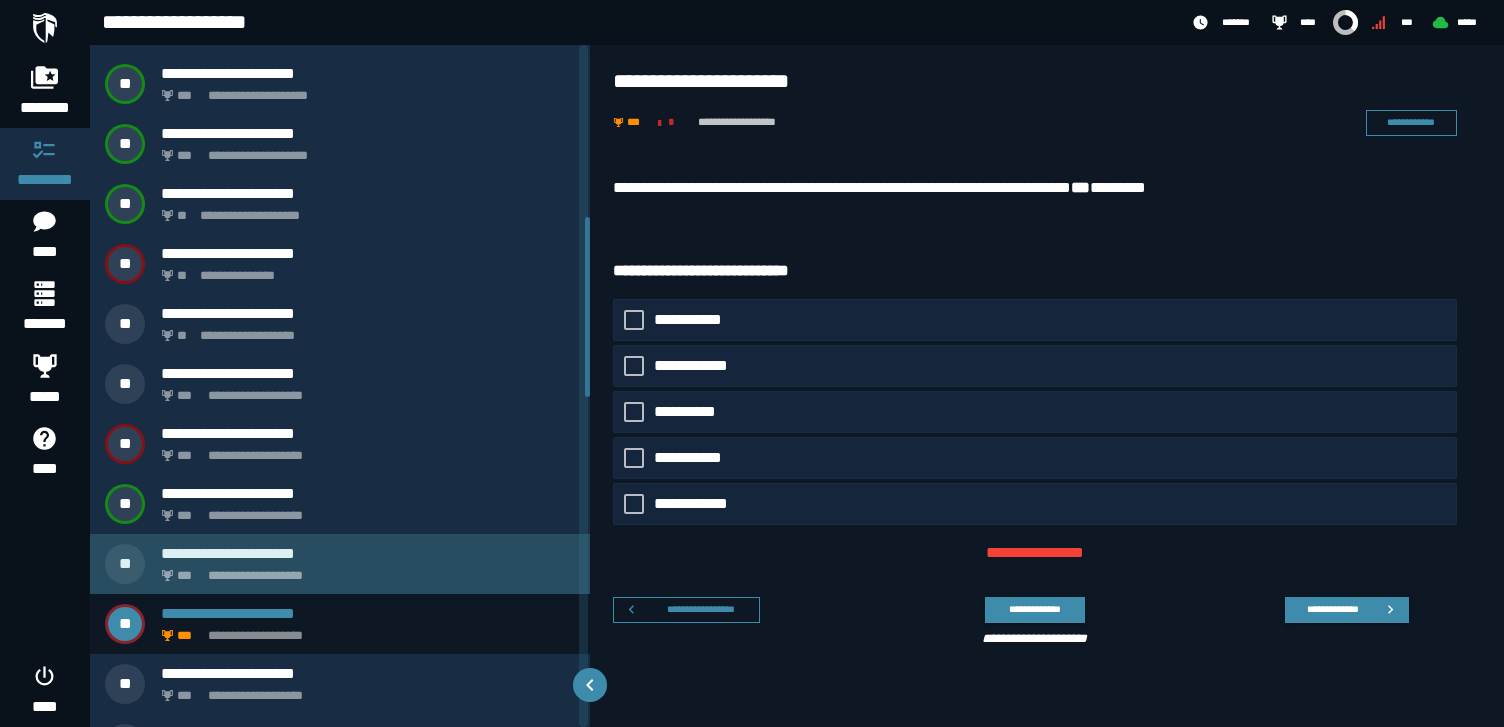 click on "**********" at bounding box center (364, 570) 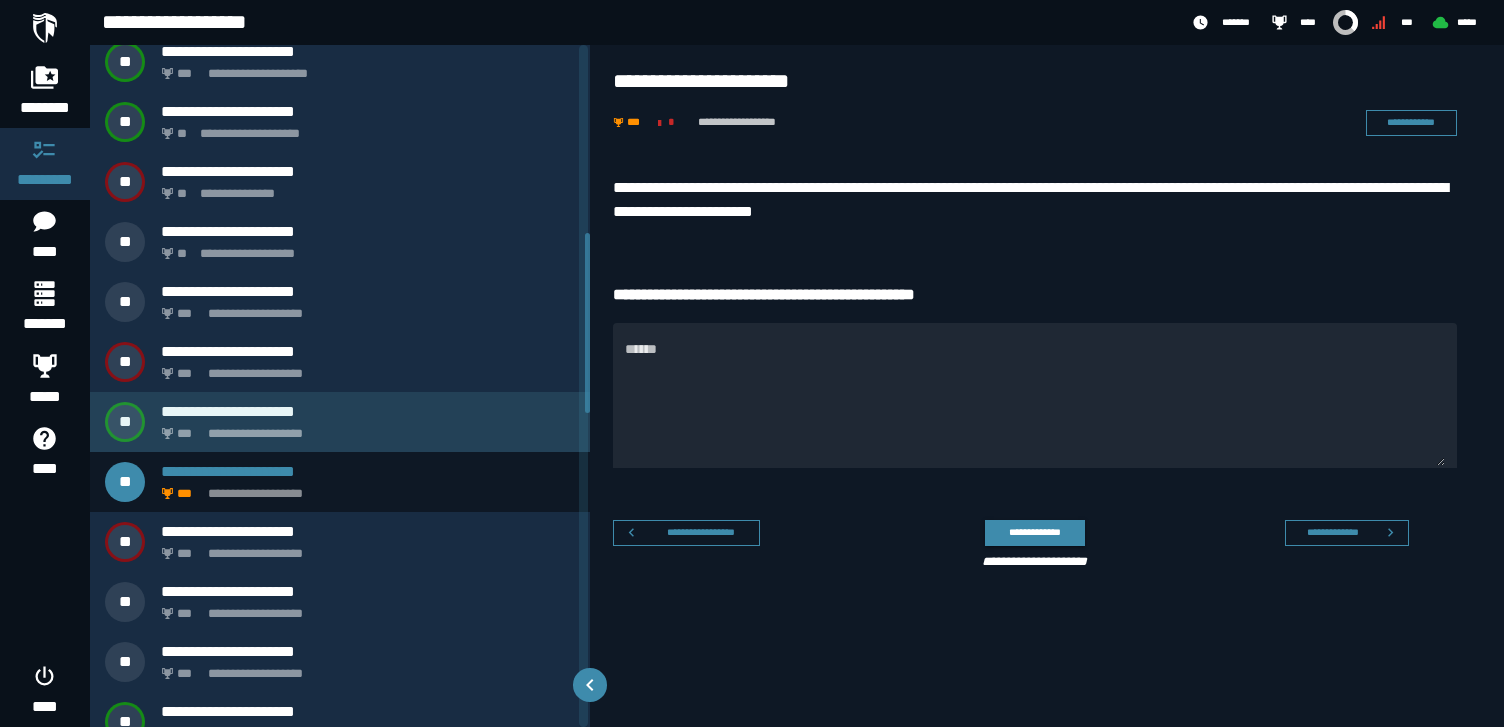 scroll, scrollTop: 764, scrollLeft: 0, axis: vertical 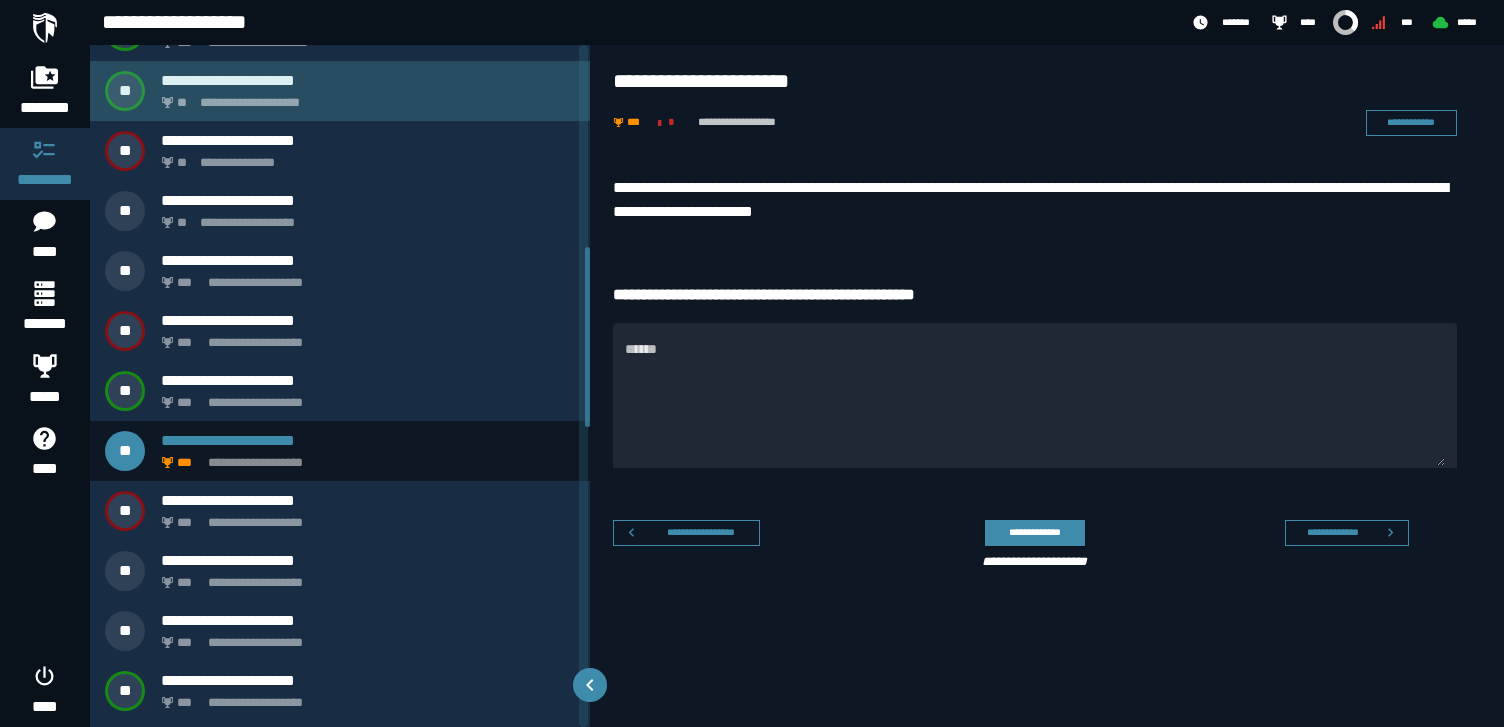 click on "**********" at bounding box center [364, 97] 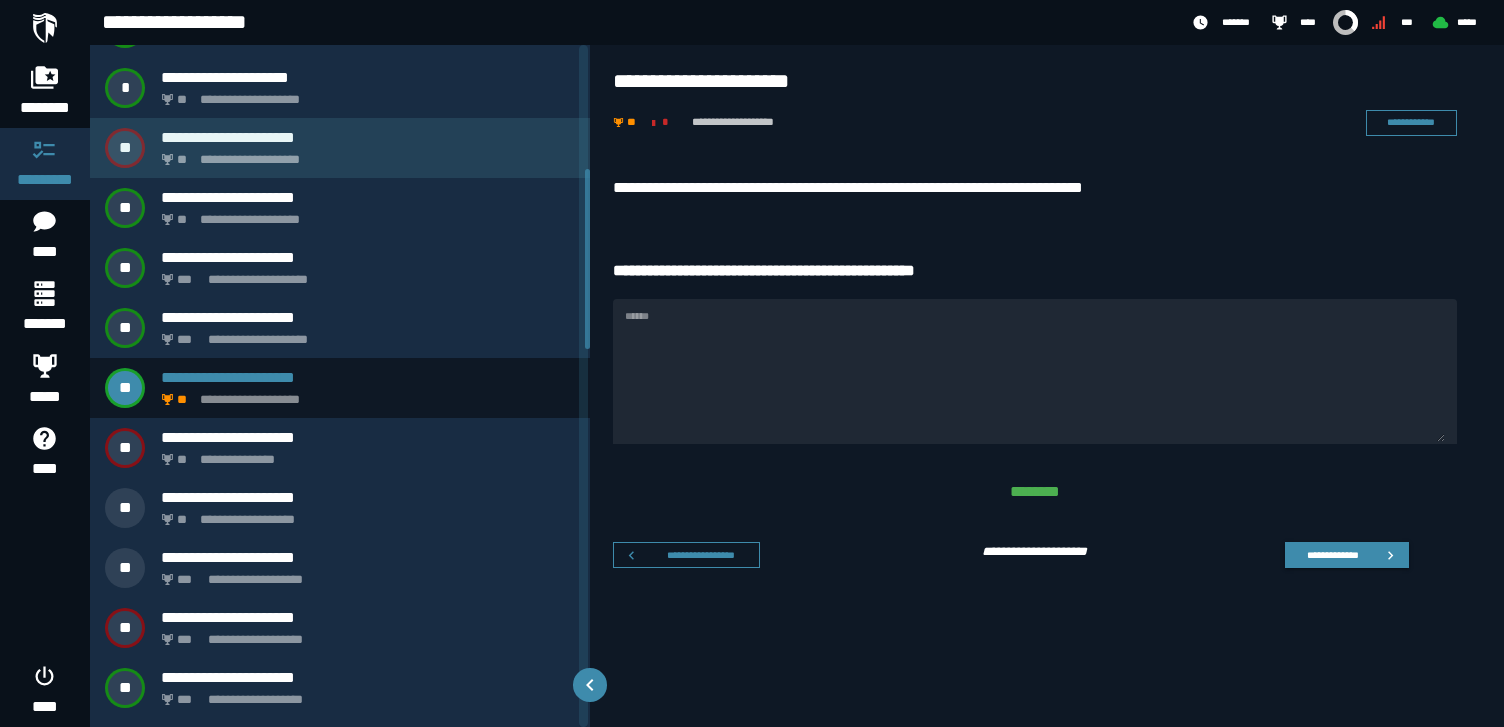 scroll, scrollTop: 469, scrollLeft: 0, axis: vertical 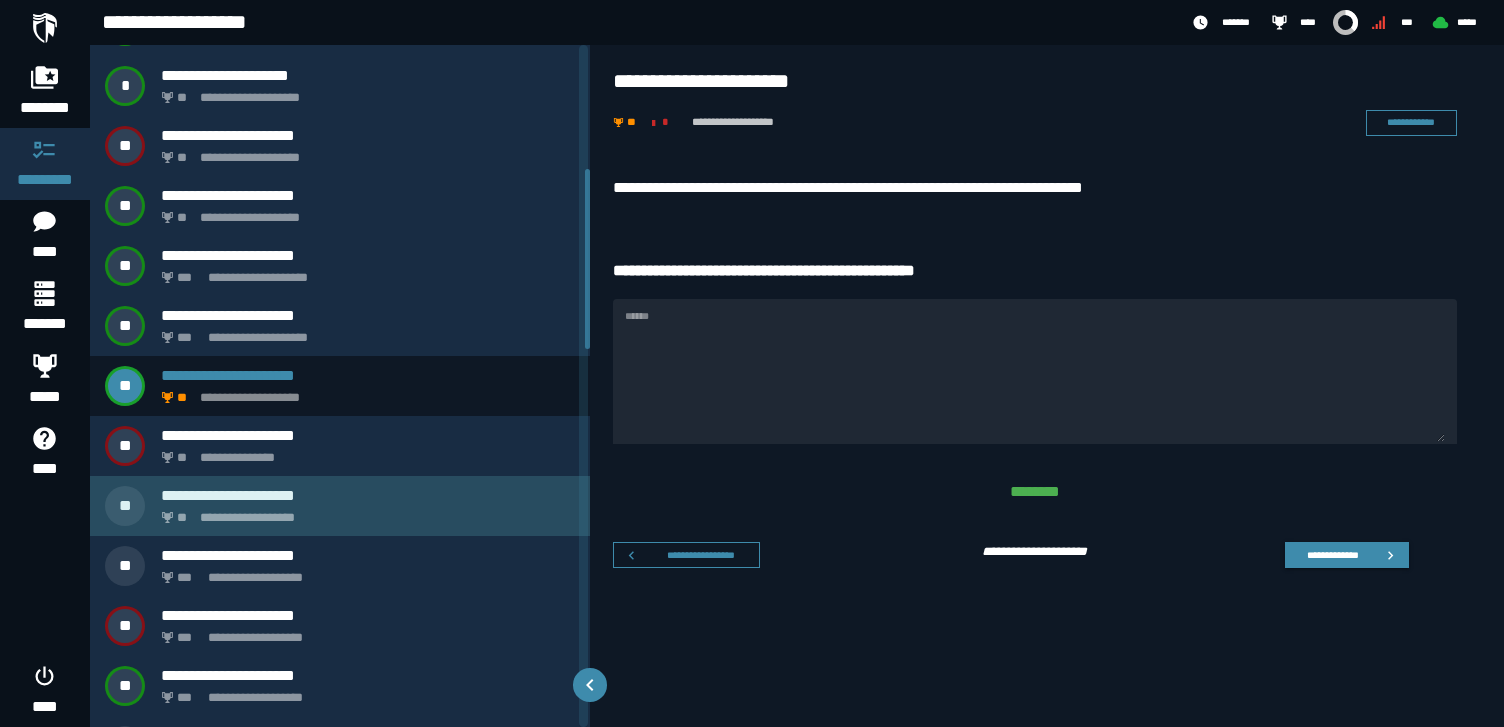 click on "**********" 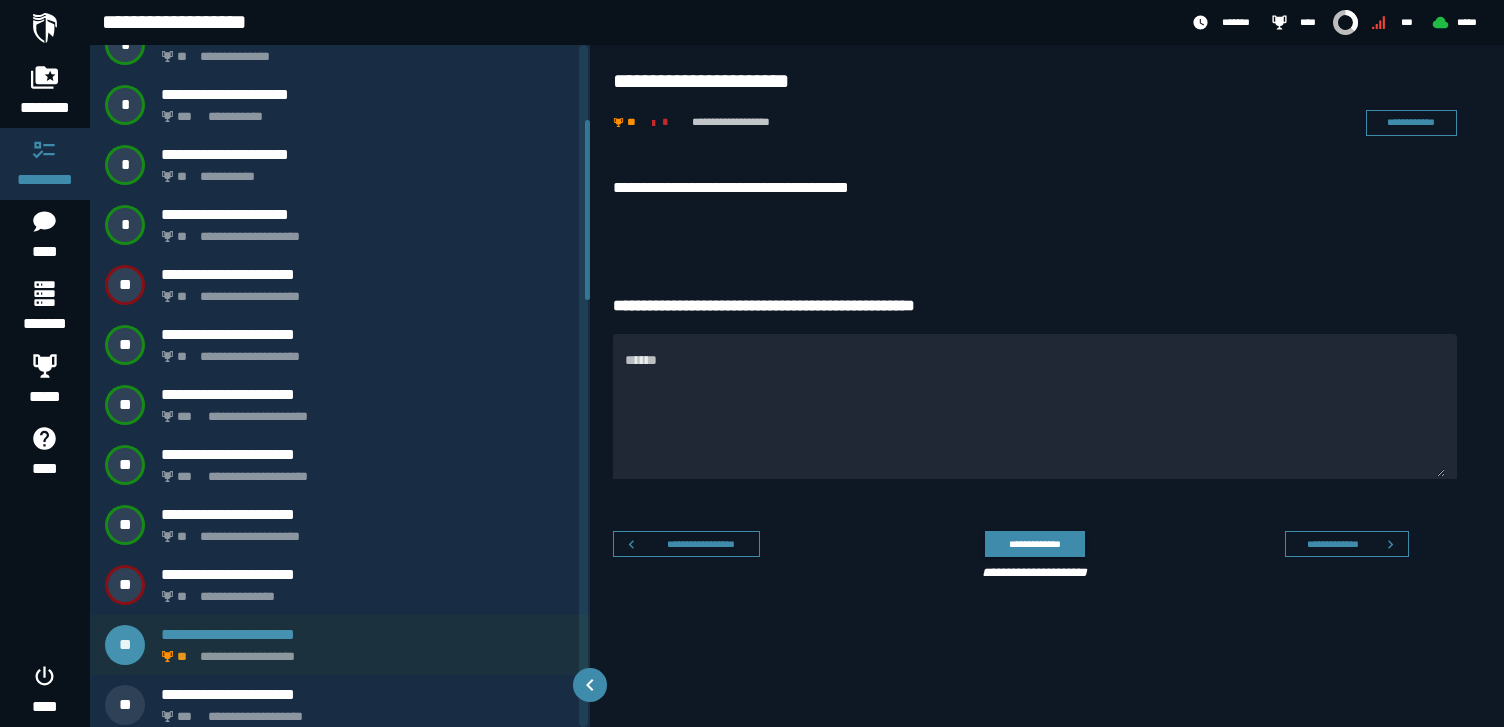 scroll, scrollTop: 278, scrollLeft: 0, axis: vertical 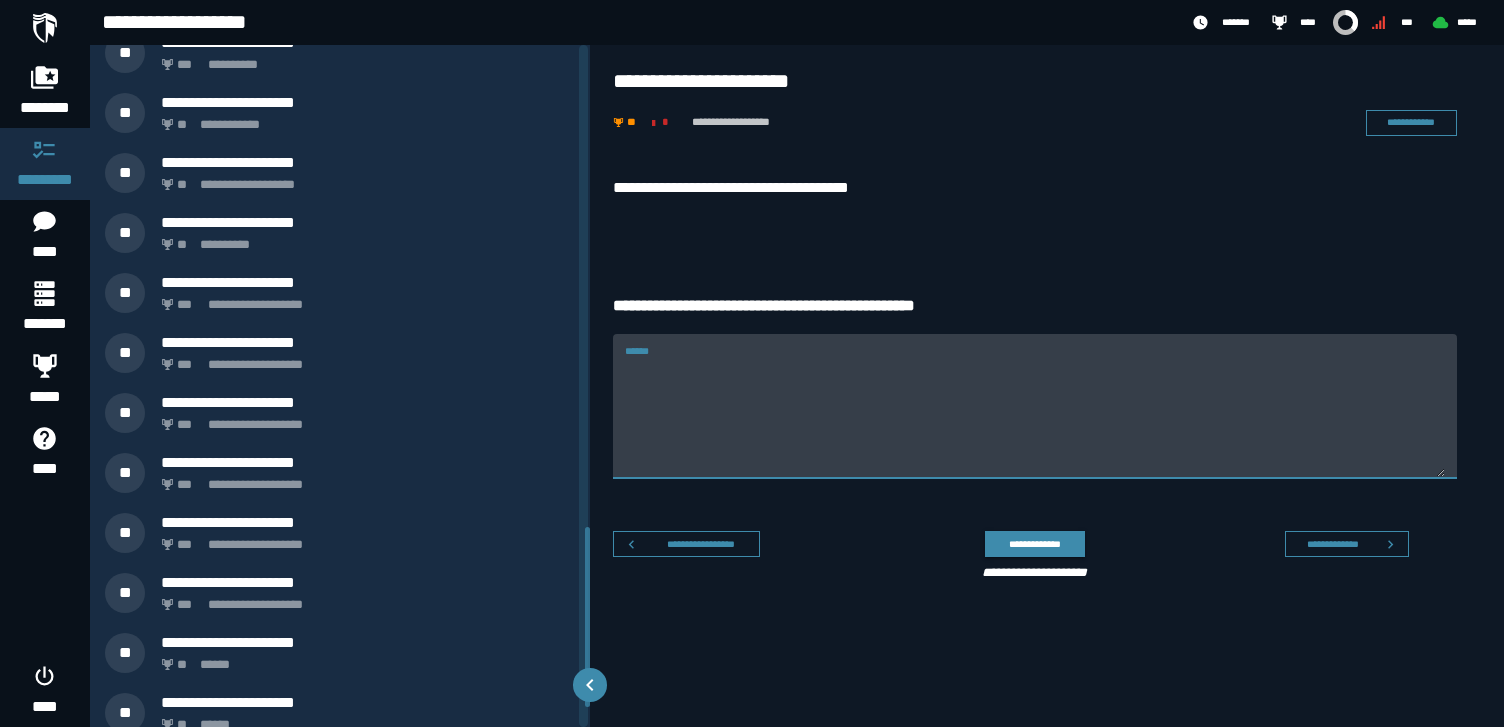 click on "******" at bounding box center (1035, 418) 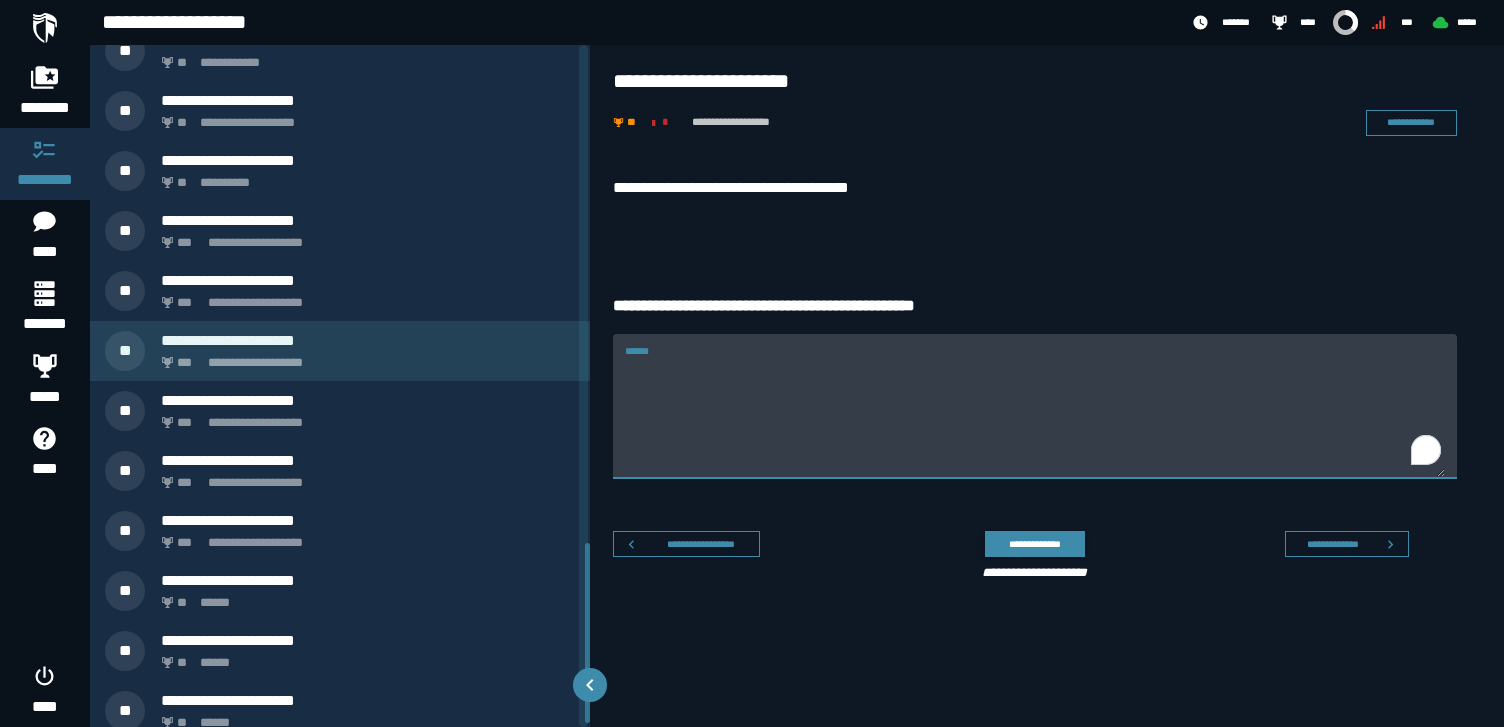 scroll, scrollTop: 1898, scrollLeft: 0, axis: vertical 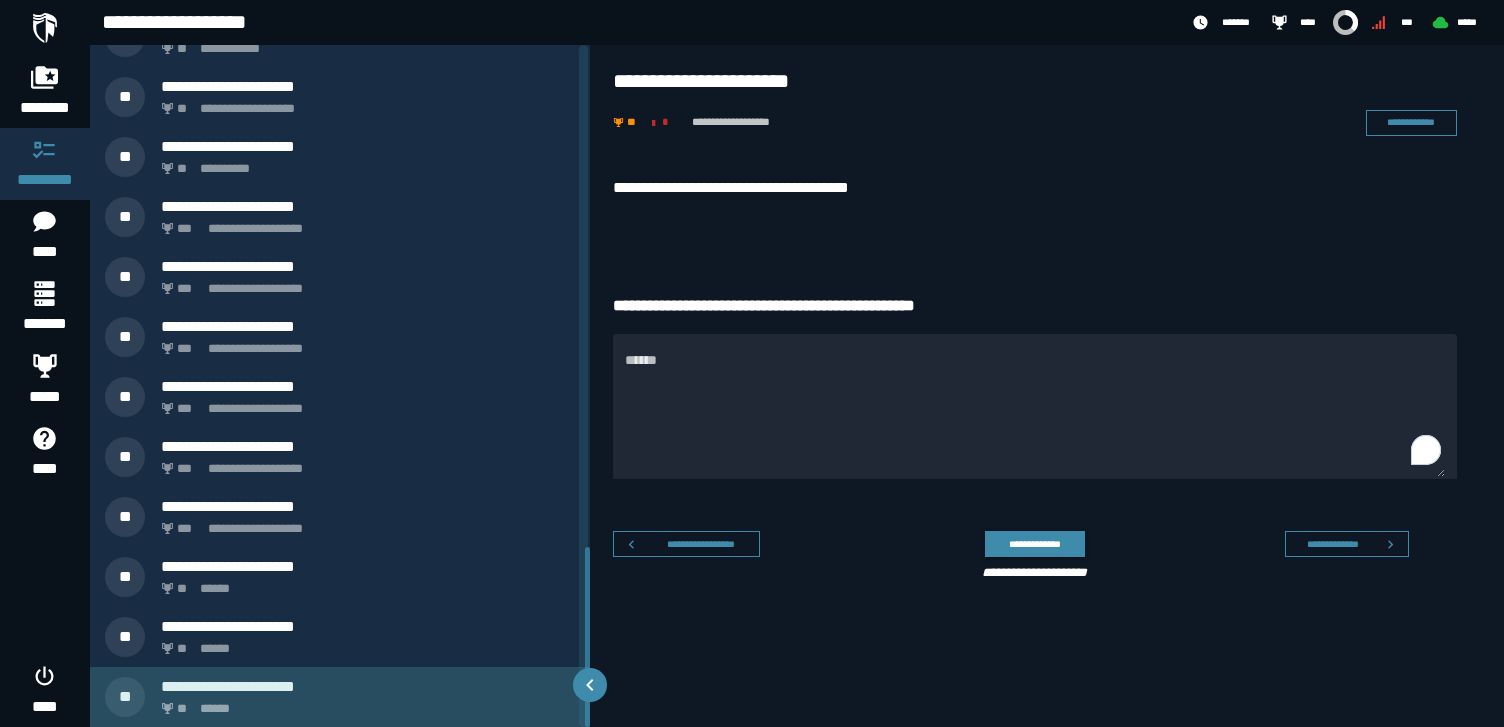click on "** ******" at bounding box center [364, 703] 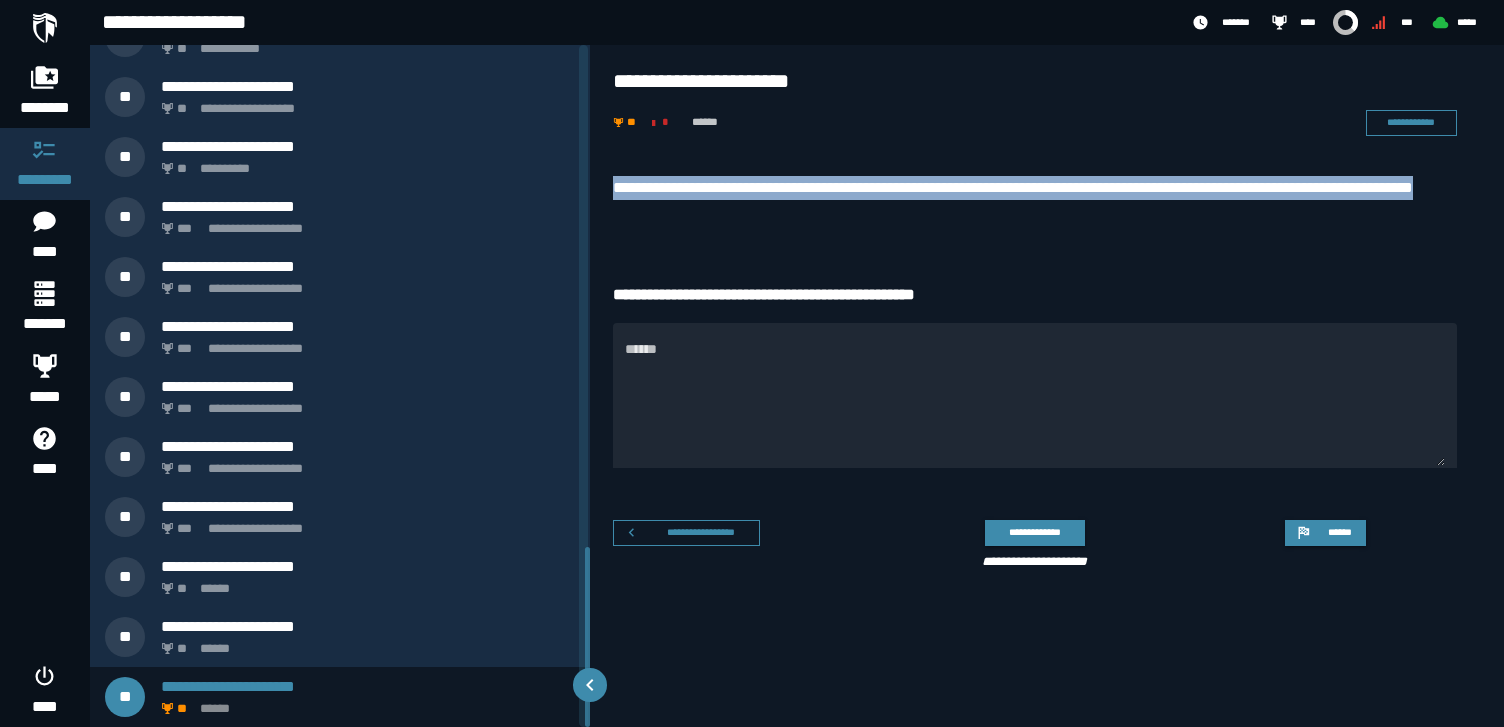 drag, startPoint x: 775, startPoint y: 227, endPoint x: 612, endPoint y: 181, distance: 169.36647 